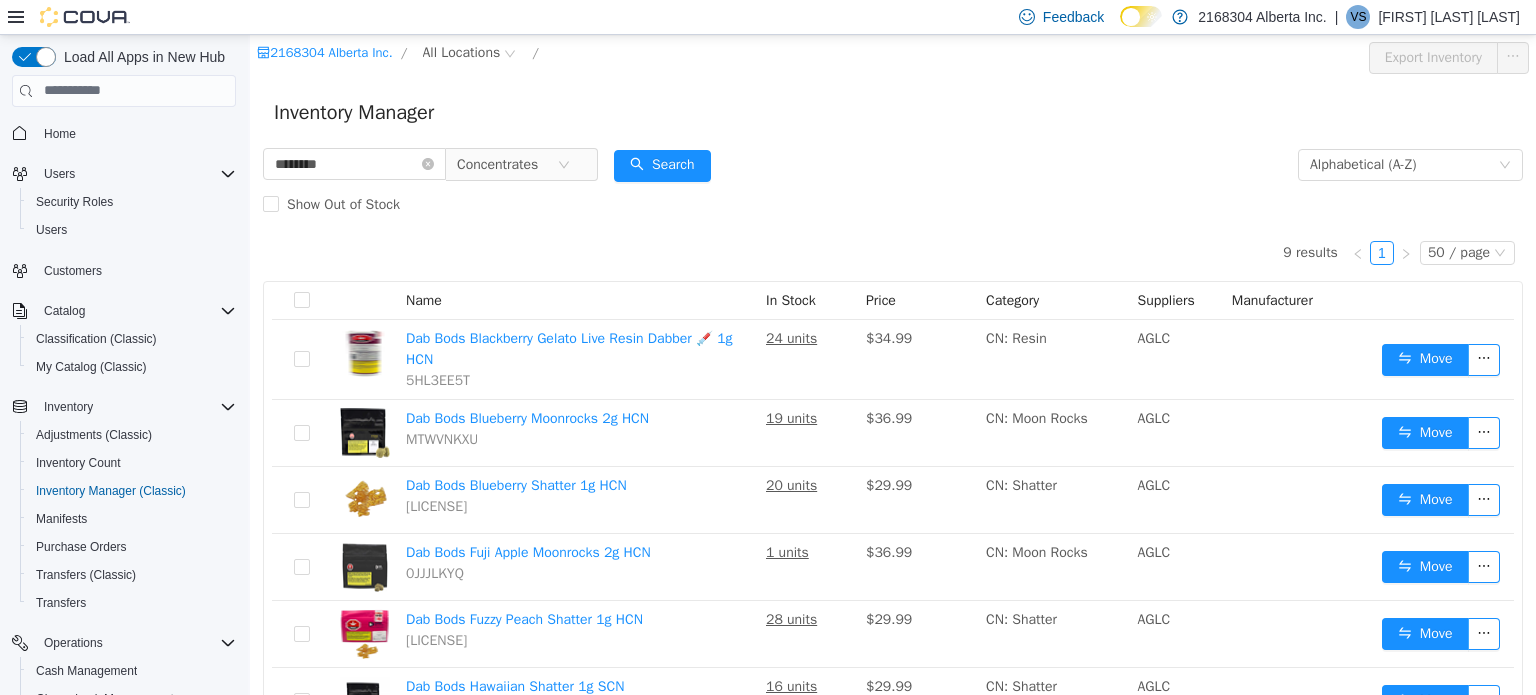 scroll, scrollTop: 0, scrollLeft: 0, axis: both 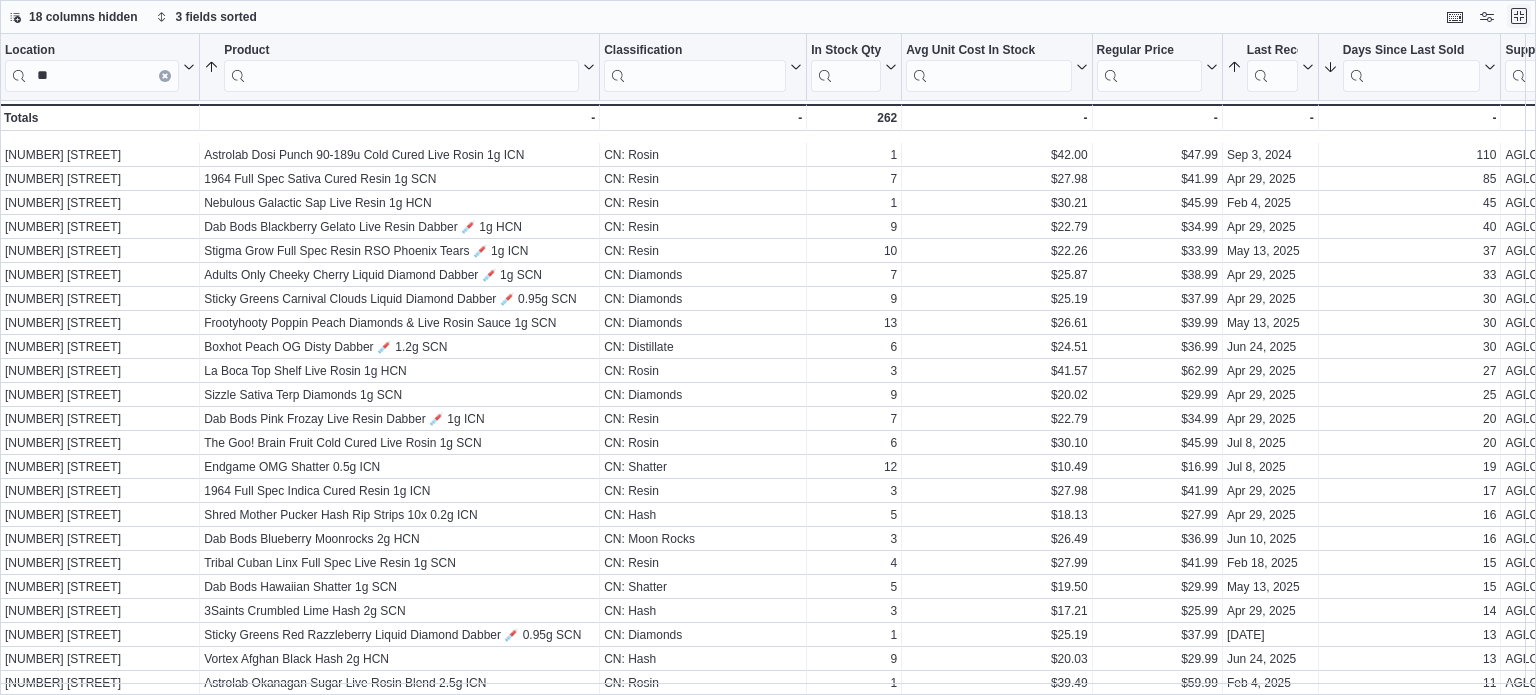 click at bounding box center [1519, 16] 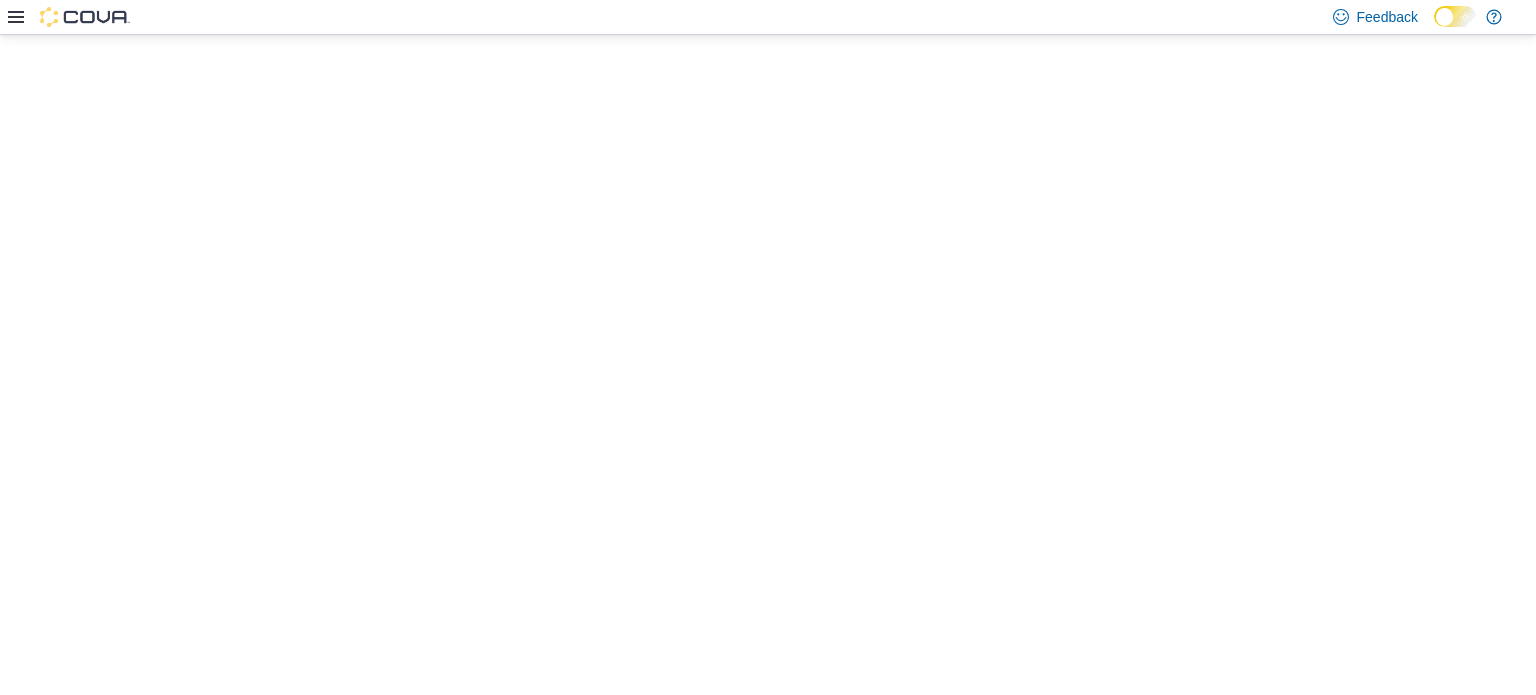 scroll, scrollTop: 0, scrollLeft: 0, axis: both 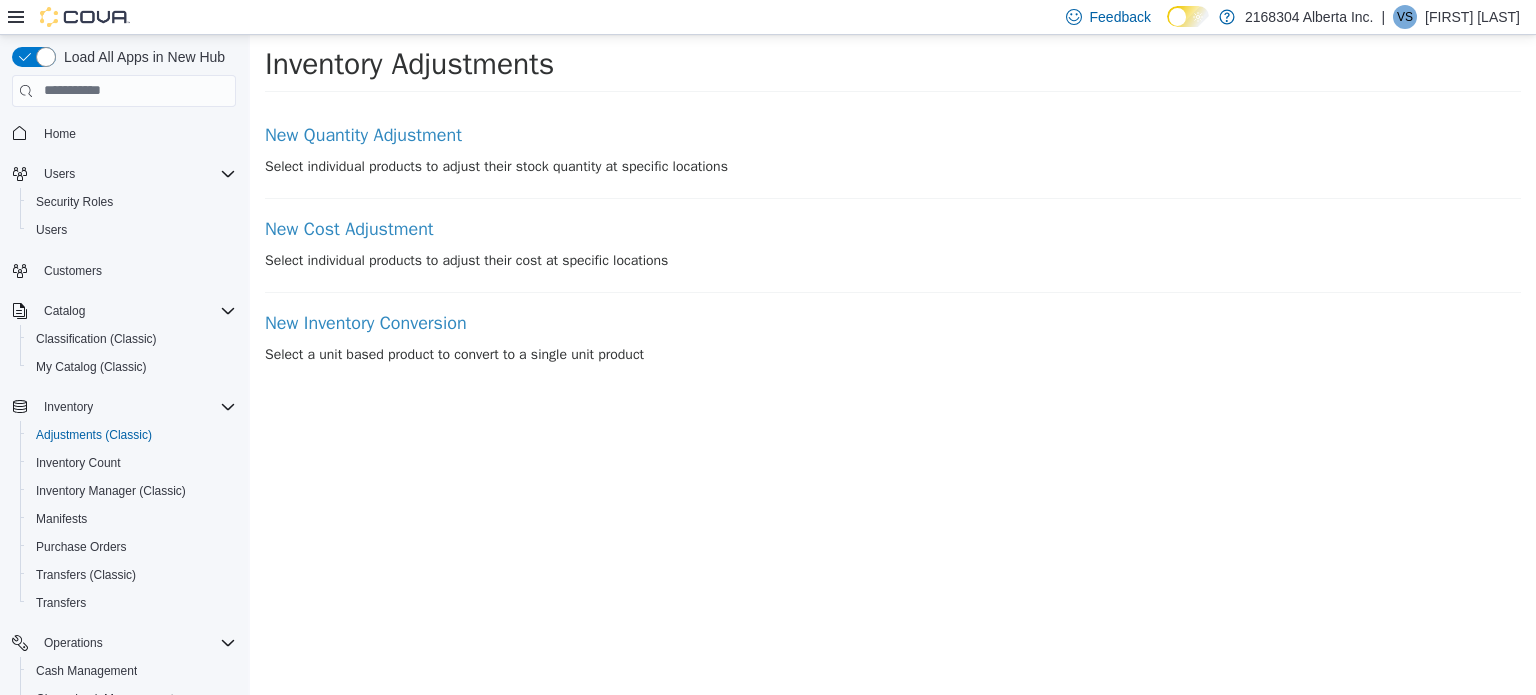 click on "New Quantity Adjustment Select individual products to adjust their stock quantity at specific locations" at bounding box center [893, 161] 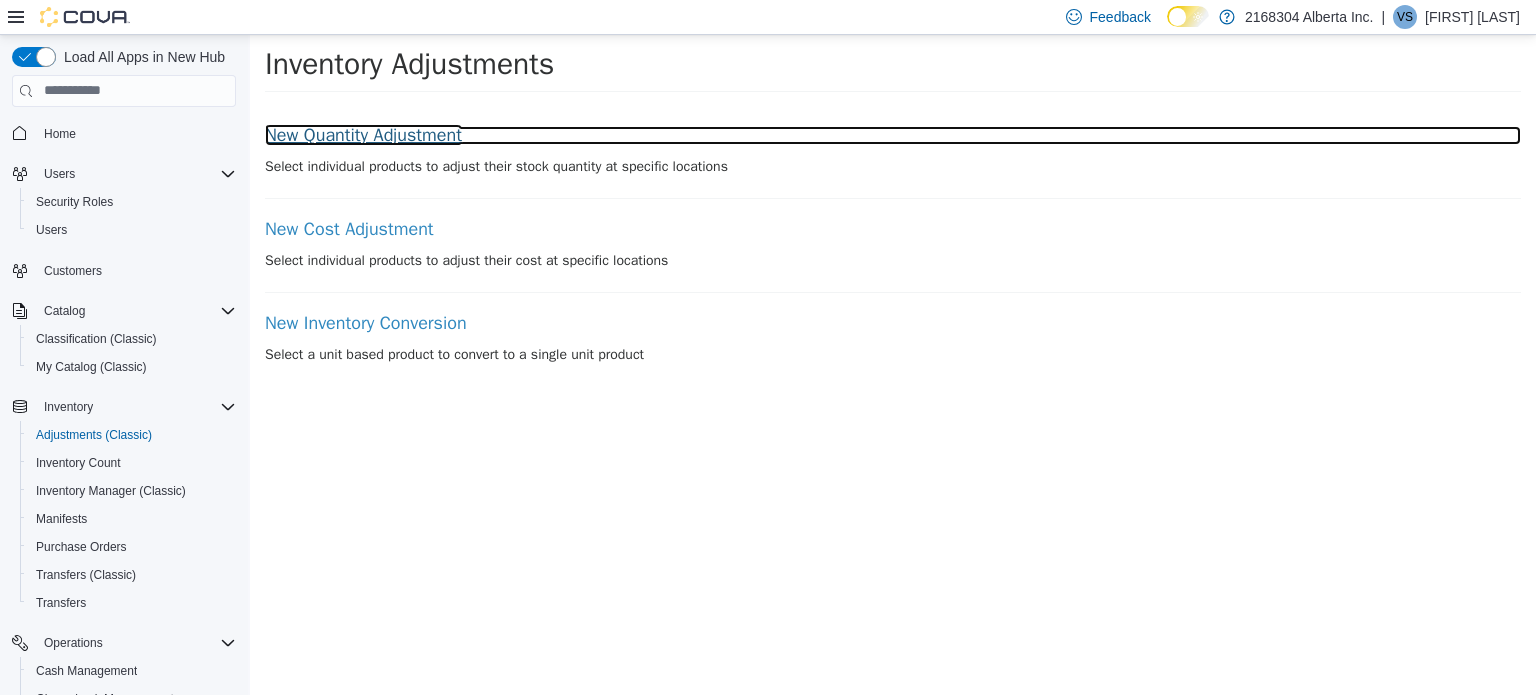 click on "New Quantity Adjustment" at bounding box center (893, 135) 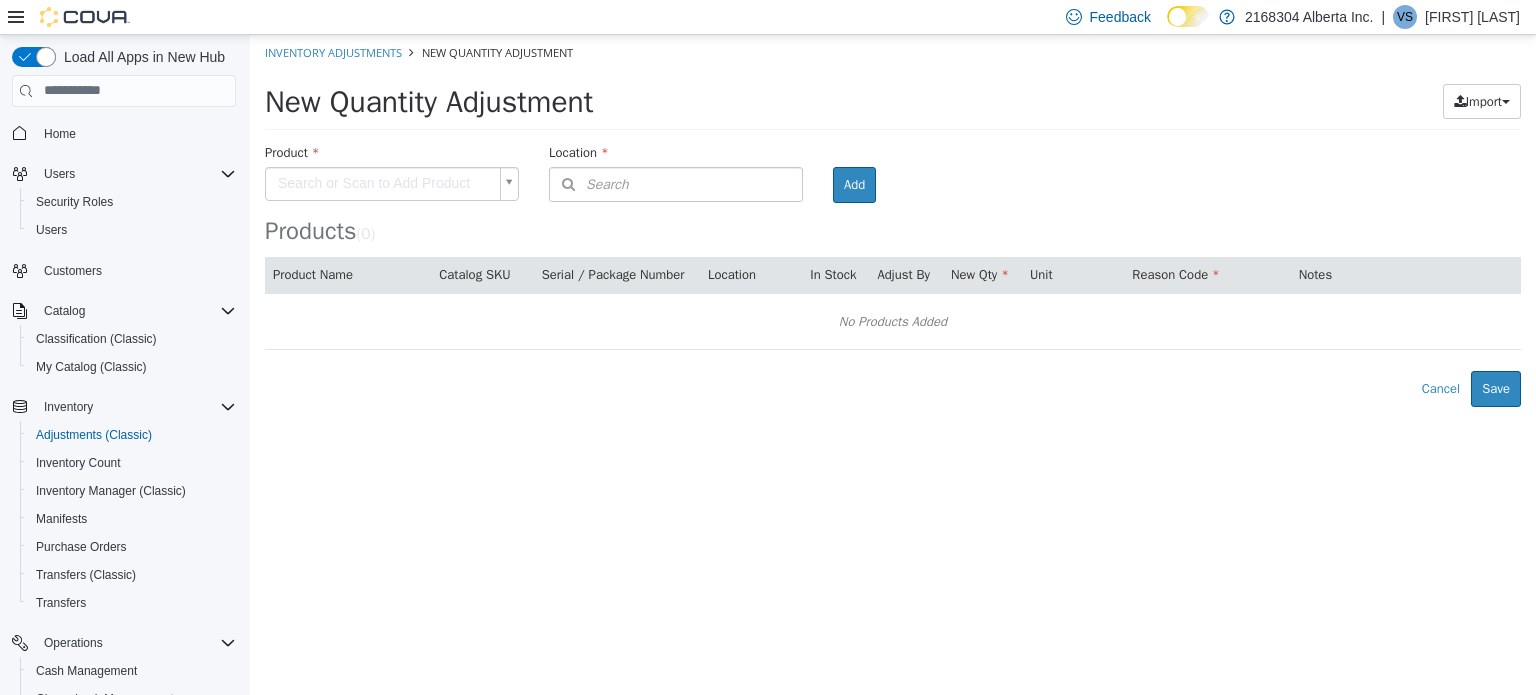 drag, startPoint x: 642, startPoint y: 155, endPoint x: 635, endPoint y: 163, distance: 10.630146 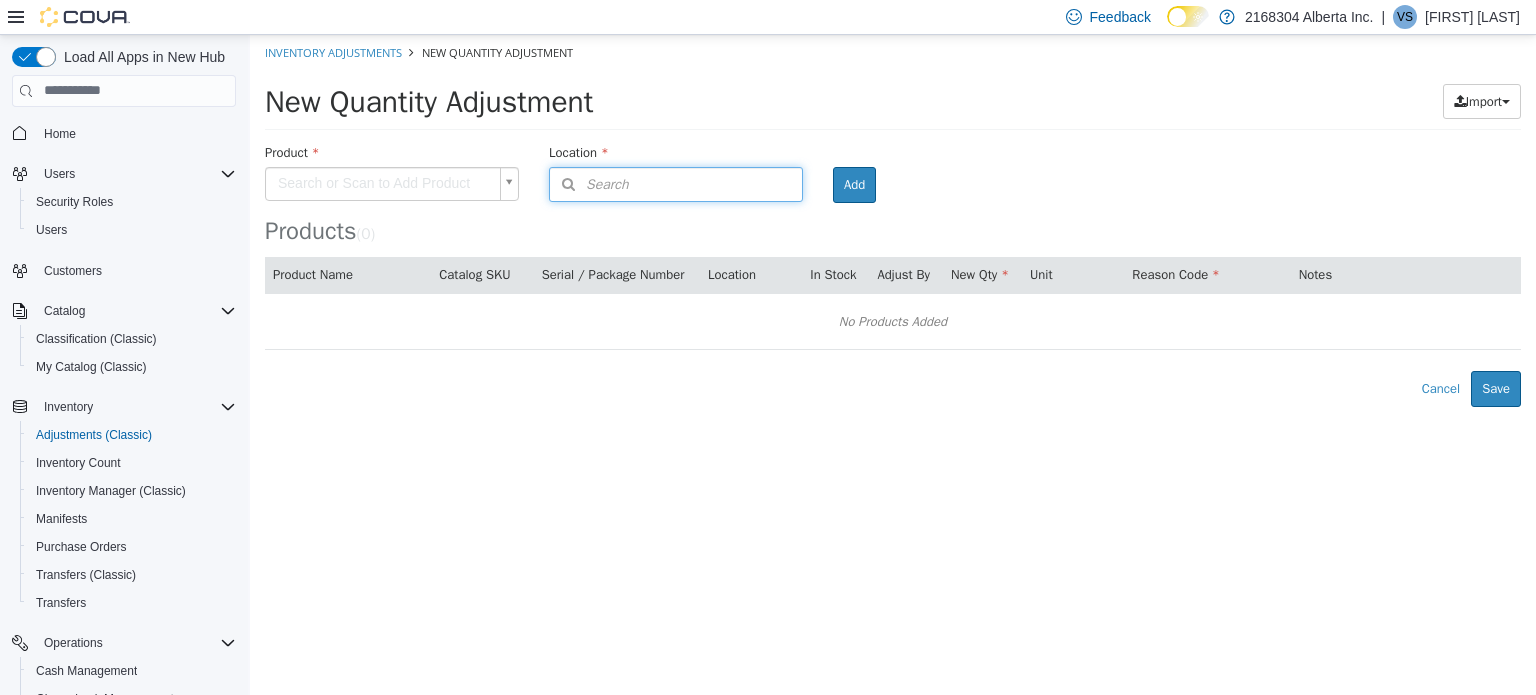 click on "Search" at bounding box center (676, 183) 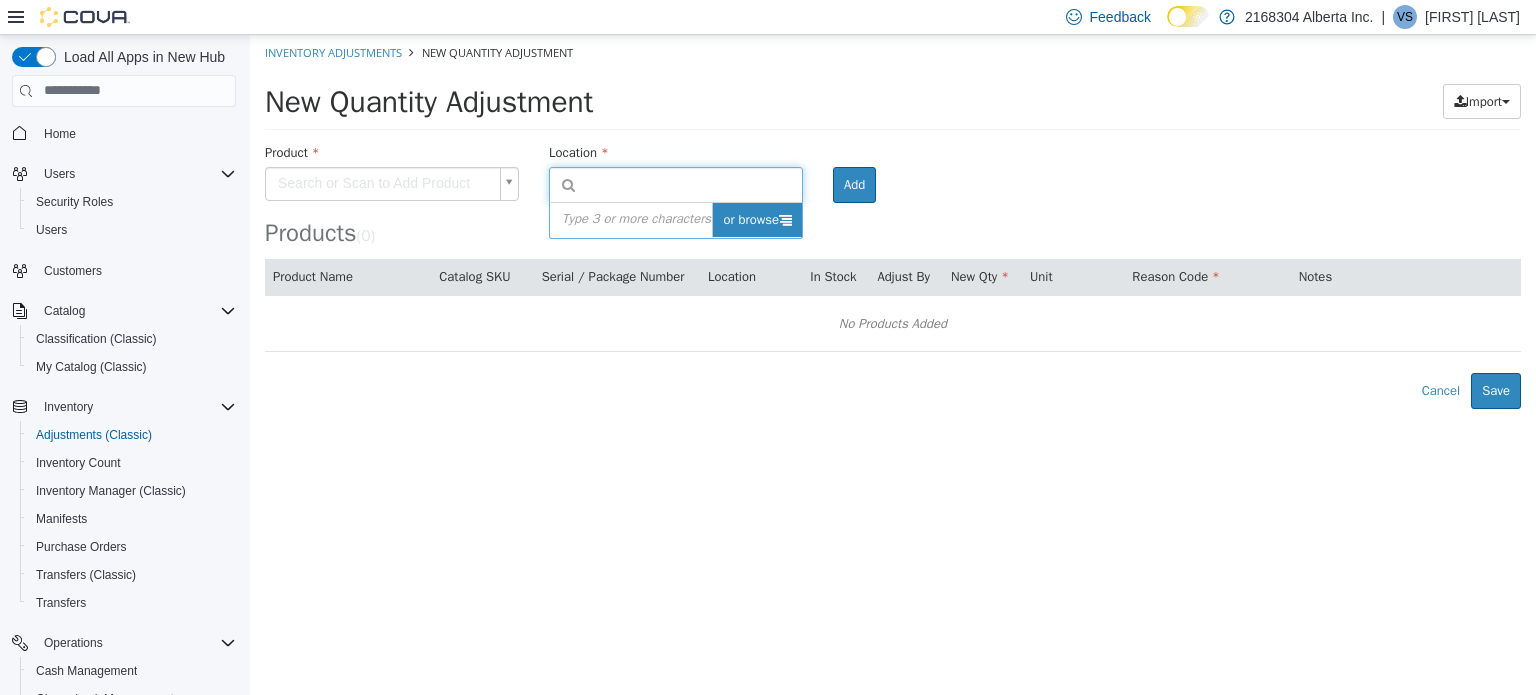 click on "or browse" at bounding box center (757, 219) 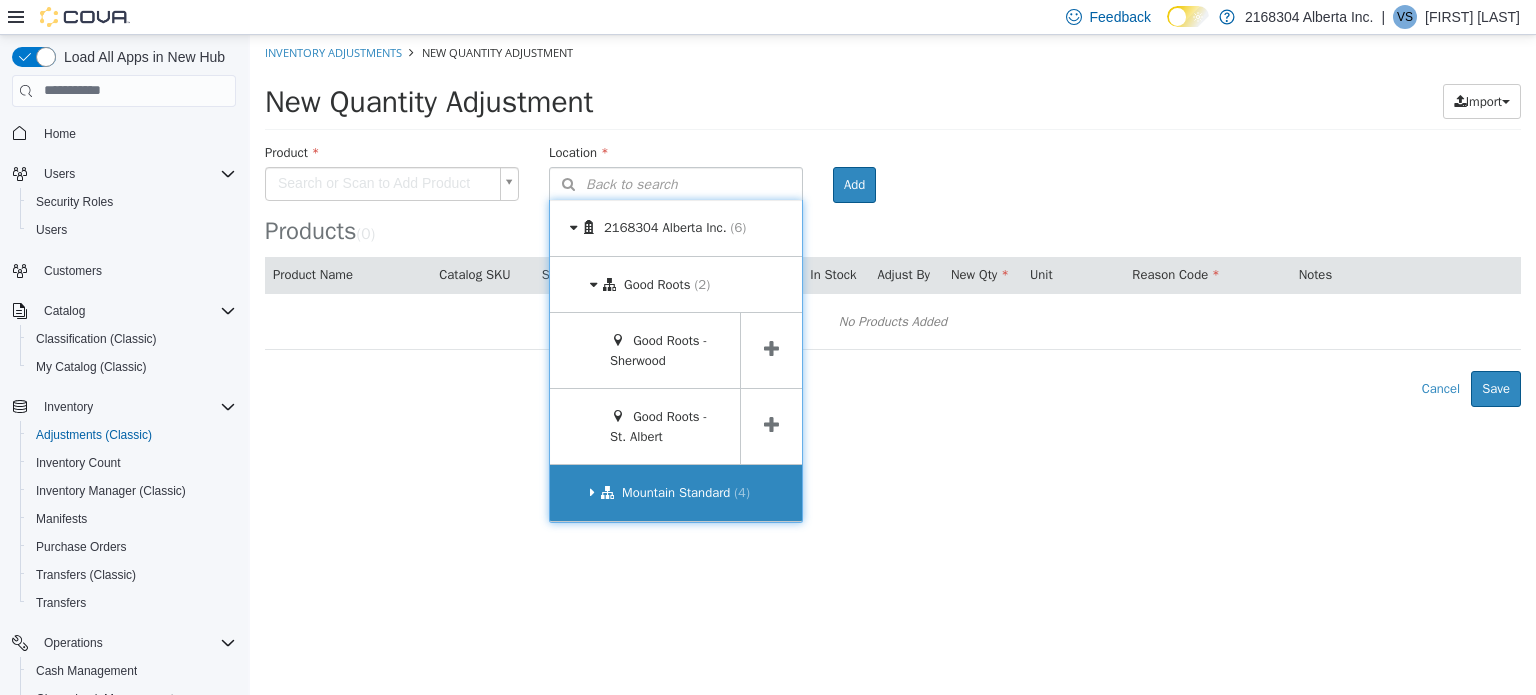 click on "Mountain Standard     (4)" at bounding box center [676, 492] 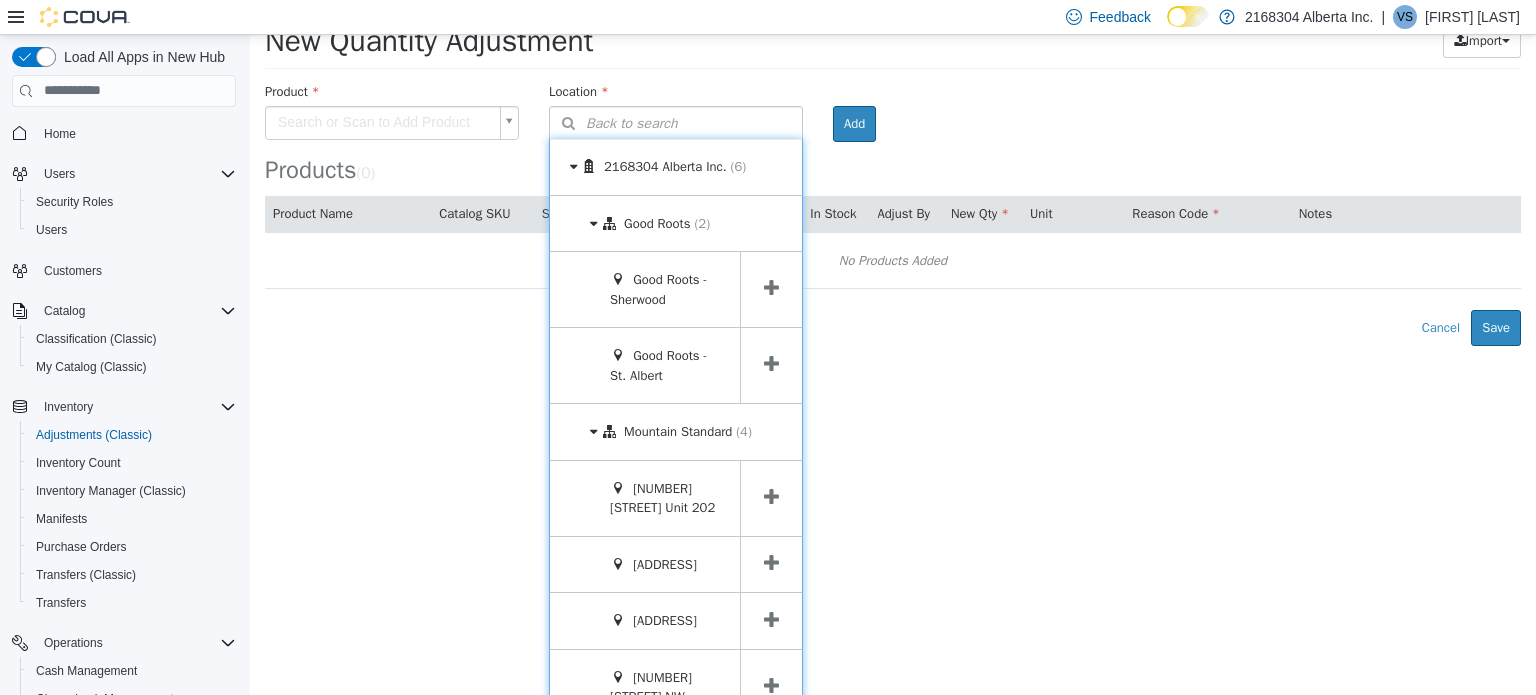 scroll, scrollTop: 128, scrollLeft: 0, axis: vertical 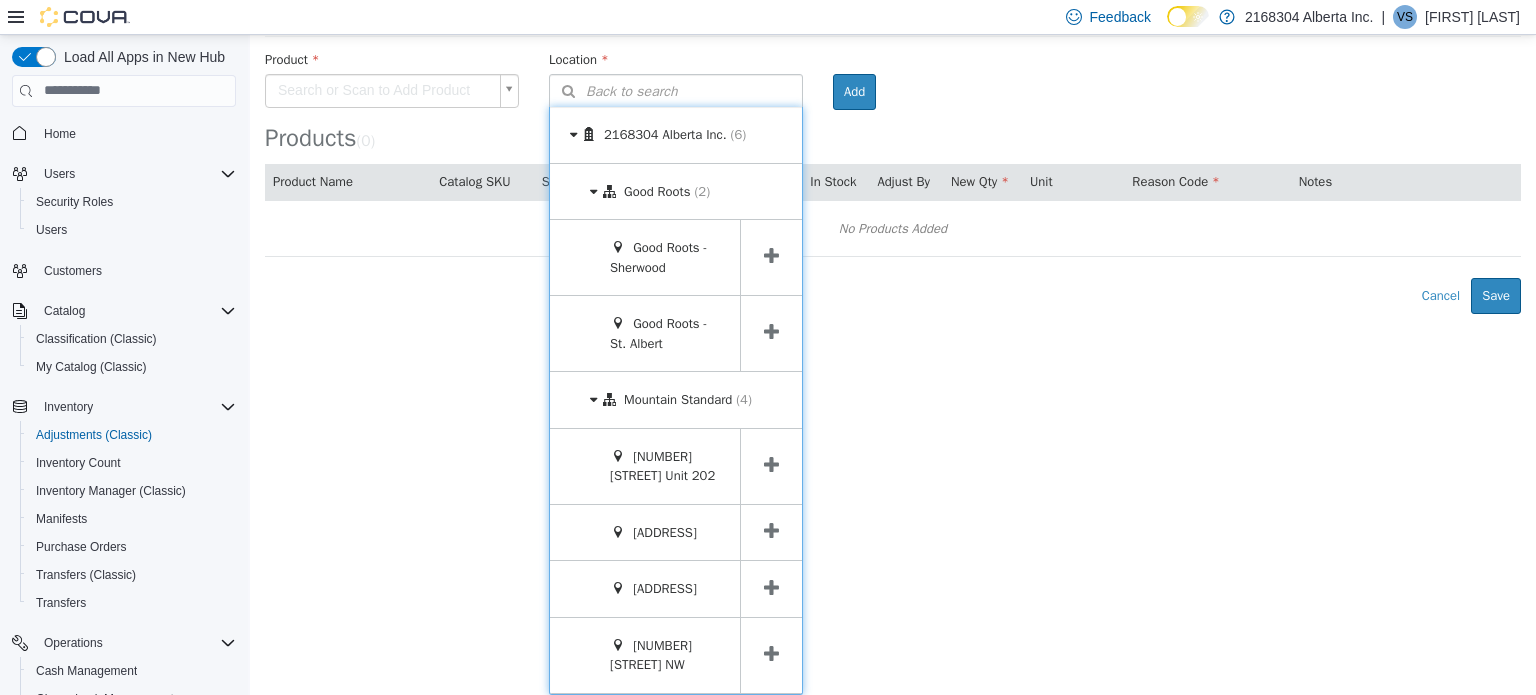 click at bounding box center [771, 532] 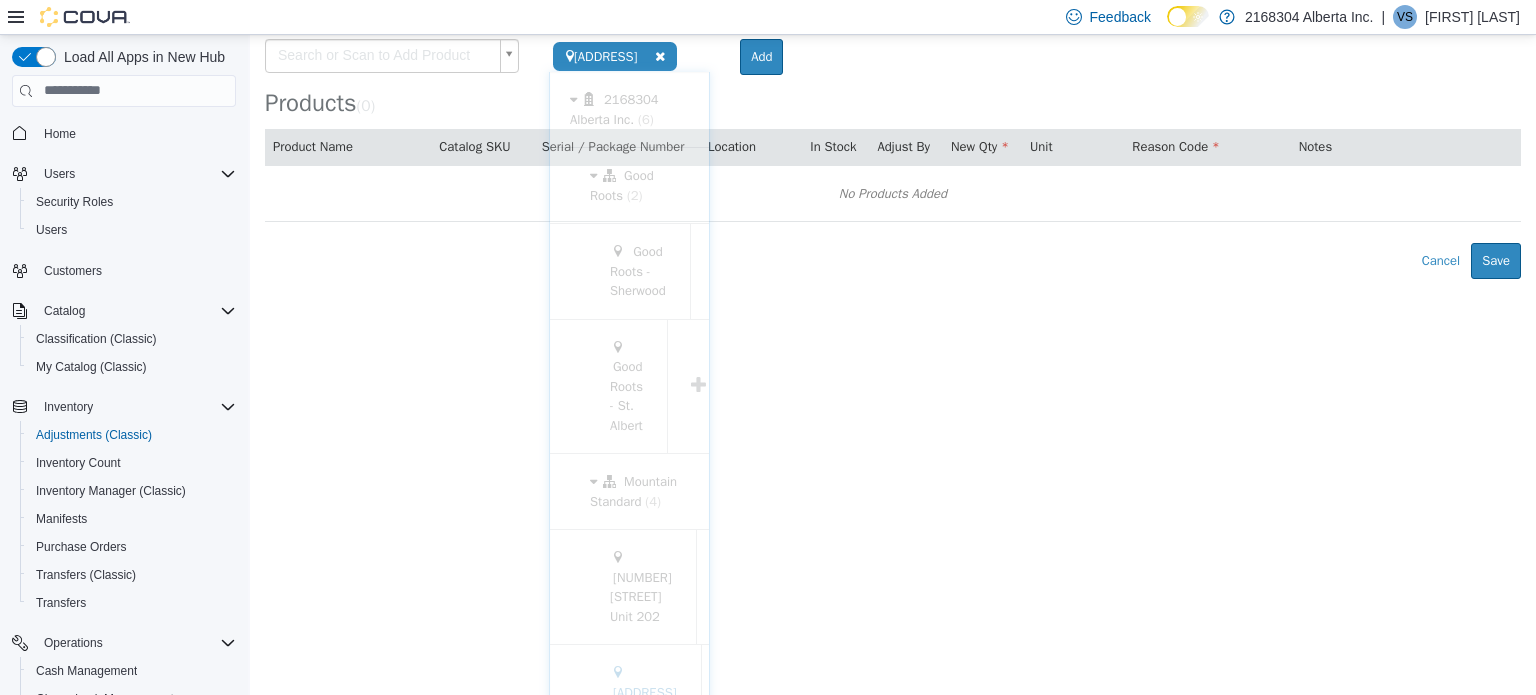 scroll, scrollTop: 0, scrollLeft: 0, axis: both 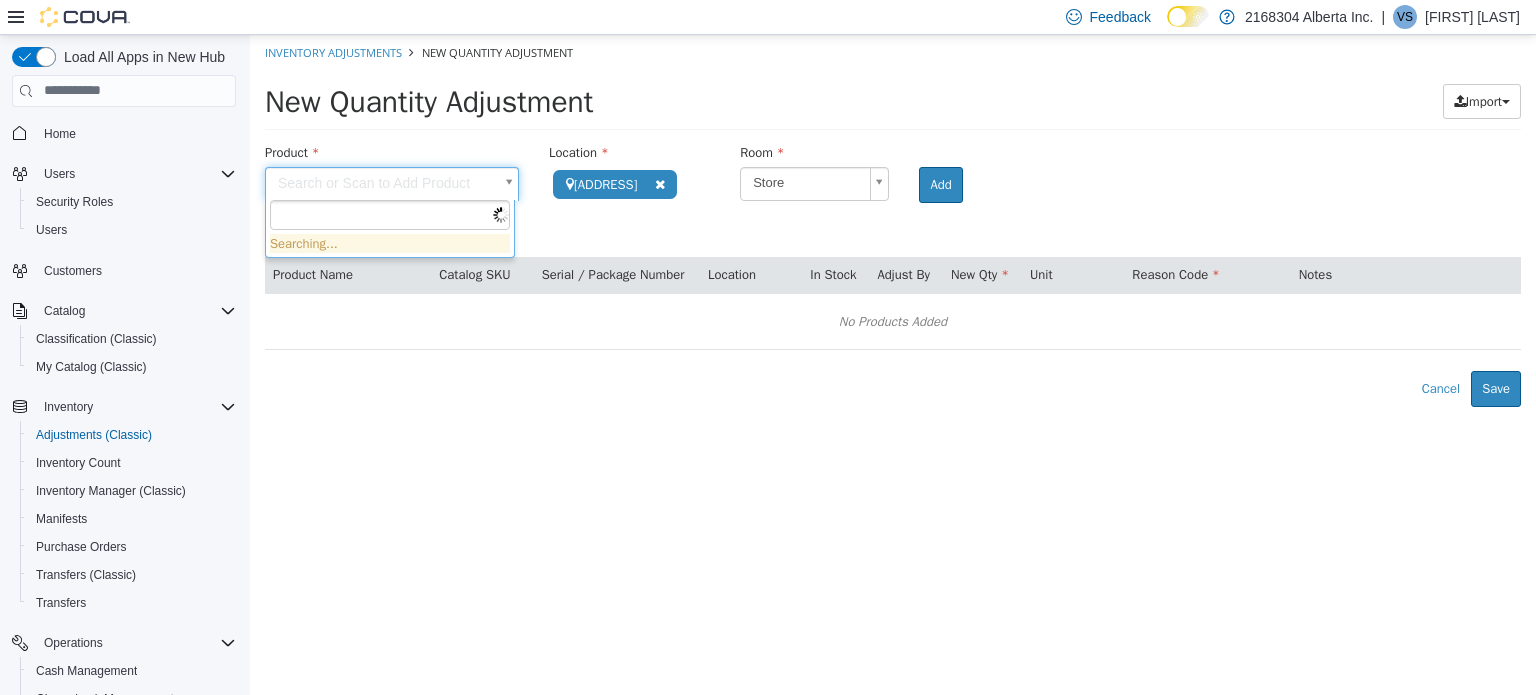 click on "**********" at bounding box center [893, 220] 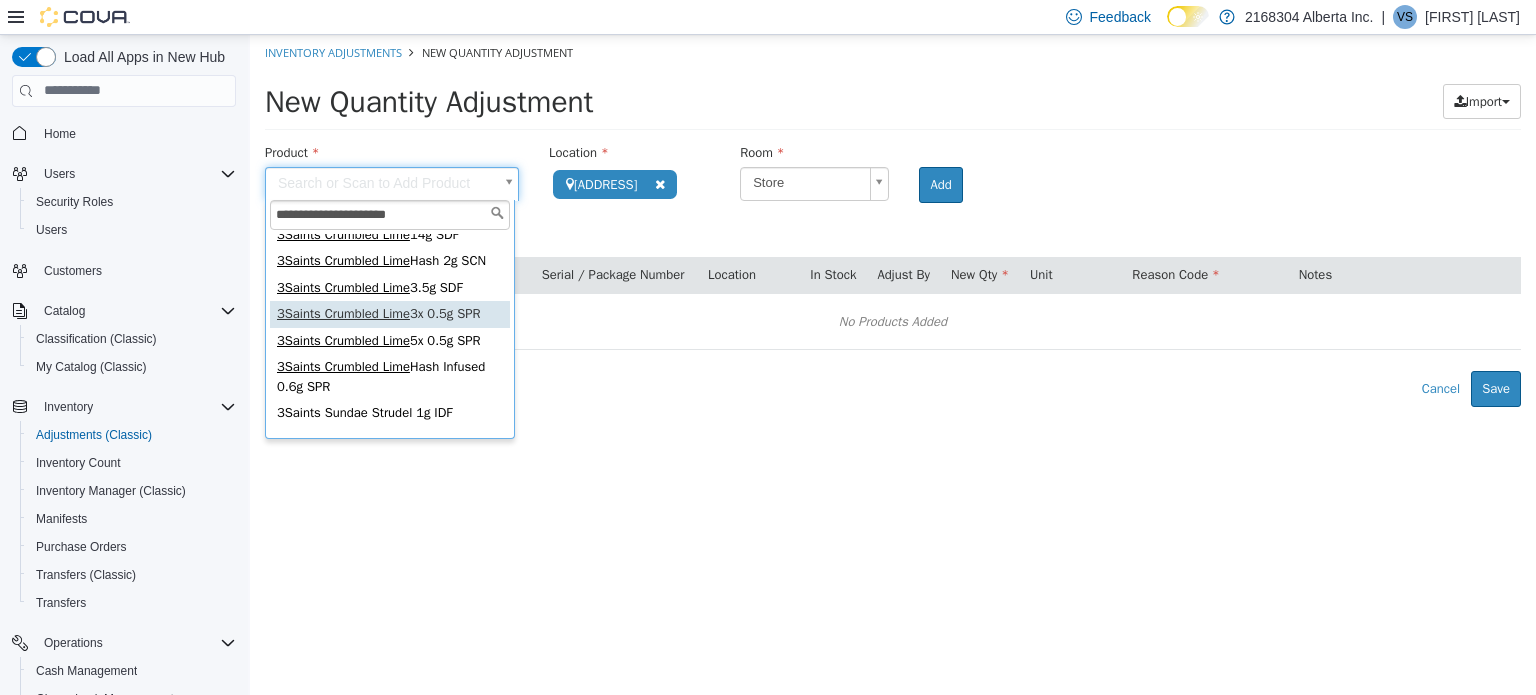 scroll, scrollTop: 100, scrollLeft: 0, axis: vertical 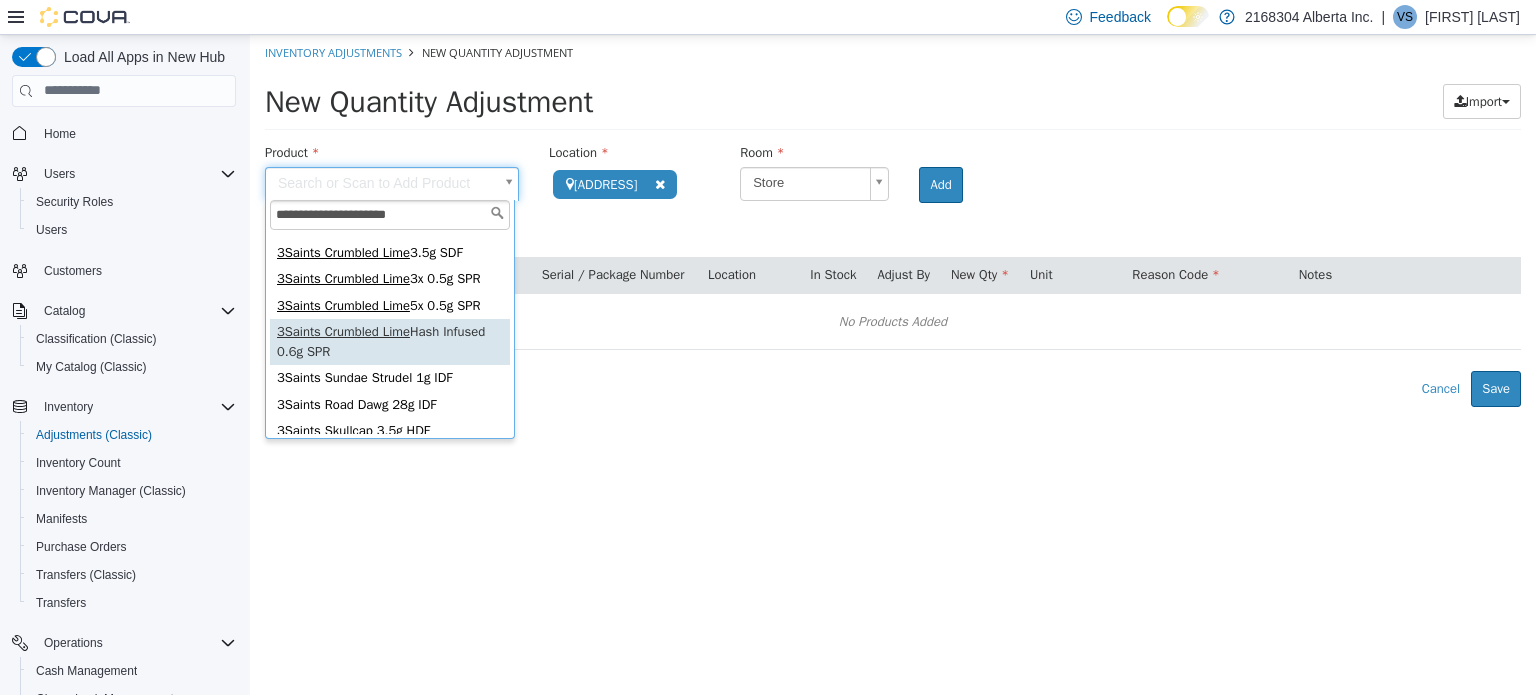 type on "**********" 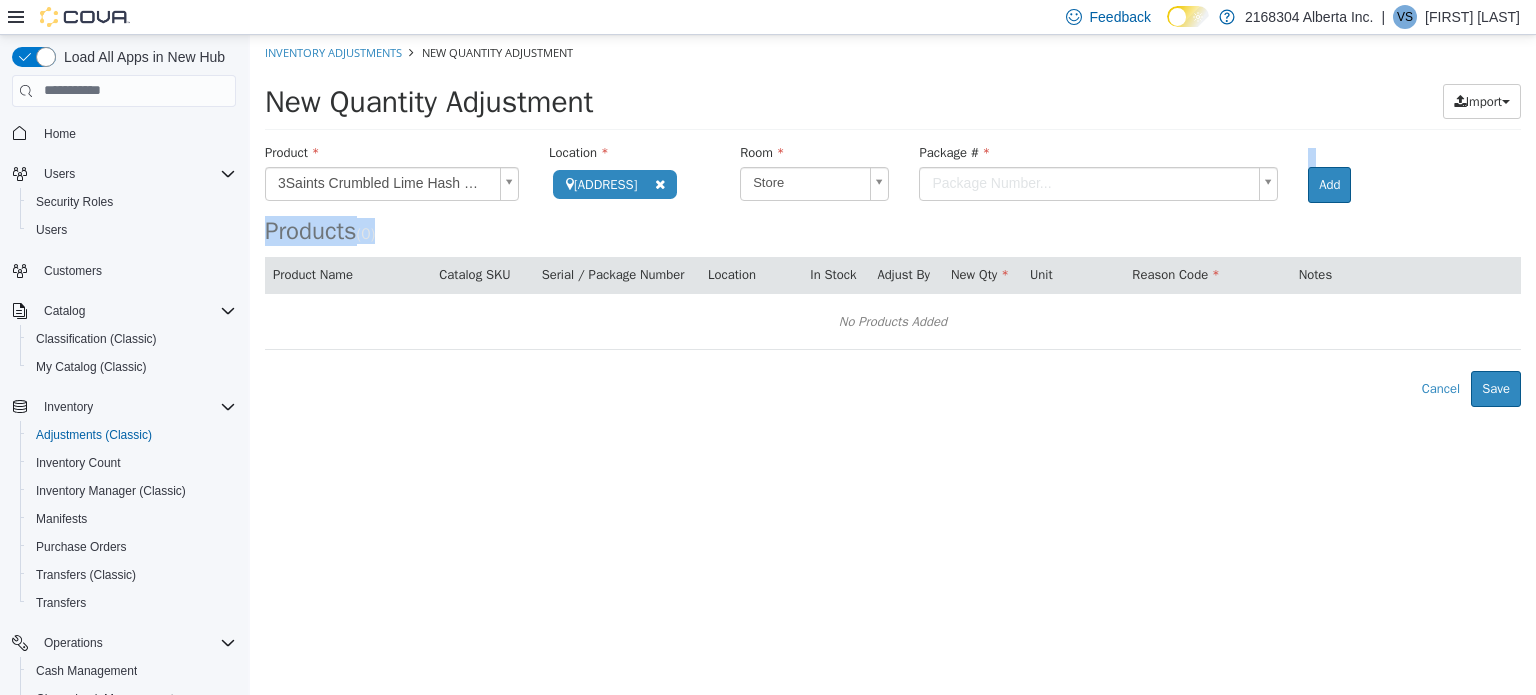 click on "**********" at bounding box center [893, 274] 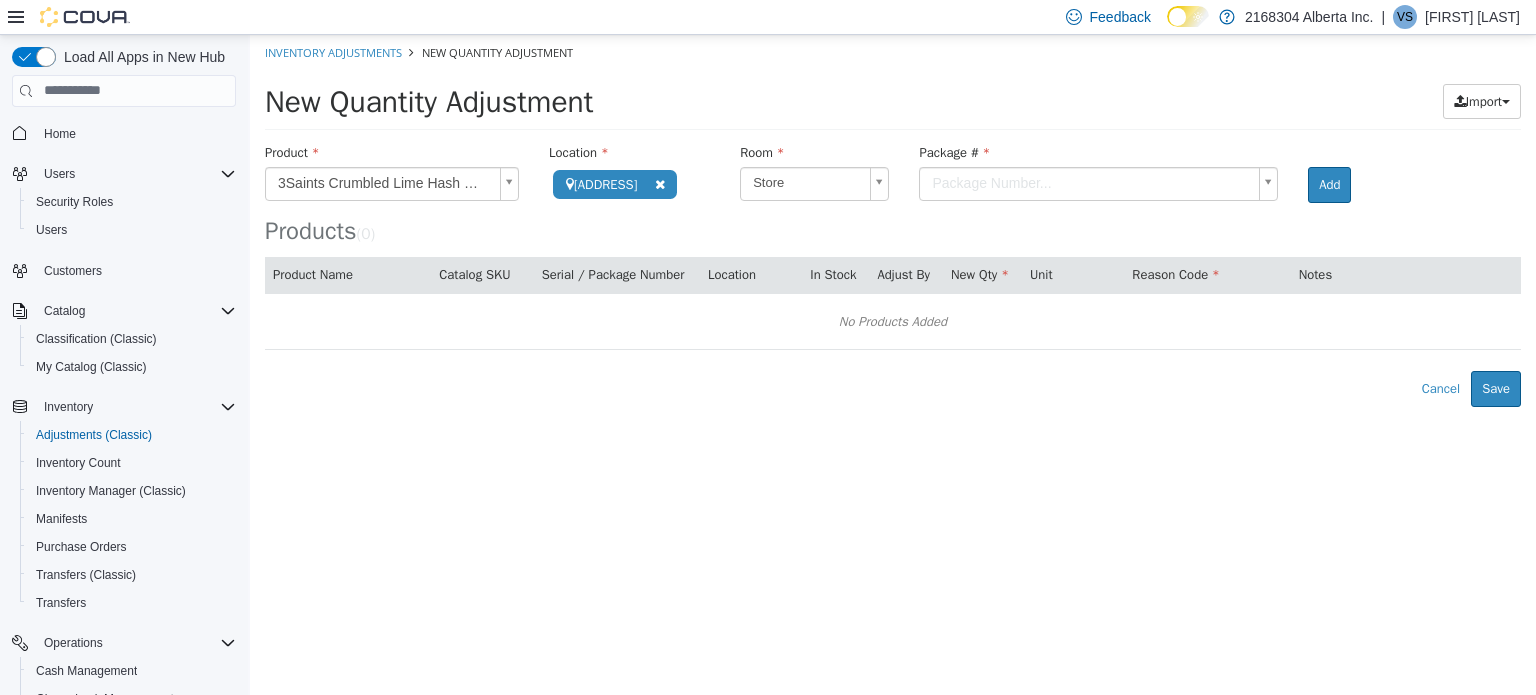 click on "**********" at bounding box center (893, 220) 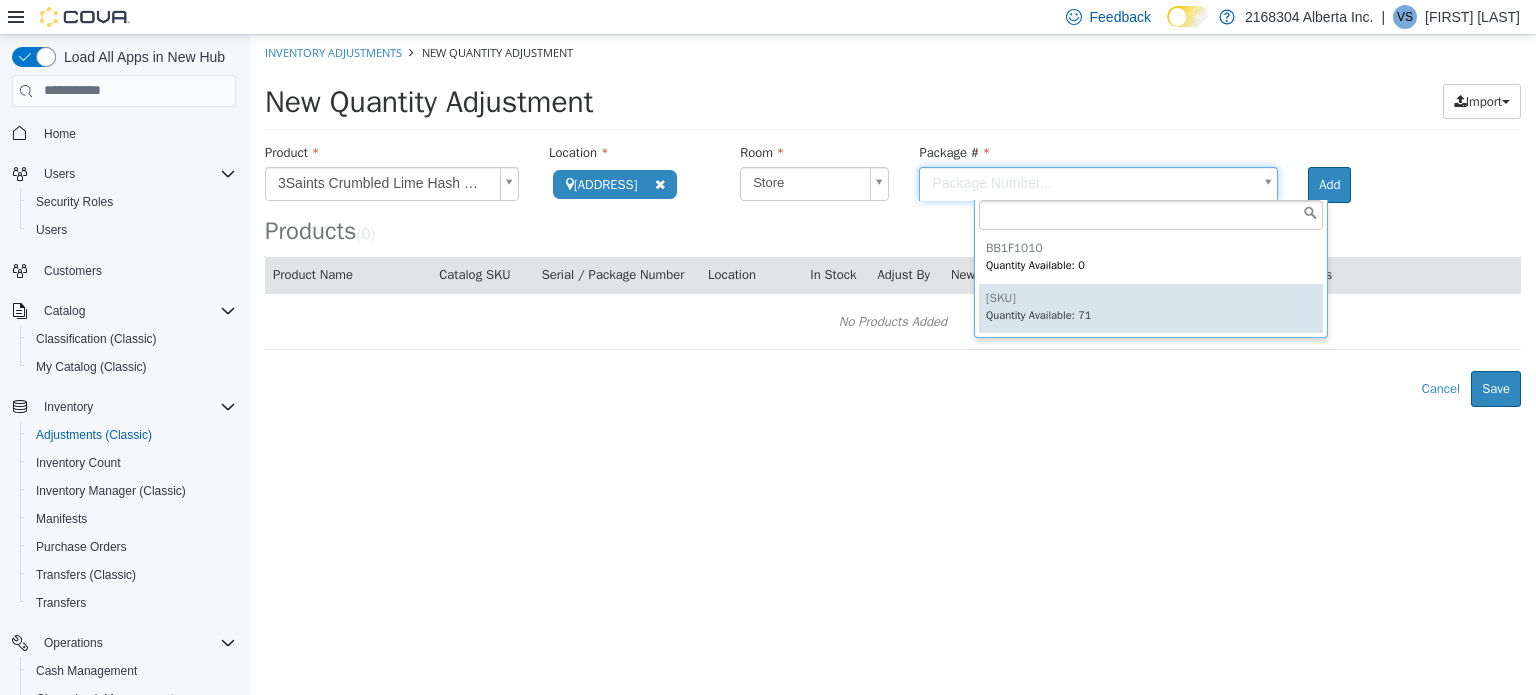type on "********" 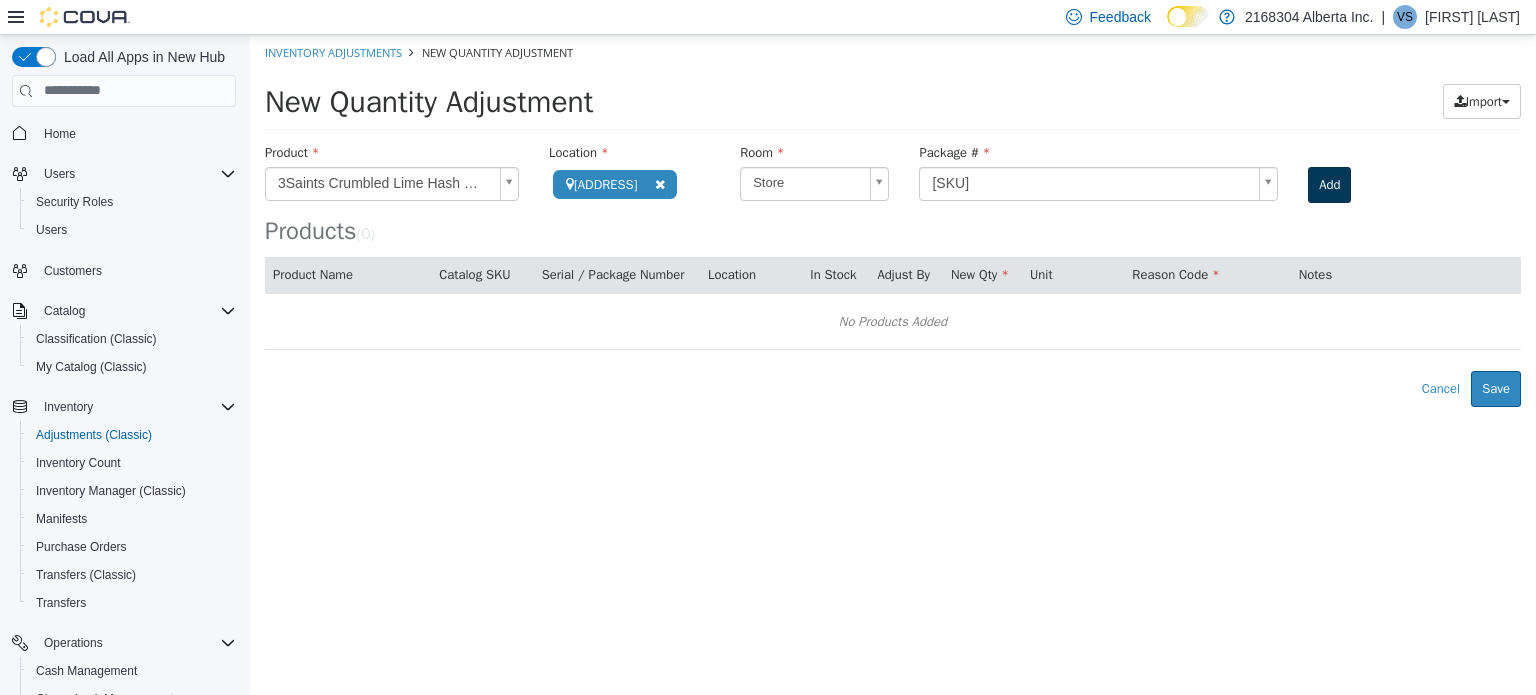 click on "**********" at bounding box center [893, 274] 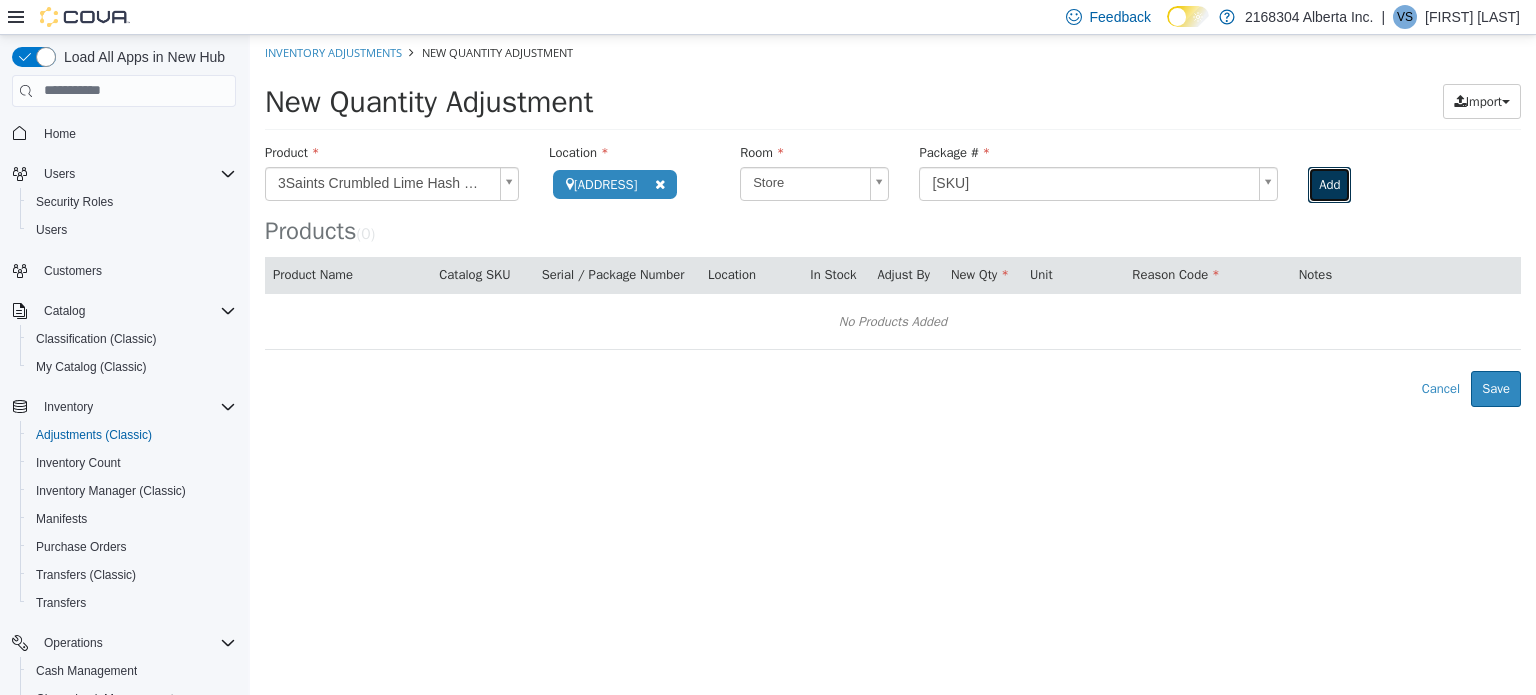 click on "Add" at bounding box center [1329, 184] 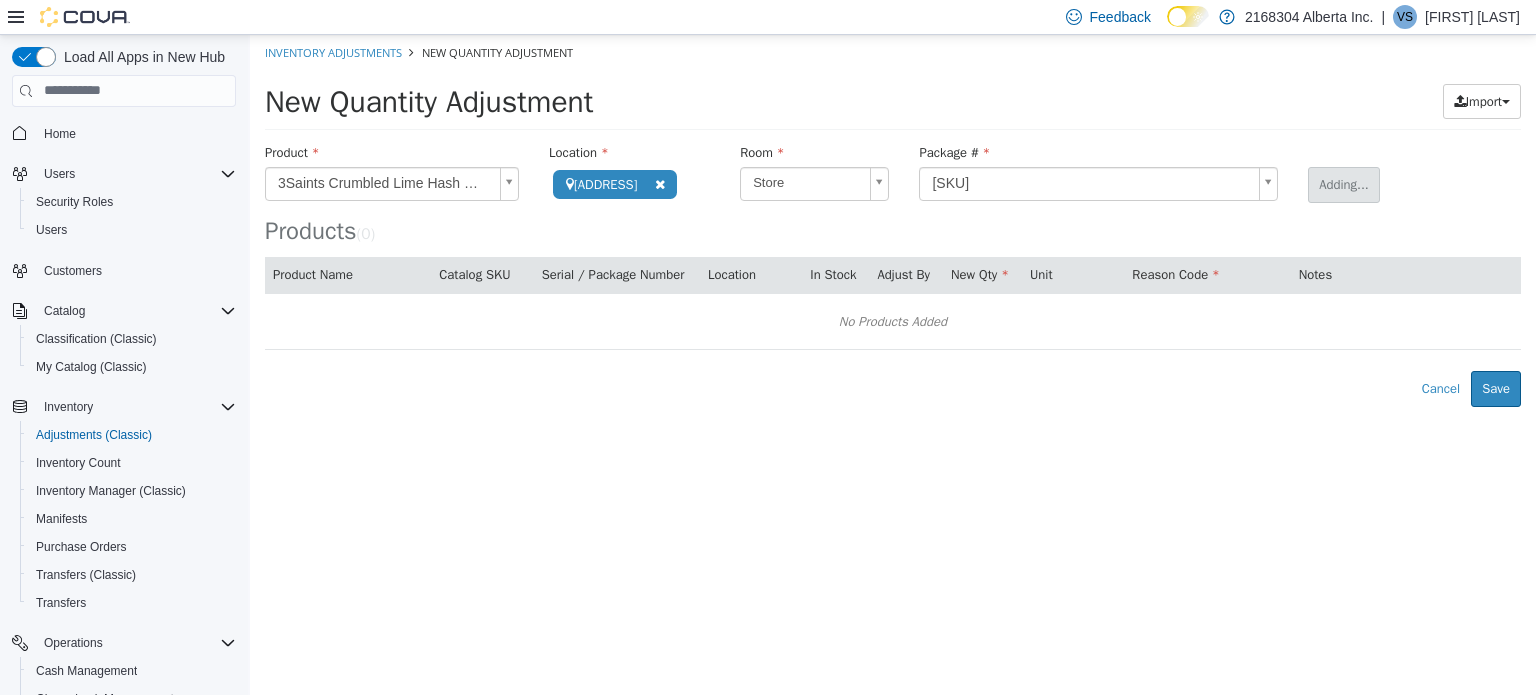 type 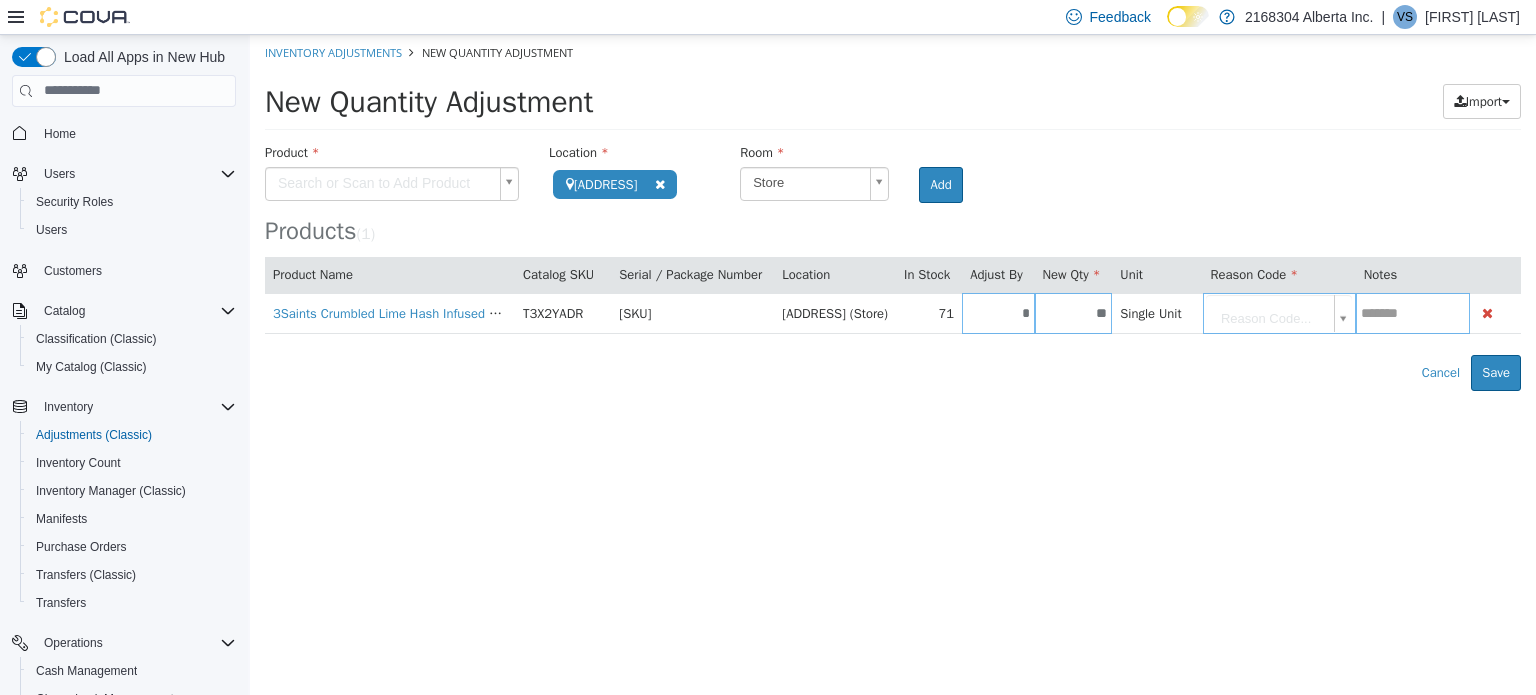 click at bounding box center [392, 201] 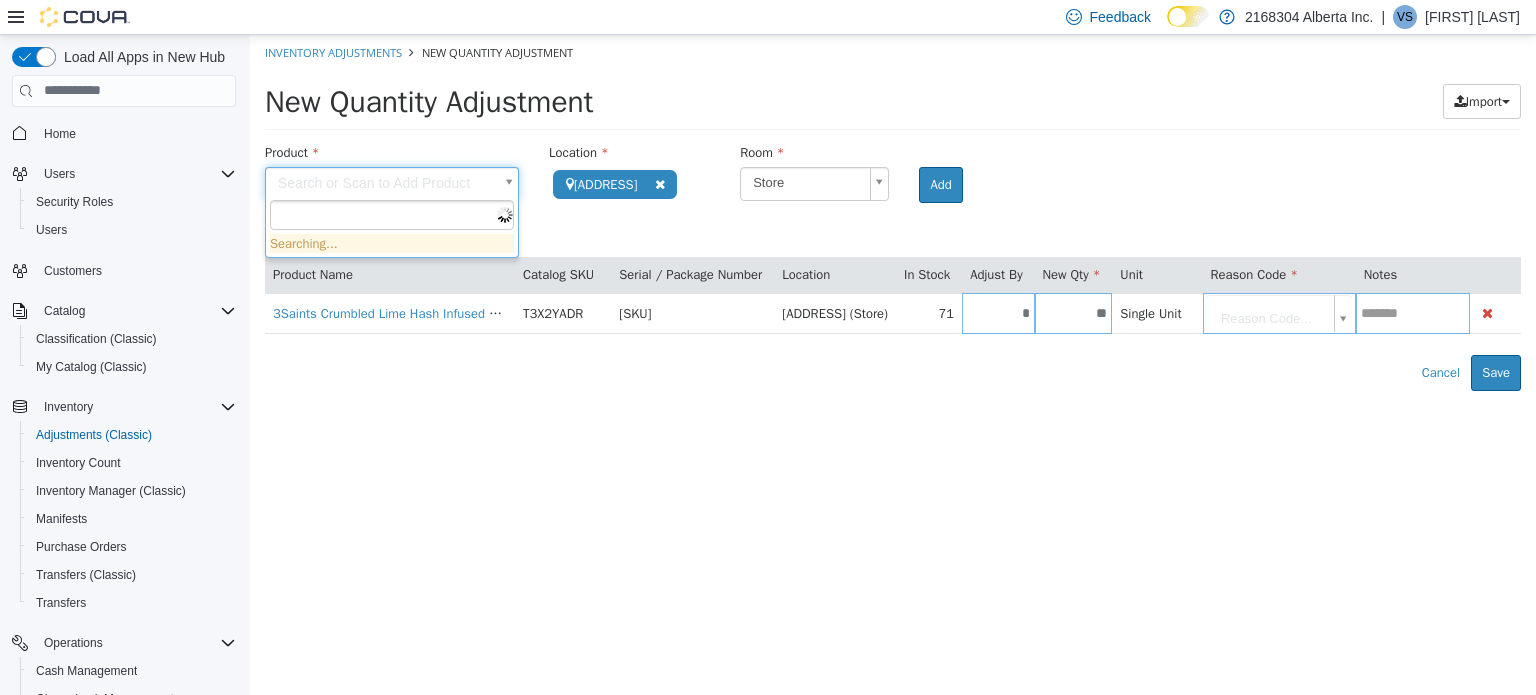 click on "**********" at bounding box center [893, 212] 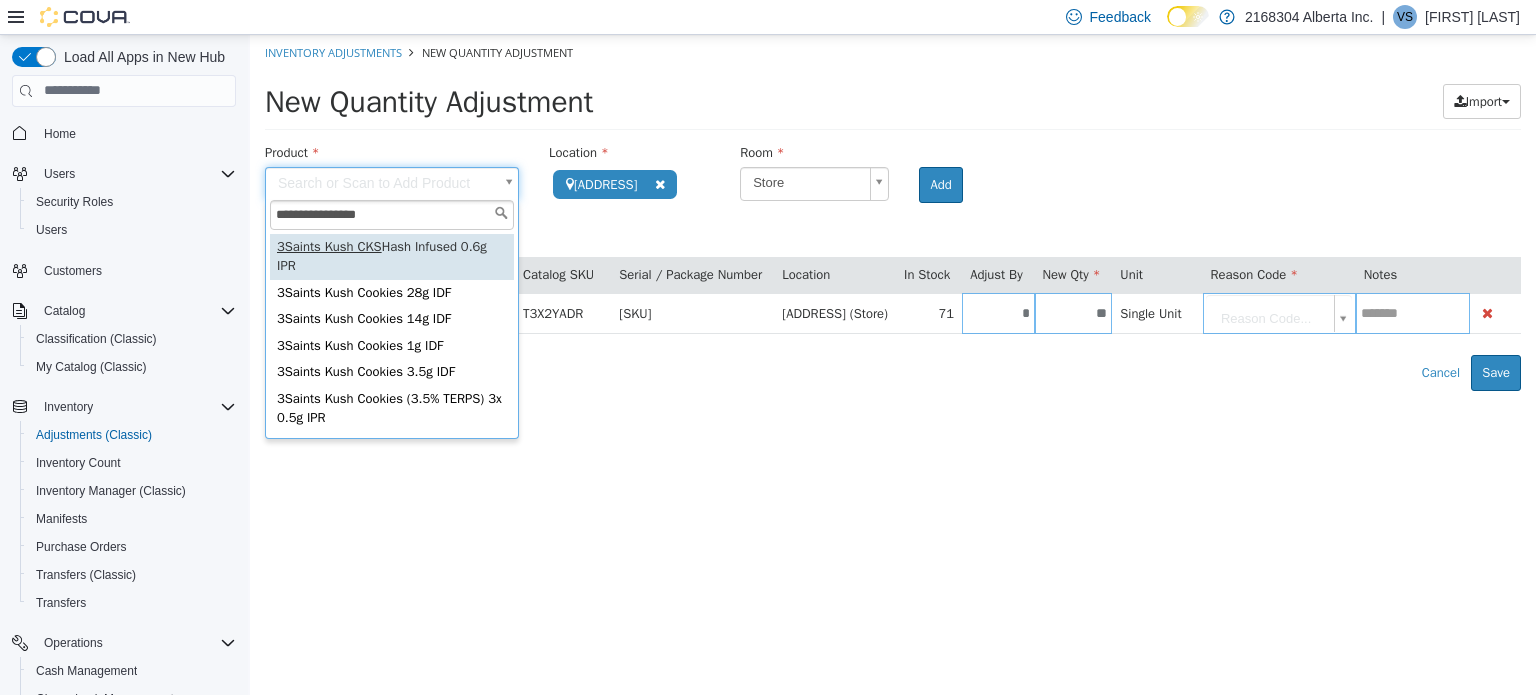 type on "**********" 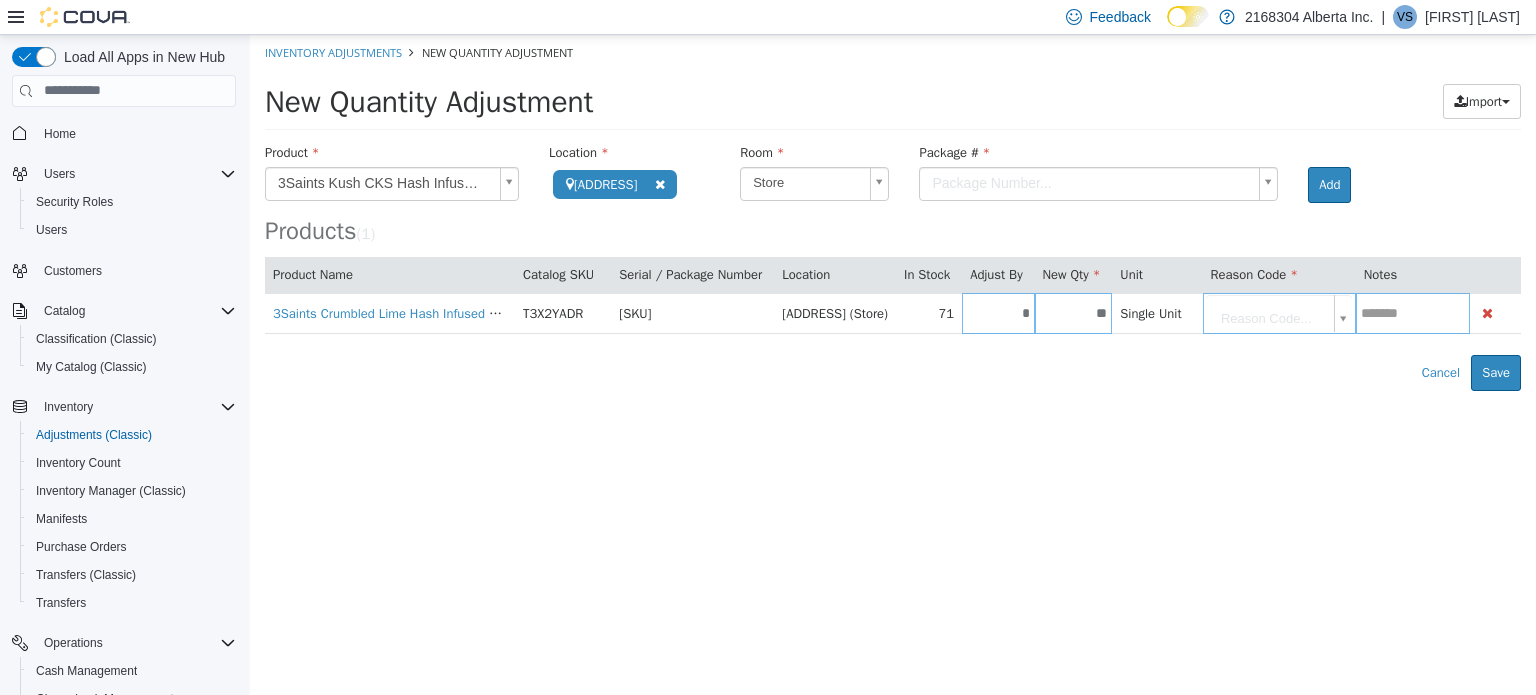 click on "**********" at bounding box center [893, 212] 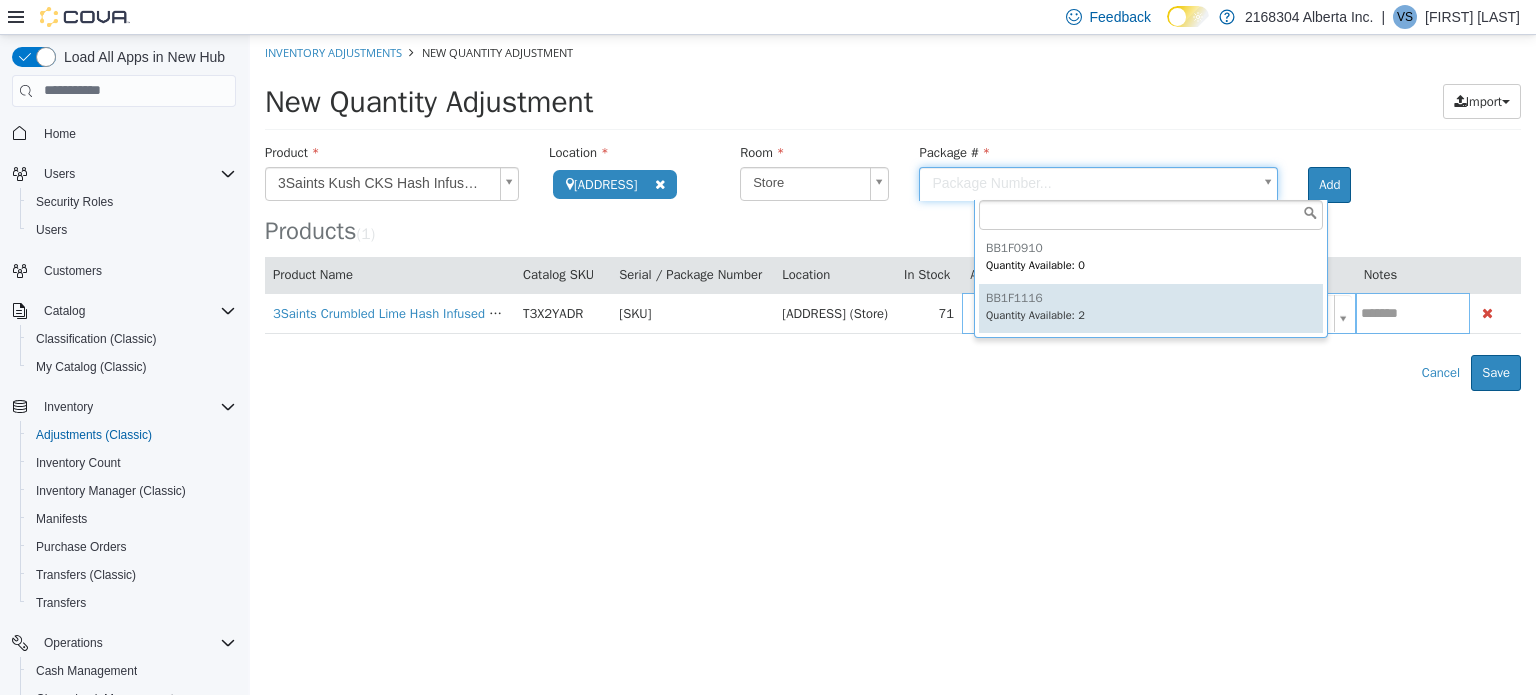 type on "********" 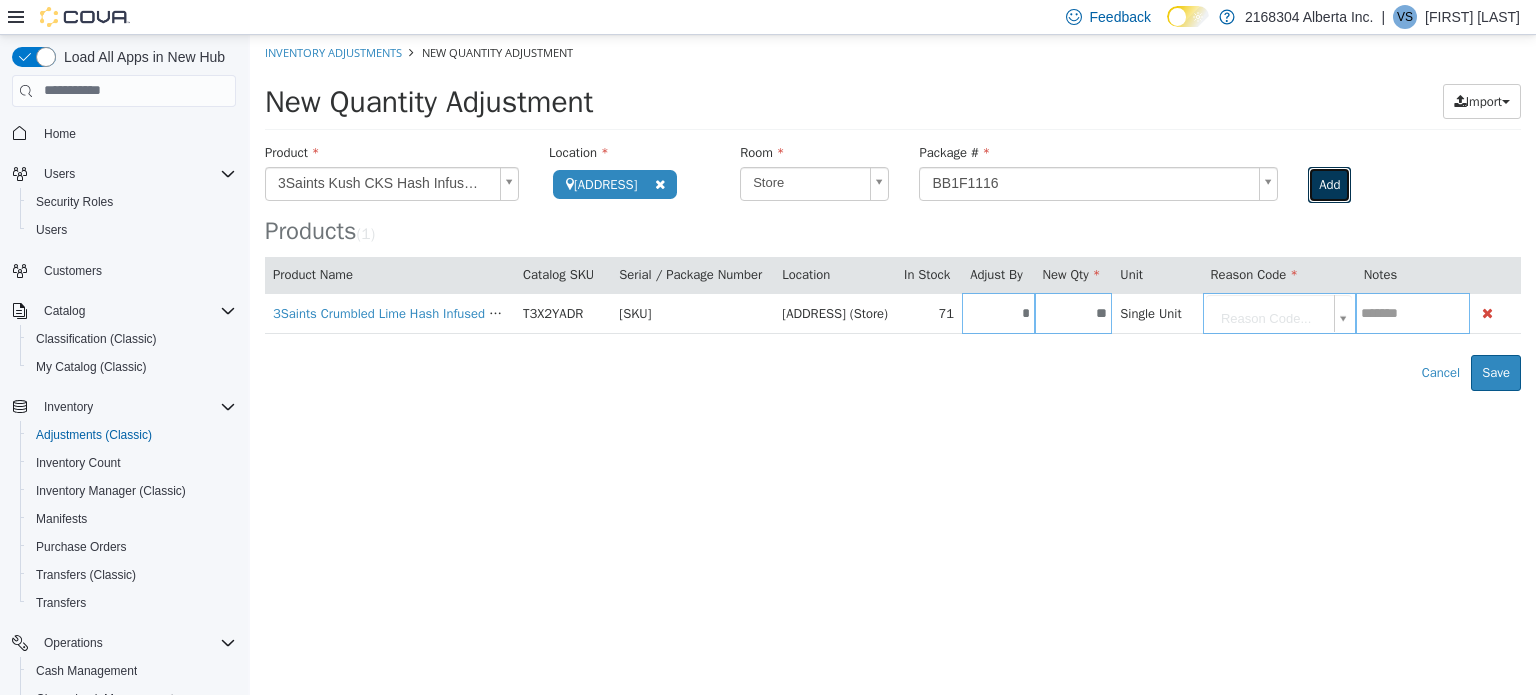 click on "Add" at bounding box center [1329, 184] 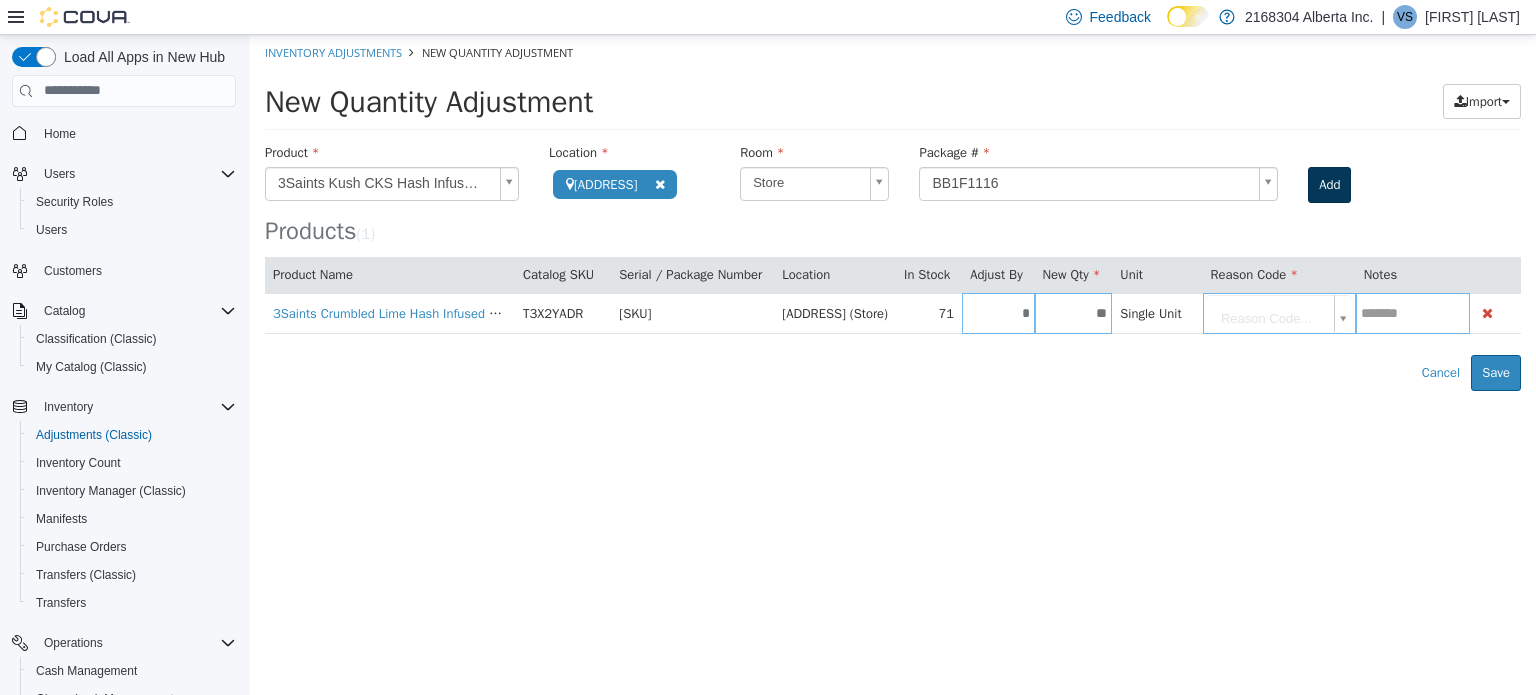 type 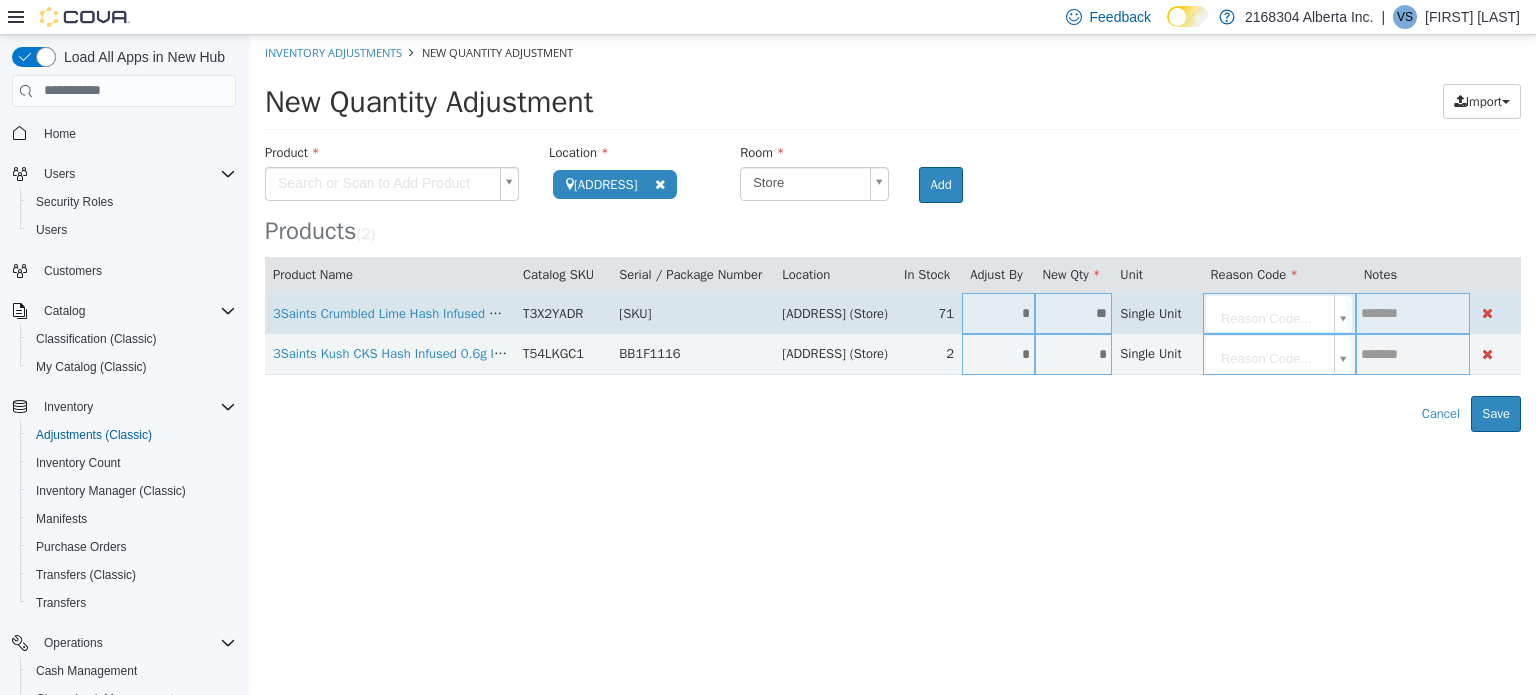 click on "*" at bounding box center (998, 312) 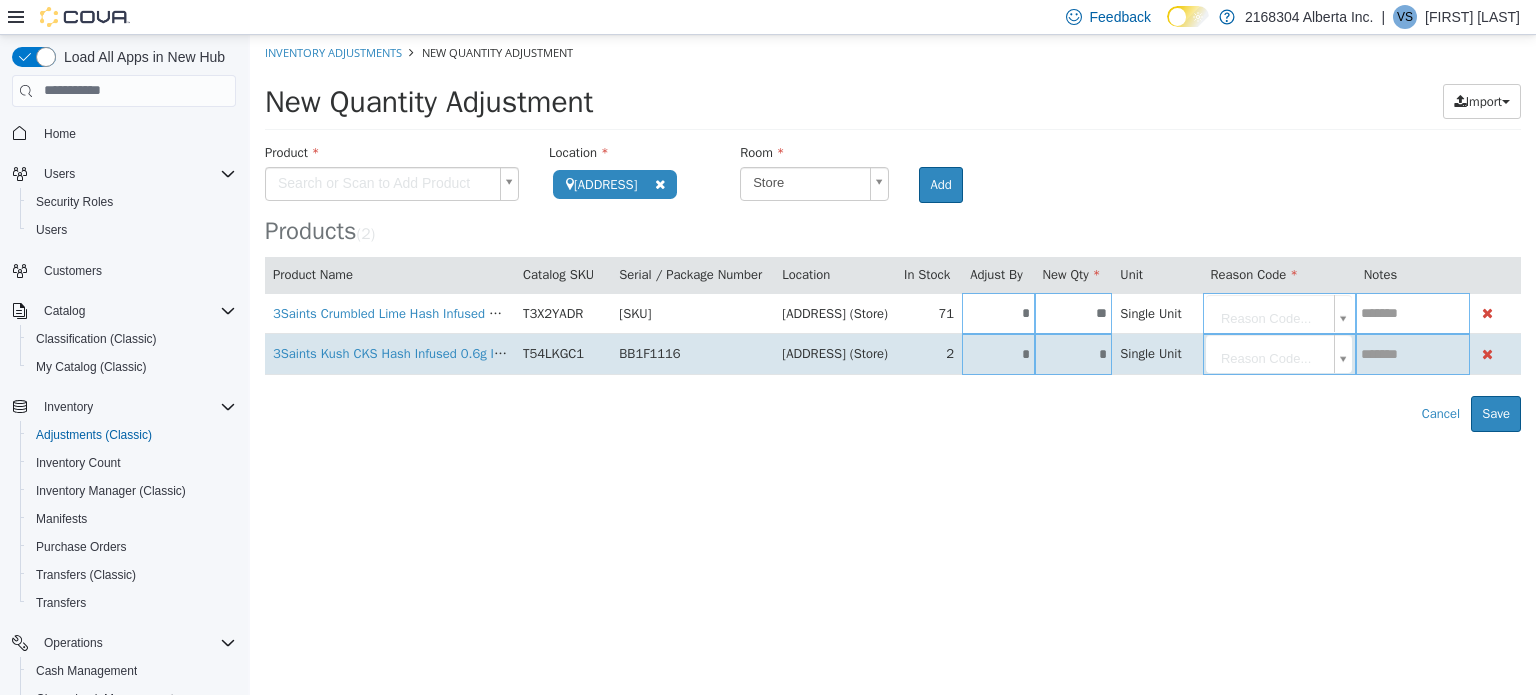 type on "*" 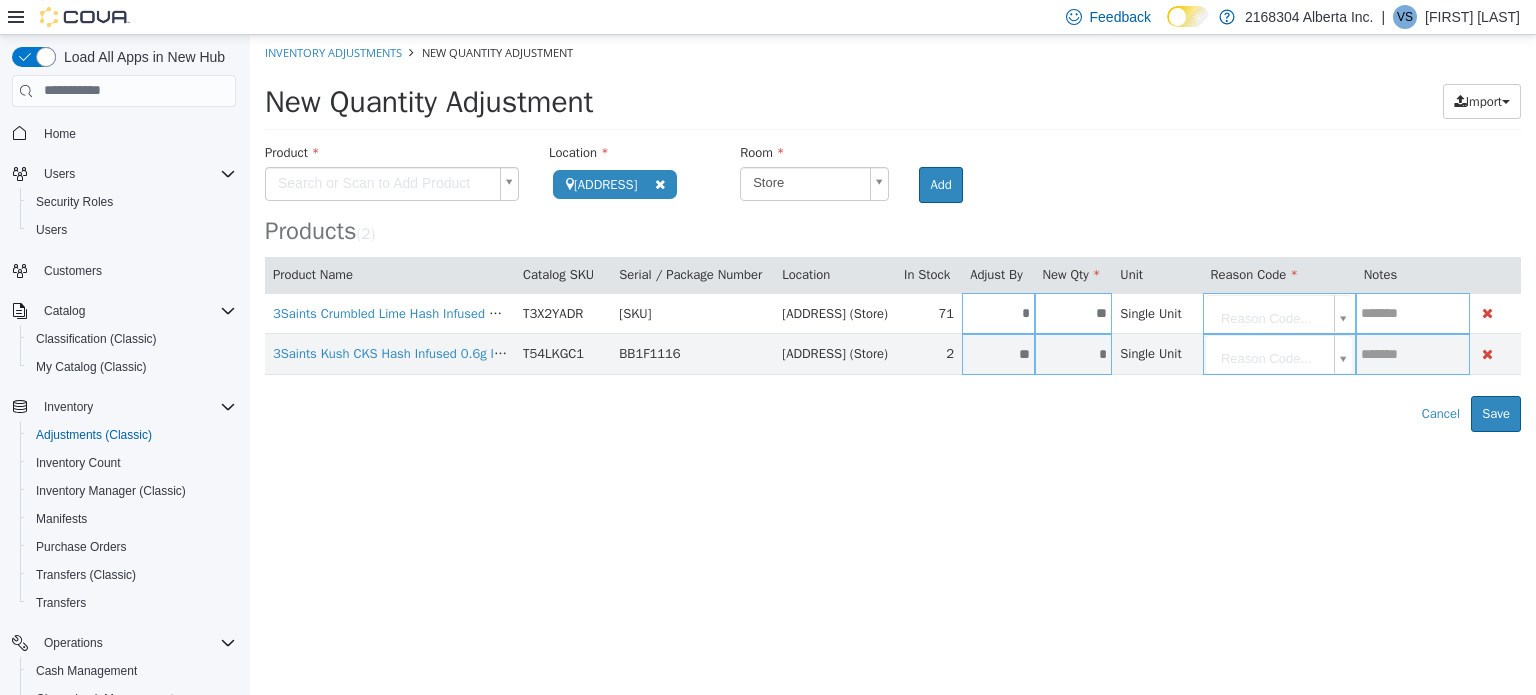 type on "**" 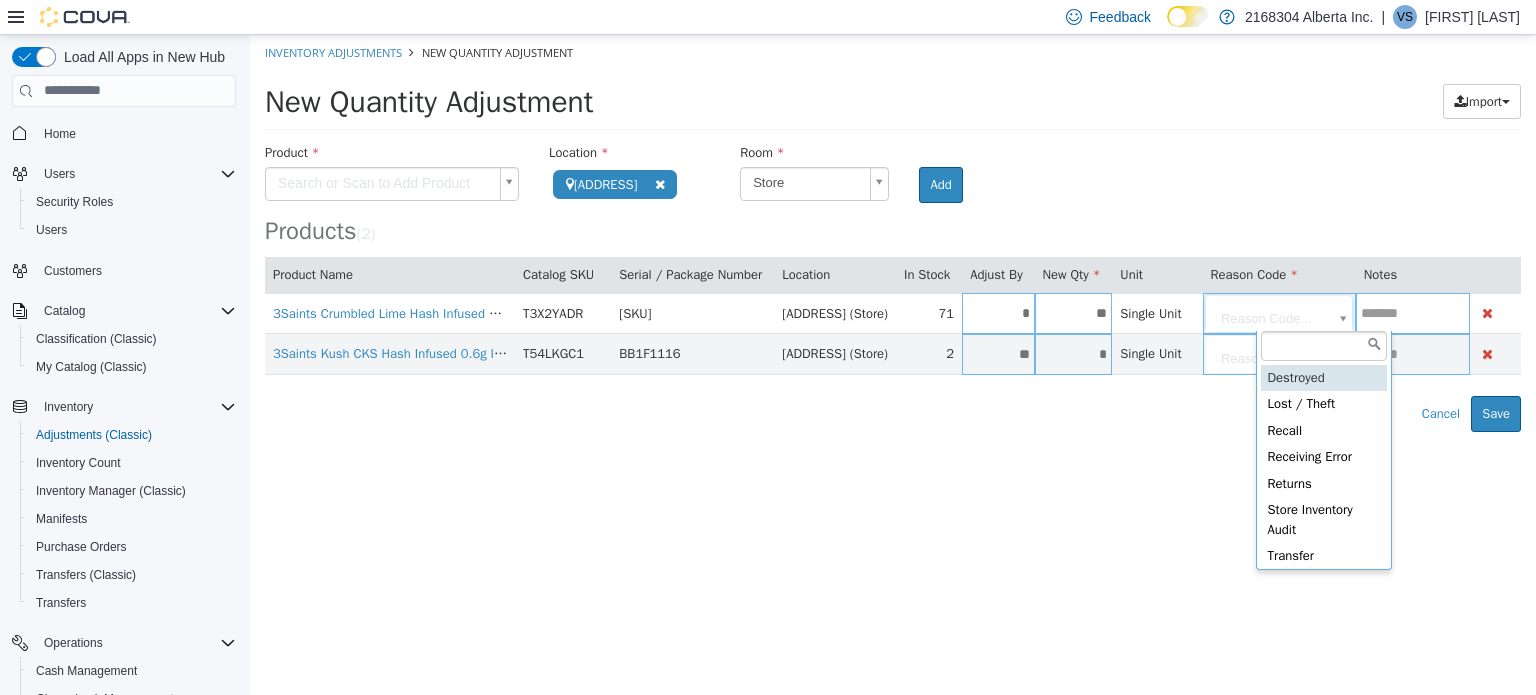 click on "**********" at bounding box center (893, 232) 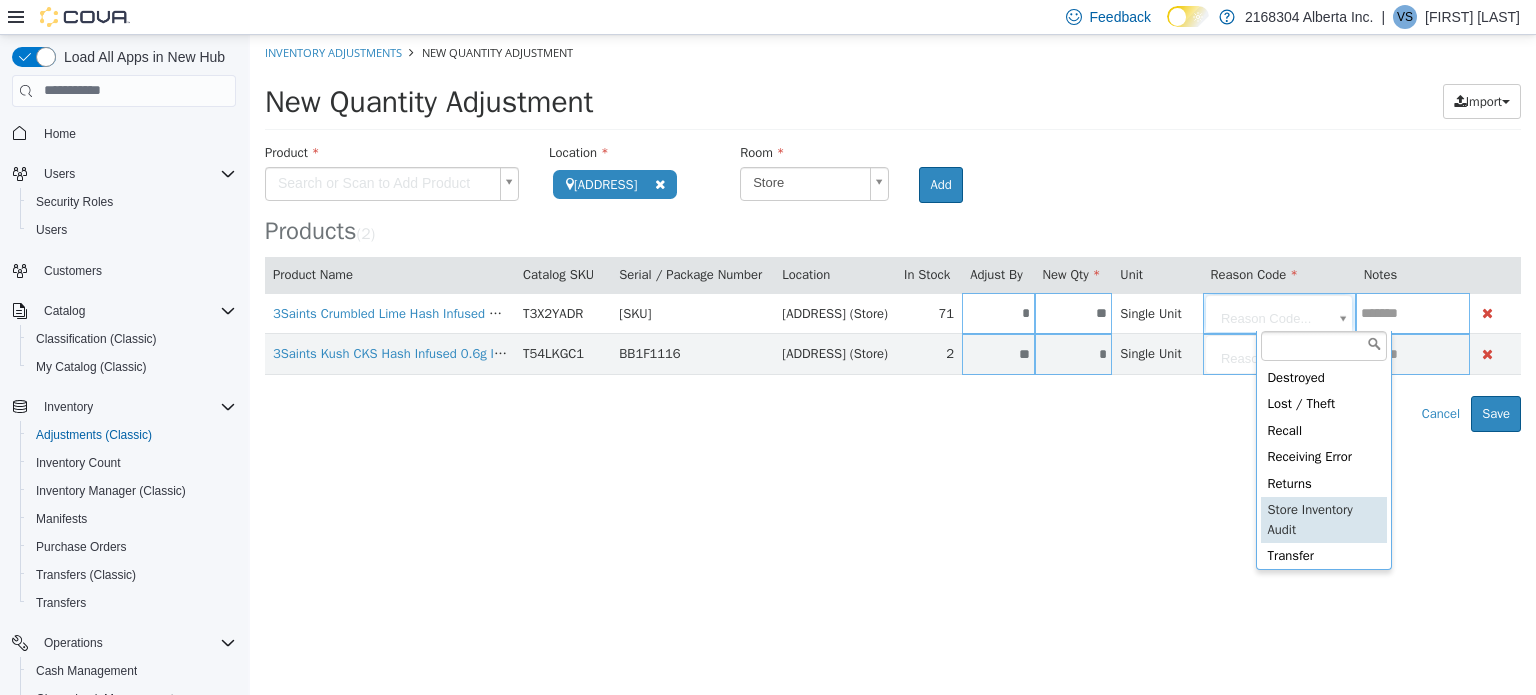 type on "**********" 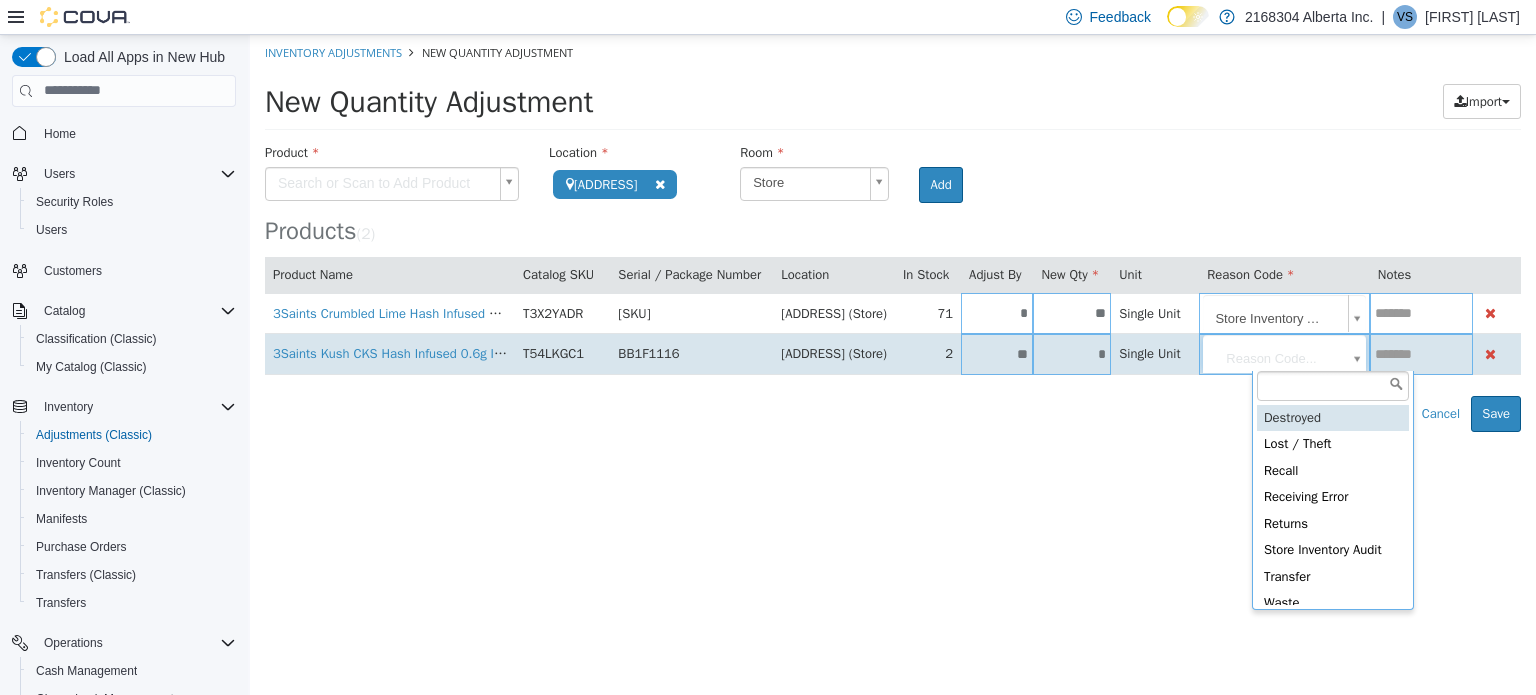 click on "**********" at bounding box center [893, 232] 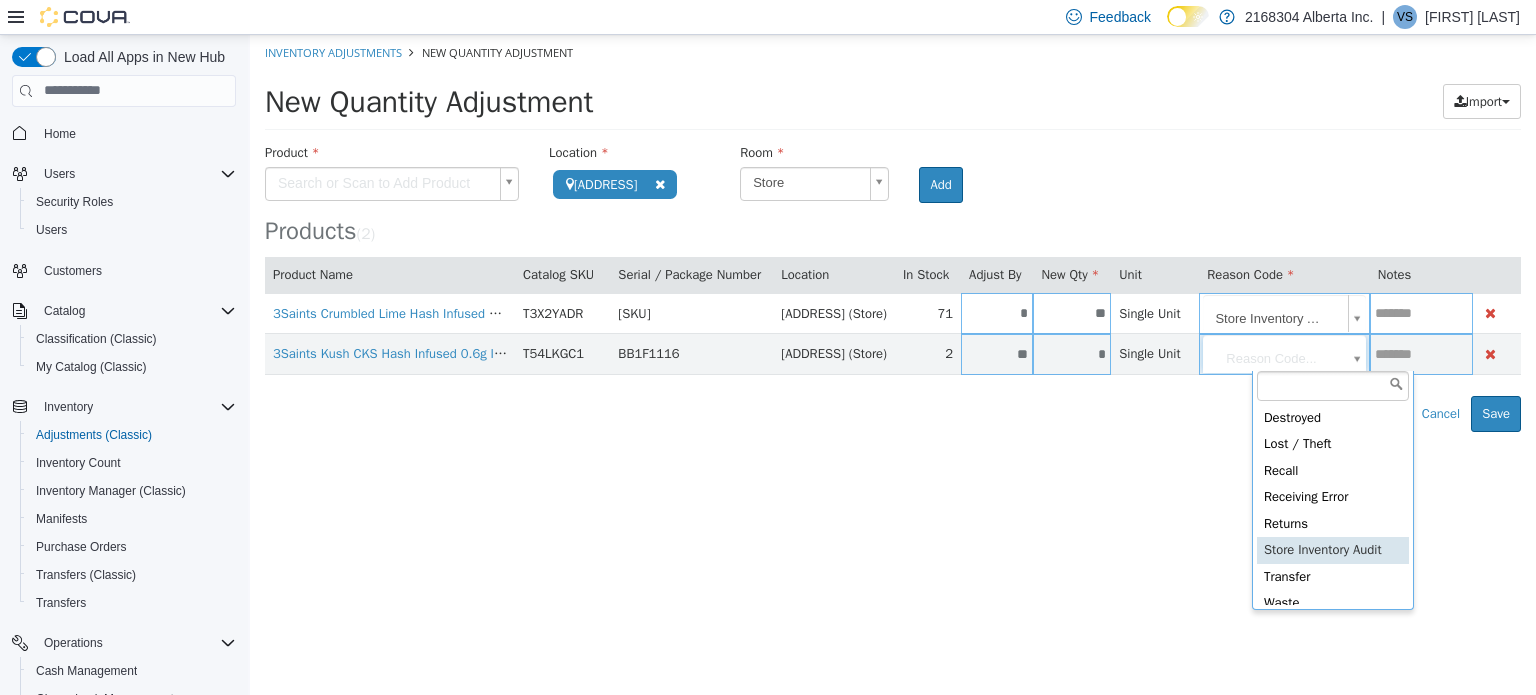 type on "**********" 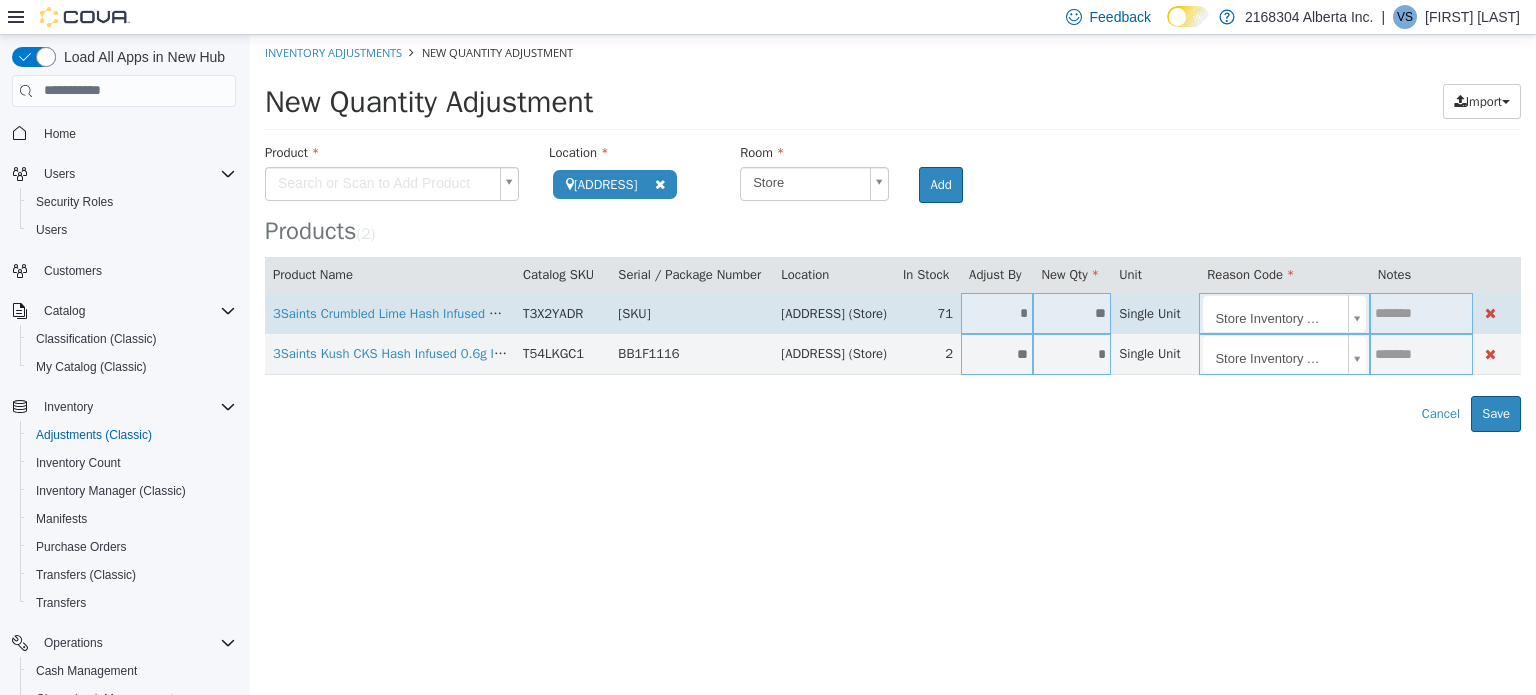 click at bounding box center [1421, 312] 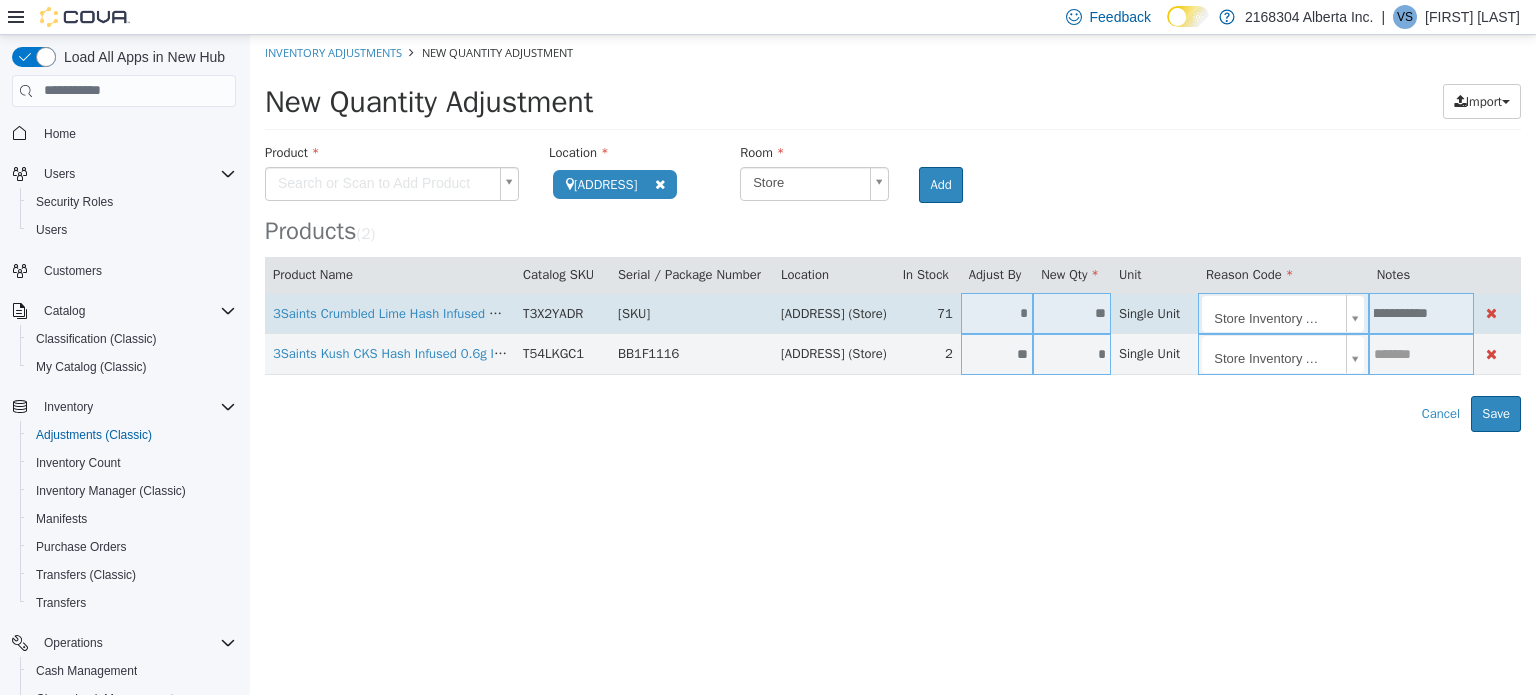 scroll, scrollTop: 0, scrollLeft: 147, axis: horizontal 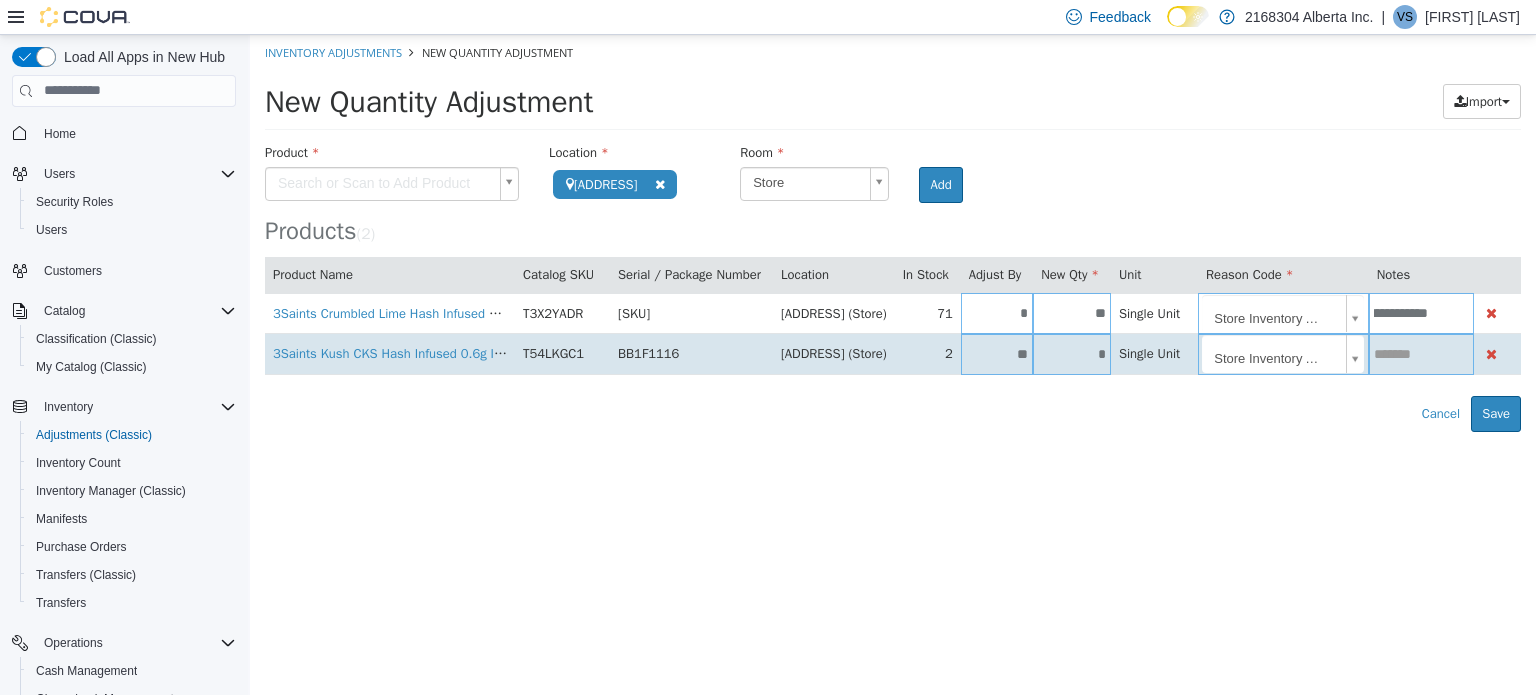 type on "**********" 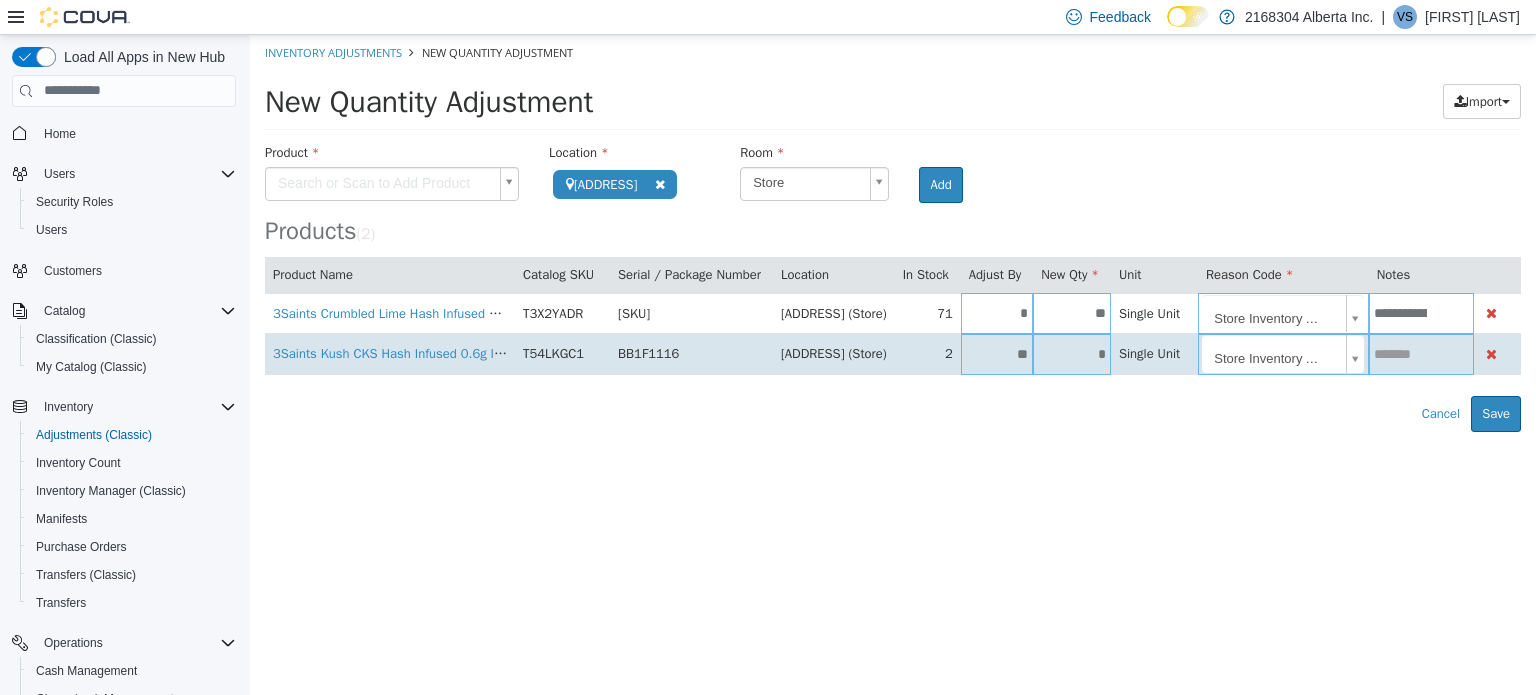 click at bounding box center (1422, 353) 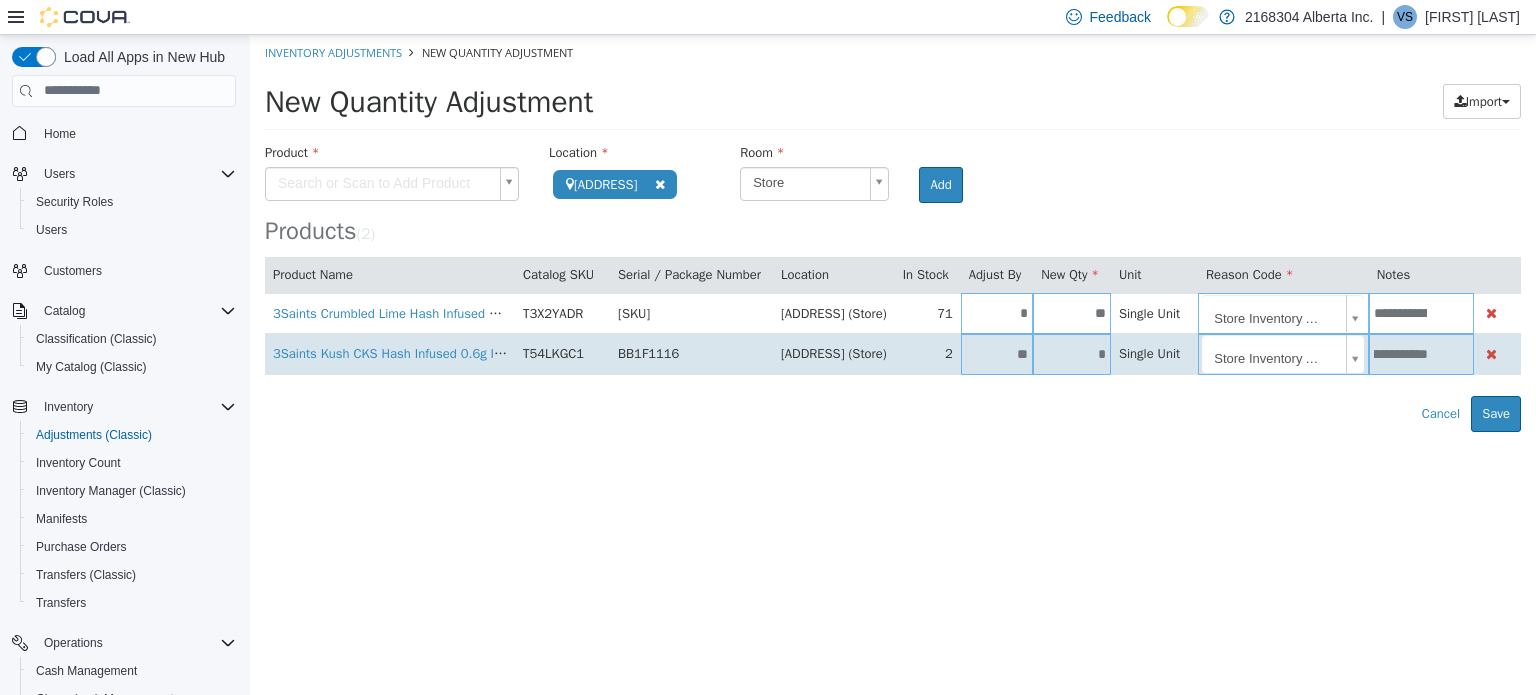 scroll, scrollTop: 0, scrollLeft: 184, axis: horizontal 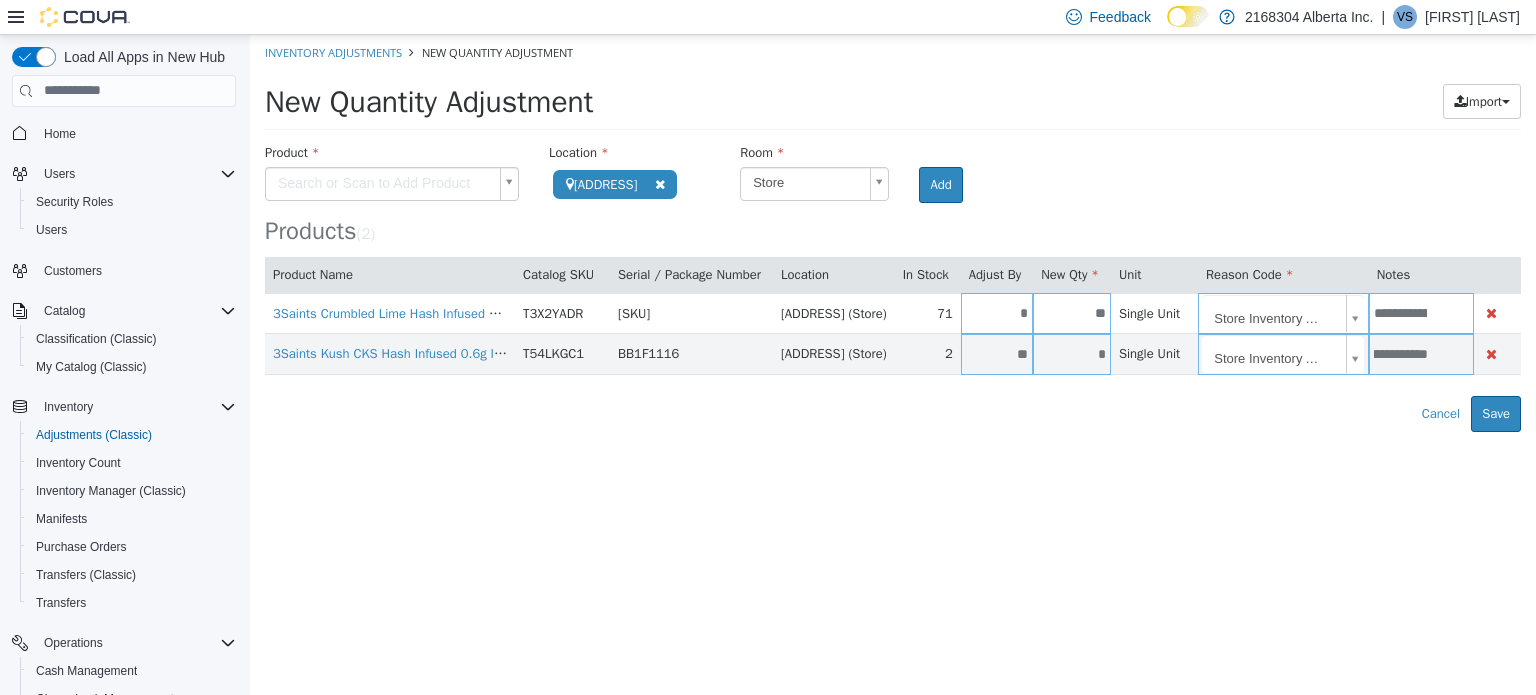 type on "**********" 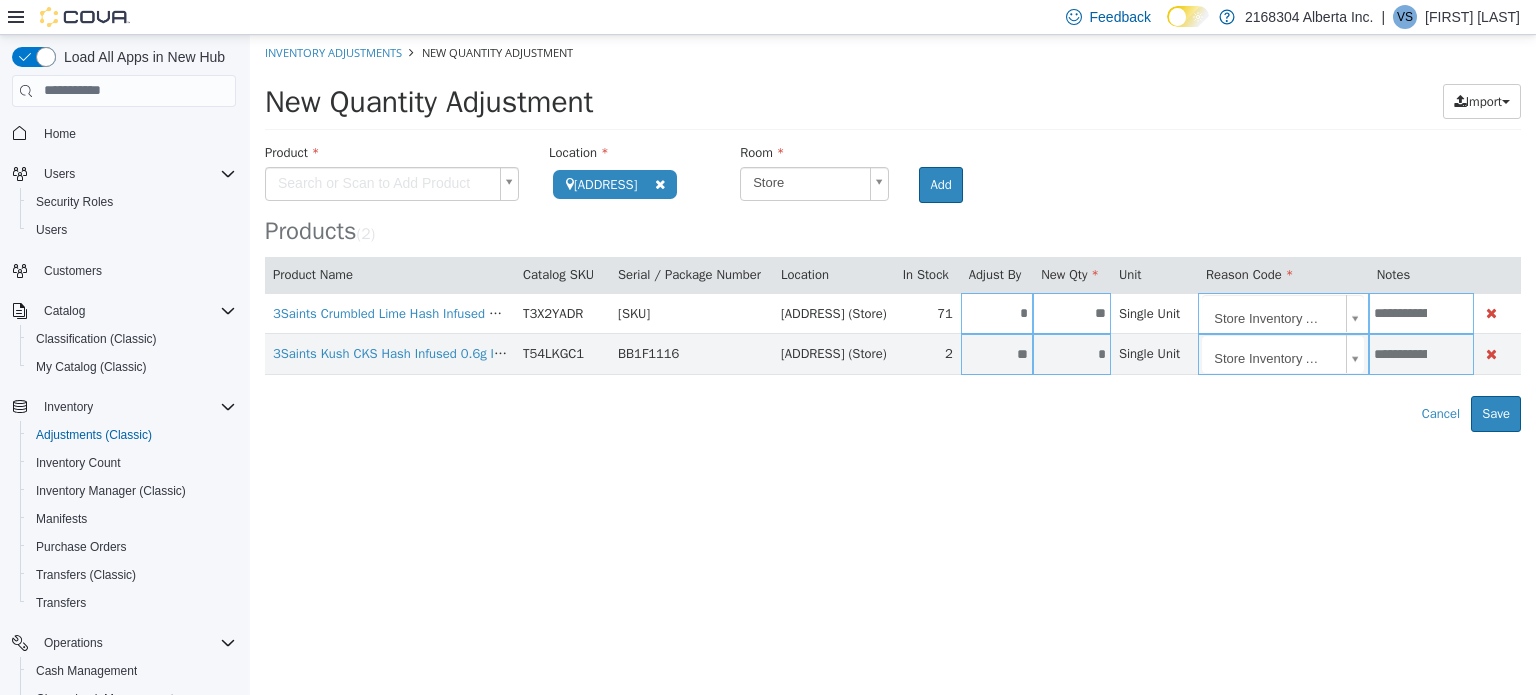 click on "**********" at bounding box center (893, 232) 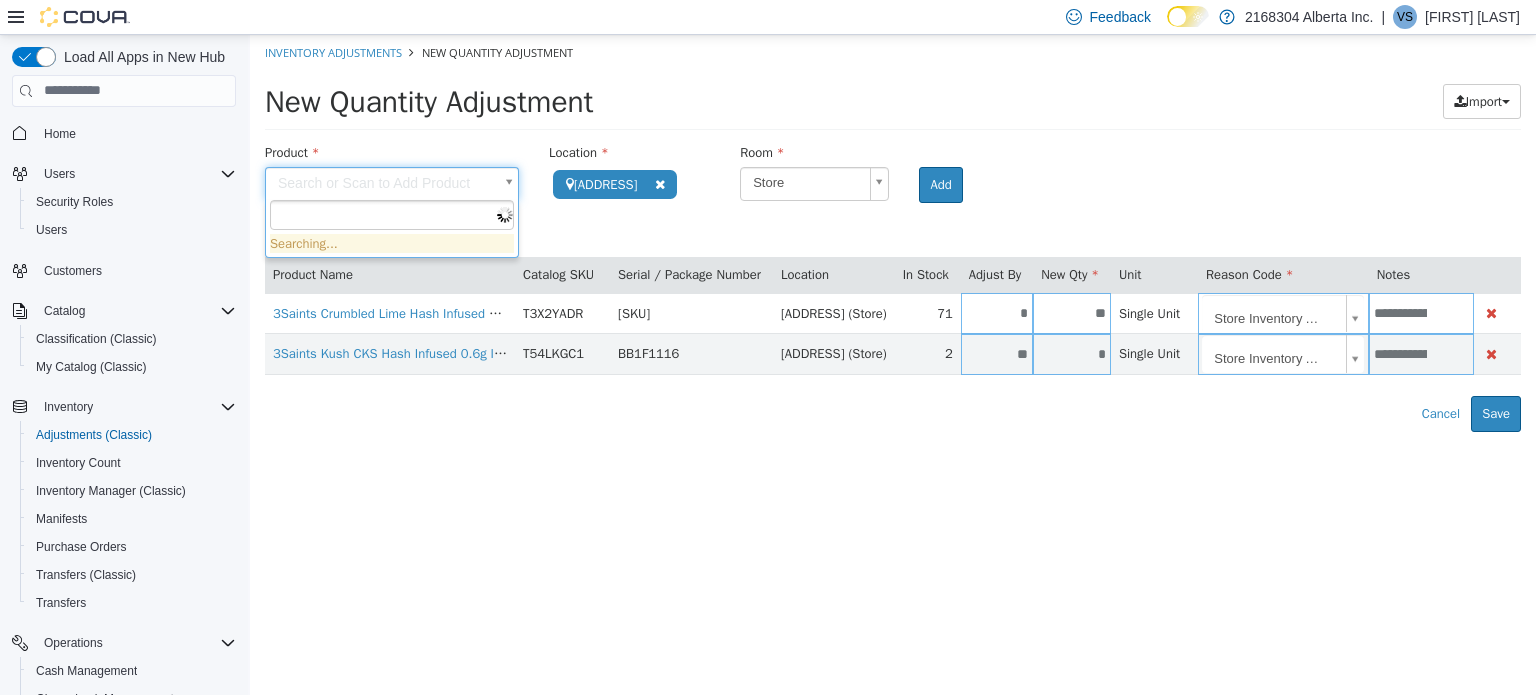 click on "**********" at bounding box center [893, 232] 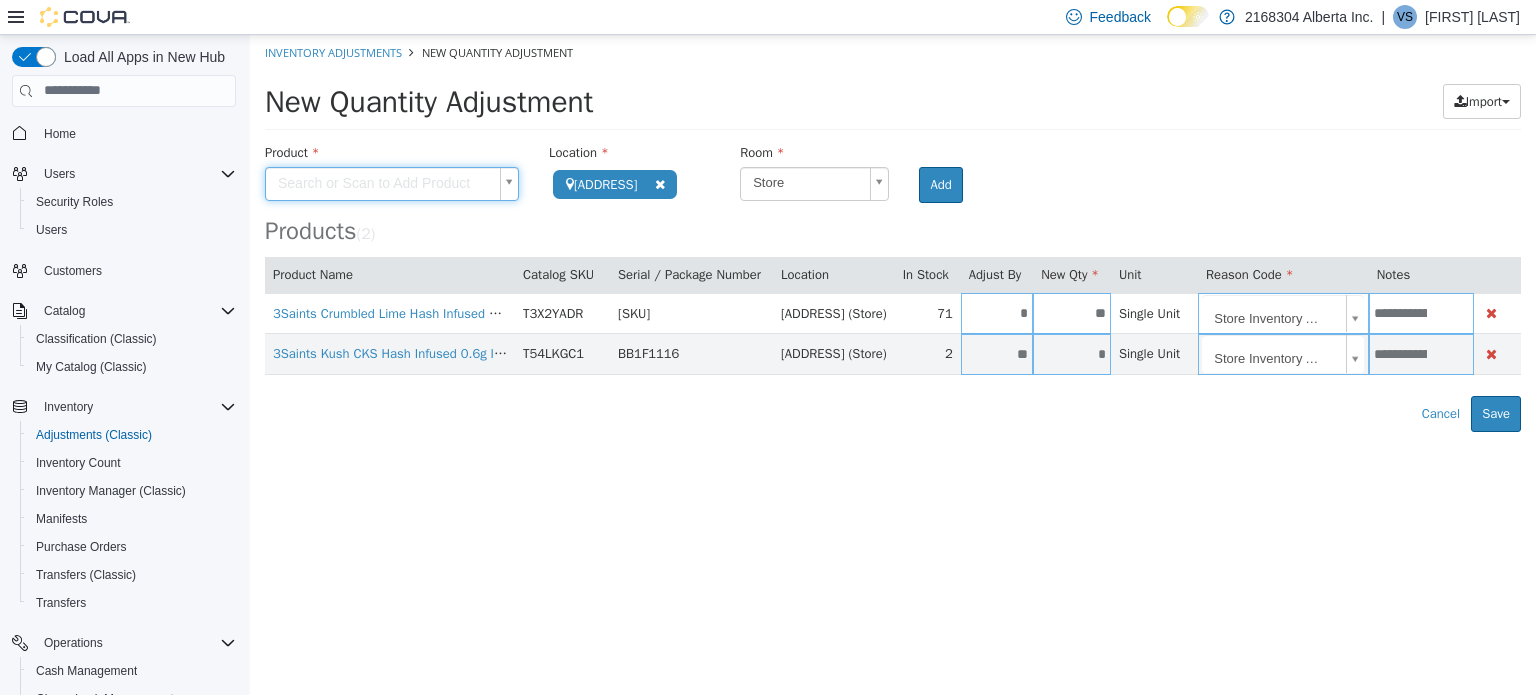 drag, startPoint x: 481, startPoint y: 196, endPoint x: 466, endPoint y: 179, distance: 22.671568 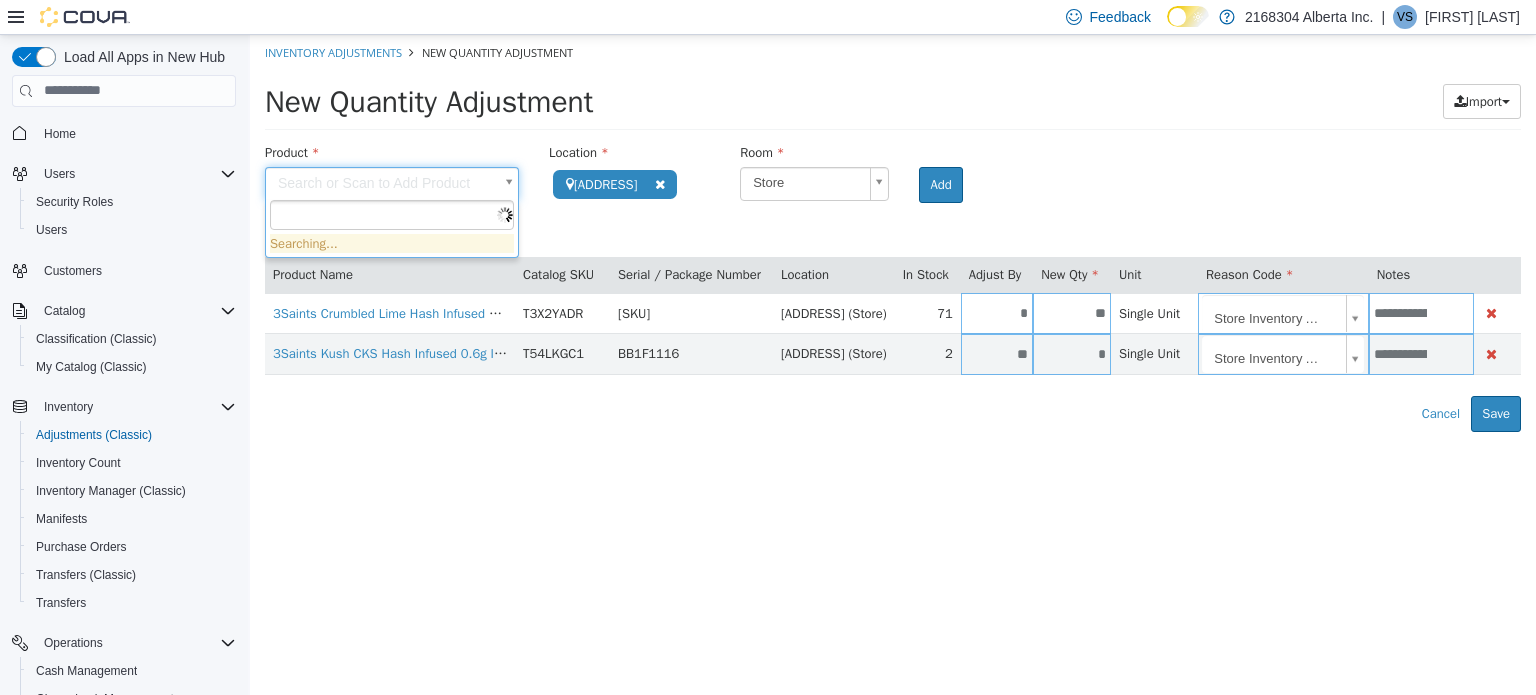 click on "**********" at bounding box center [893, 232] 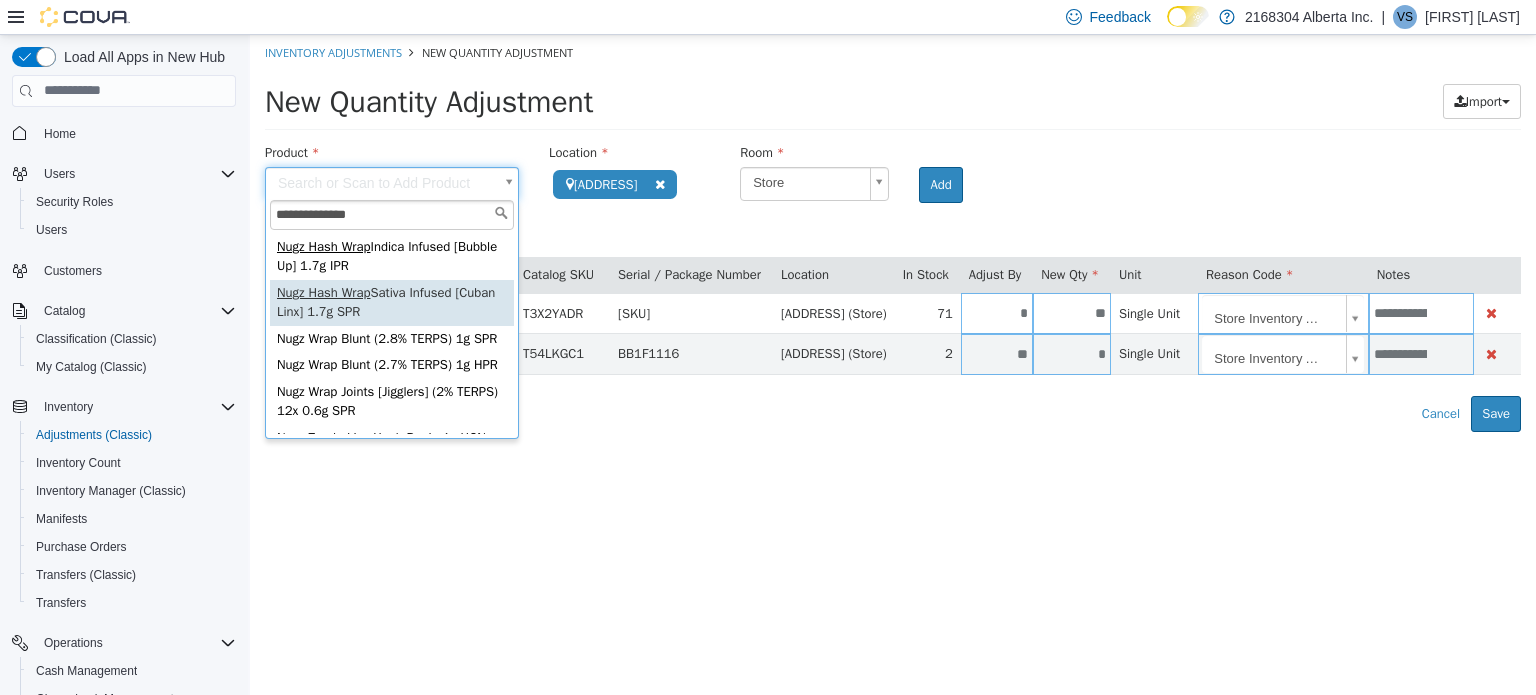 type on "**********" 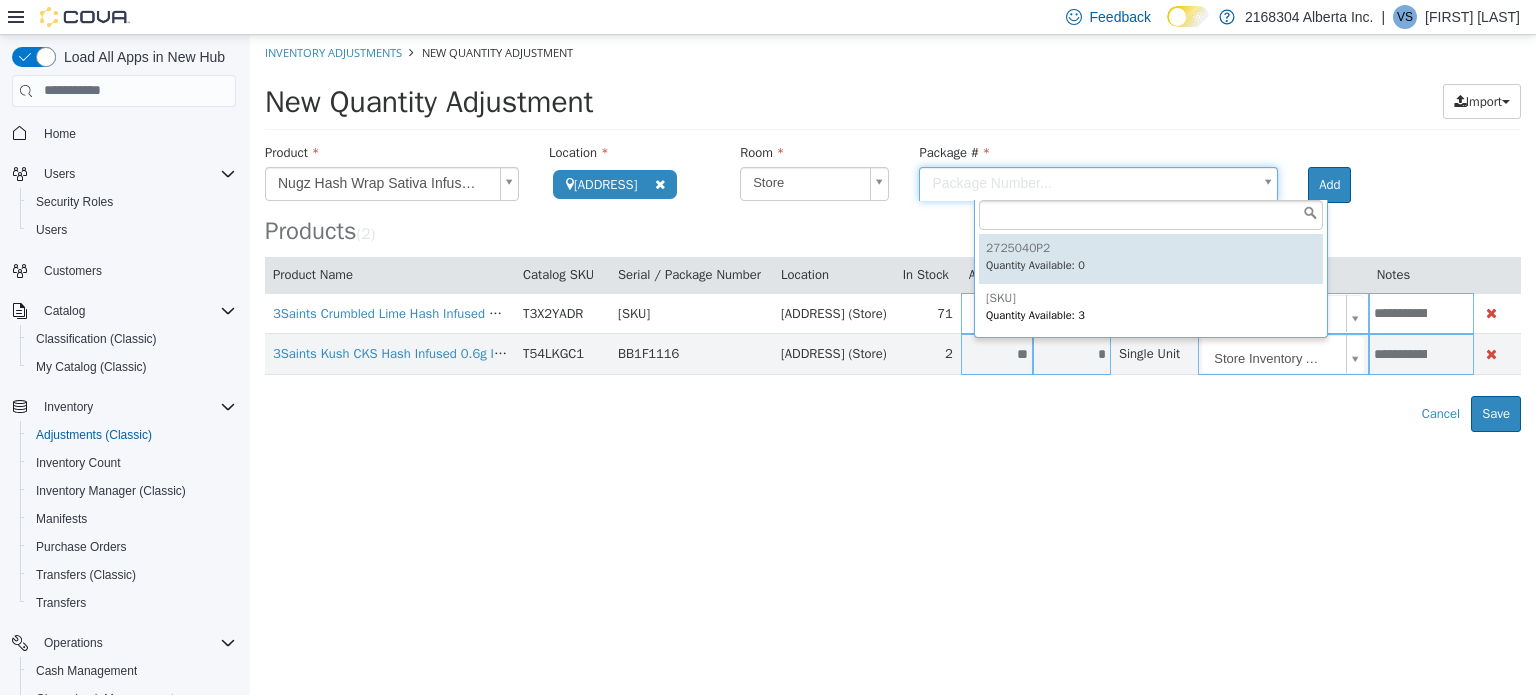 click on "**********" at bounding box center (893, 232) 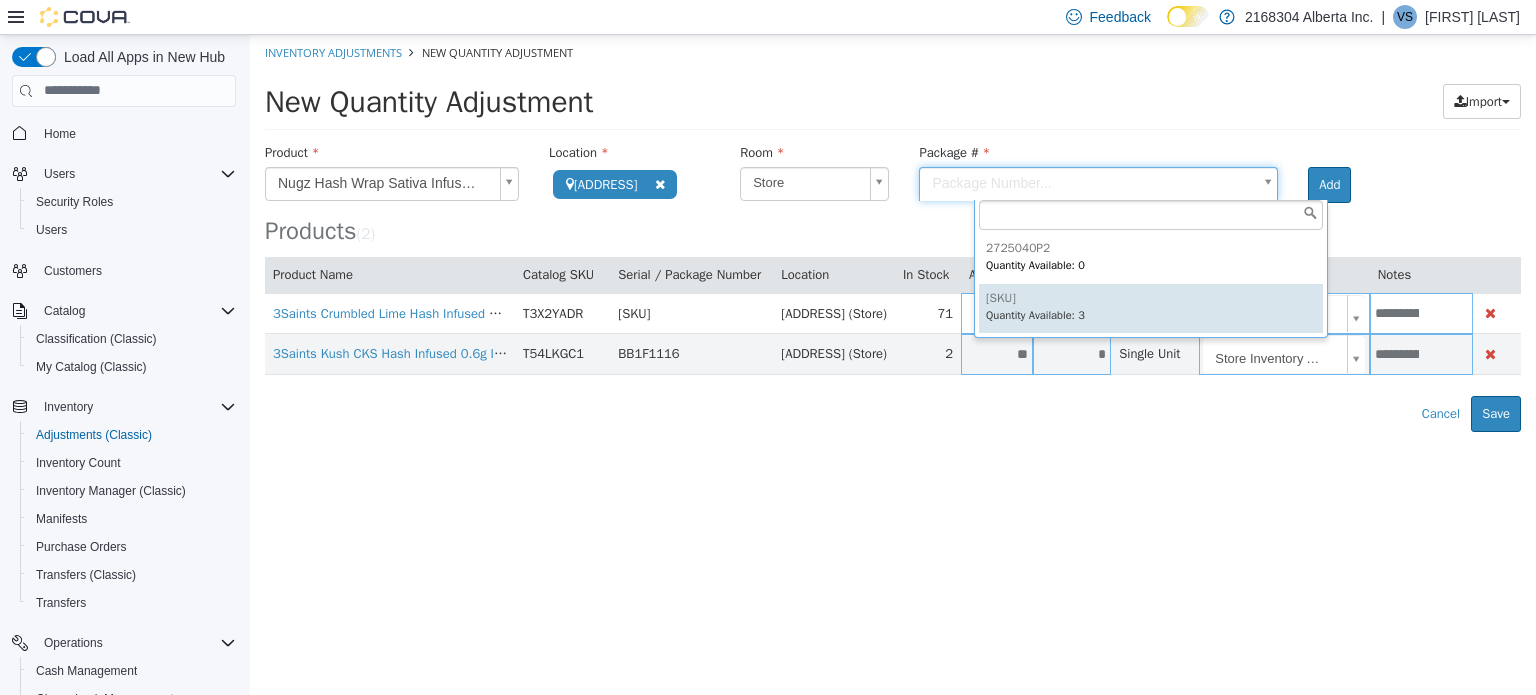 type on "*********" 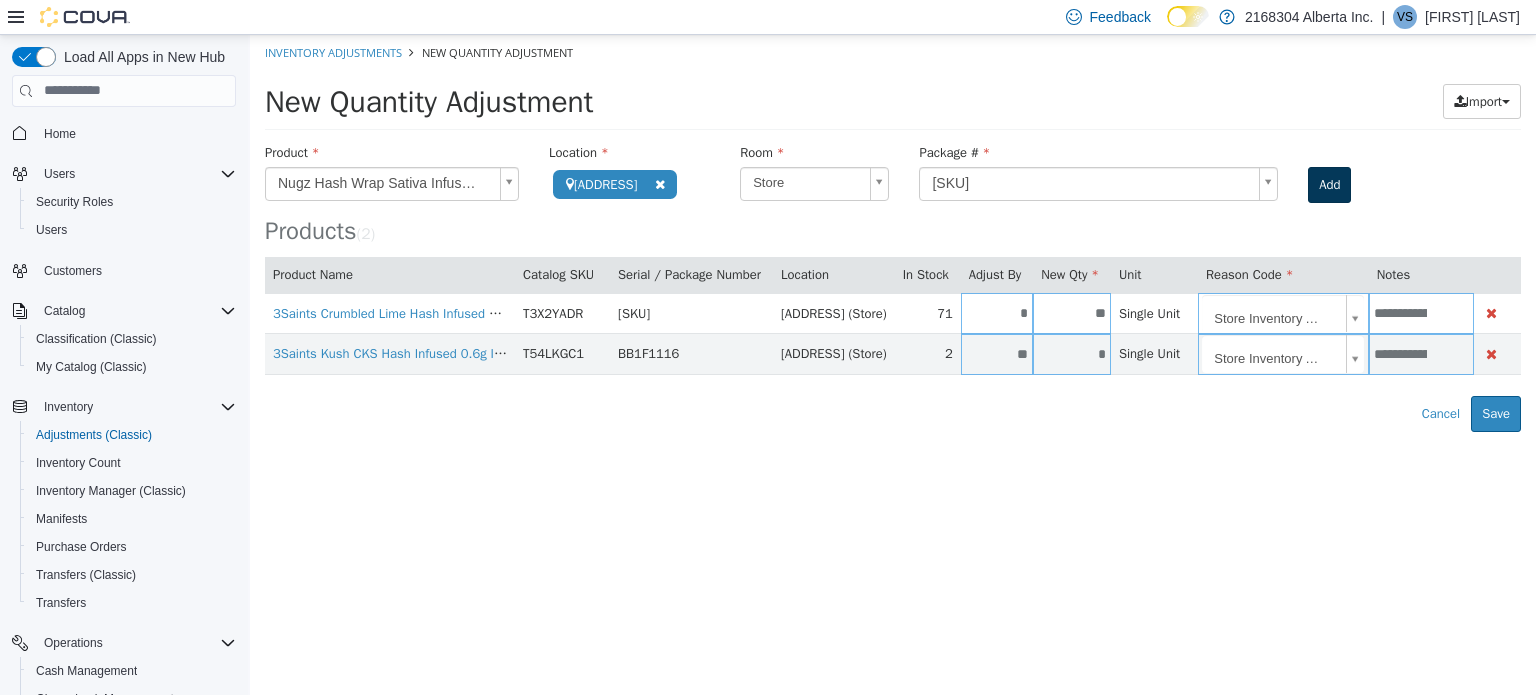 click on "Add" at bounding box center (1330, 184) 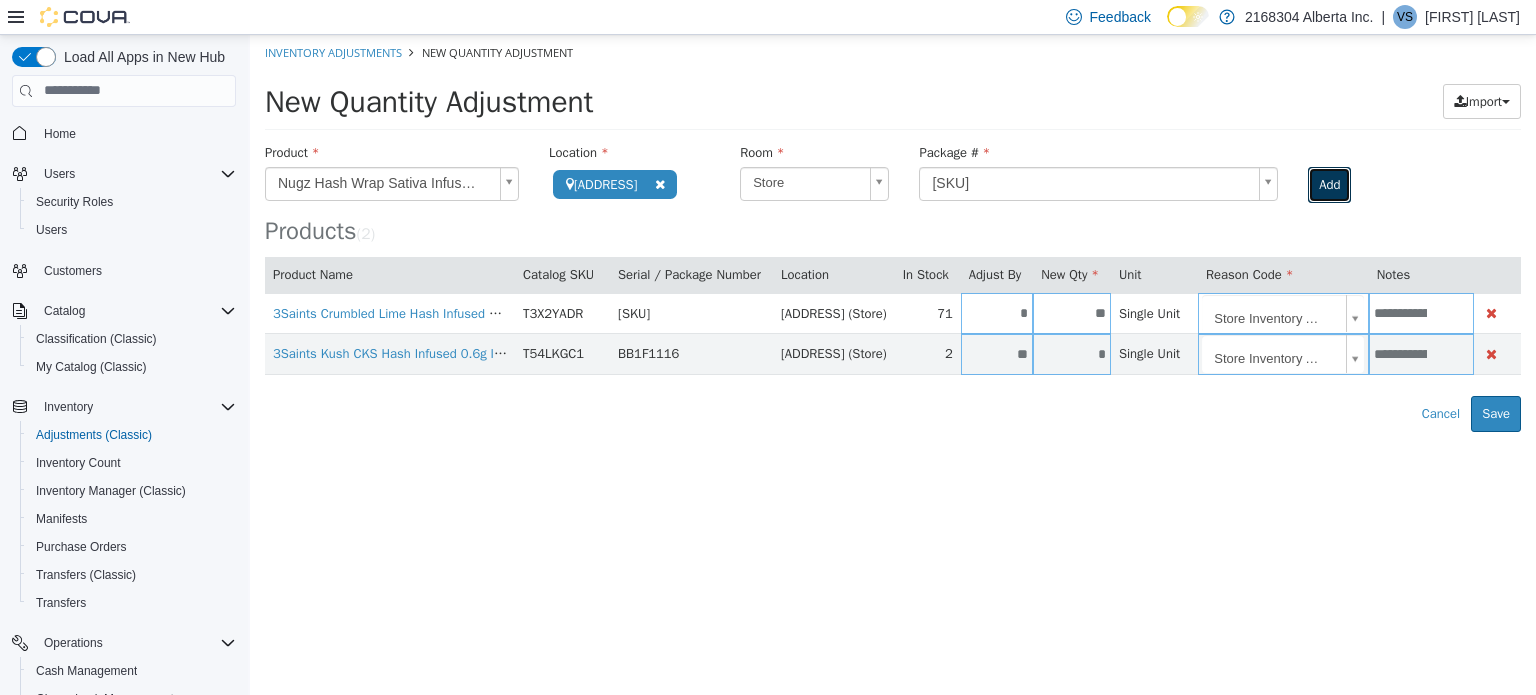 click on "Add" at bounding box center [1329, 184] 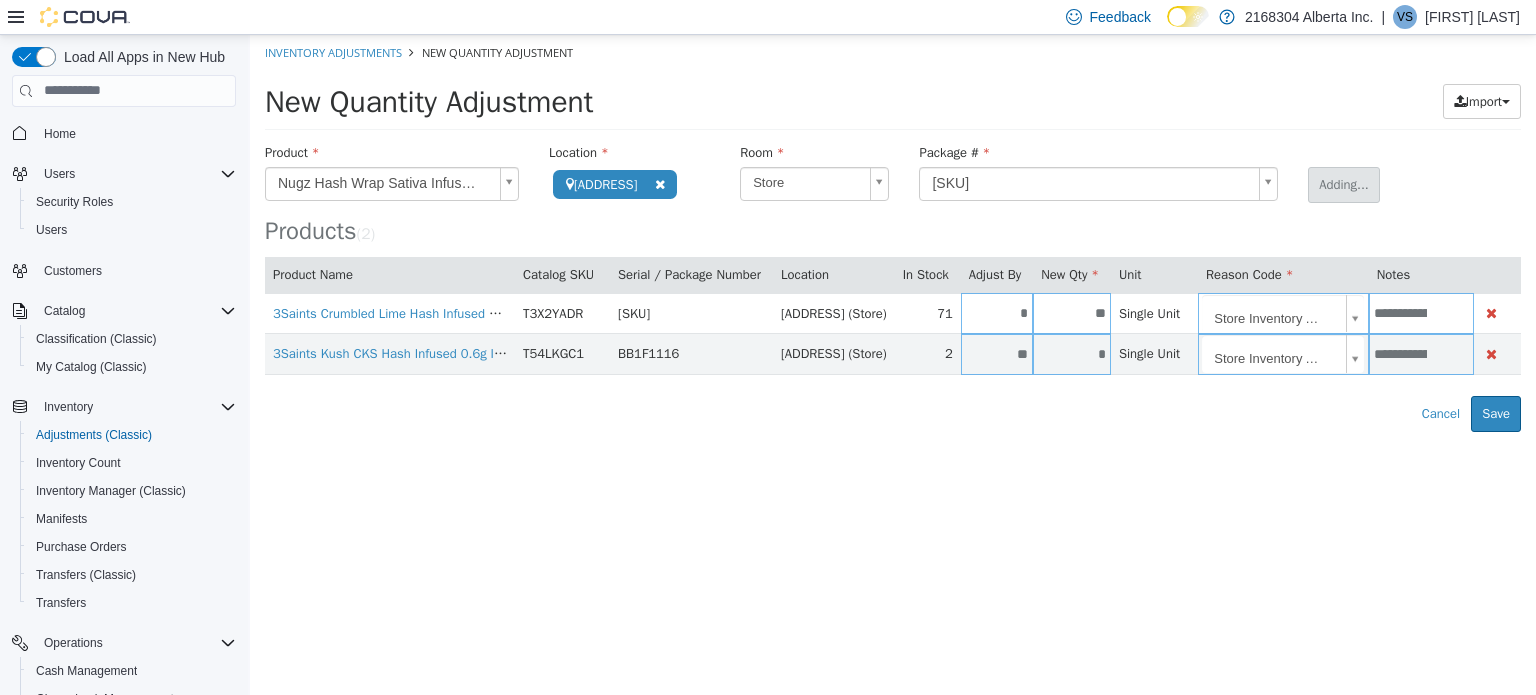 type 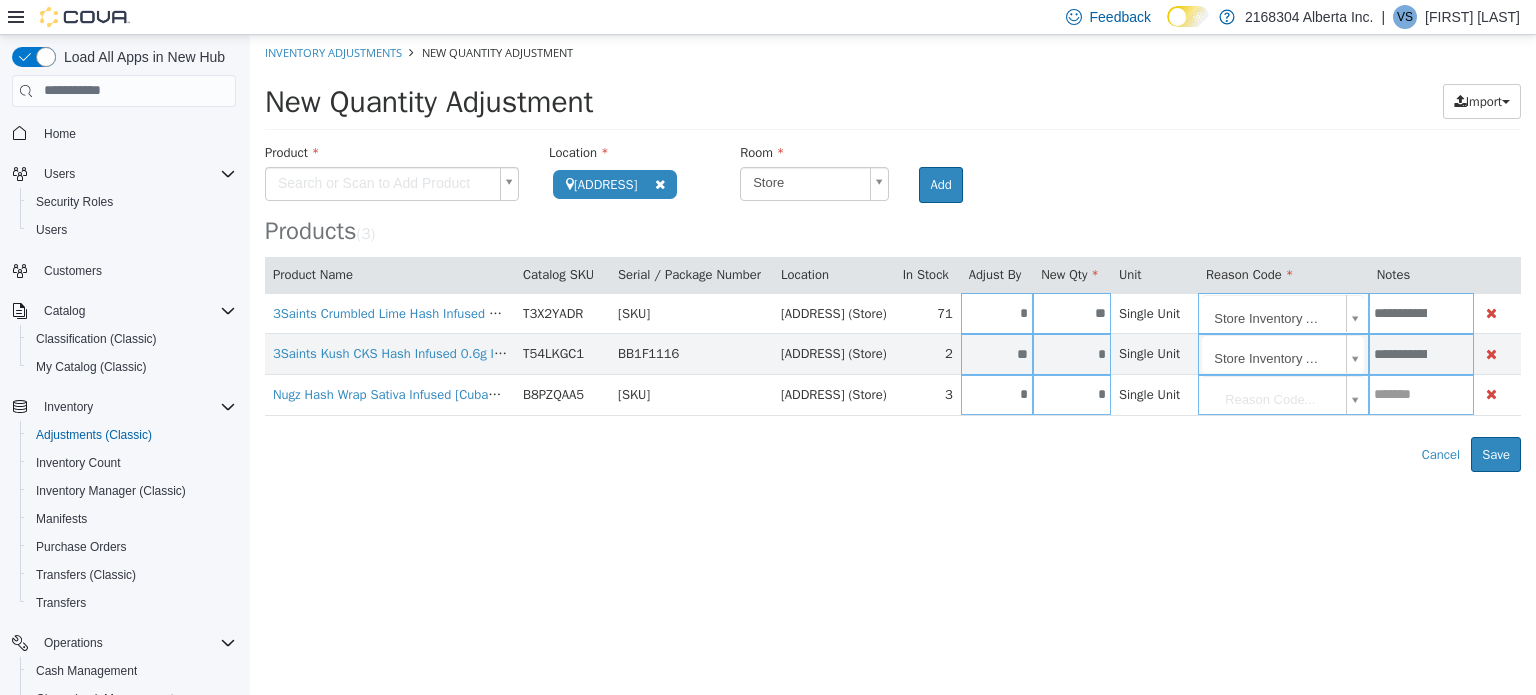 click on "**********" at bounding box center (893, 252) 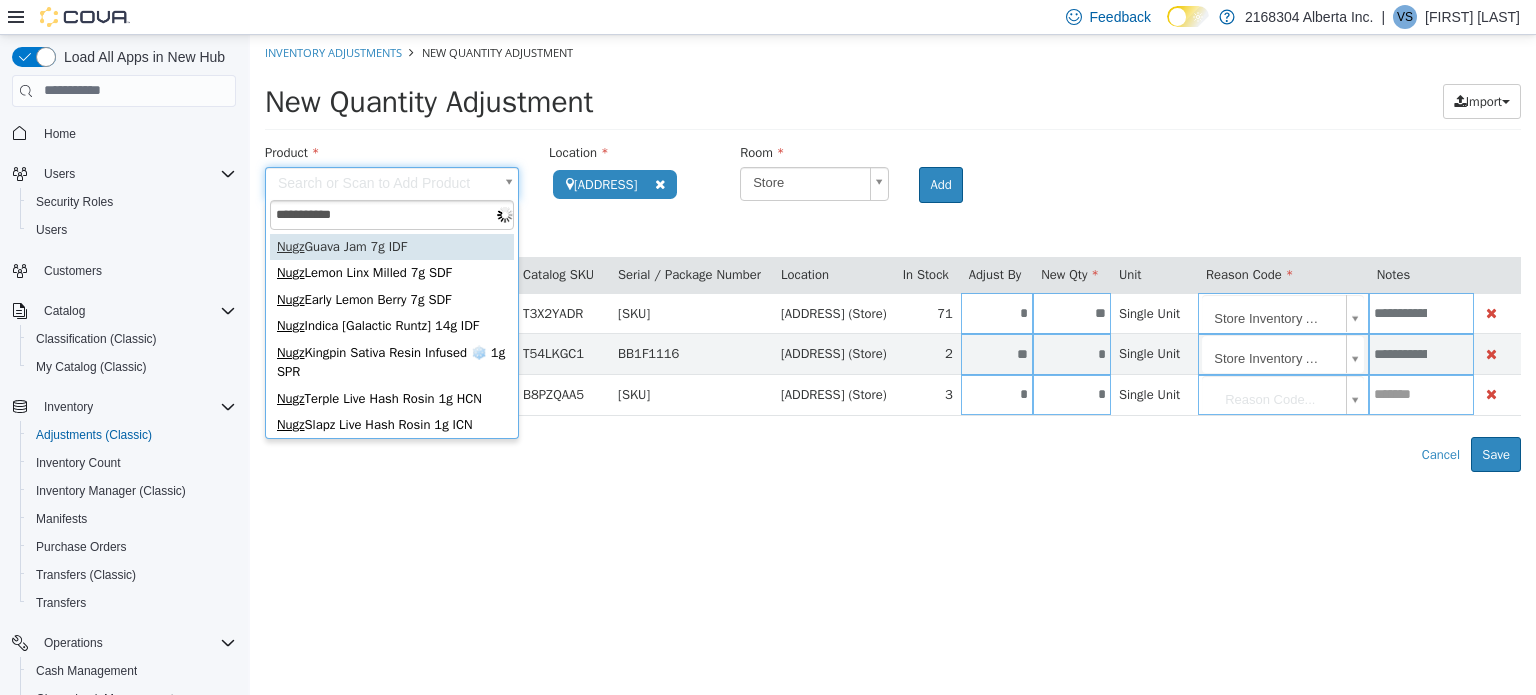 type on "**********" 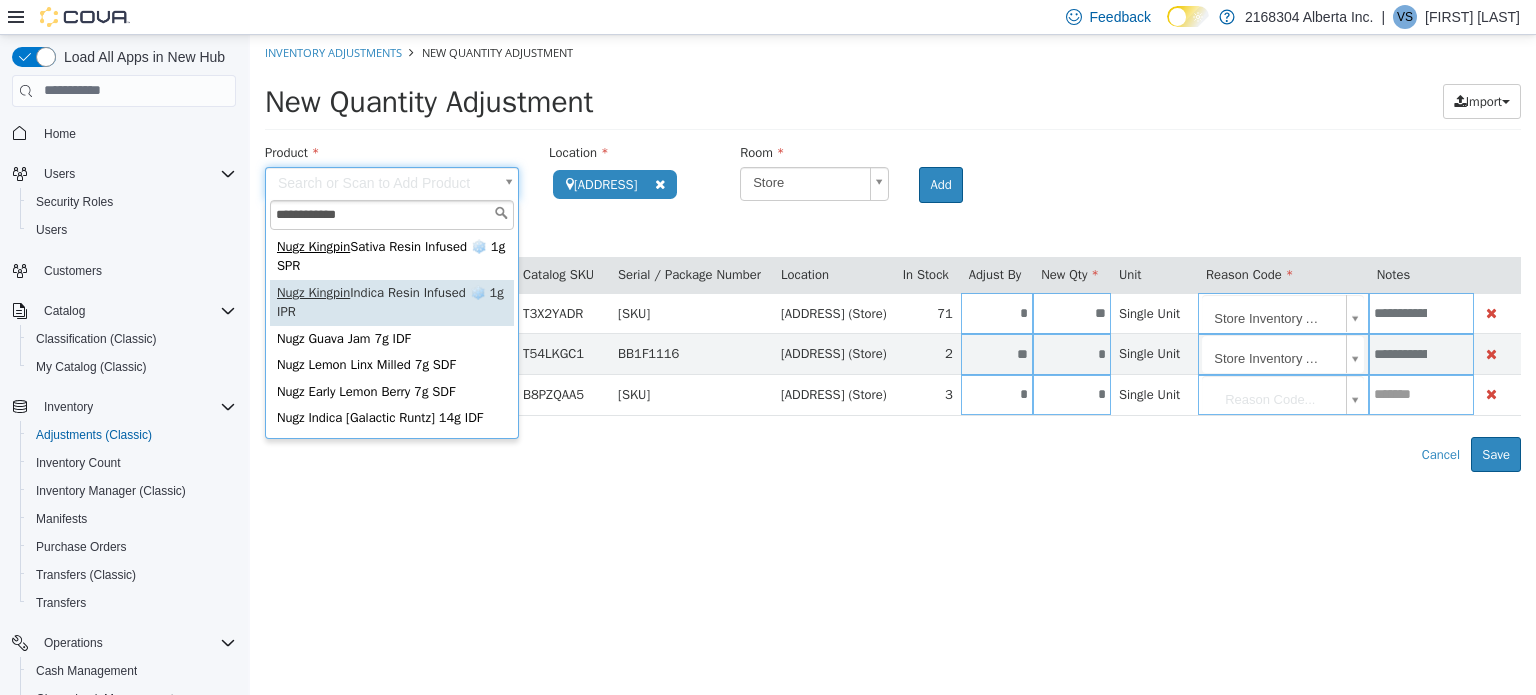 type on "**********" 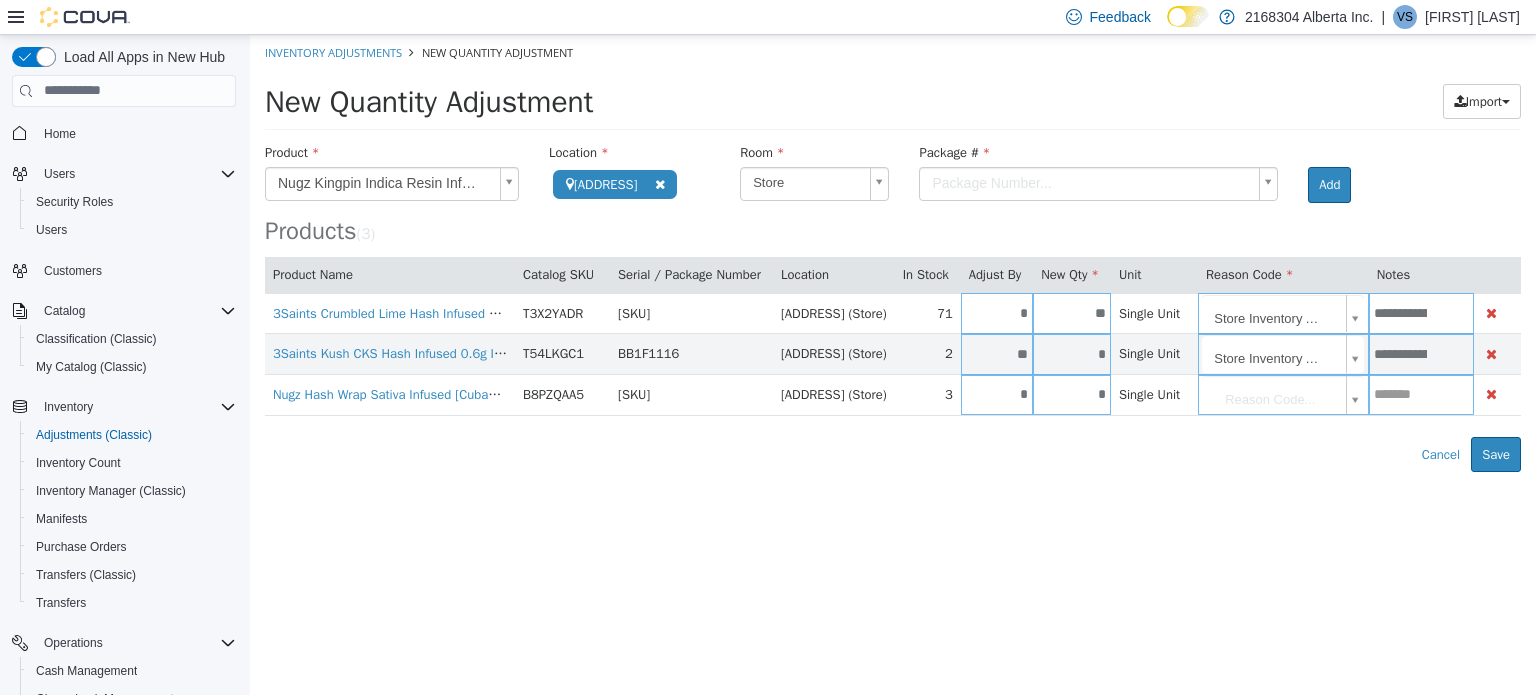 click on "**********" at bounding box center [893, 252] 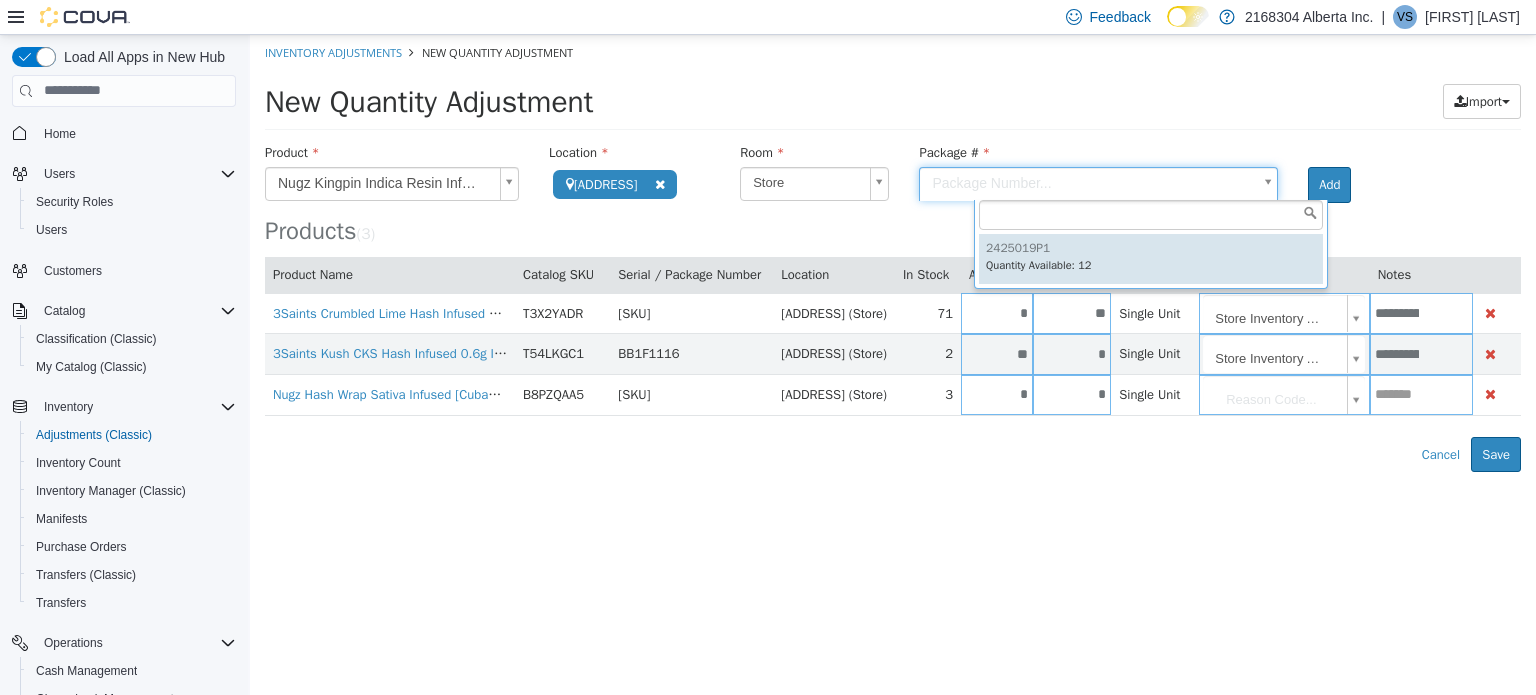 type on "*********" 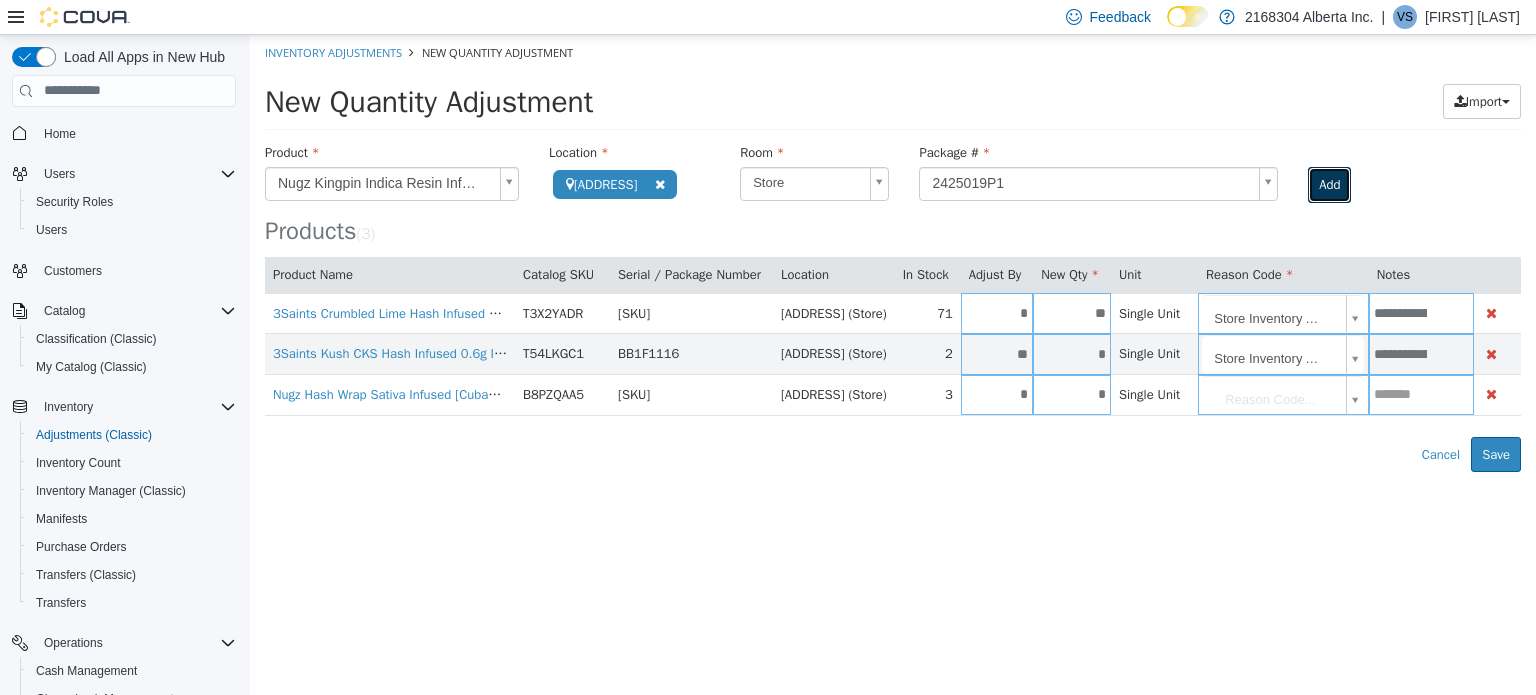 click on "Add" at bounding box center [1329, 184] 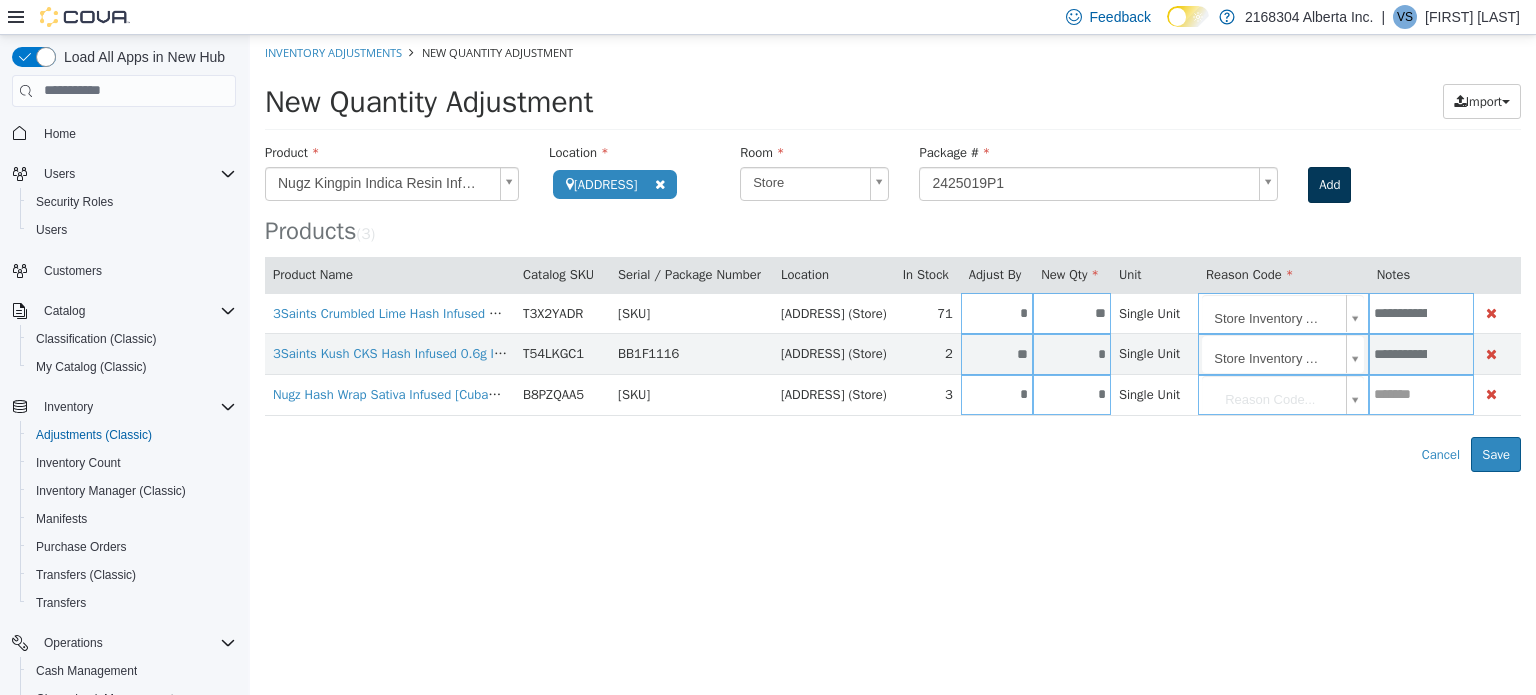 type 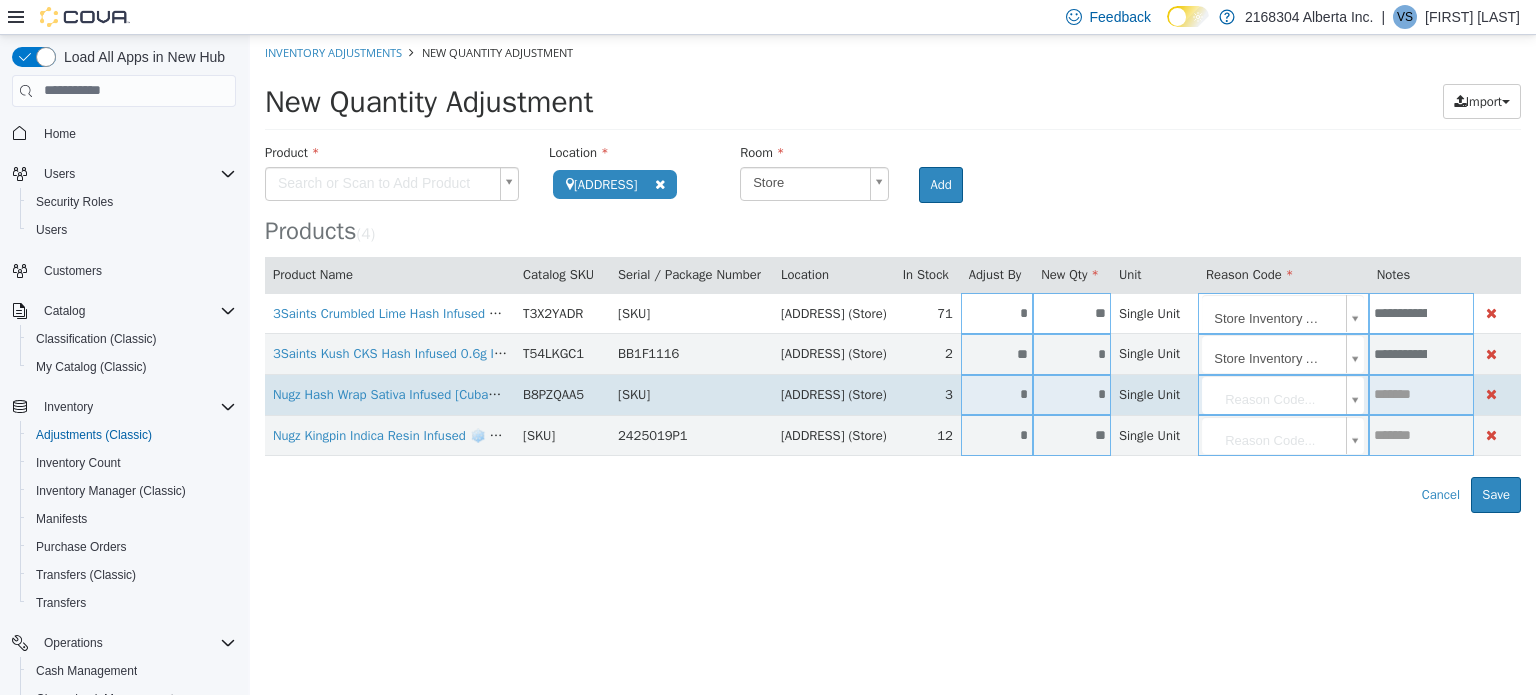 click on "*" at bounding box center (997, 393) 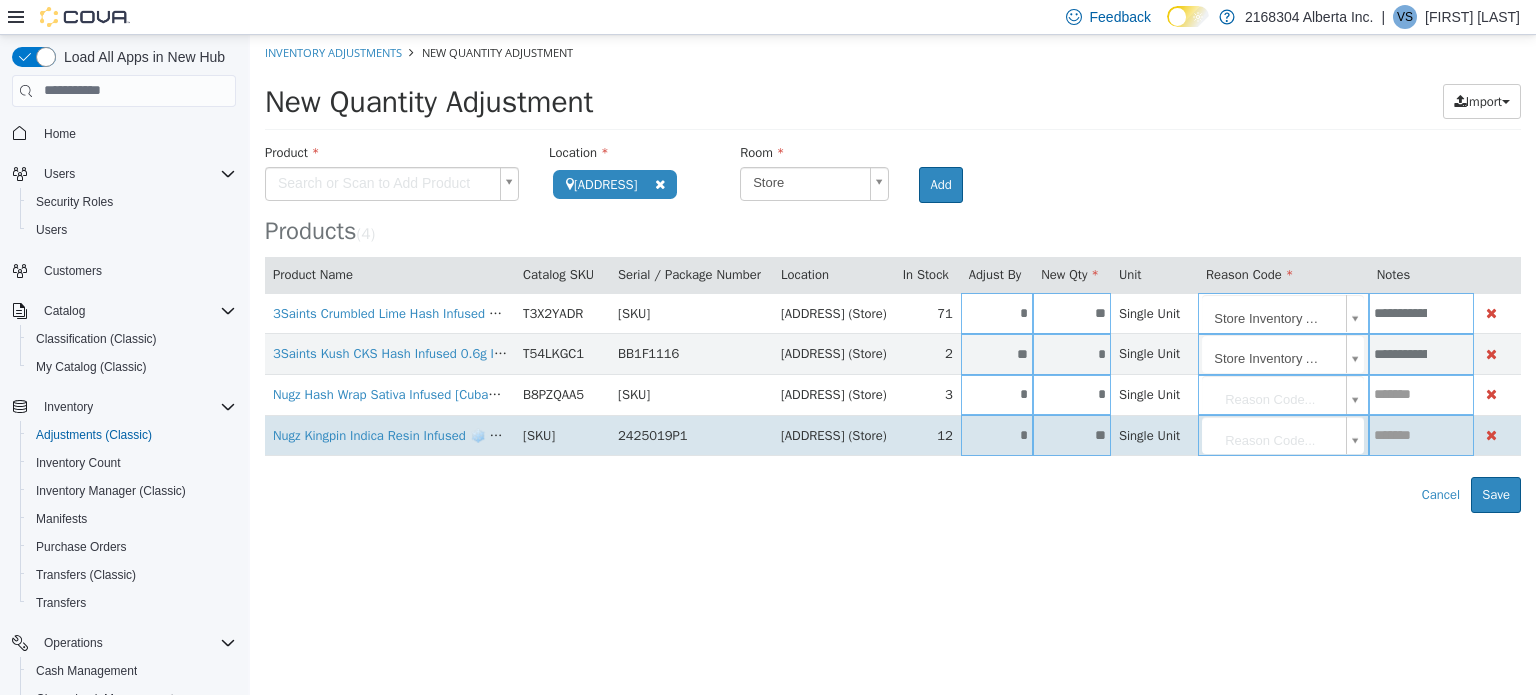 type on "*" 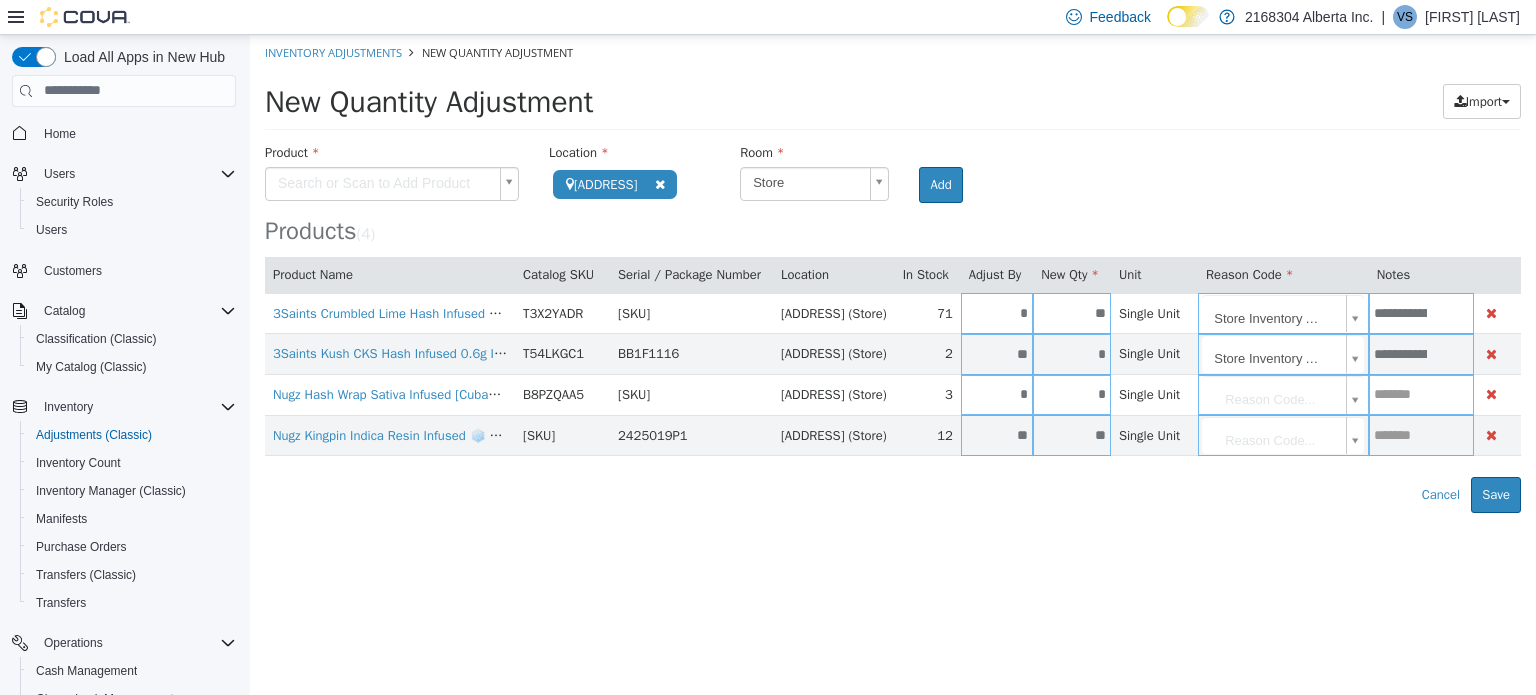 type on "**" 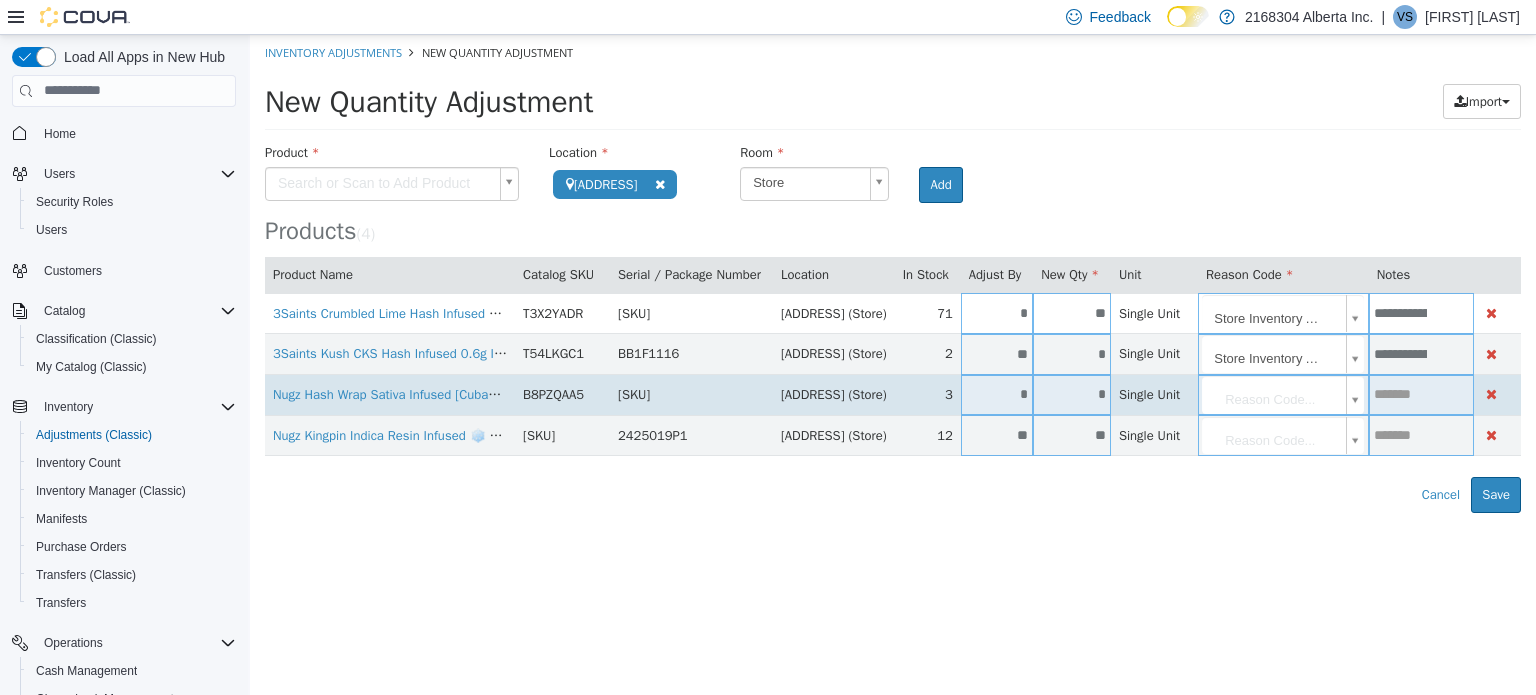 click on "**********" at bounding box center [893, 273] 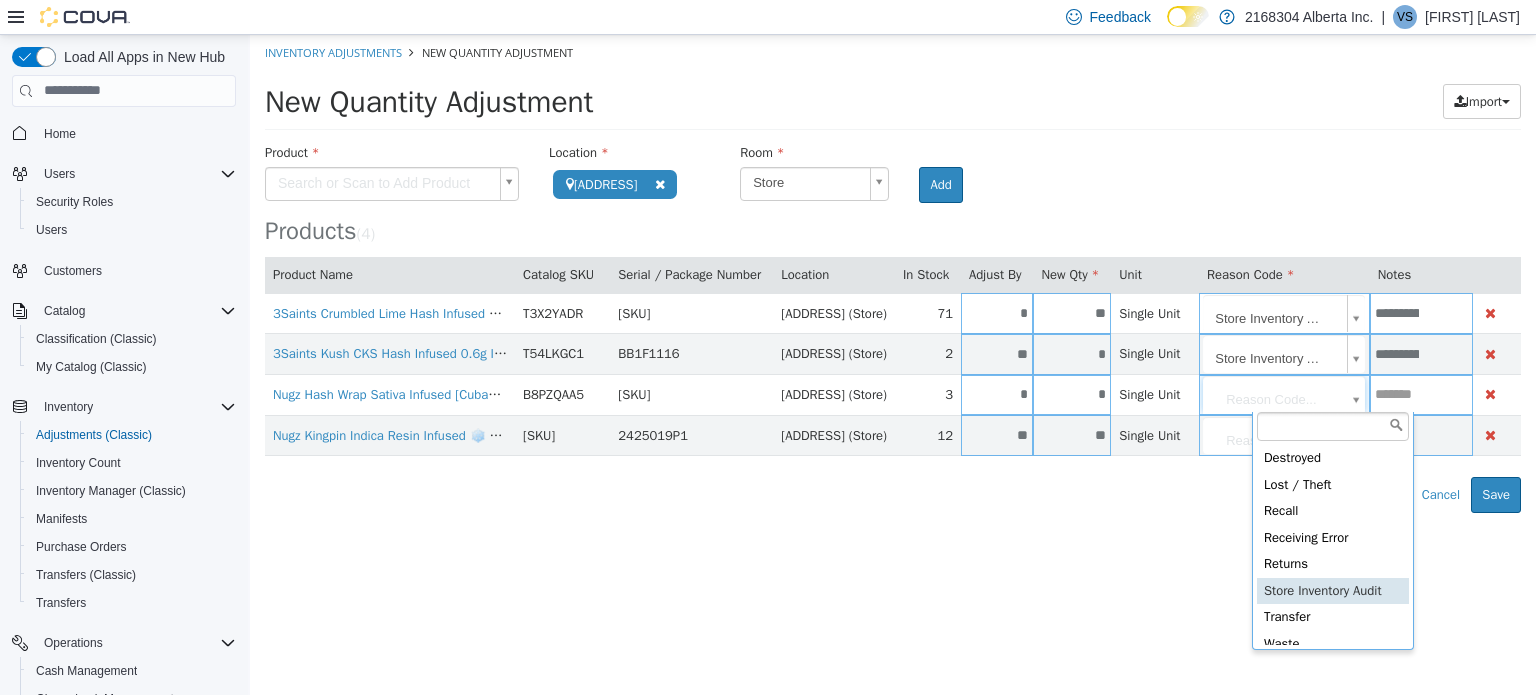 type on "**********" 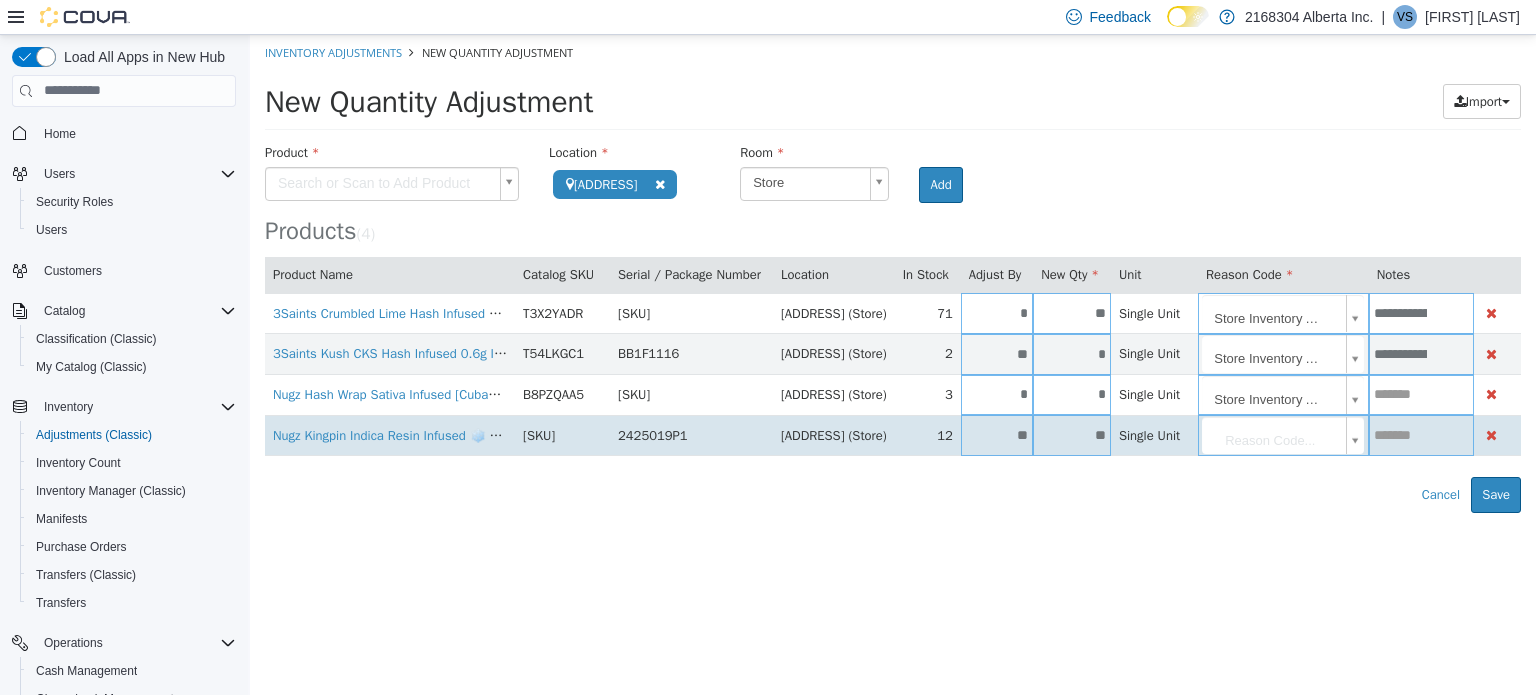 click on "**********" at bounding box center [893, 273] 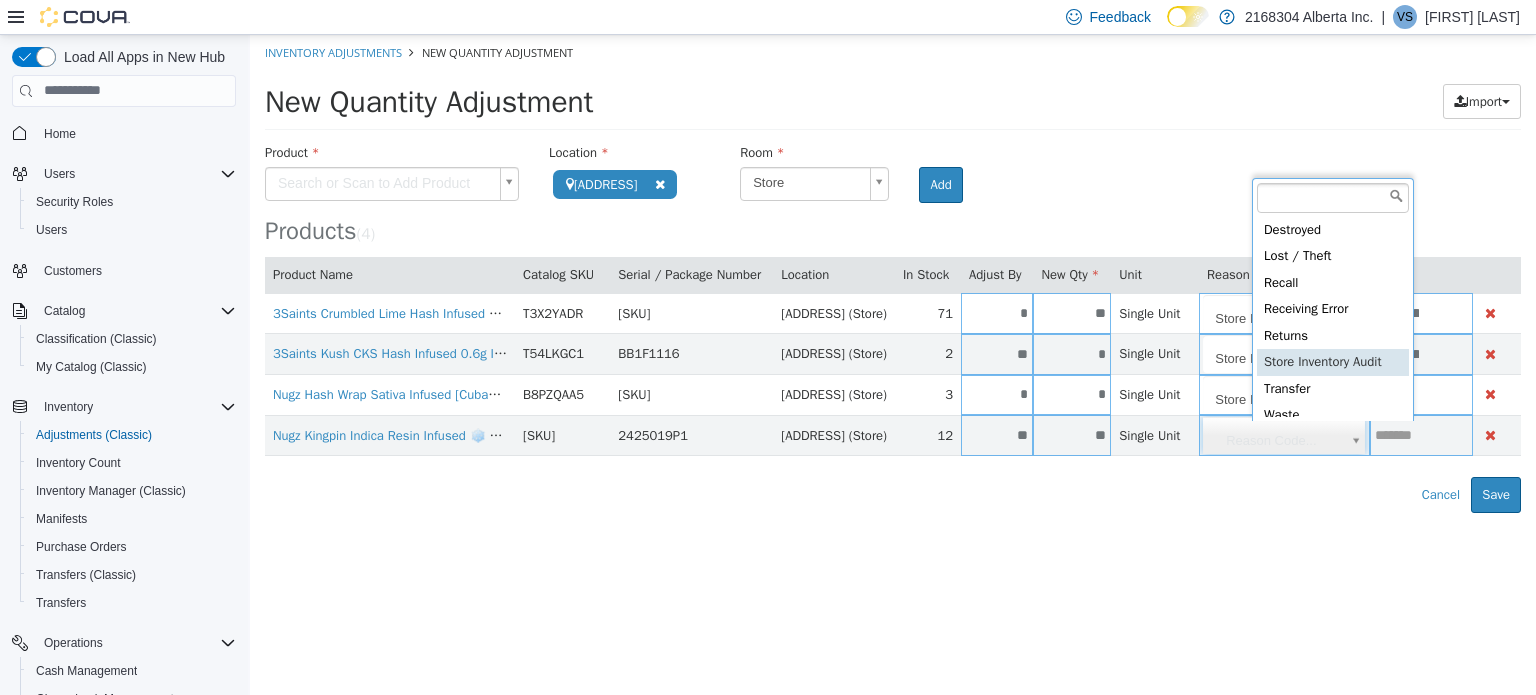 type on "**********" 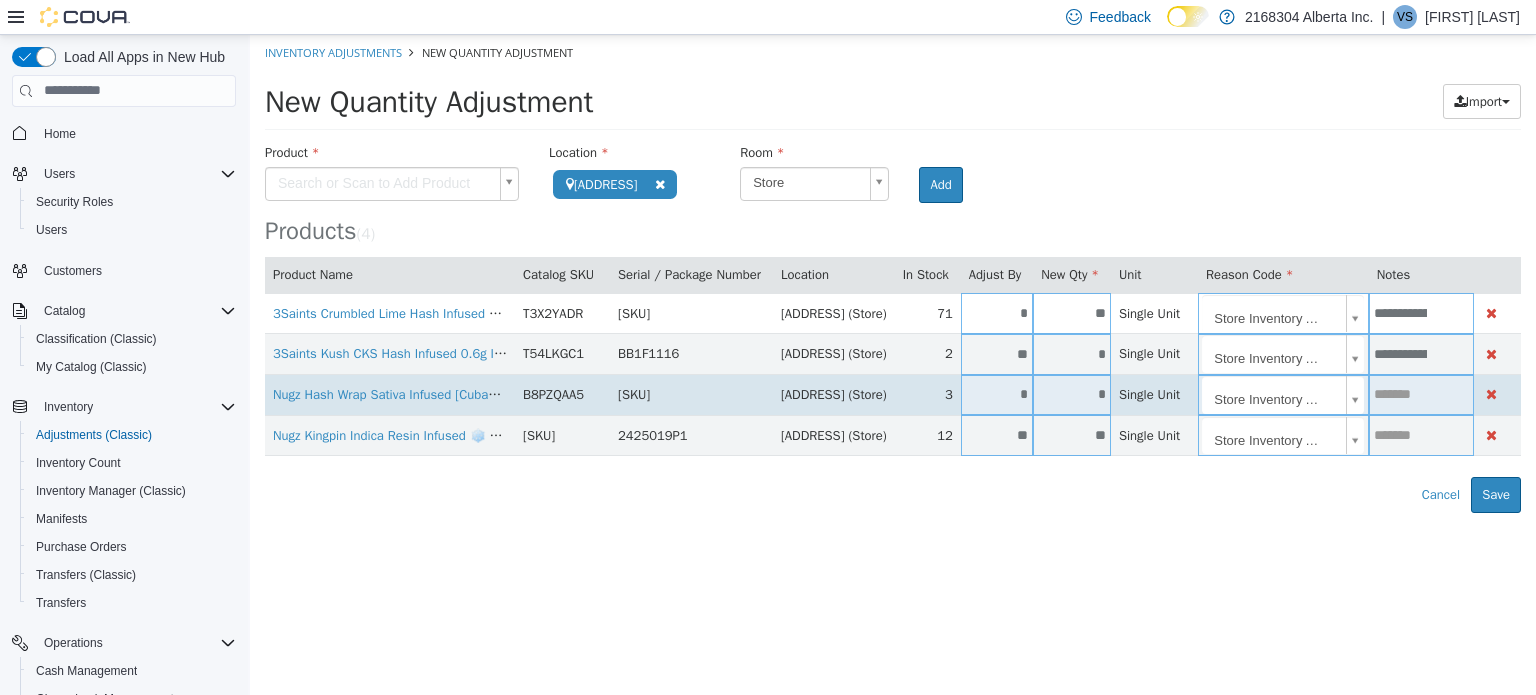click at bounding box center (1422, 393) 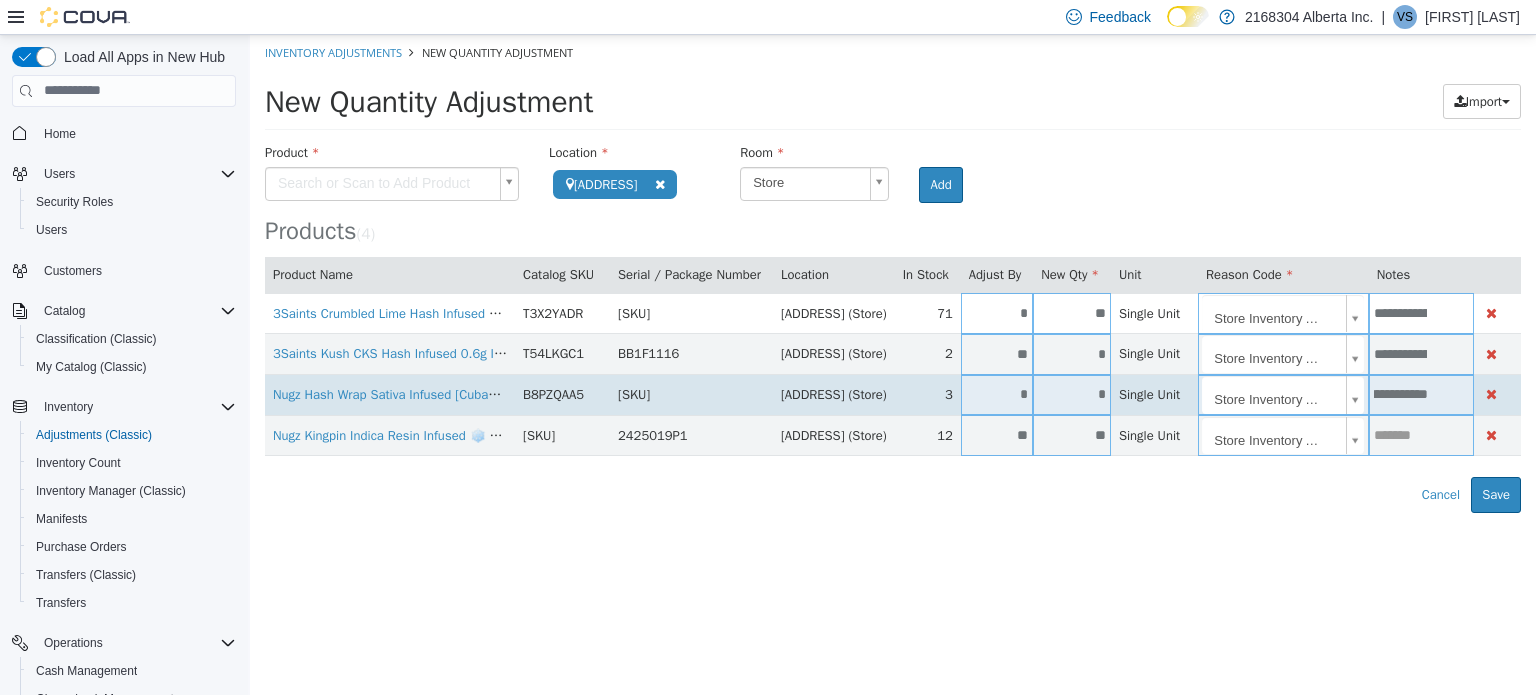 scroll, scrollTop: 0, scrollLeft: 216, axis: horizontal 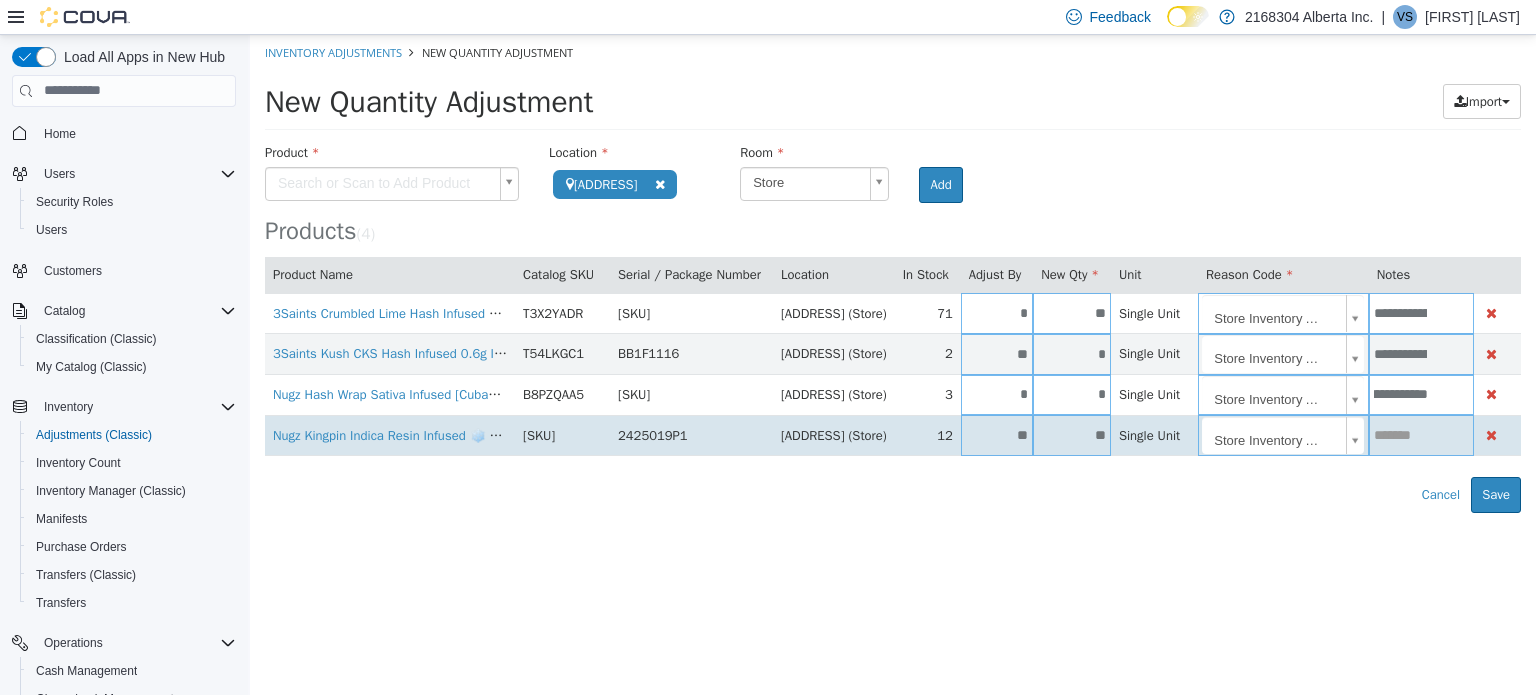 type on "**********" 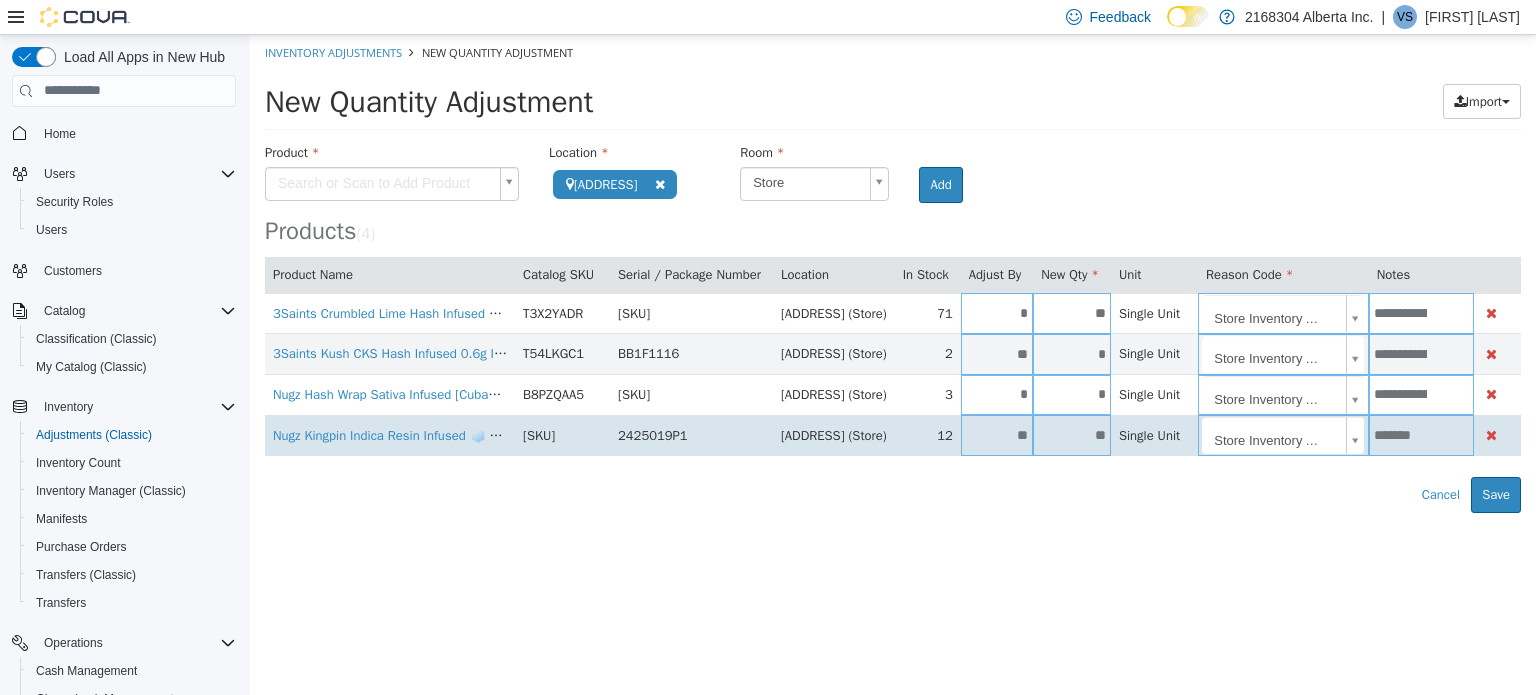 scroll, scrollTop: 0, scrollLeft: 0, axis: both 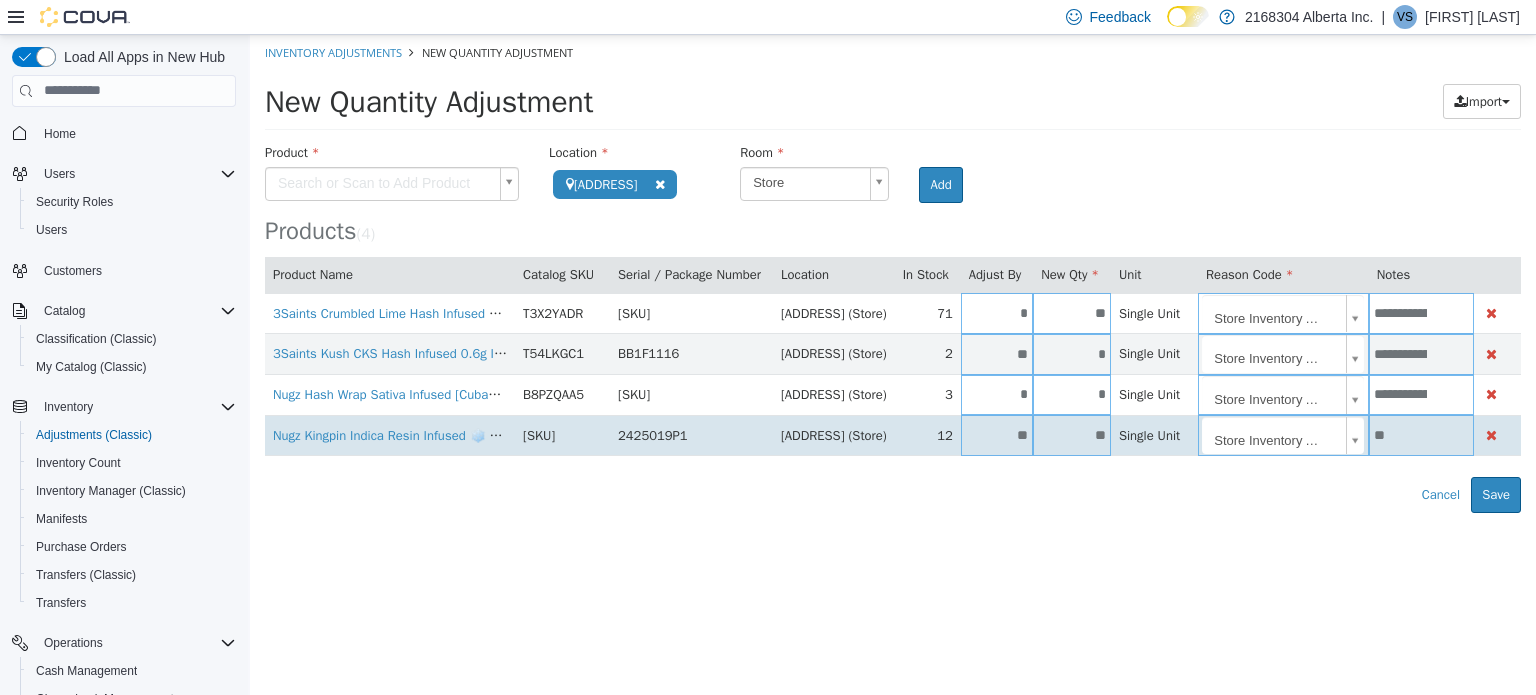 type on "*" 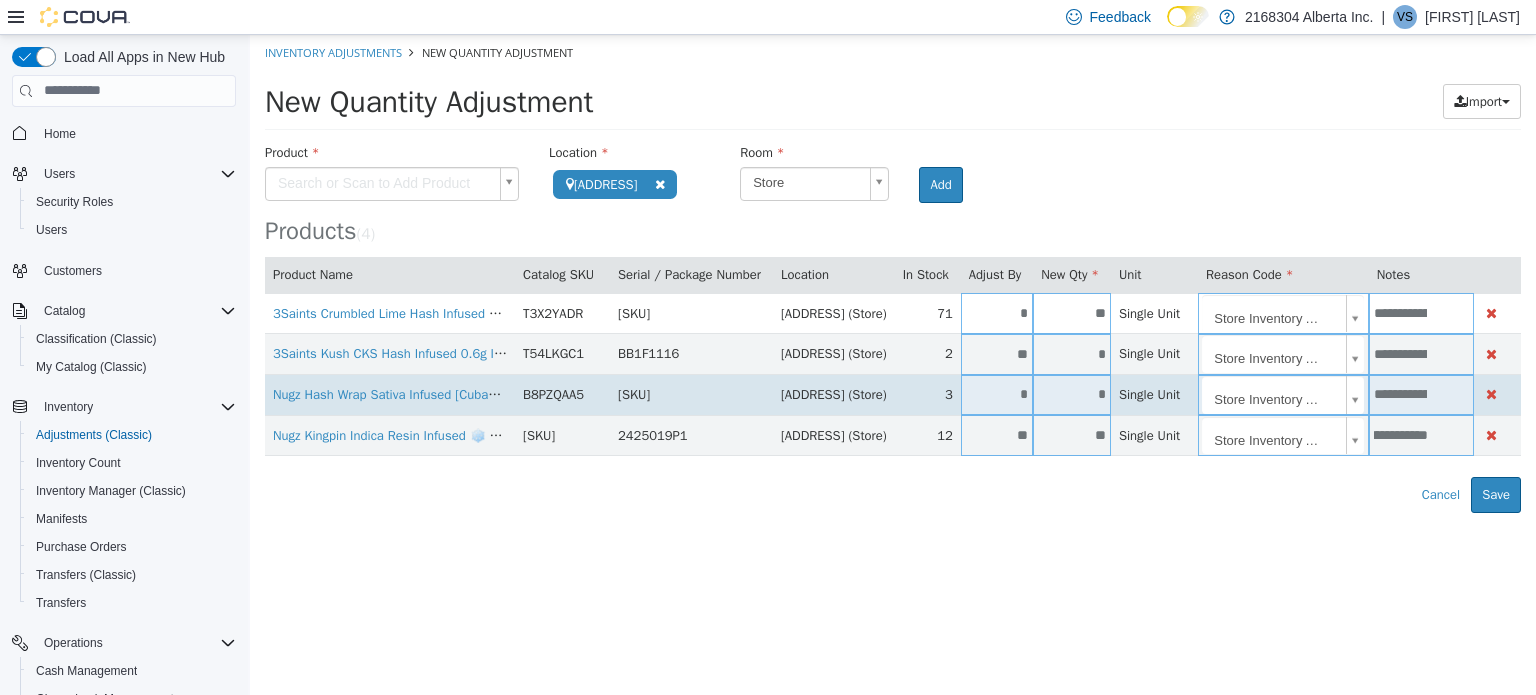 scroll, scrollTop: 0, scrollLeft: 564, axis: horizontal 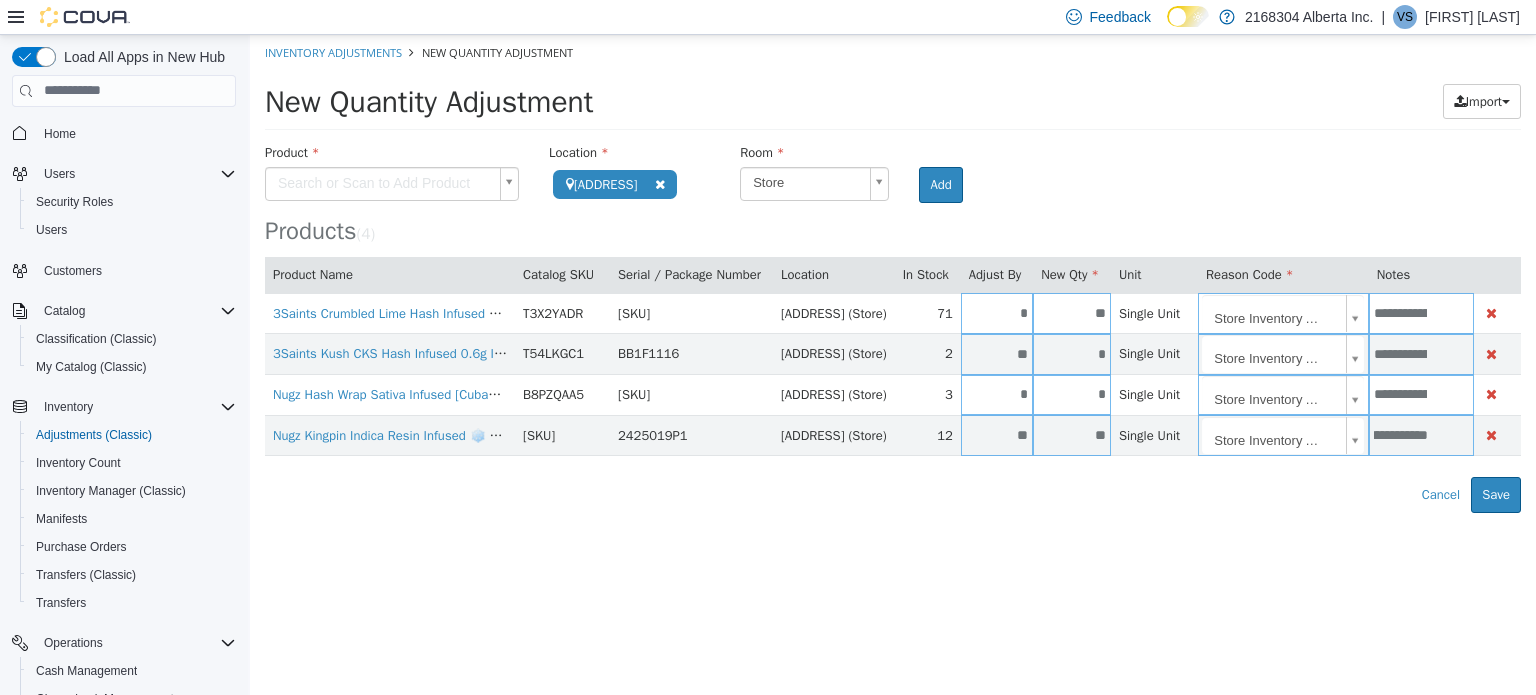 type on "**********" 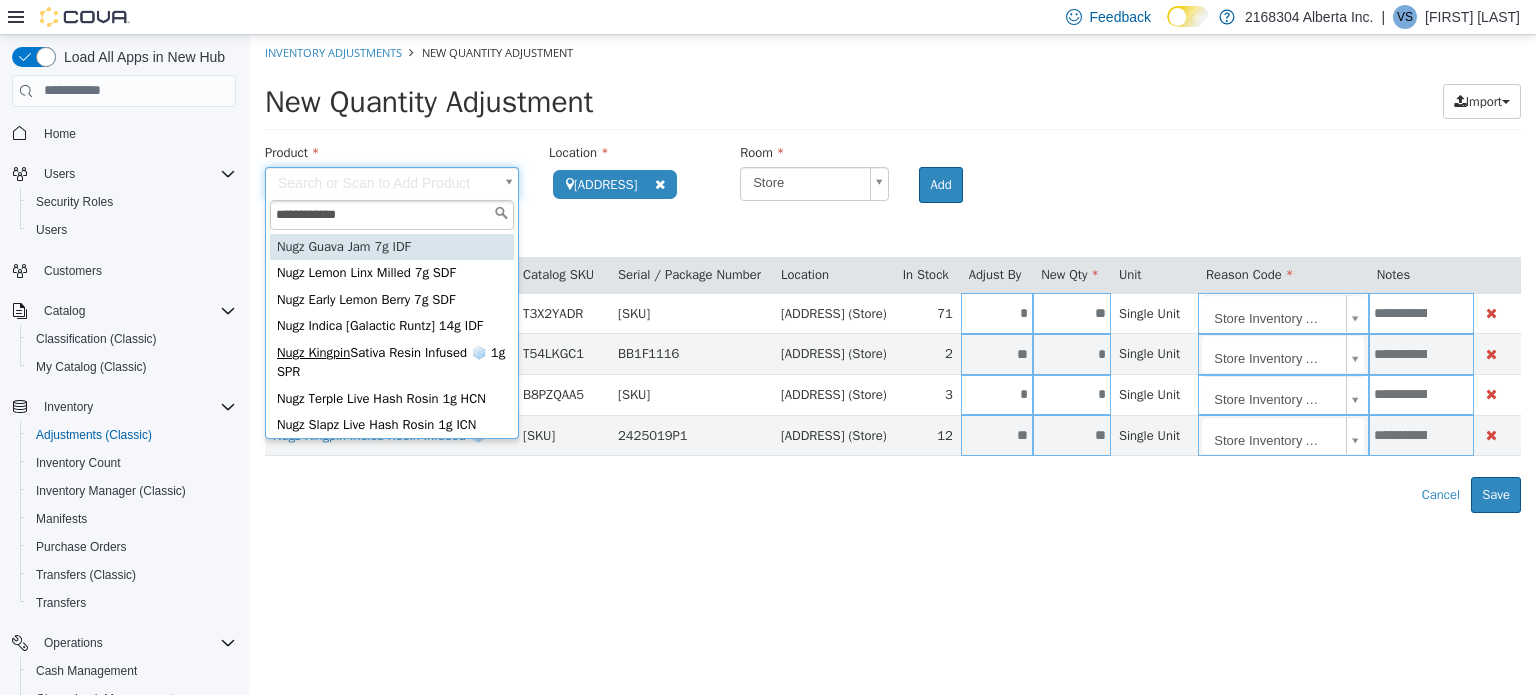 type on "**********" 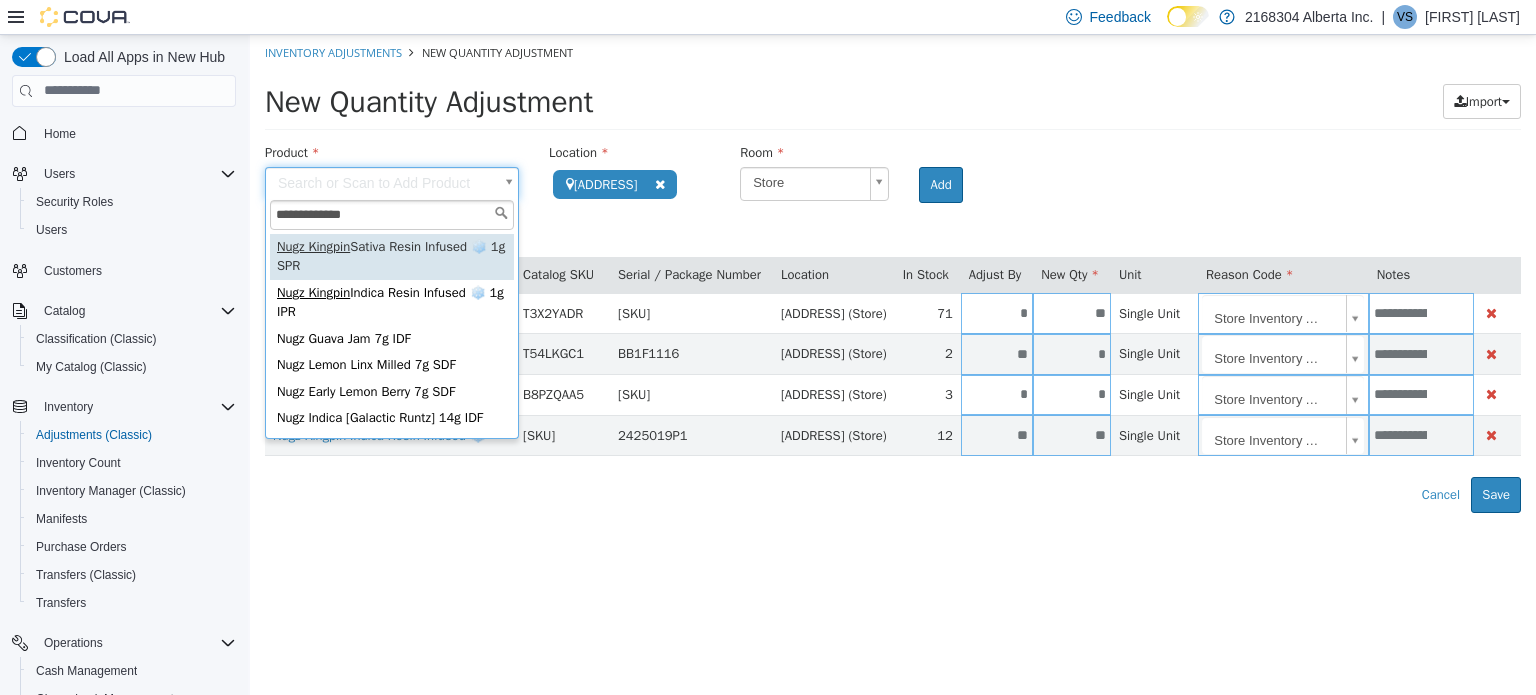 type on "**********" 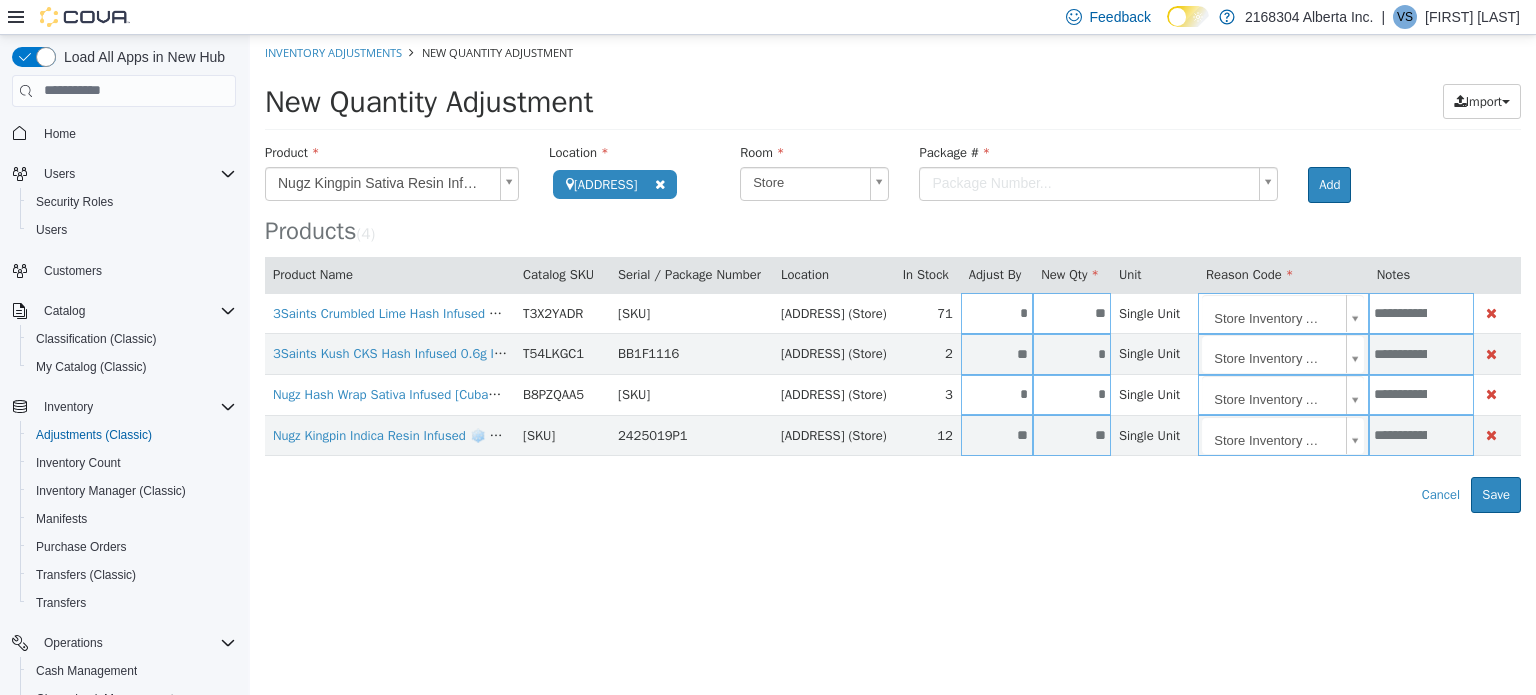 click on "**********" at bounding box center [893, 273] 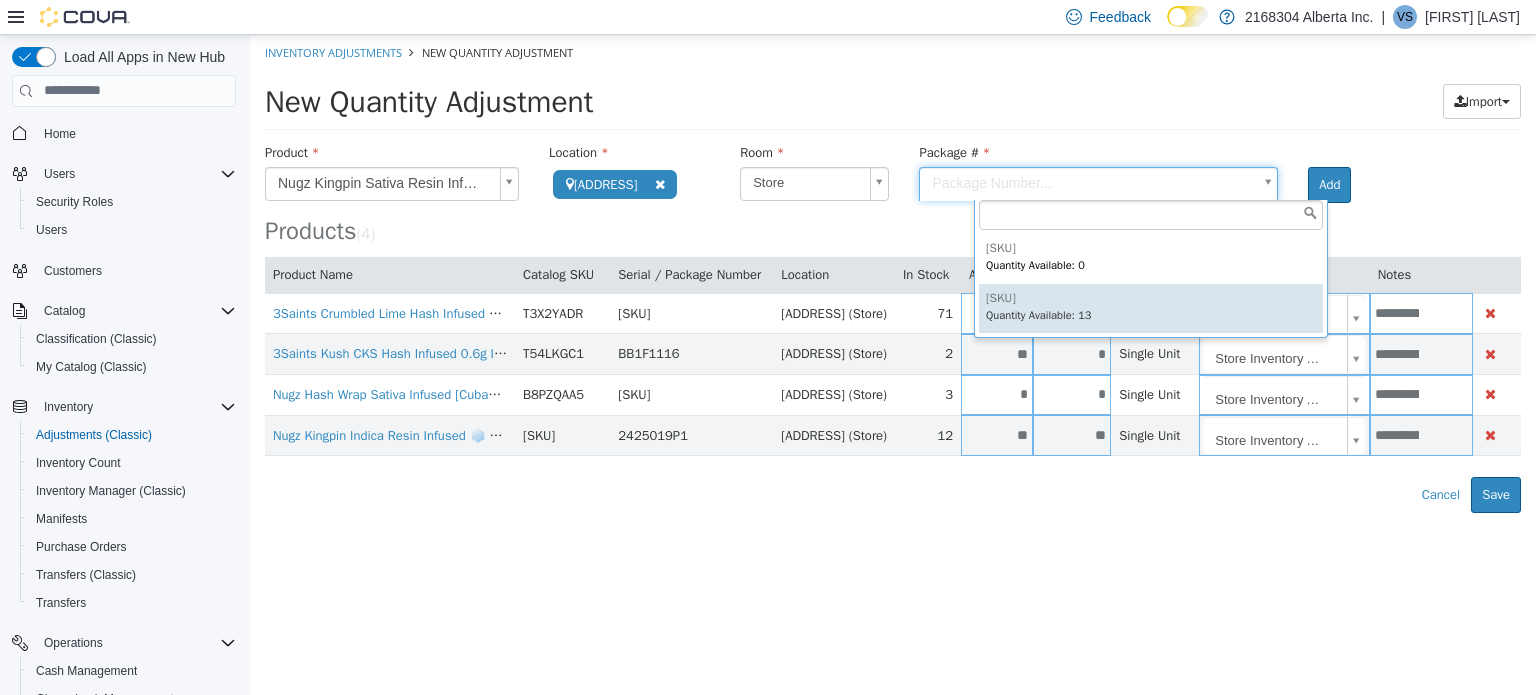 type on "*********" 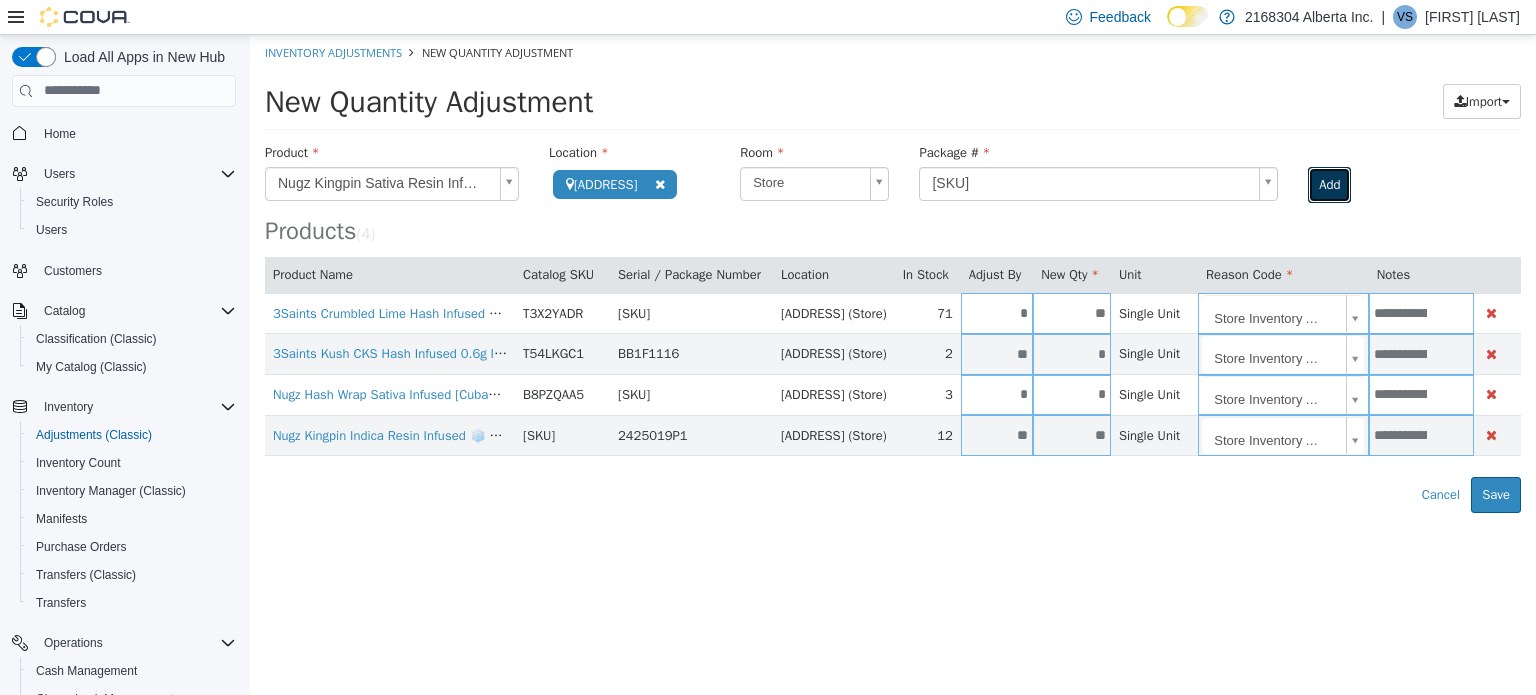 click on "Add" at bounding box center (1329, 184) 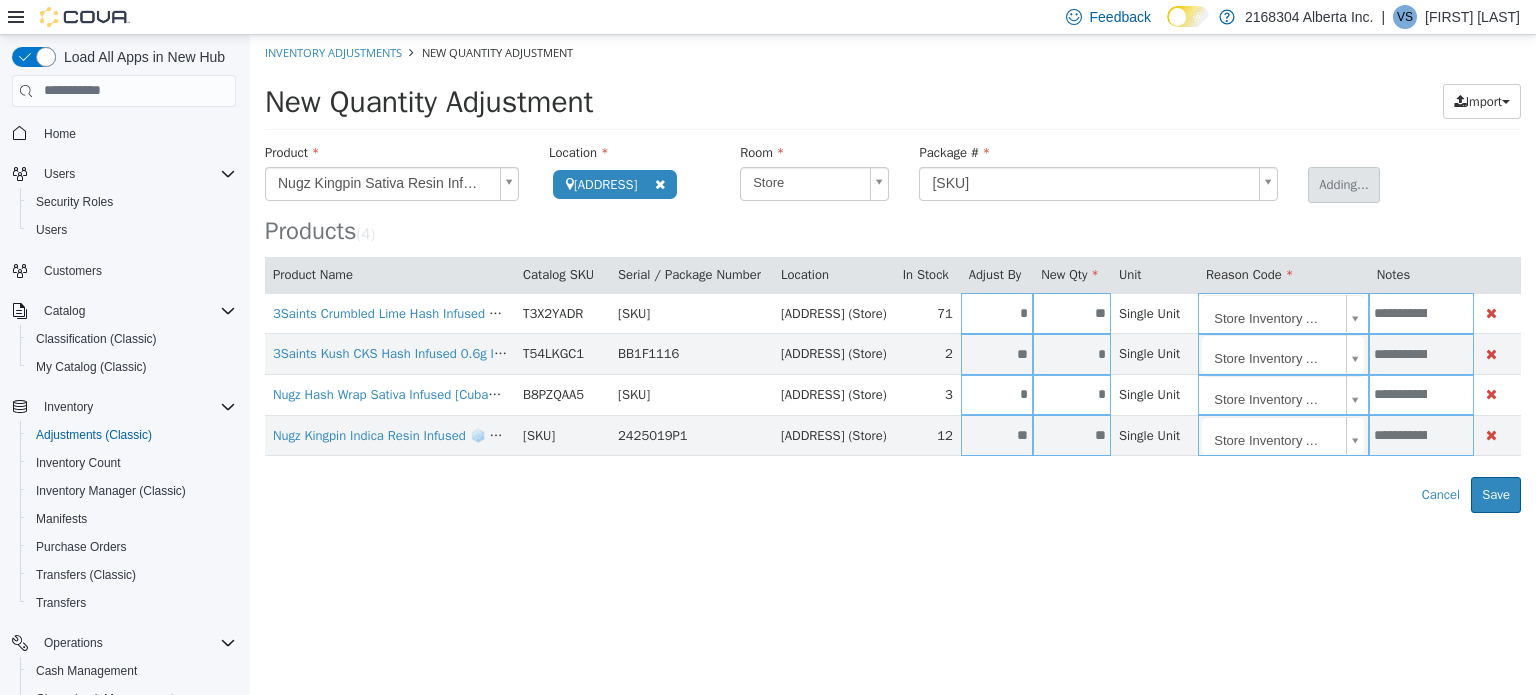 type 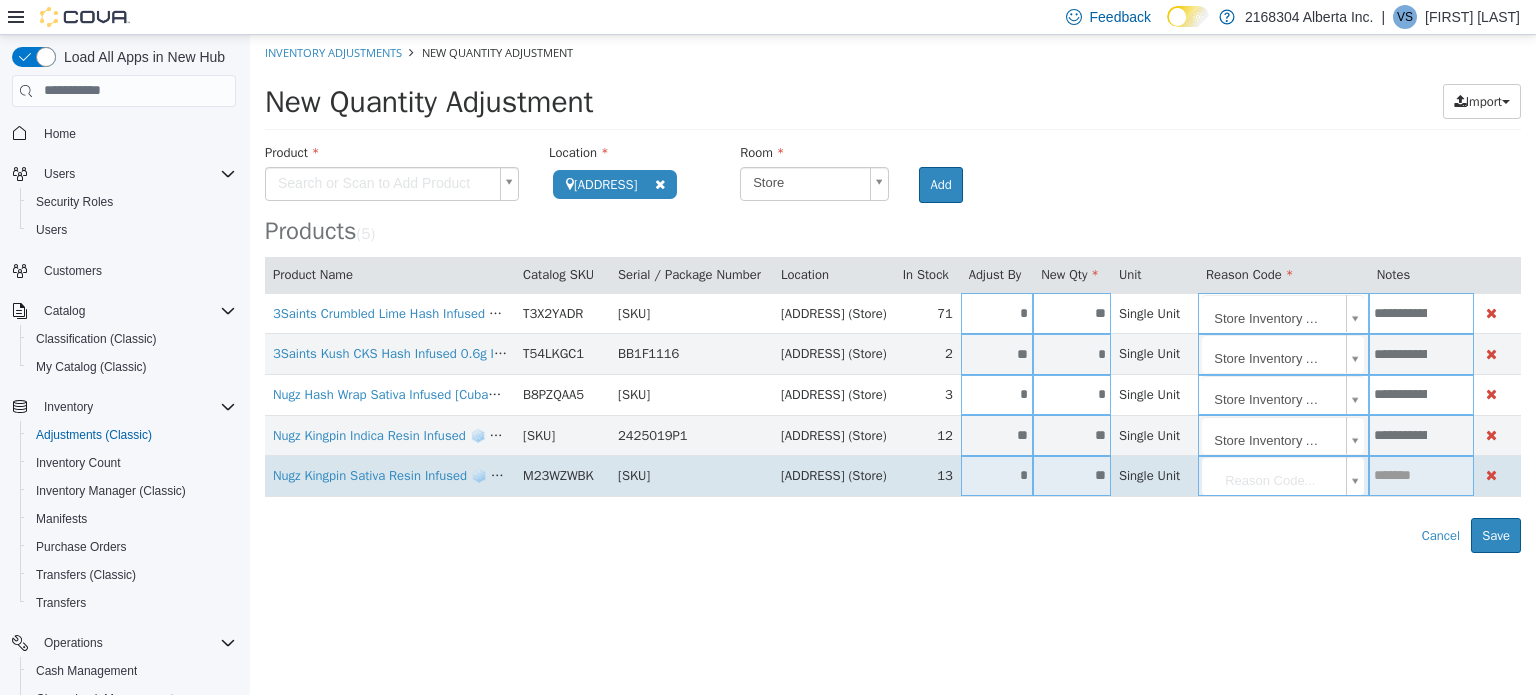 click on "*" at bounding box center (997, 474) 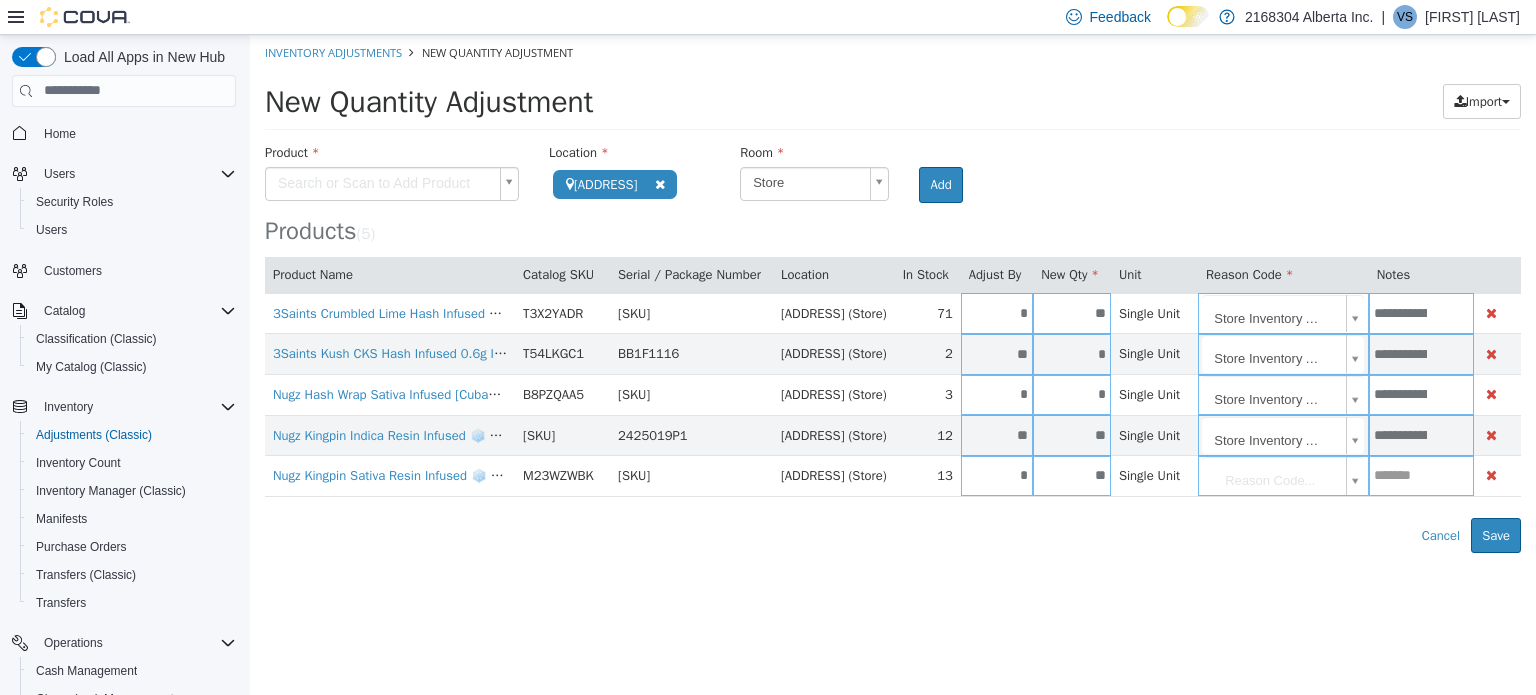 type on "*" 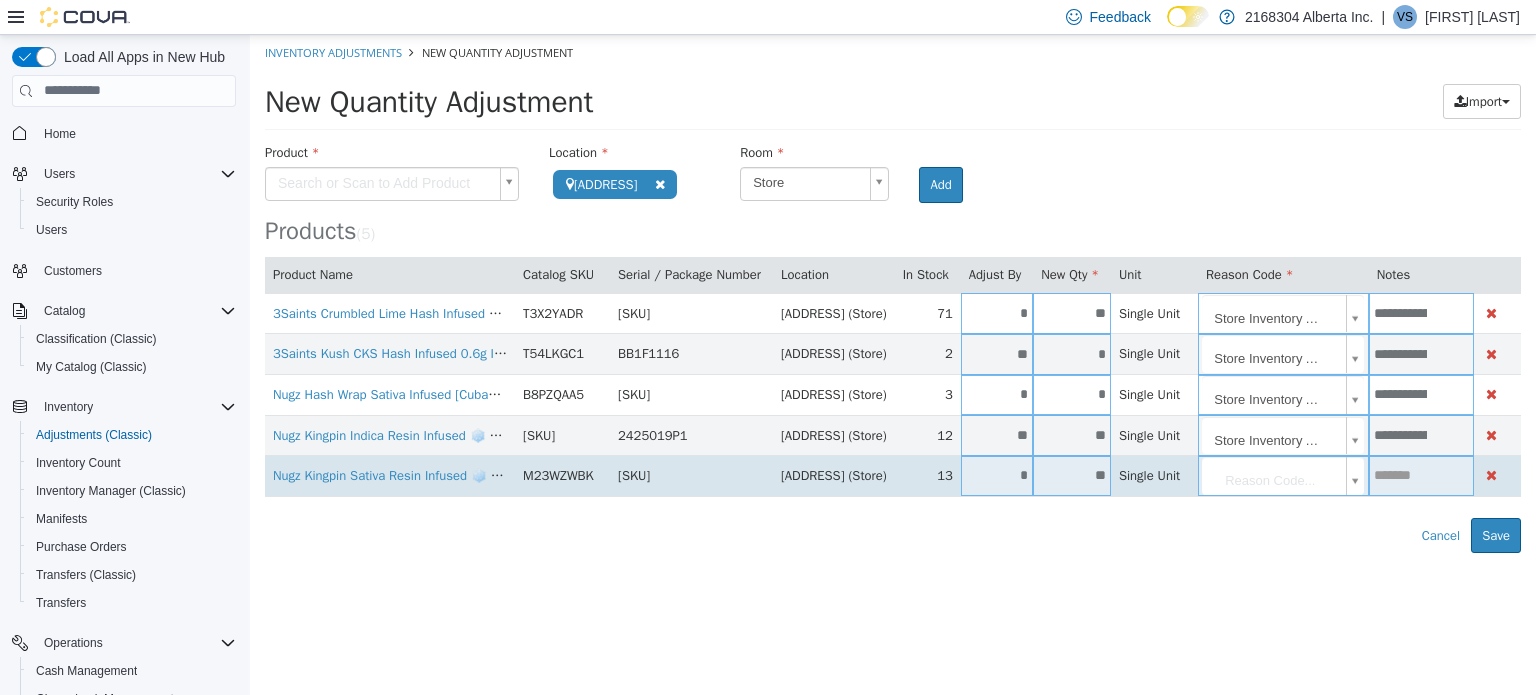click on "**********" at bounding box center (893, 293) 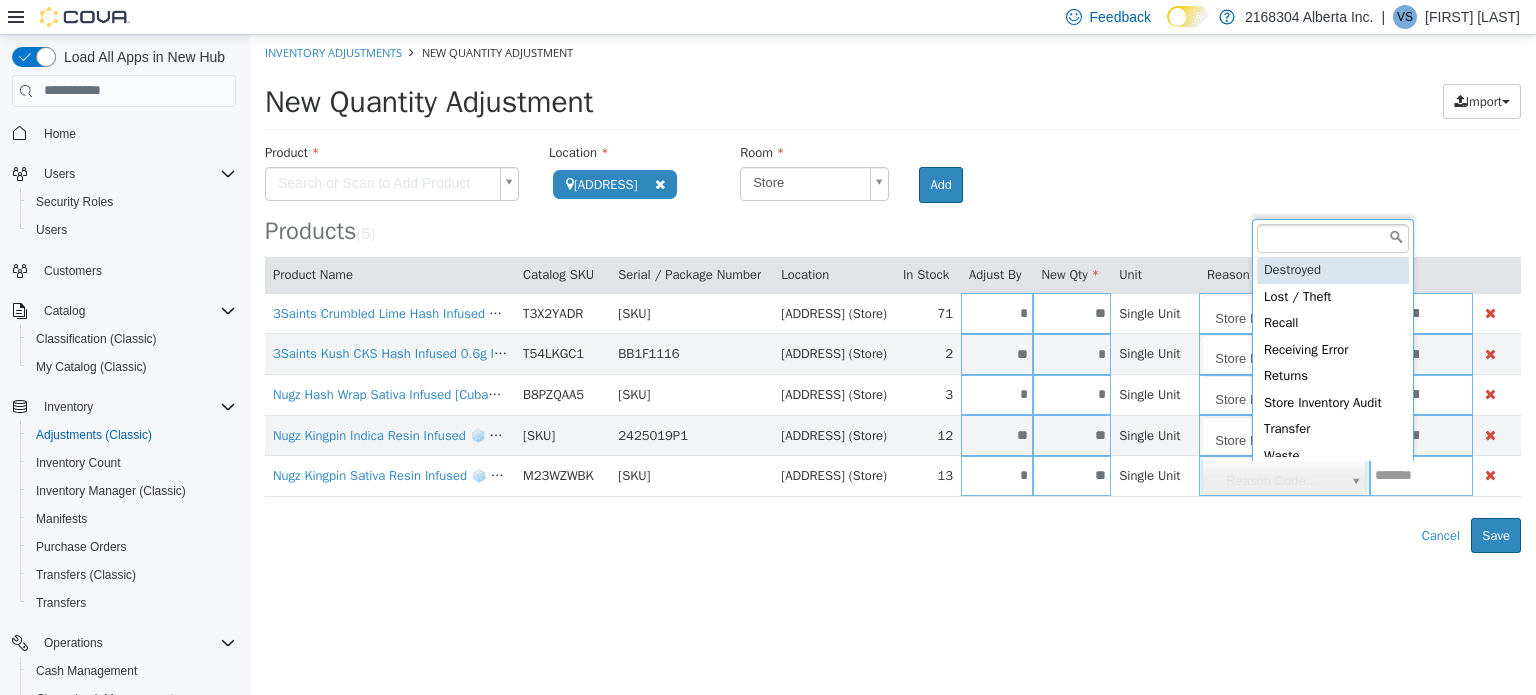 scroll, scrollTop: 4, scrollLeft: 0, axis: vertical 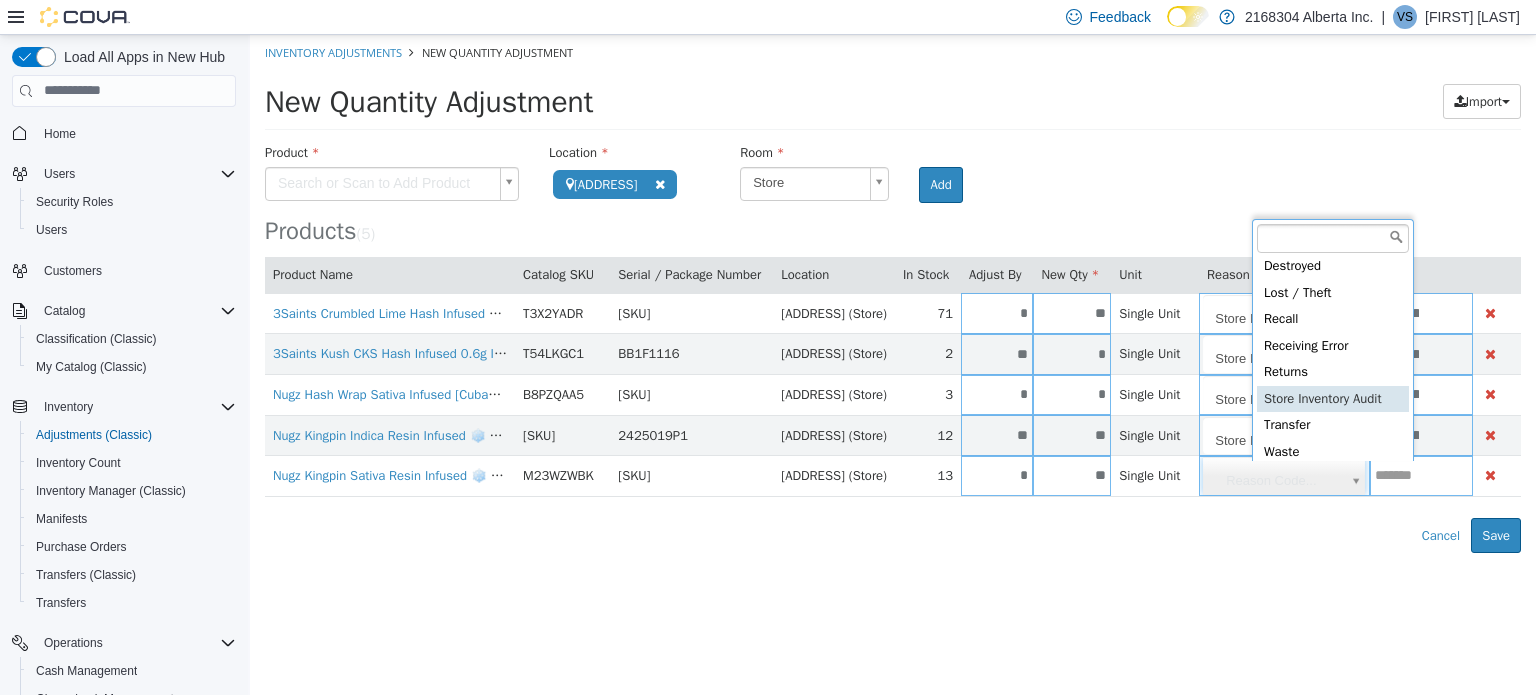 type on "**********" 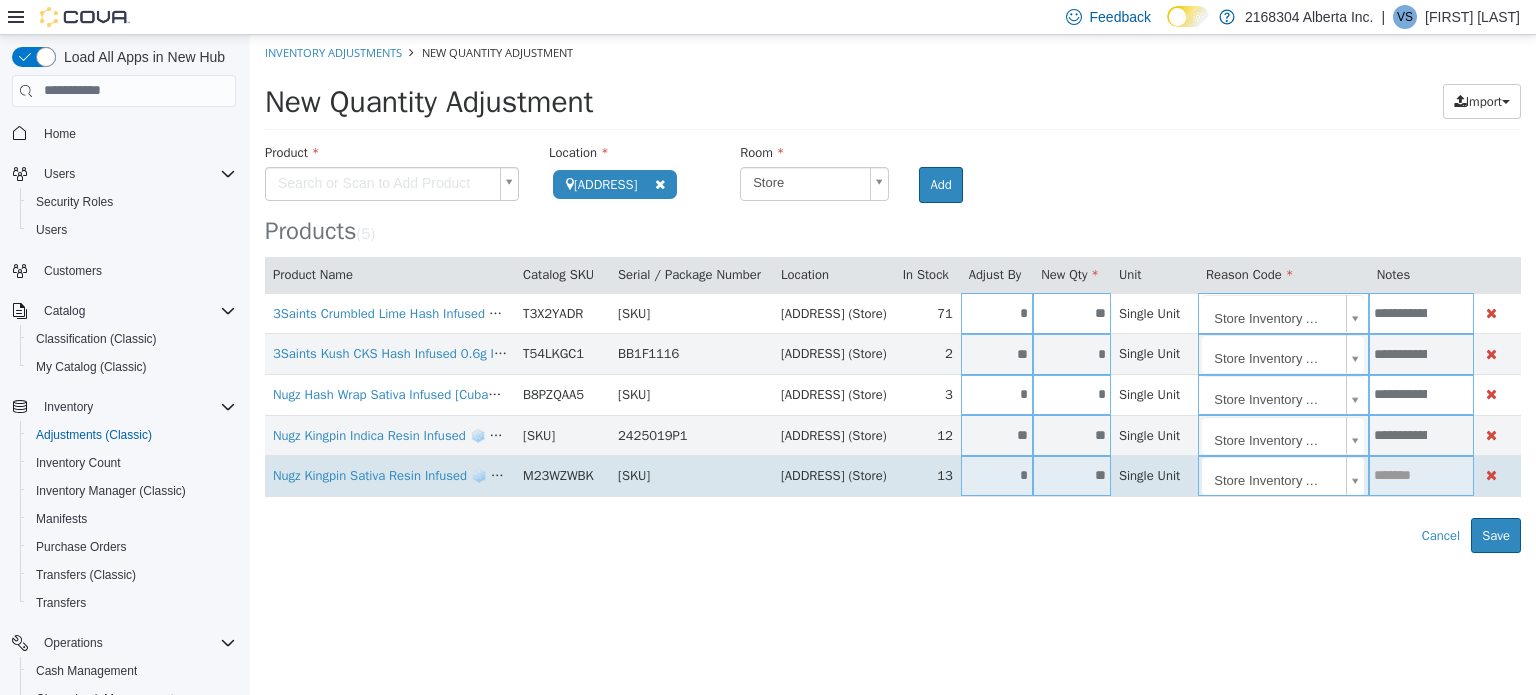 click at bounding box center (1422, 474) 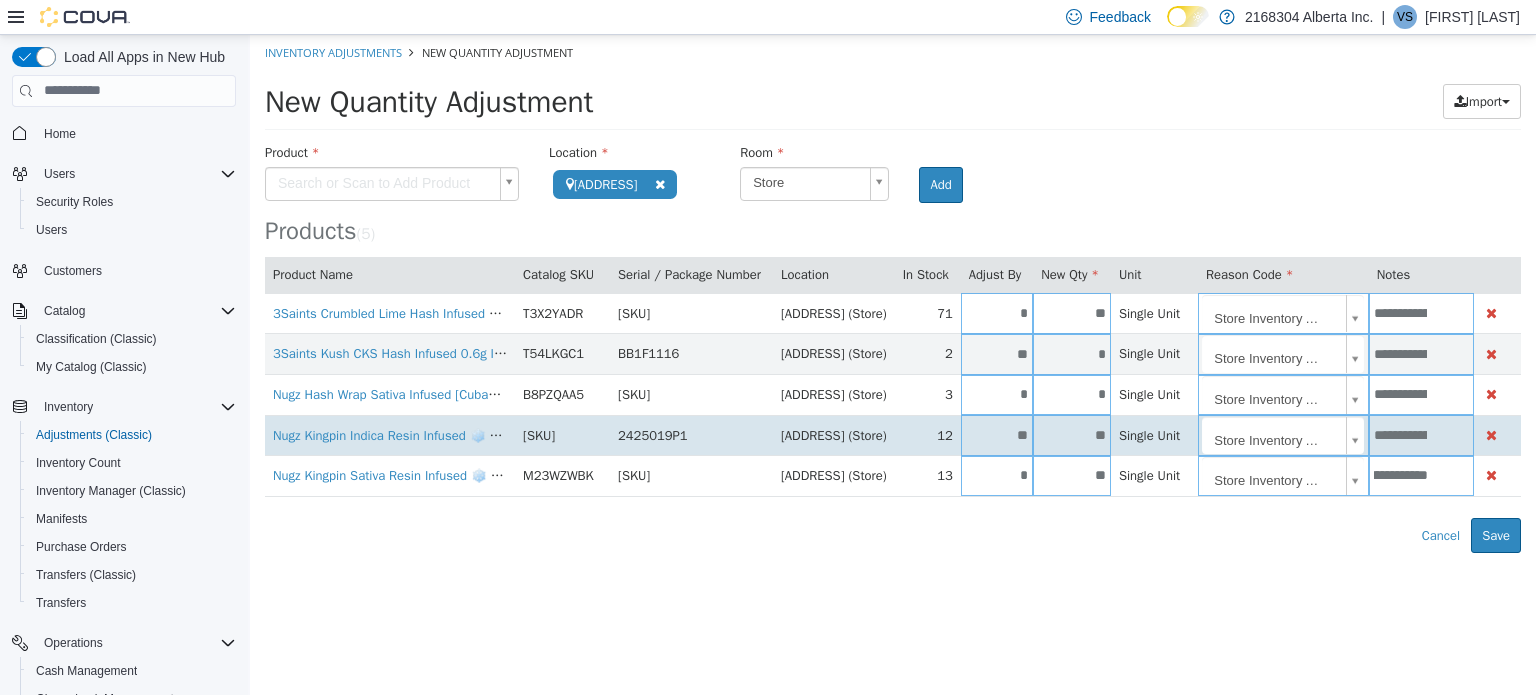 scroll, scrollTop: 0, scrollLeft: 216, axis: horizontal 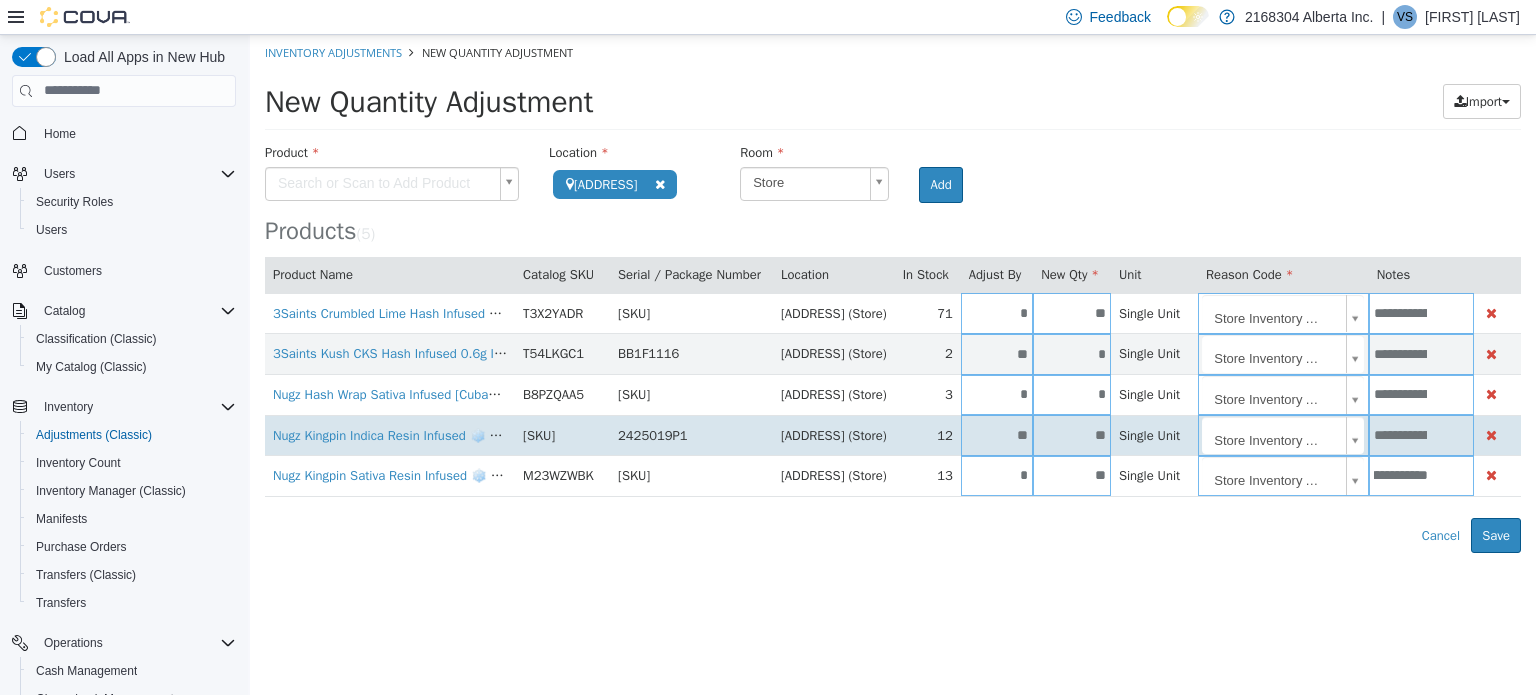 type on "**********" 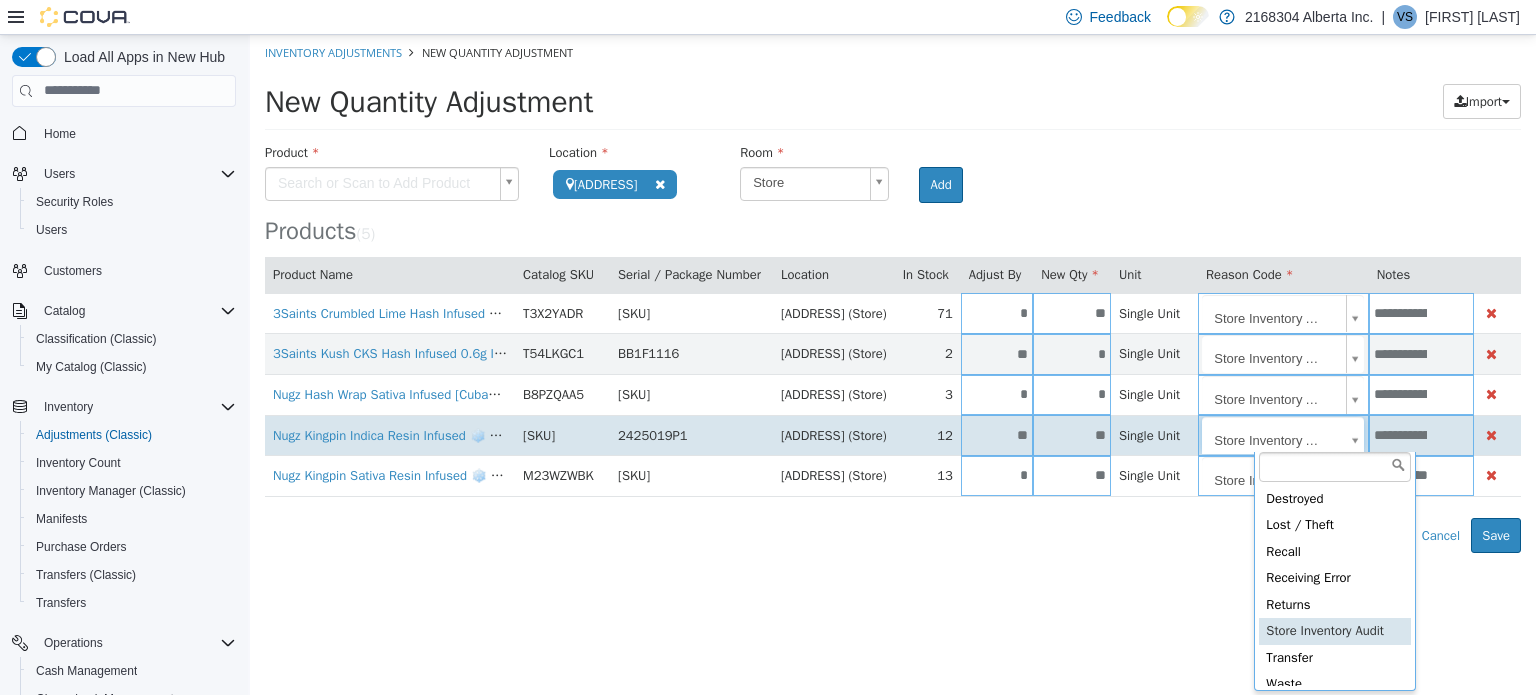 scroll, scrollTop: 0, scrollLeft: 0, axis: both 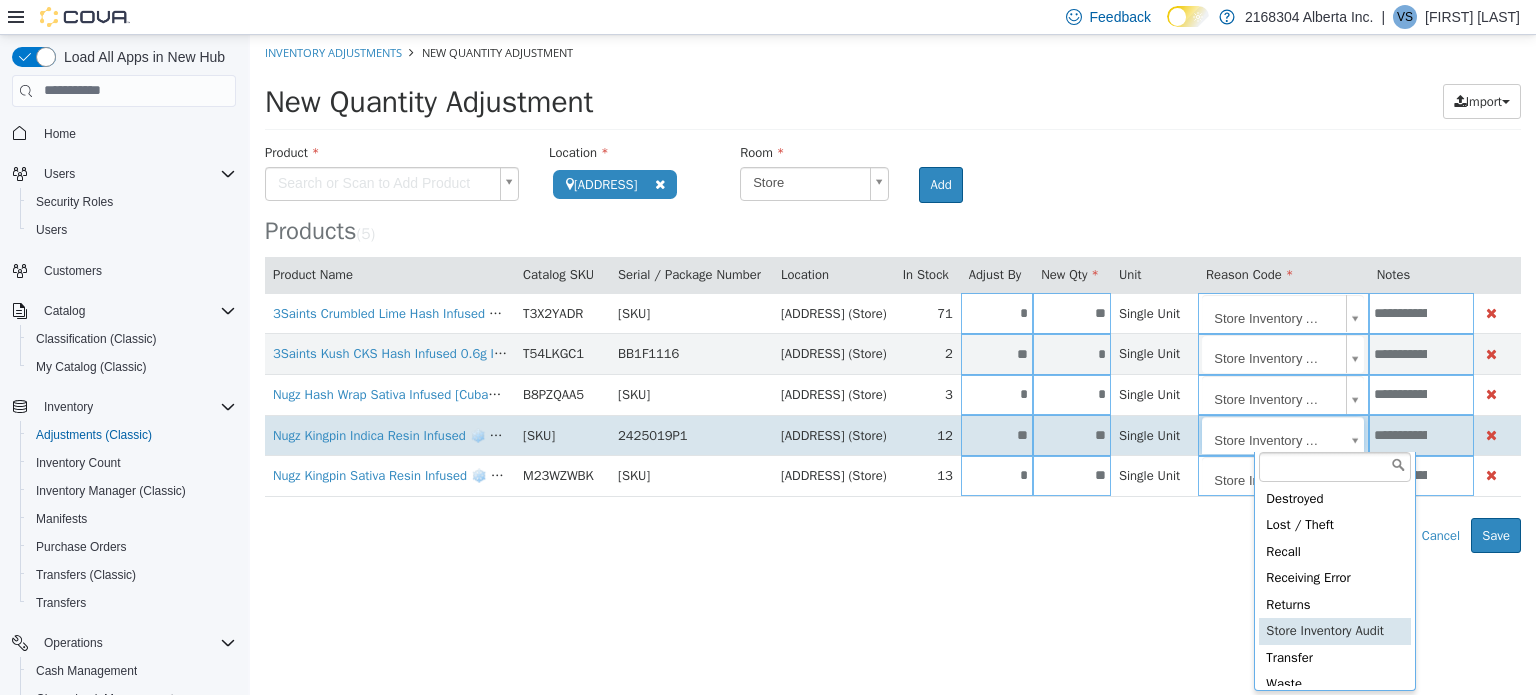 click on "**********" at bounding box center [893, 293] 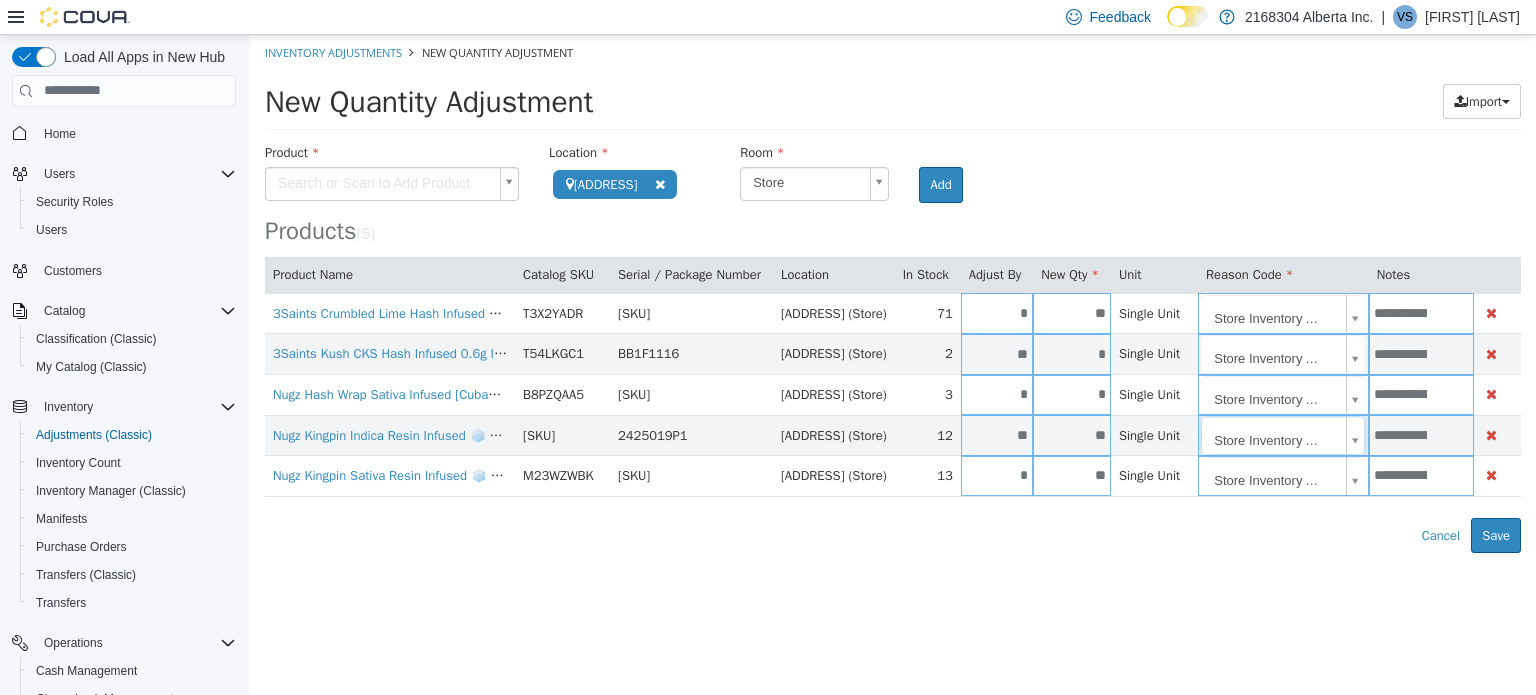 click on "Error saving adjustment please resolve the errors above. Cancel Save" at bounding box center (893, 535) 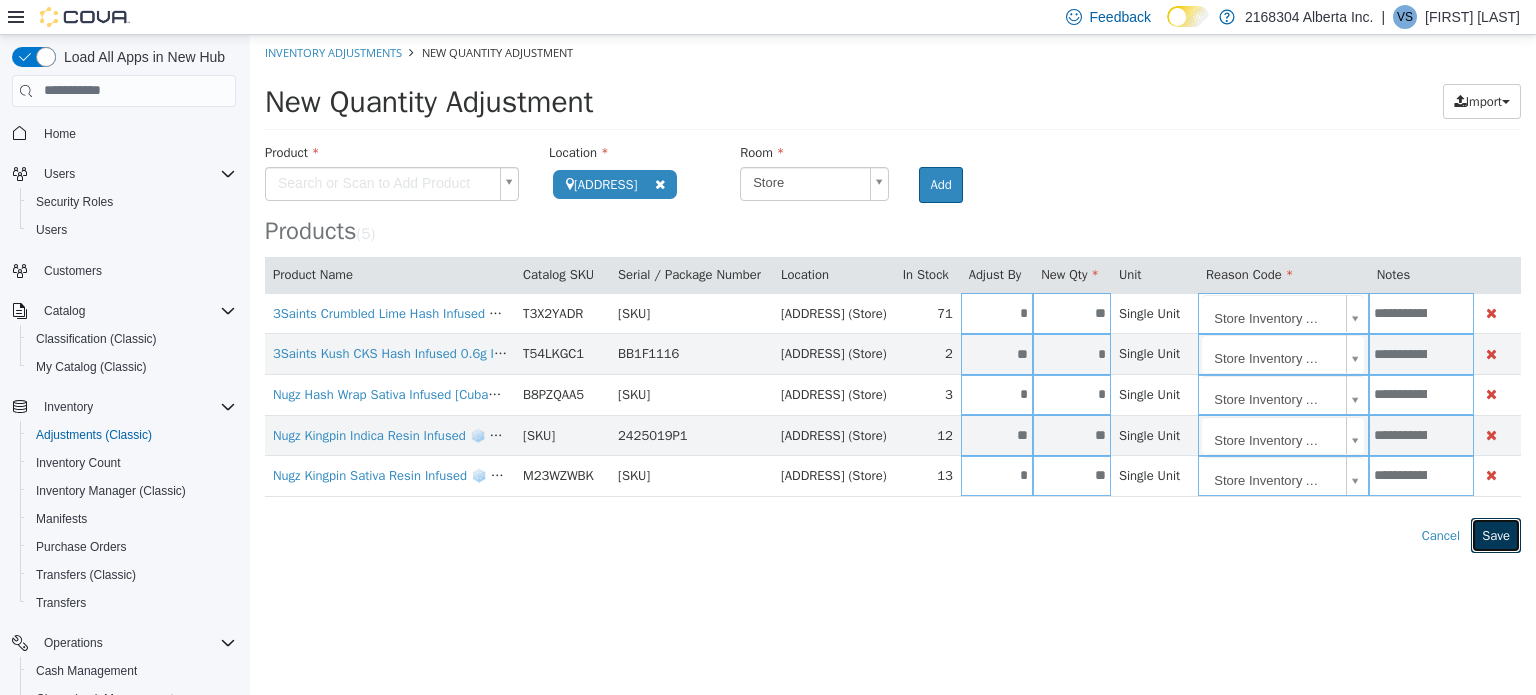 click on "Save" at bounding box center [1496, 535] 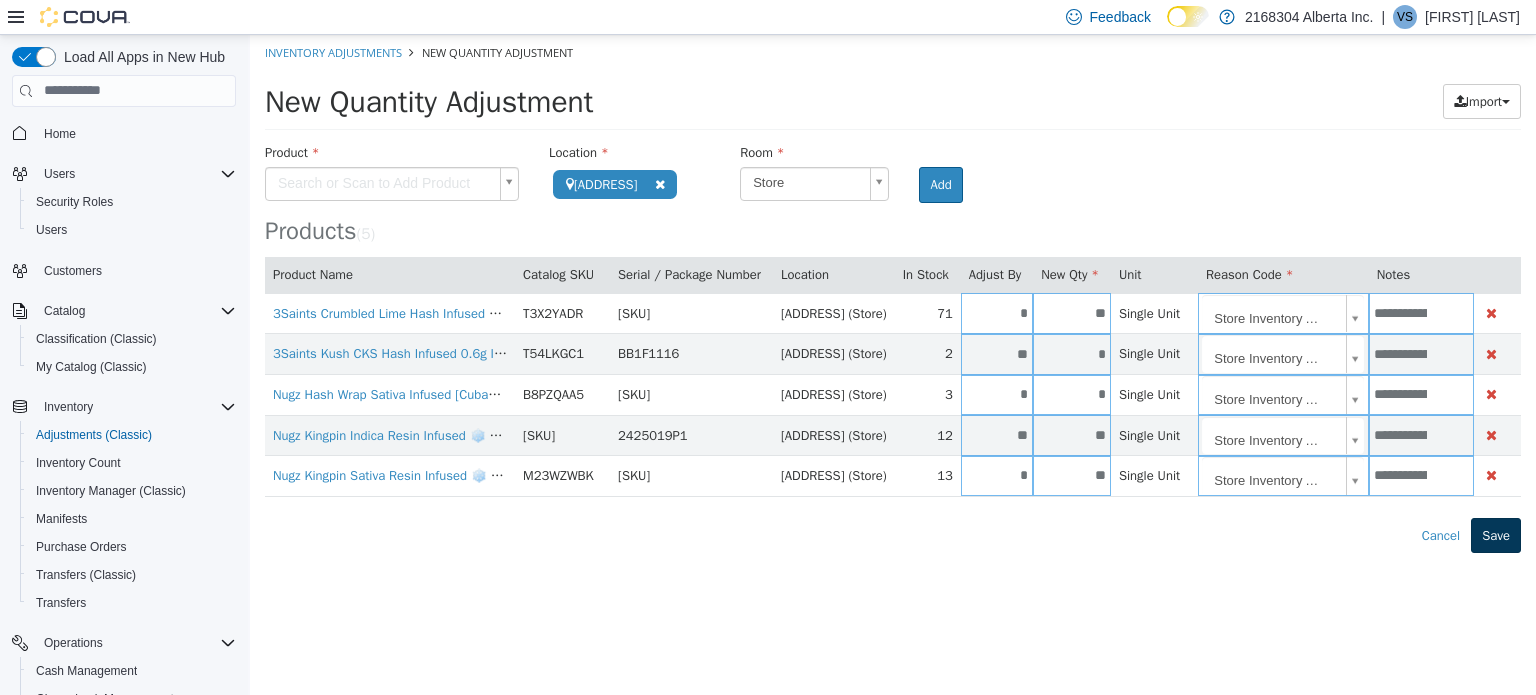 click at bounding box center (250, 34) 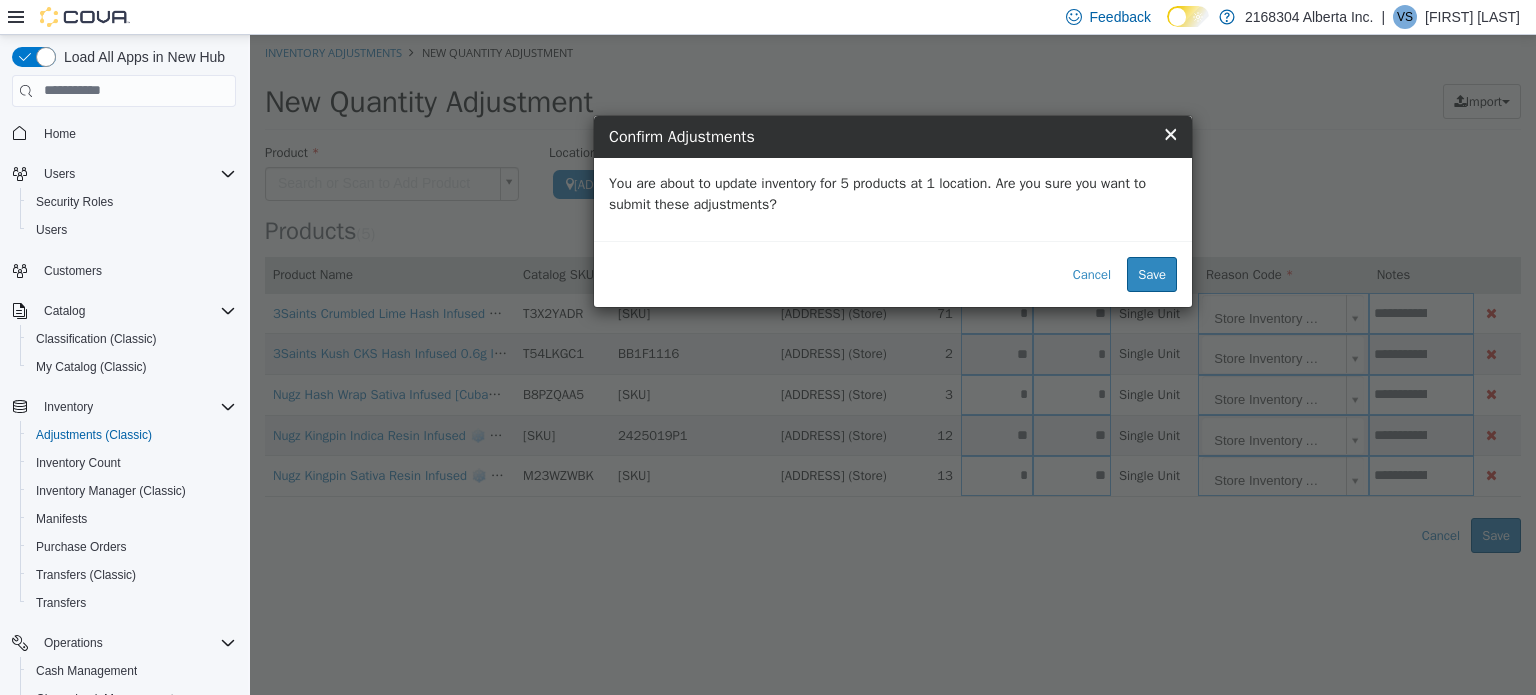 click on "×" at bounding box center [1170, 132] 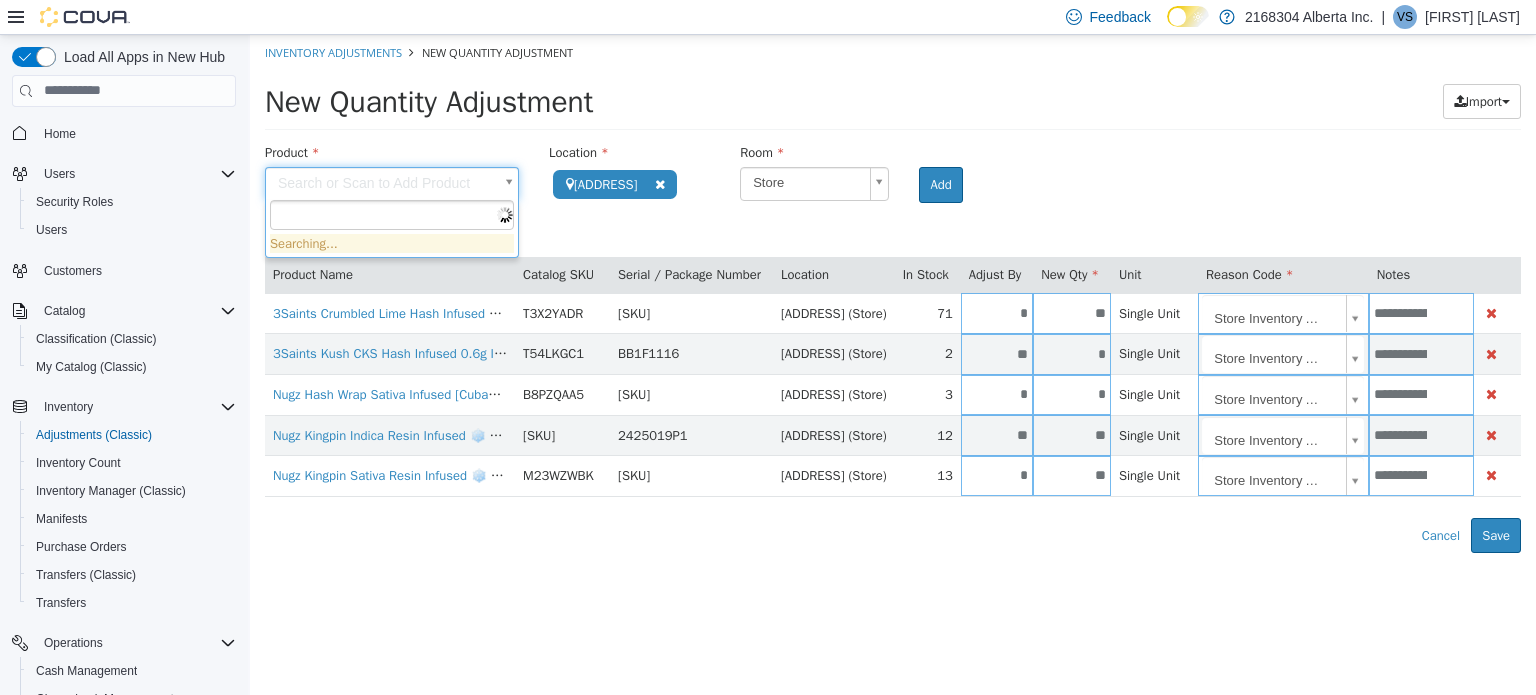 click on "**********" at bounding box center [893, 293] 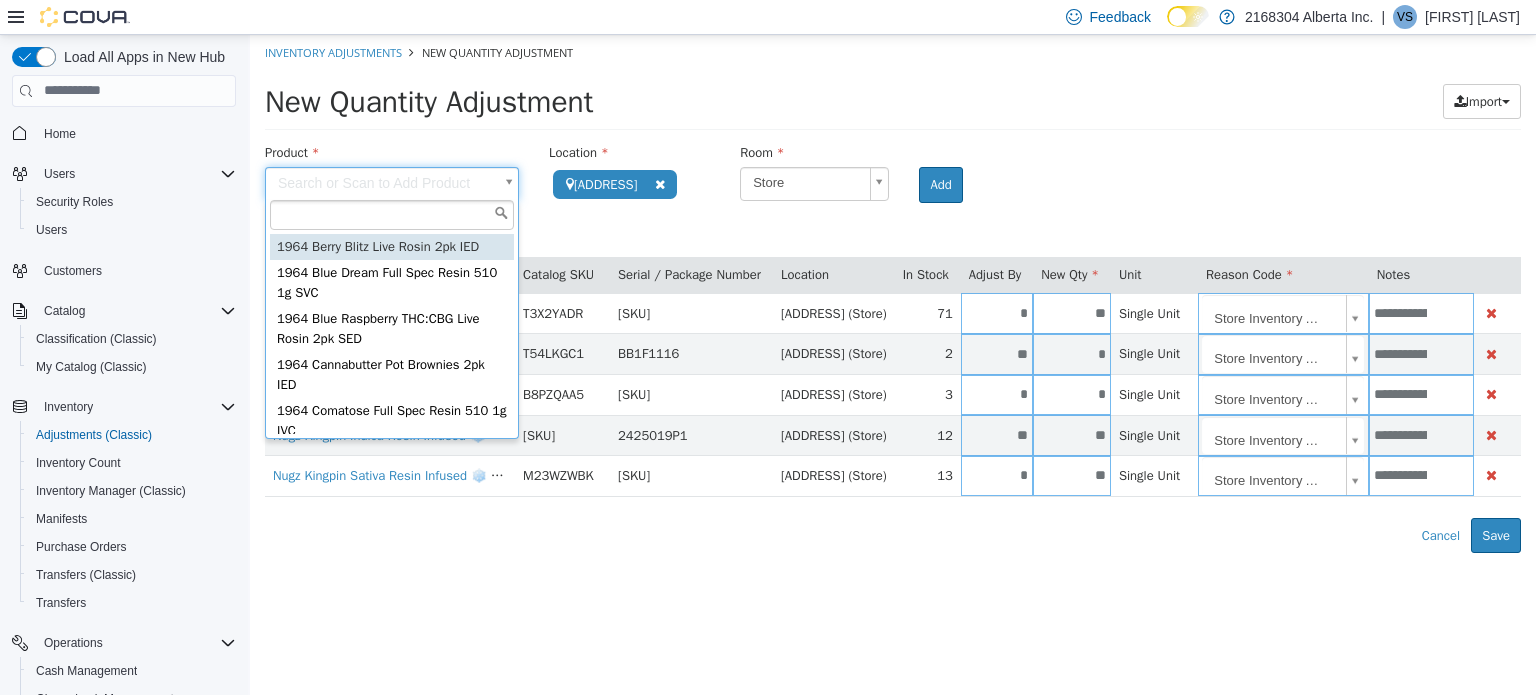 type on "*" 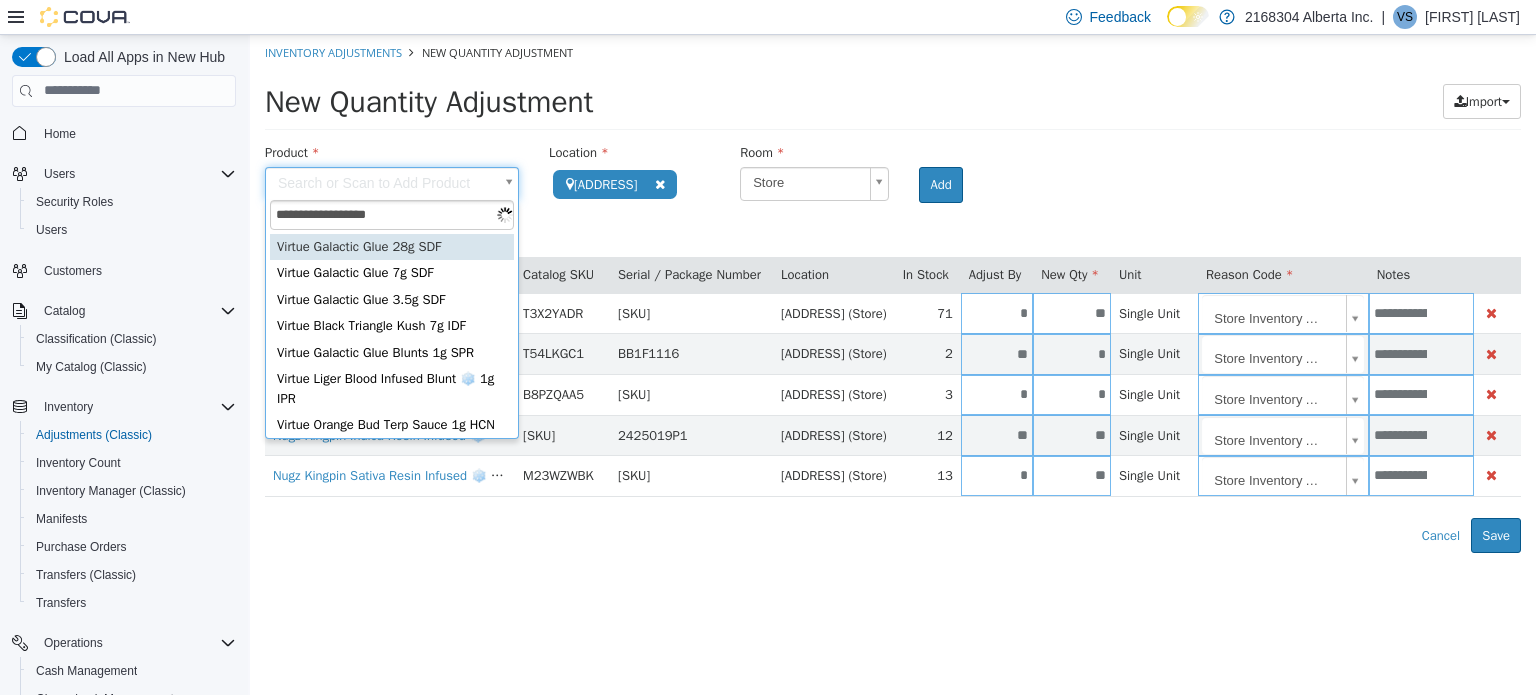 type on "**********" 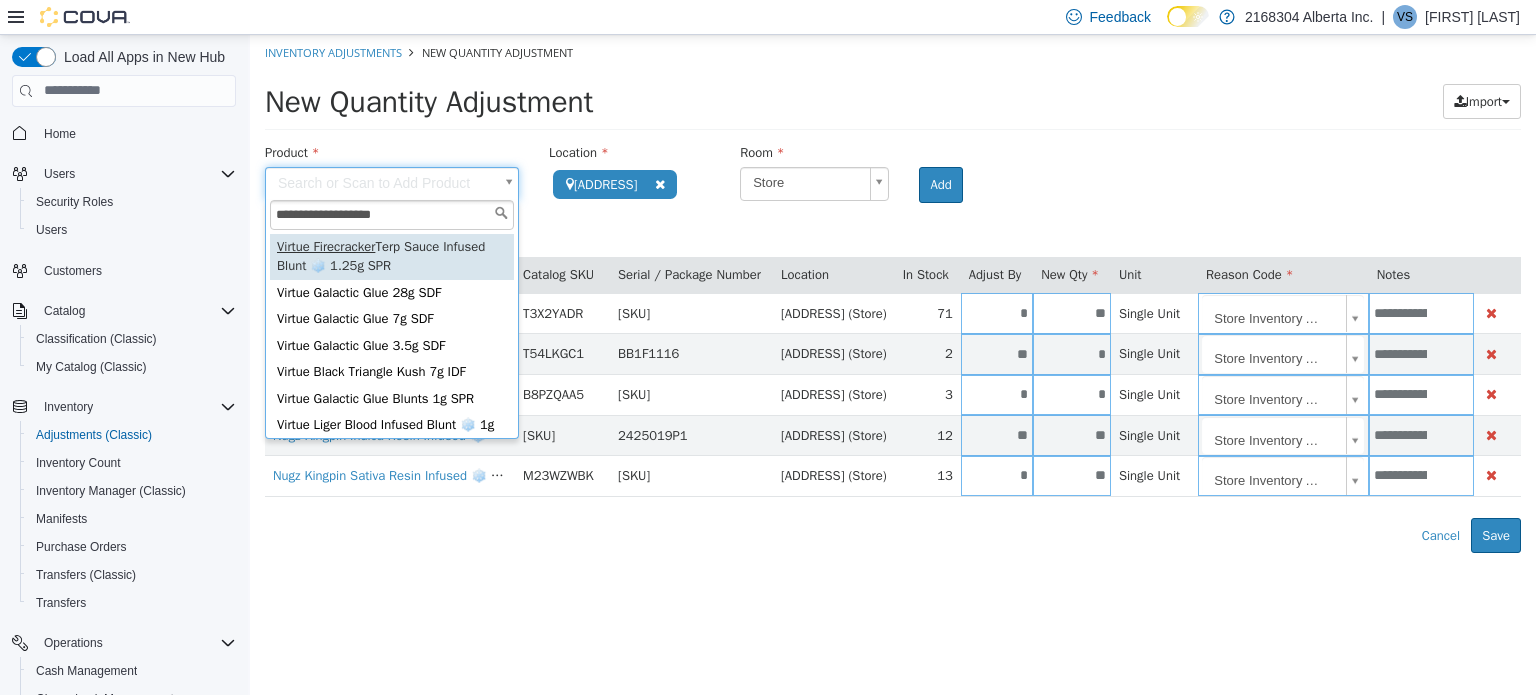 type on "**********" 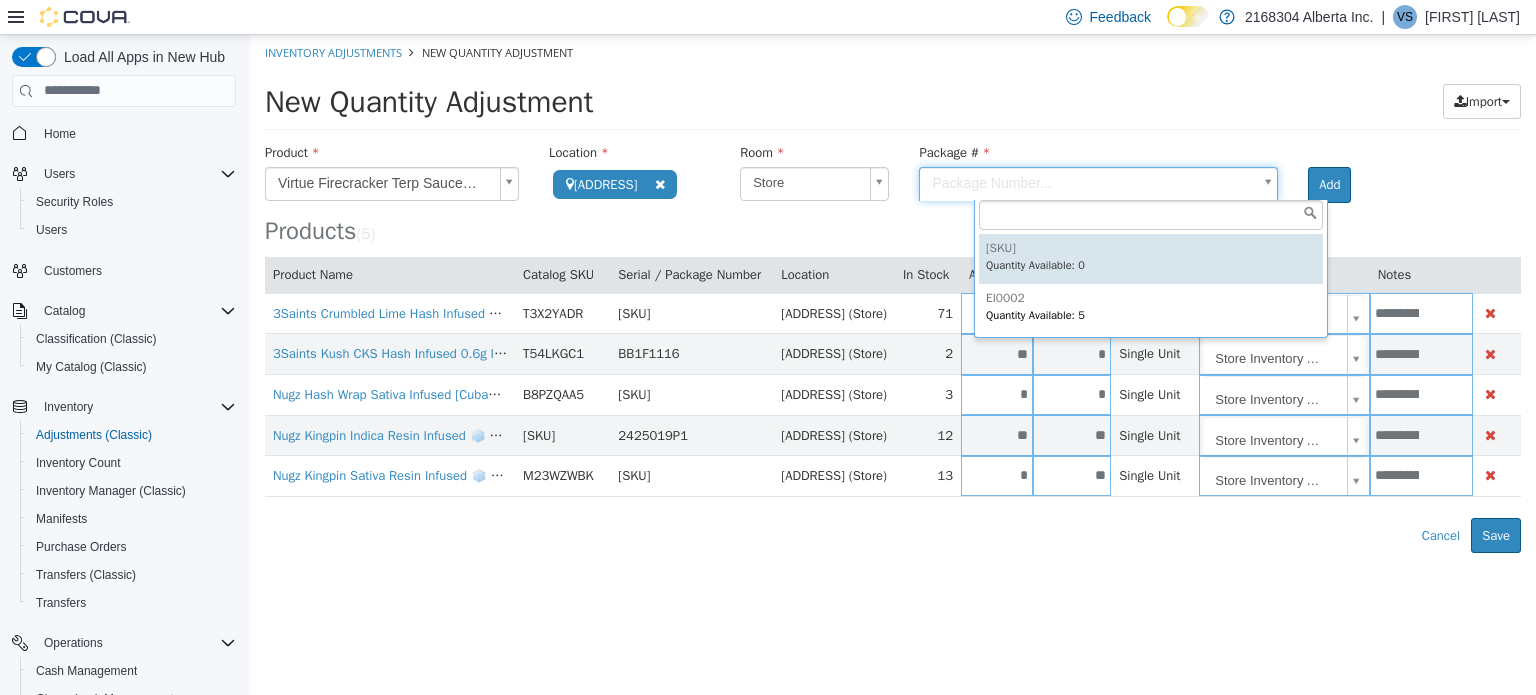 click on "**********" at bounding box center [893, 293] 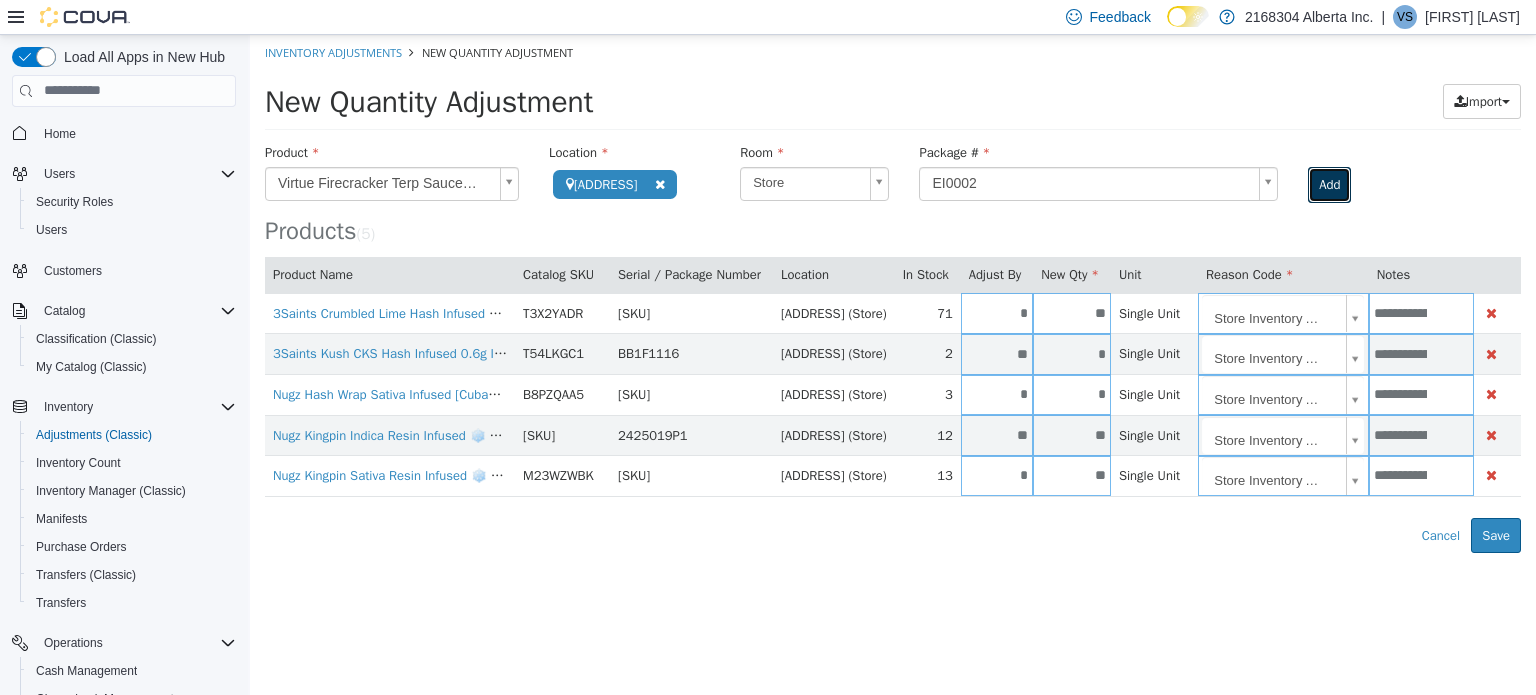 click on "Add" at bounding box center [1329, 184] 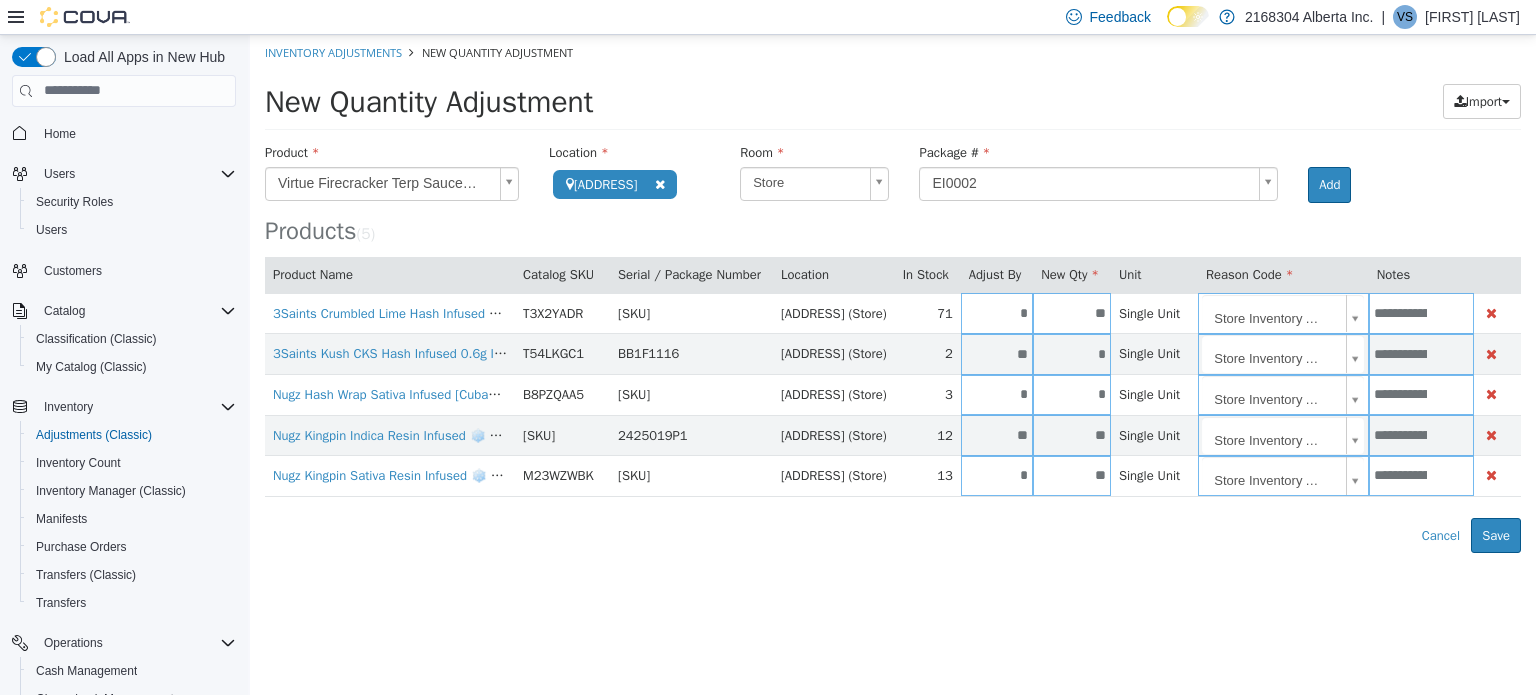 type 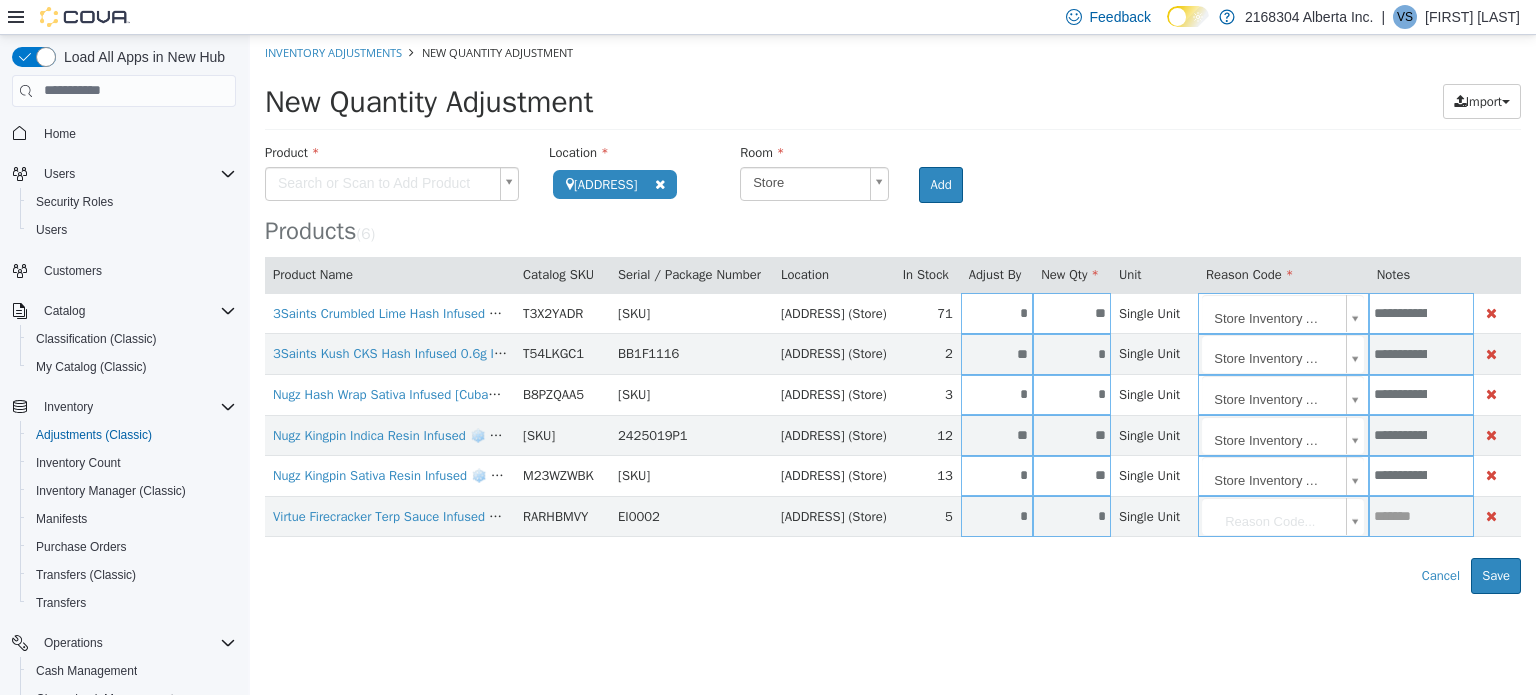 click on "**********" at bounding box center (893, 313) 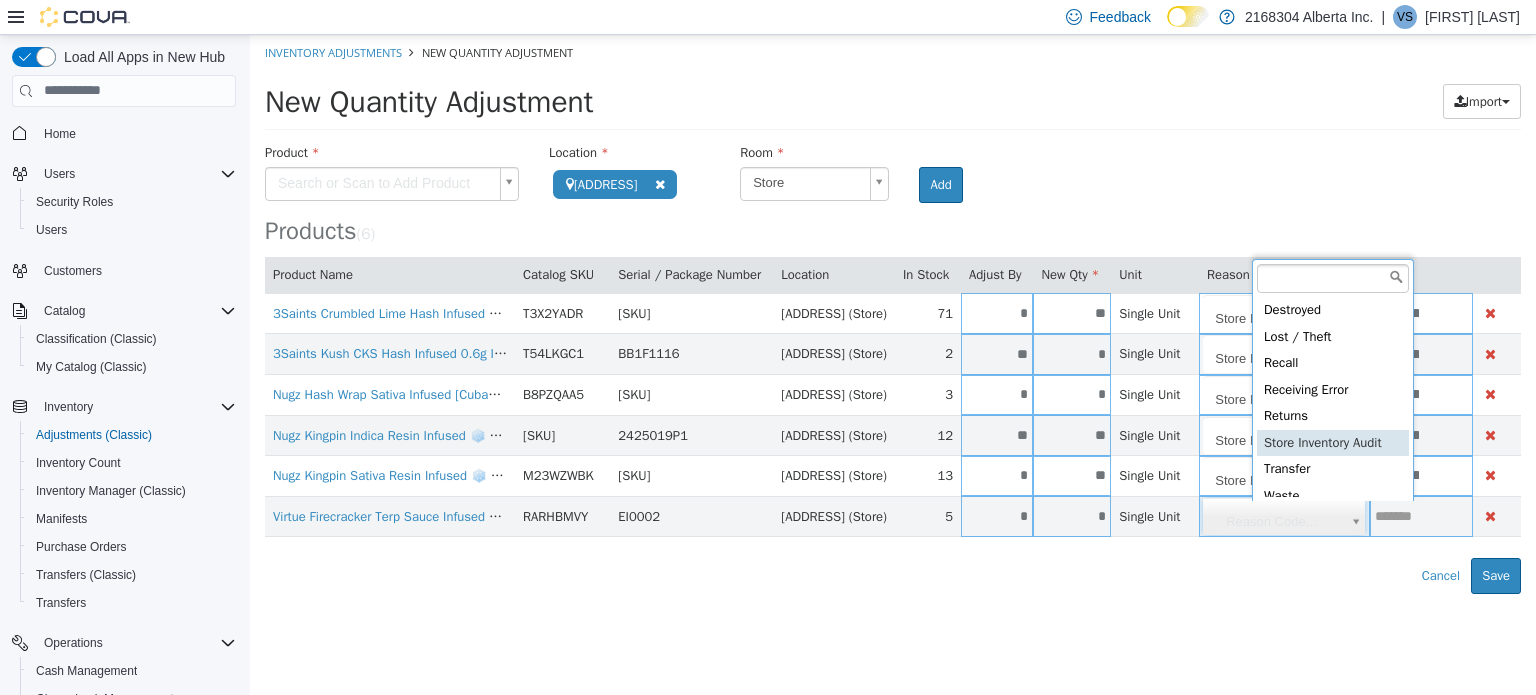 scroll, scrollTop: 4, scrollLeft: 0, axis: vertical 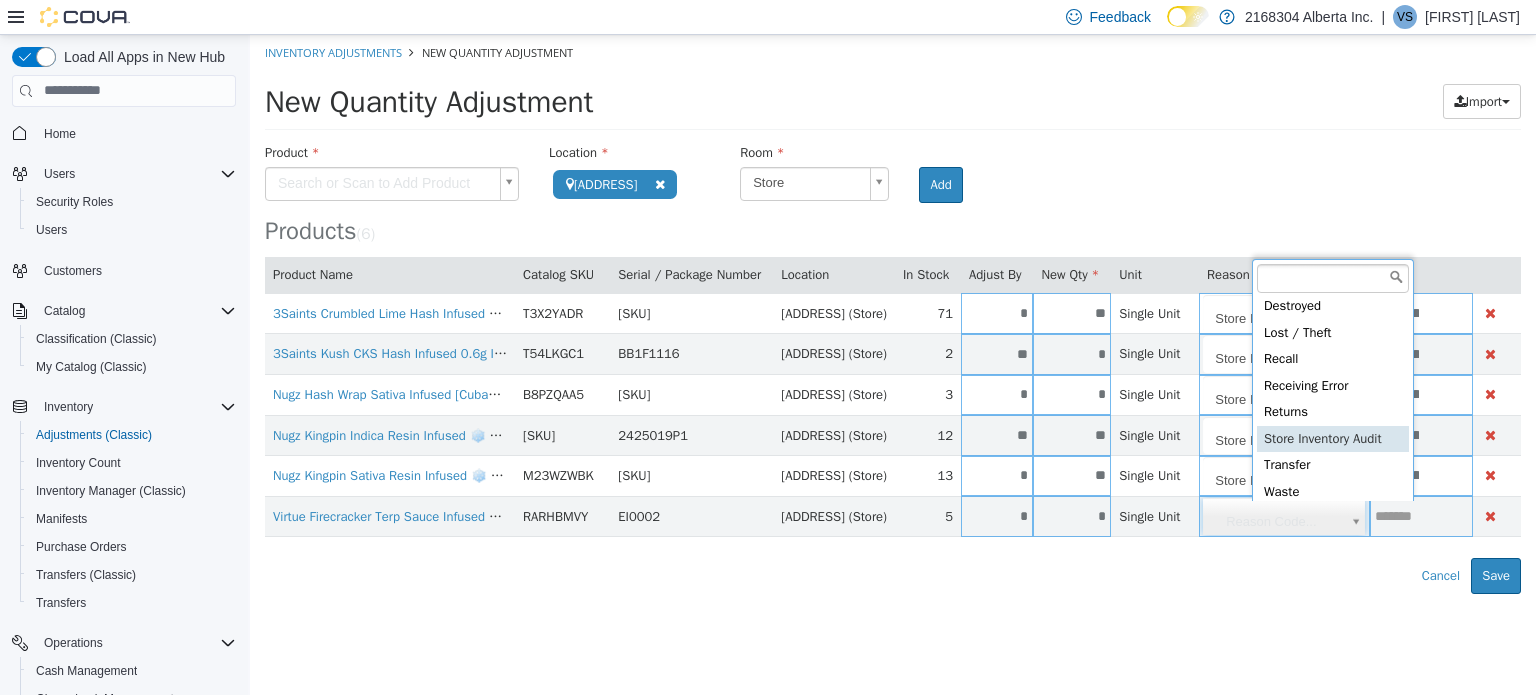 type on "**********" 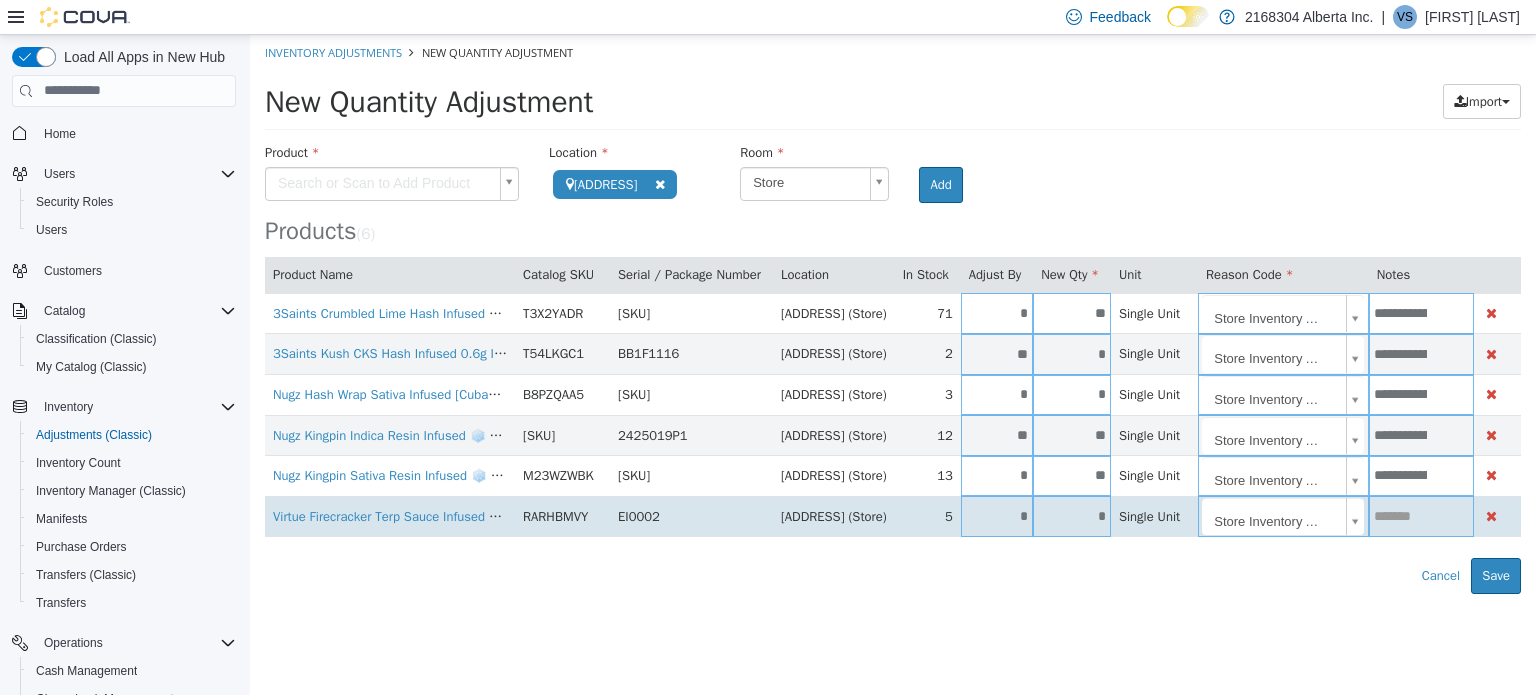 click on "*" at bounding box center [997, 515] 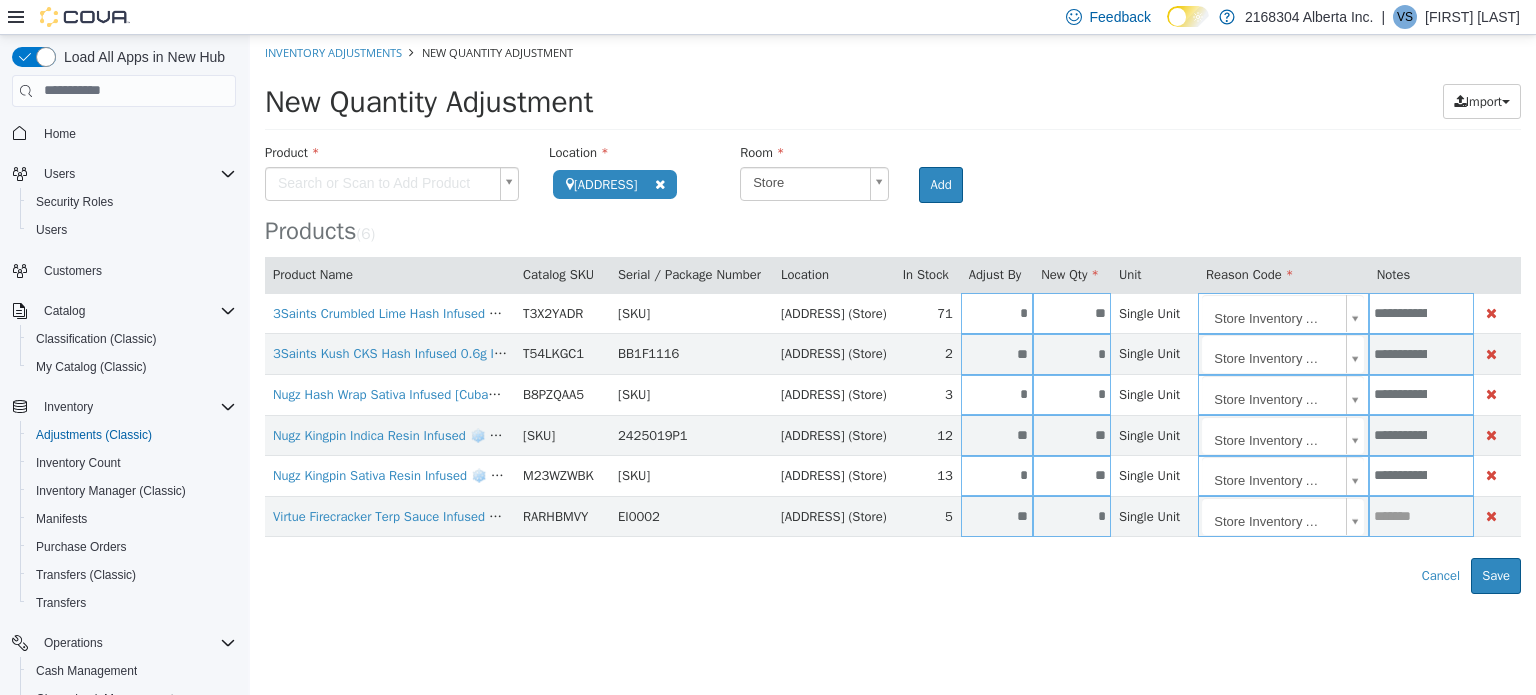 type on "**" 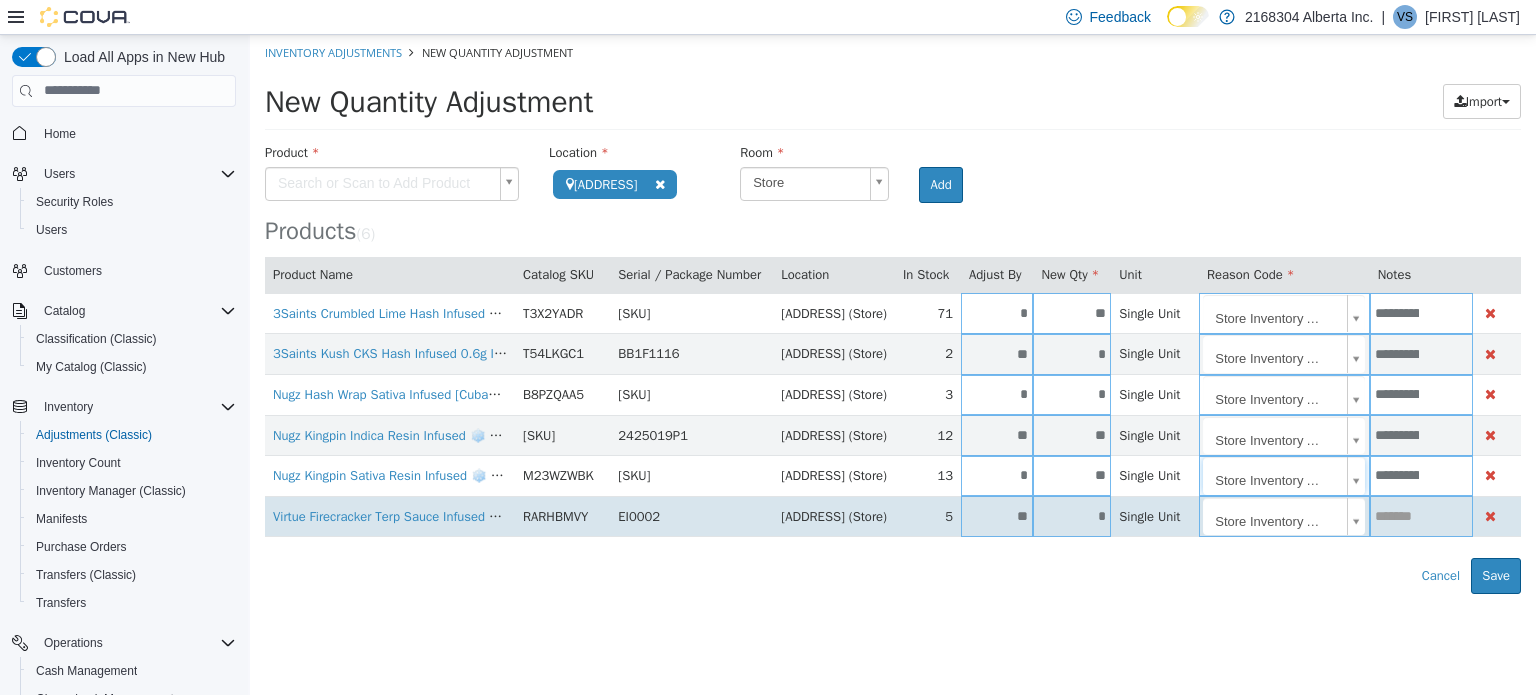 click on "**********" at bounding box center [893, 313] 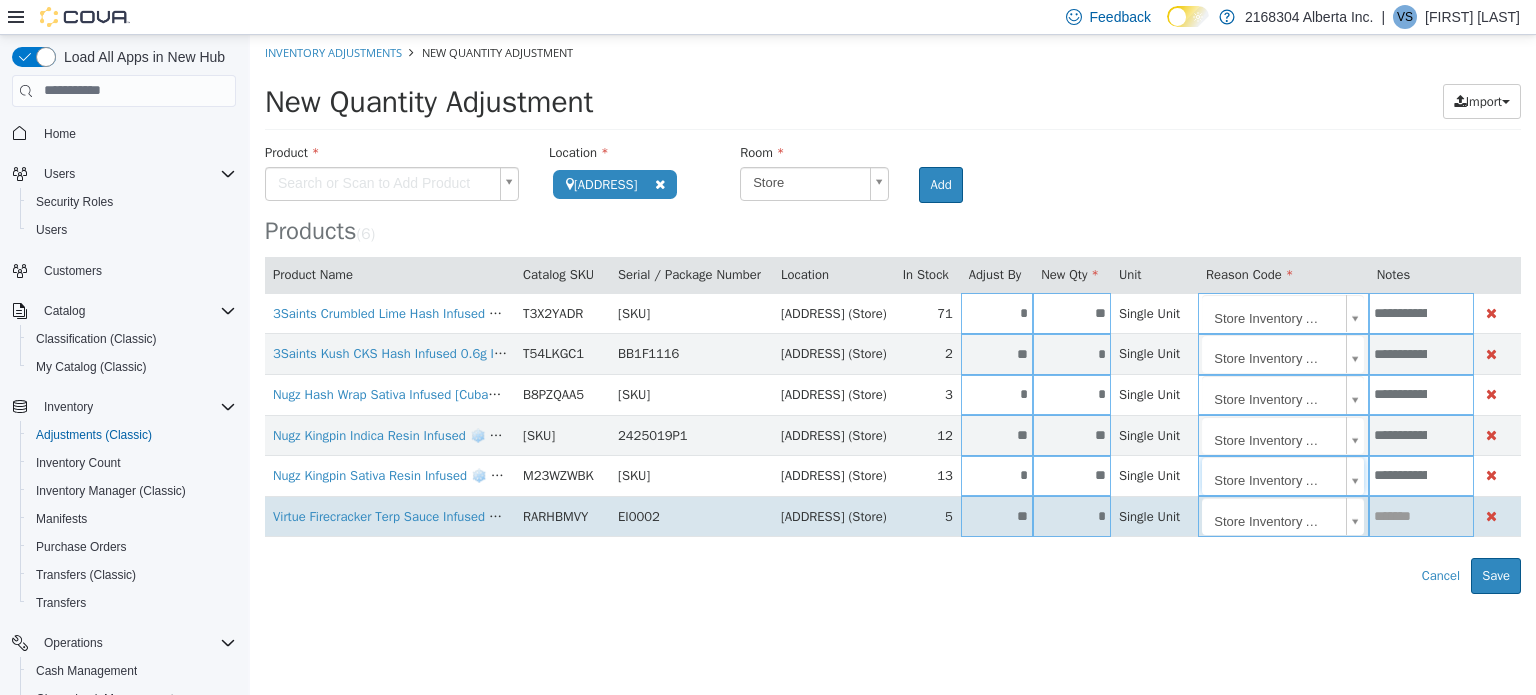 click on "**********" at bounding box center [893, 313] 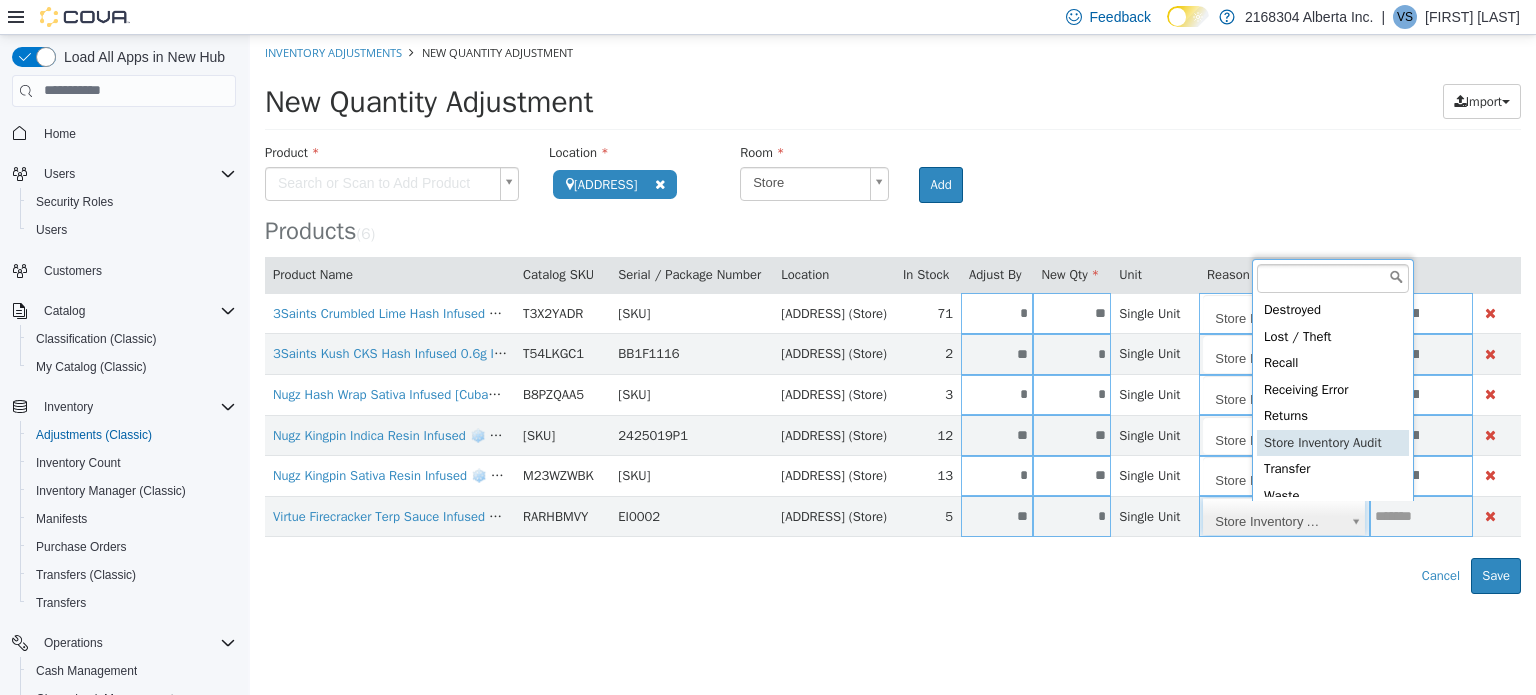 scroll, scrollTop: 4, scrollLeft: 0, axis: vertical 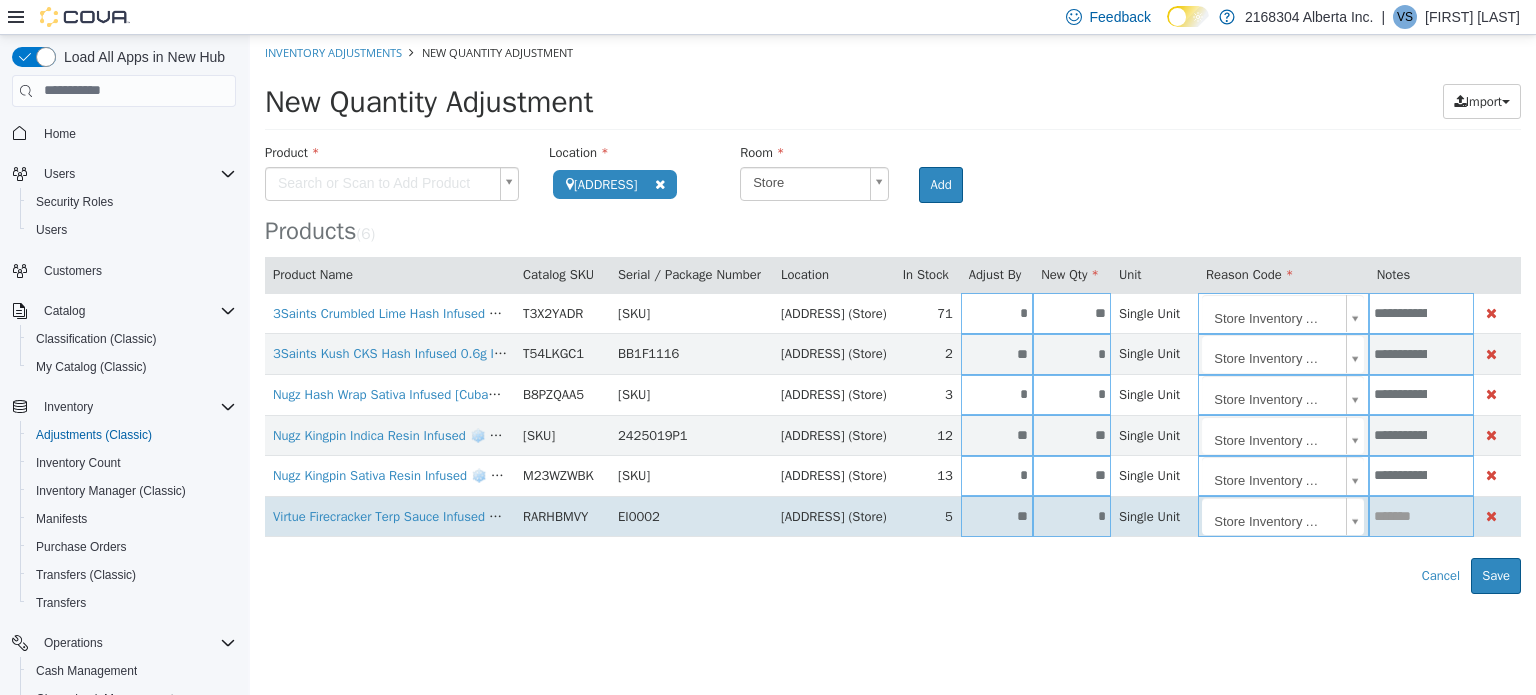 click at bounding box center [1422, 515] 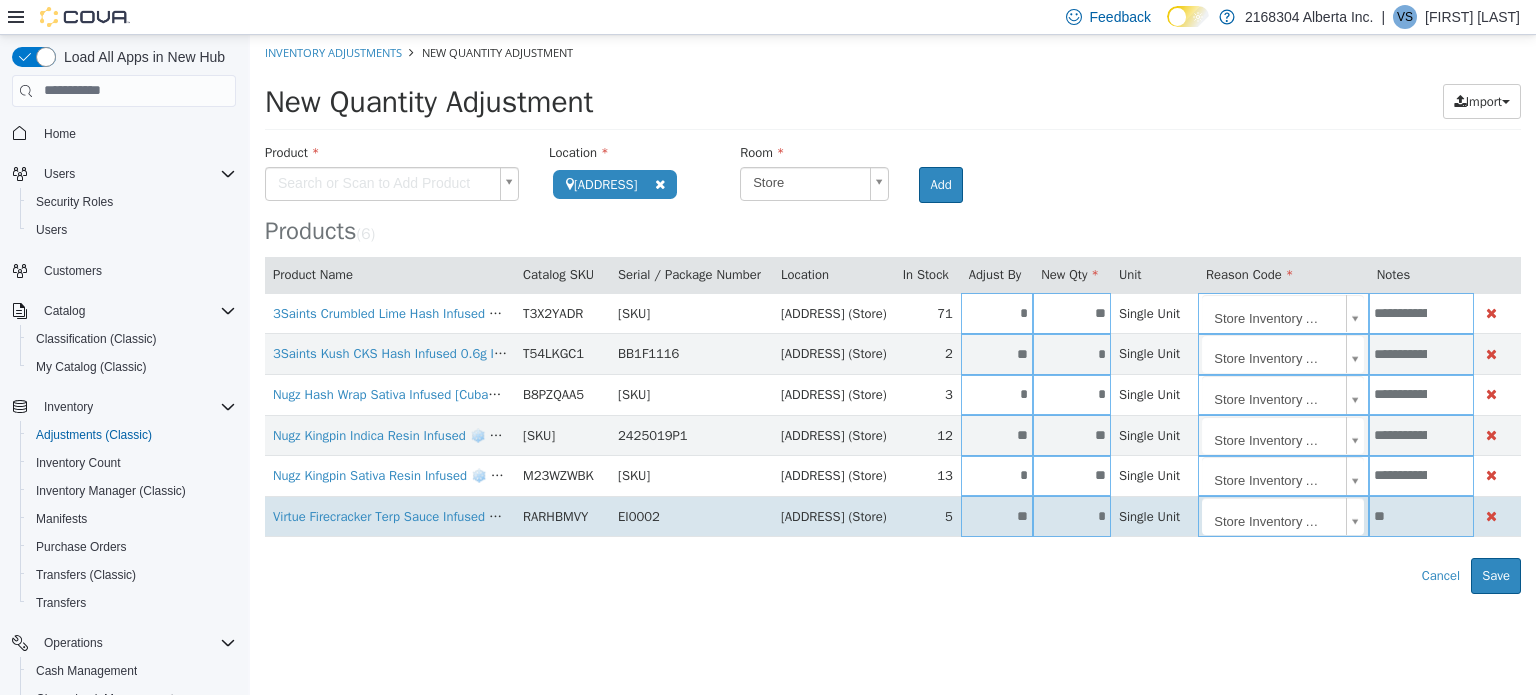 type on "*" 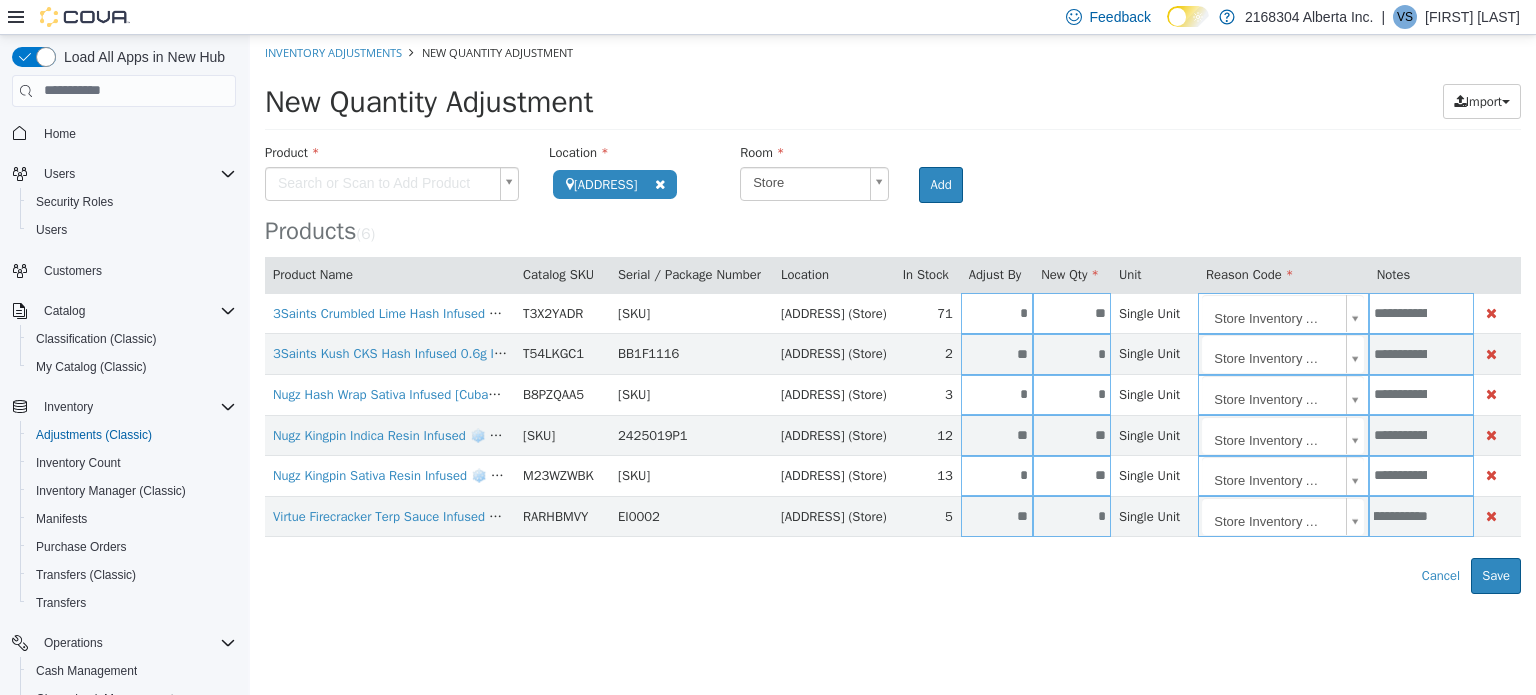 scroll, scrollTop: 0, scrollLeft: 523, axis: horizontal 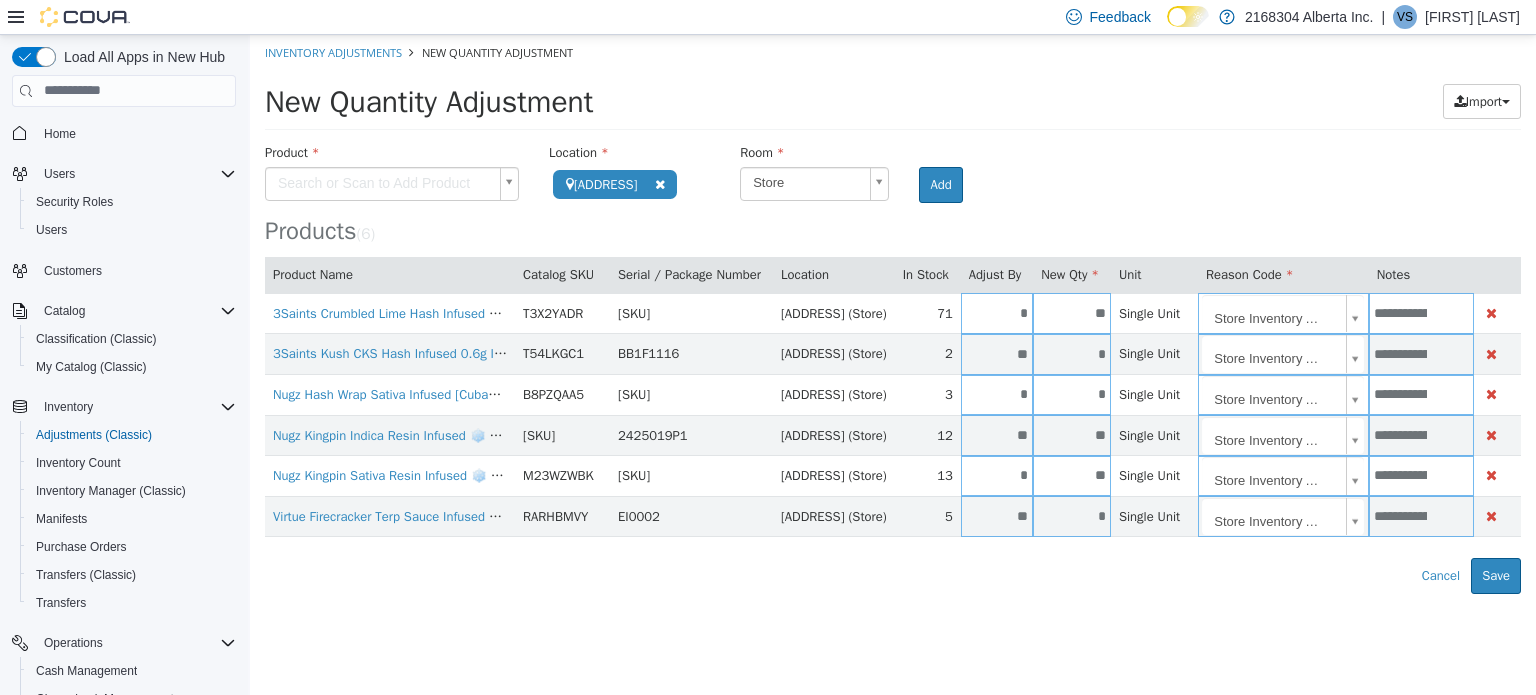 click on "**********" at bounding box center [893, 313] 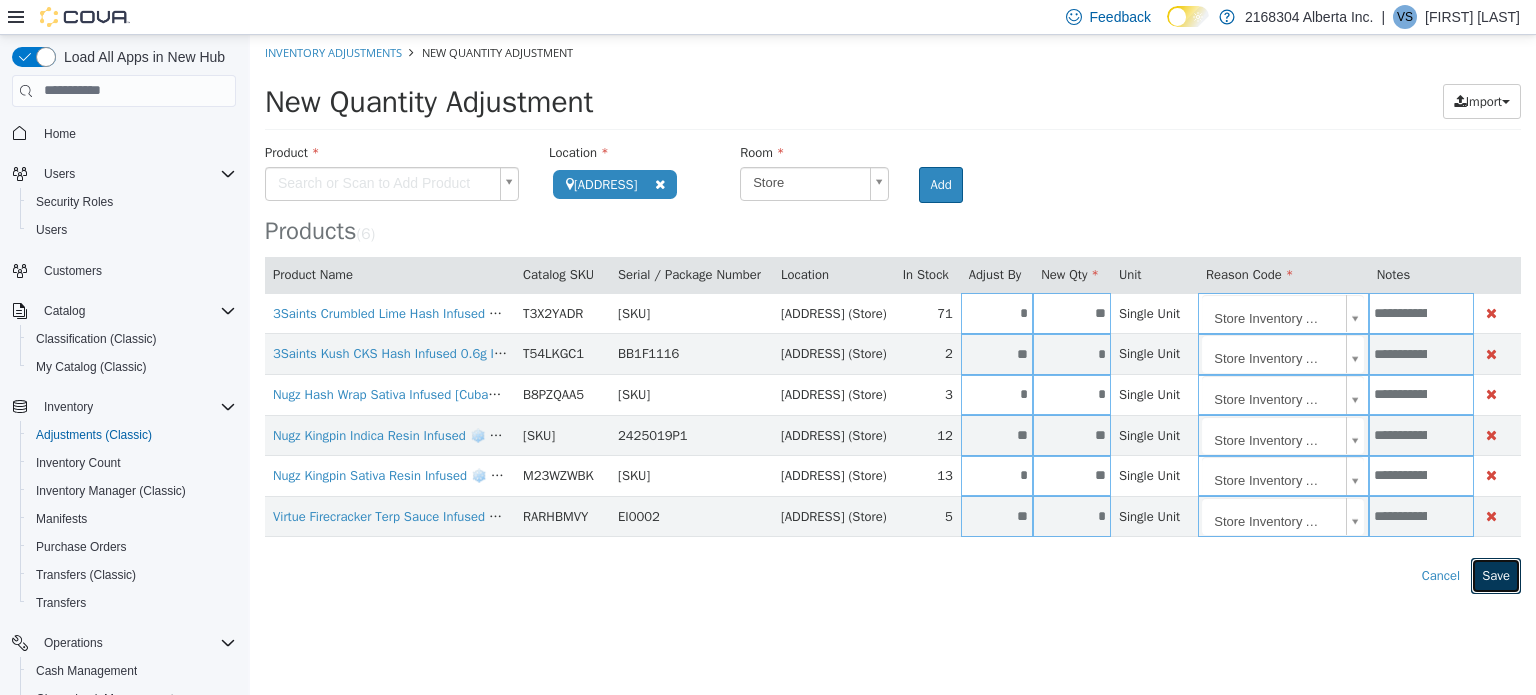 click on "Save" at bounding box center [1496, 575] 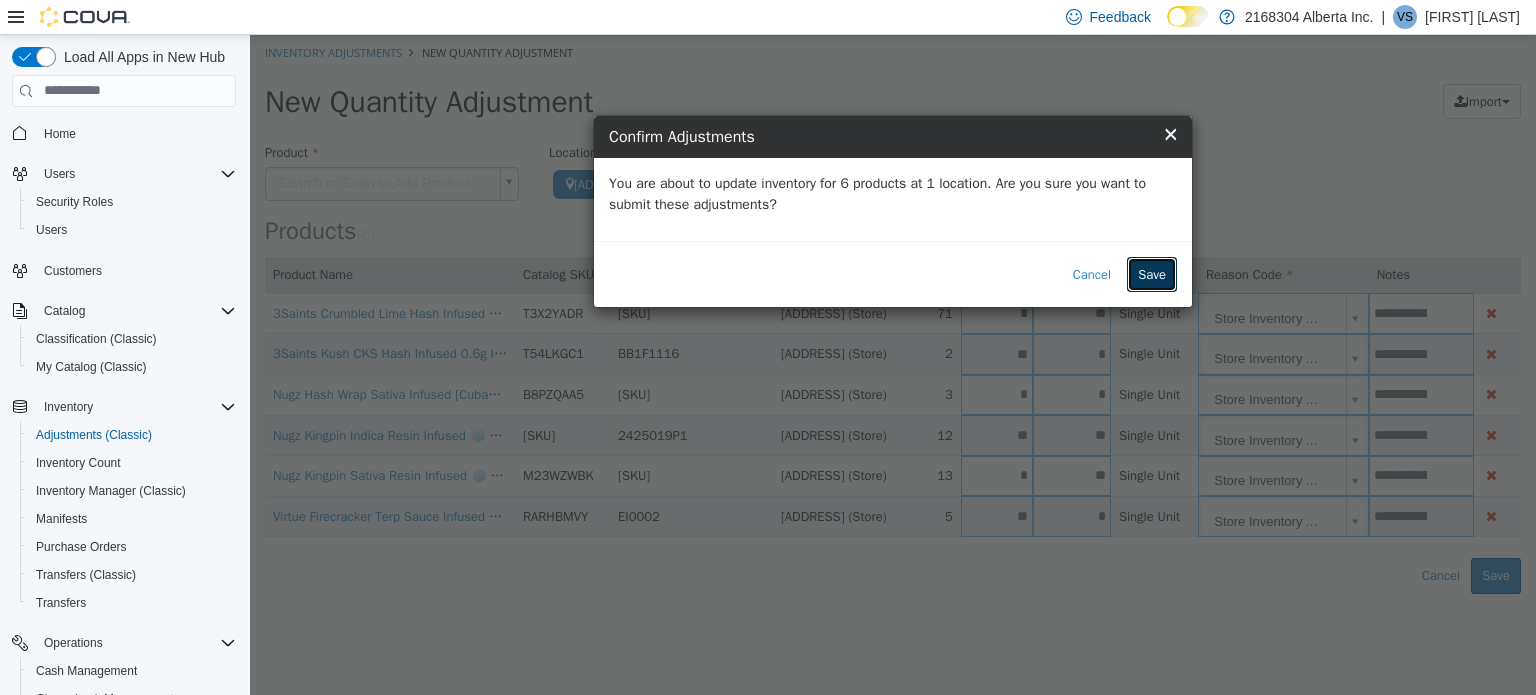 click on "Save" at bounding box center (1152, 274) 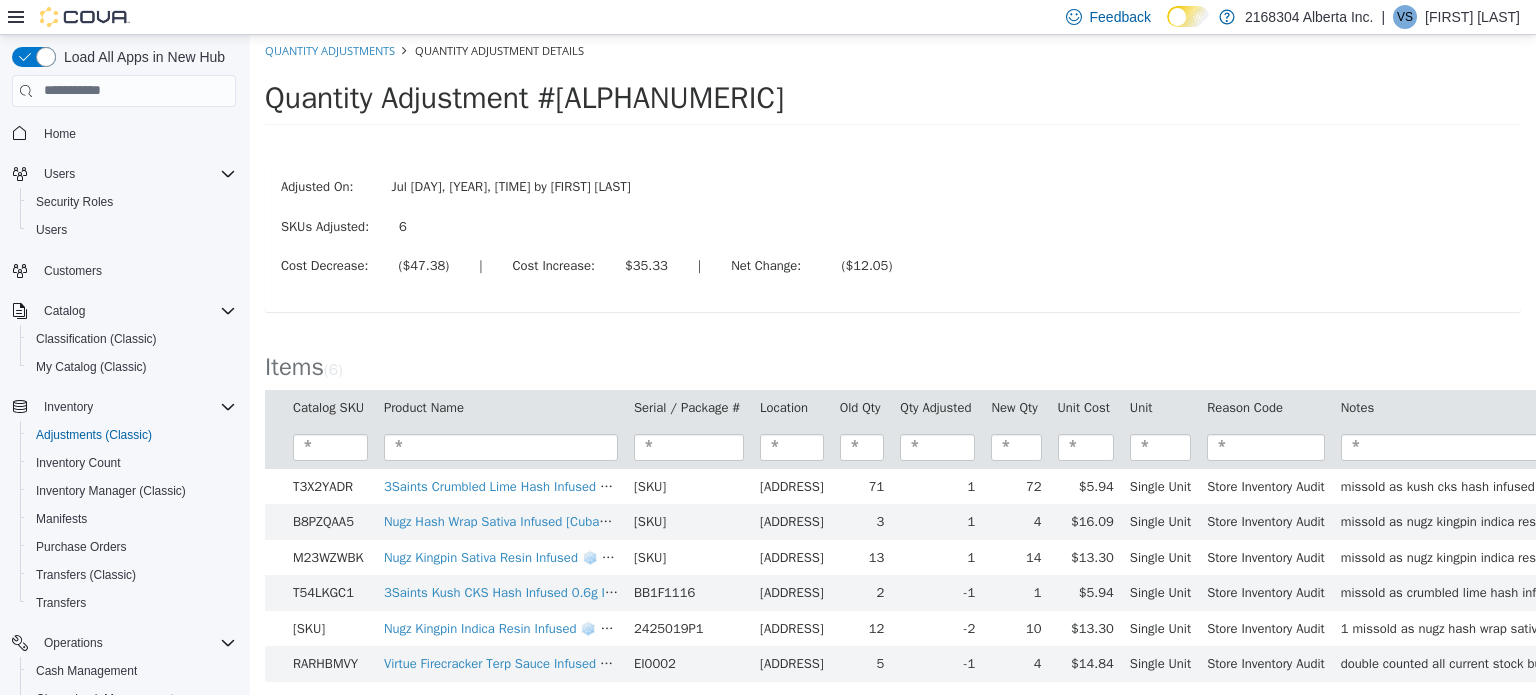 scroll, scrollTop: 0, scrollLeft: 0, axis: both 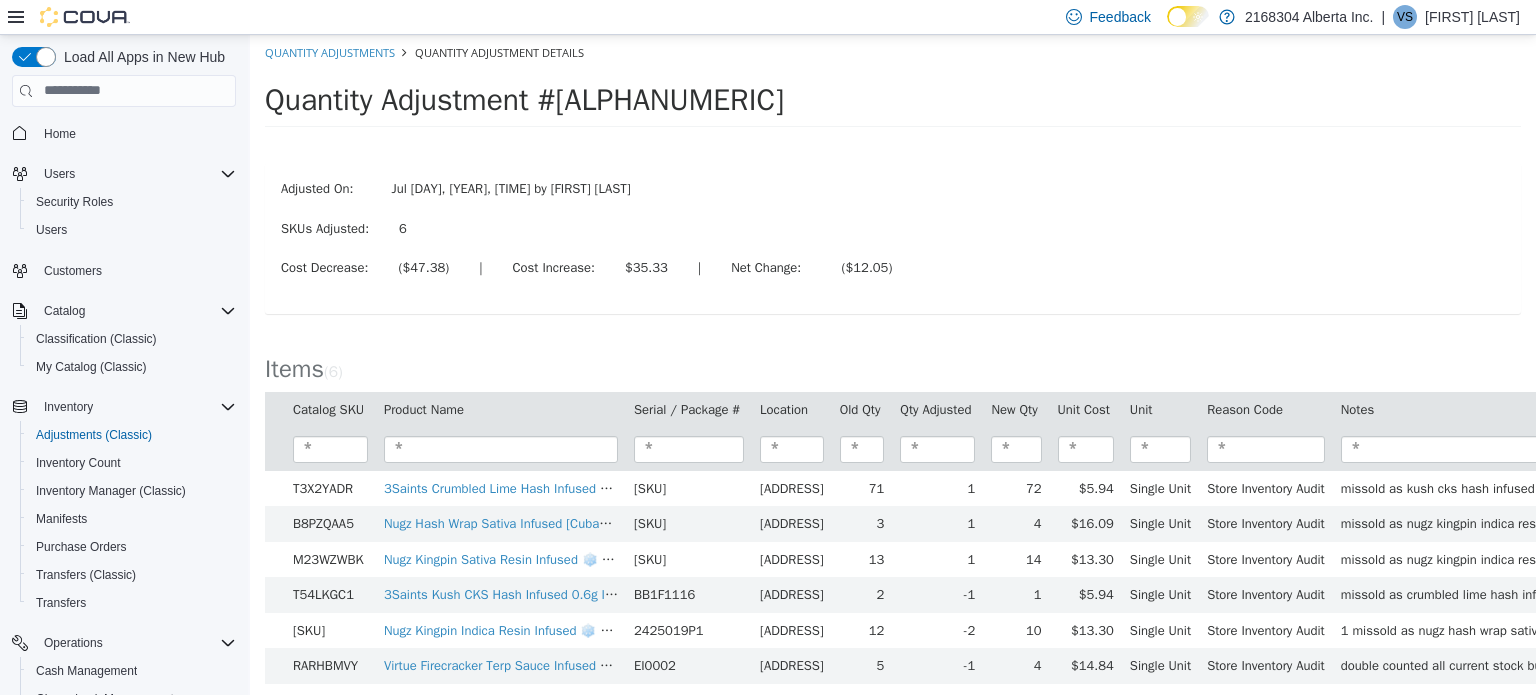 drag, startPoint x: 319, startPoint y: 223, endPoint x: 1074, endPoint y: 183, distance: 756.05884 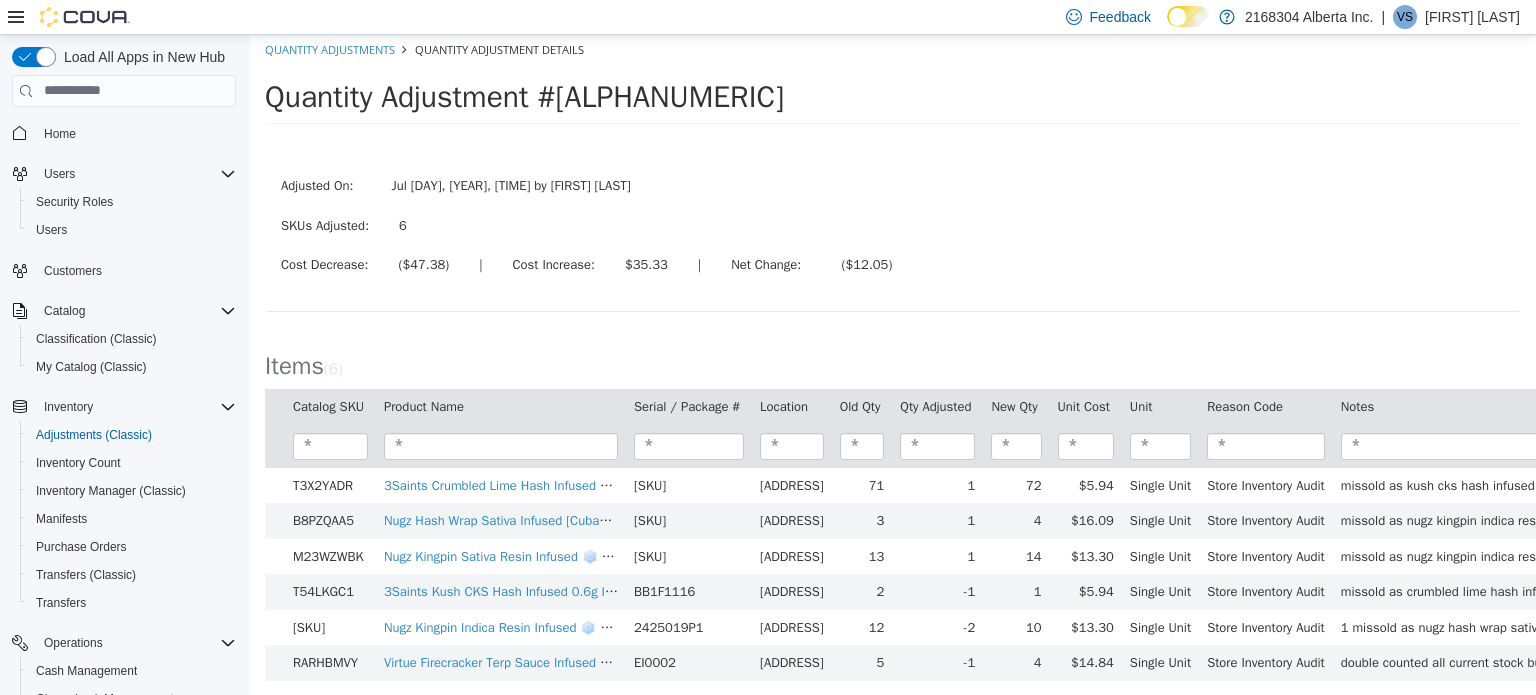 scroll, scrollTop: 0, scrollLeft: 0, axis: both 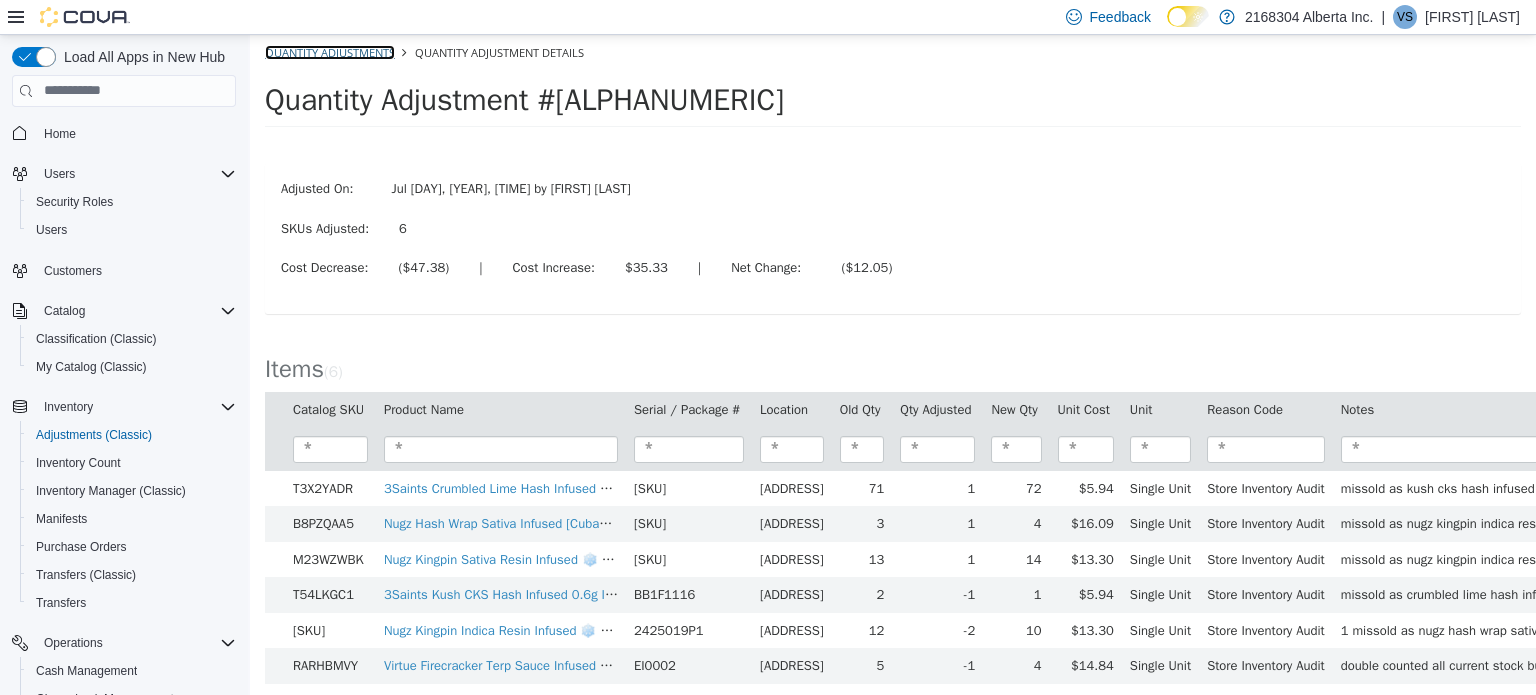 click on "Quantity Adjustments" at bounding box center (330, 51) 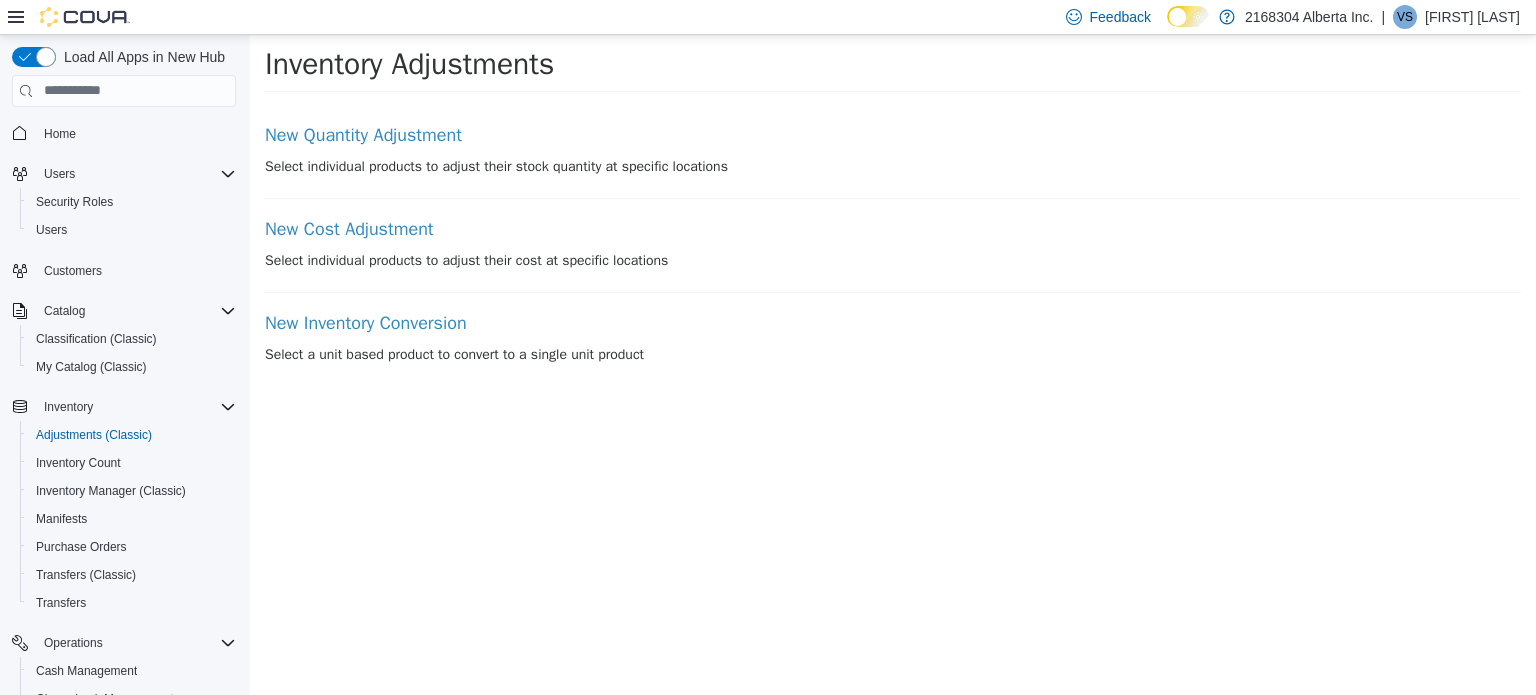 click on "New Quantity Adjustment Select individual products to adjust their stock quantity at specific locations New Cost Adjustment Select individual products to adjust their cost at specific locations New Inventory Conversion Select a unit based product to convert to a single unit product" at bounding box center [893, 239] 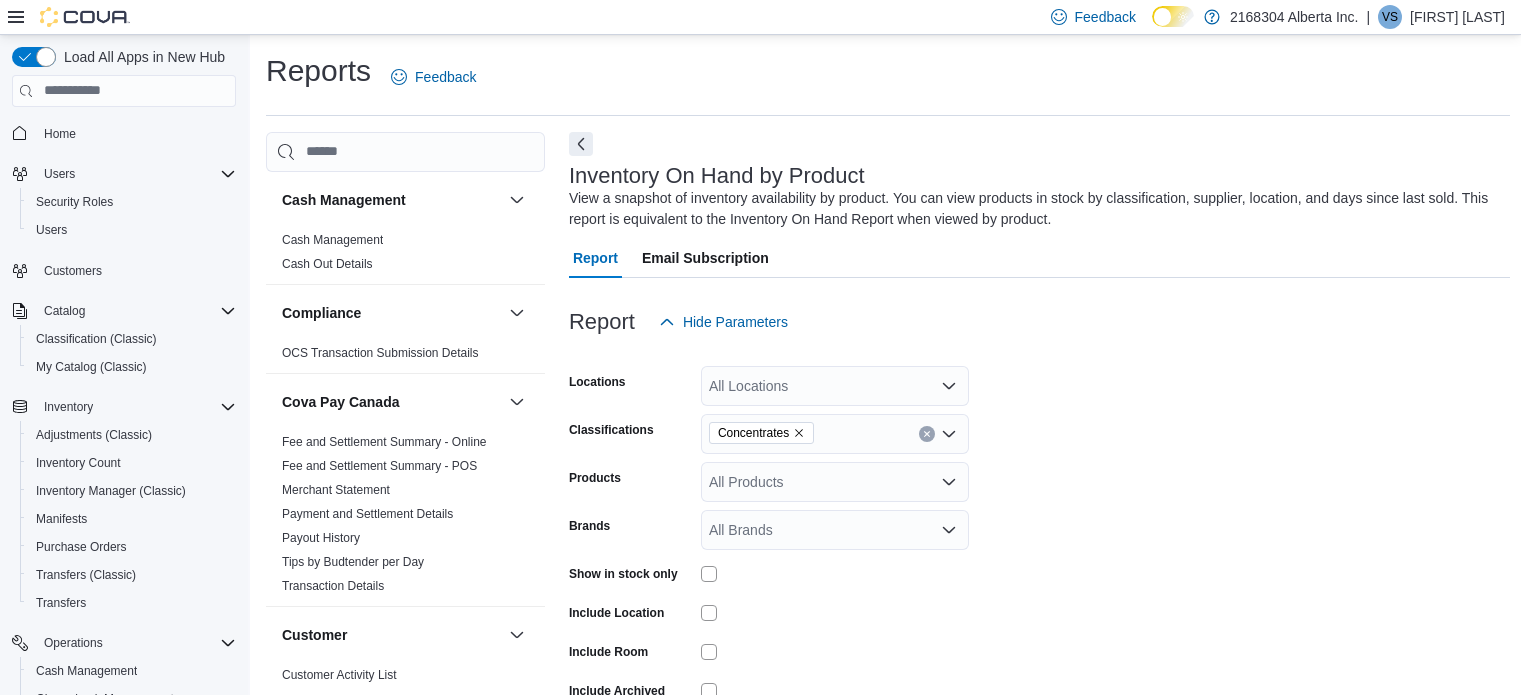 scroll, scrollTop: 0, scrollLeft: 0, axis: both 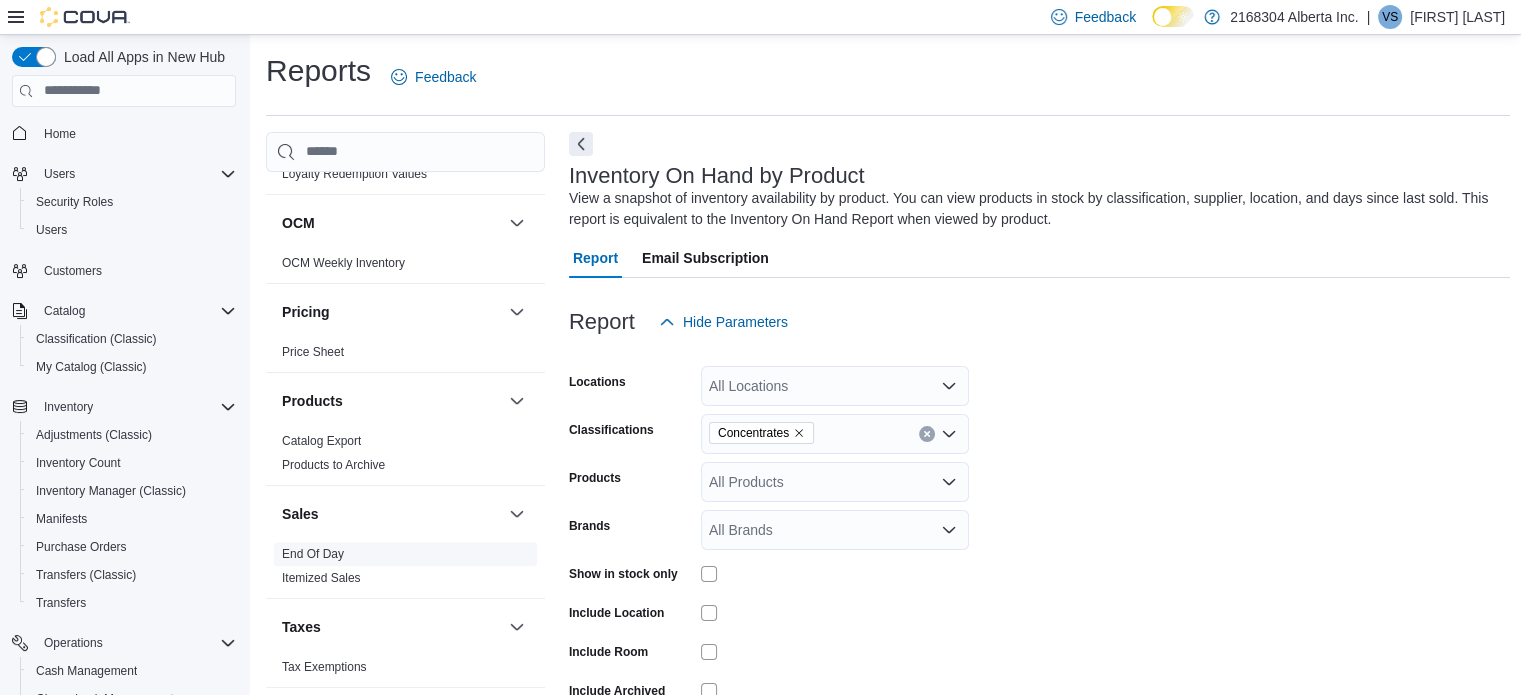 click on "End Of Day" at bounding box center [313, 554] 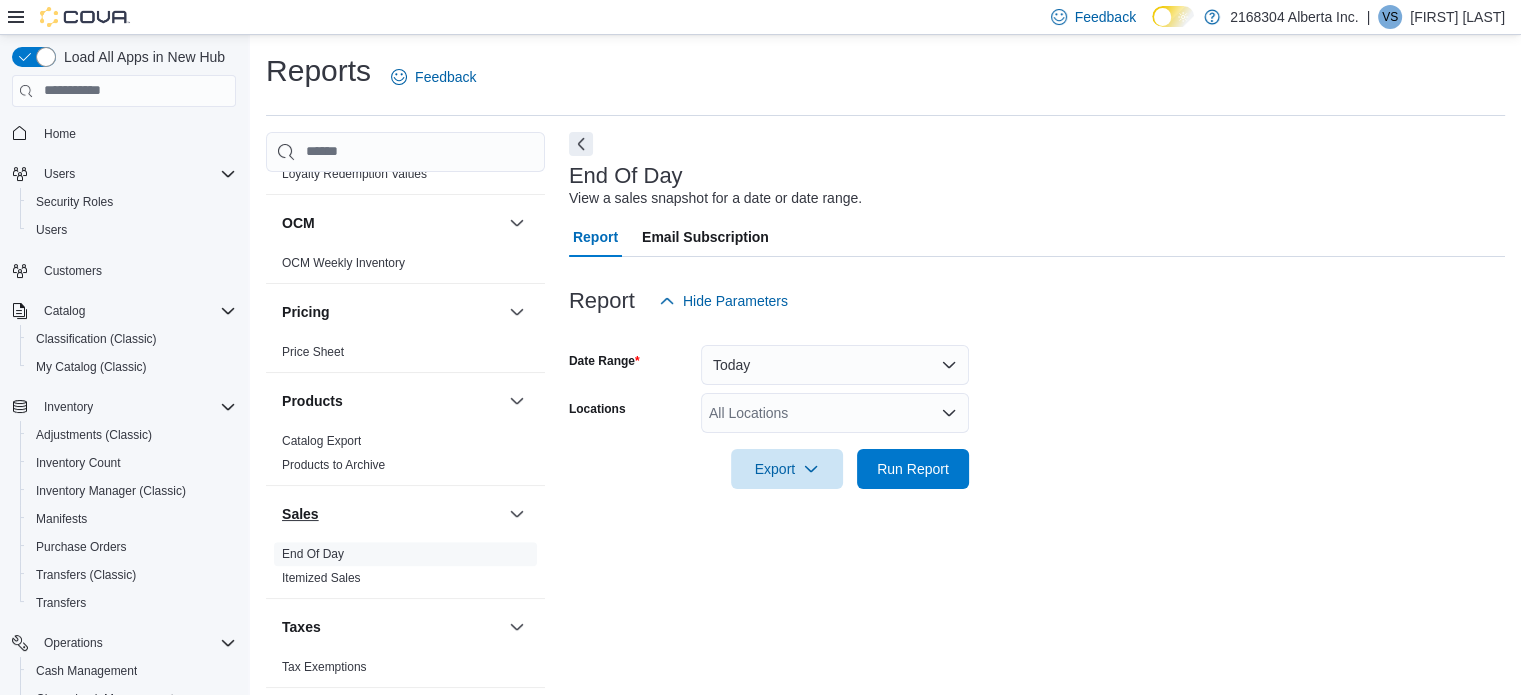scroll, scrollTop: 13, scrollLeft: 0, axis: vertical 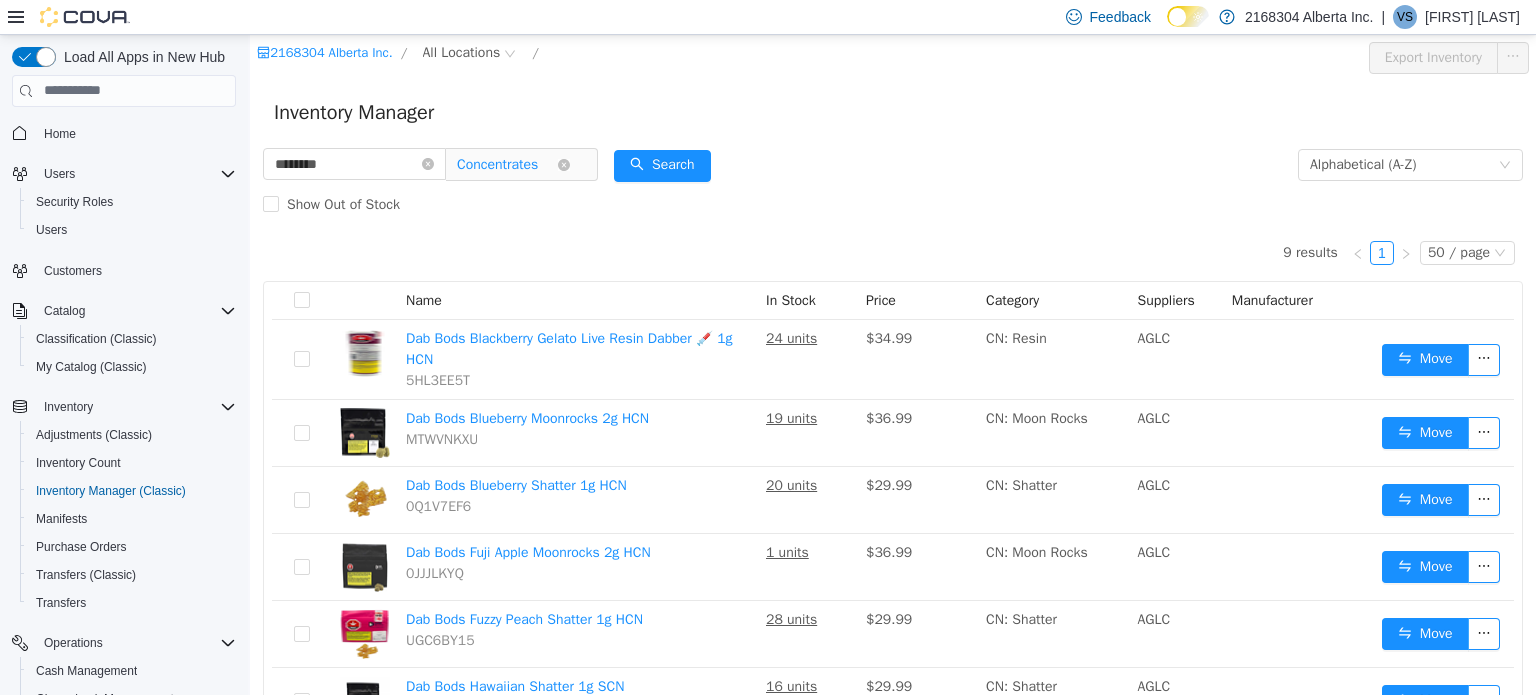 click on "Concentrates" at bounding box center [513, 164] 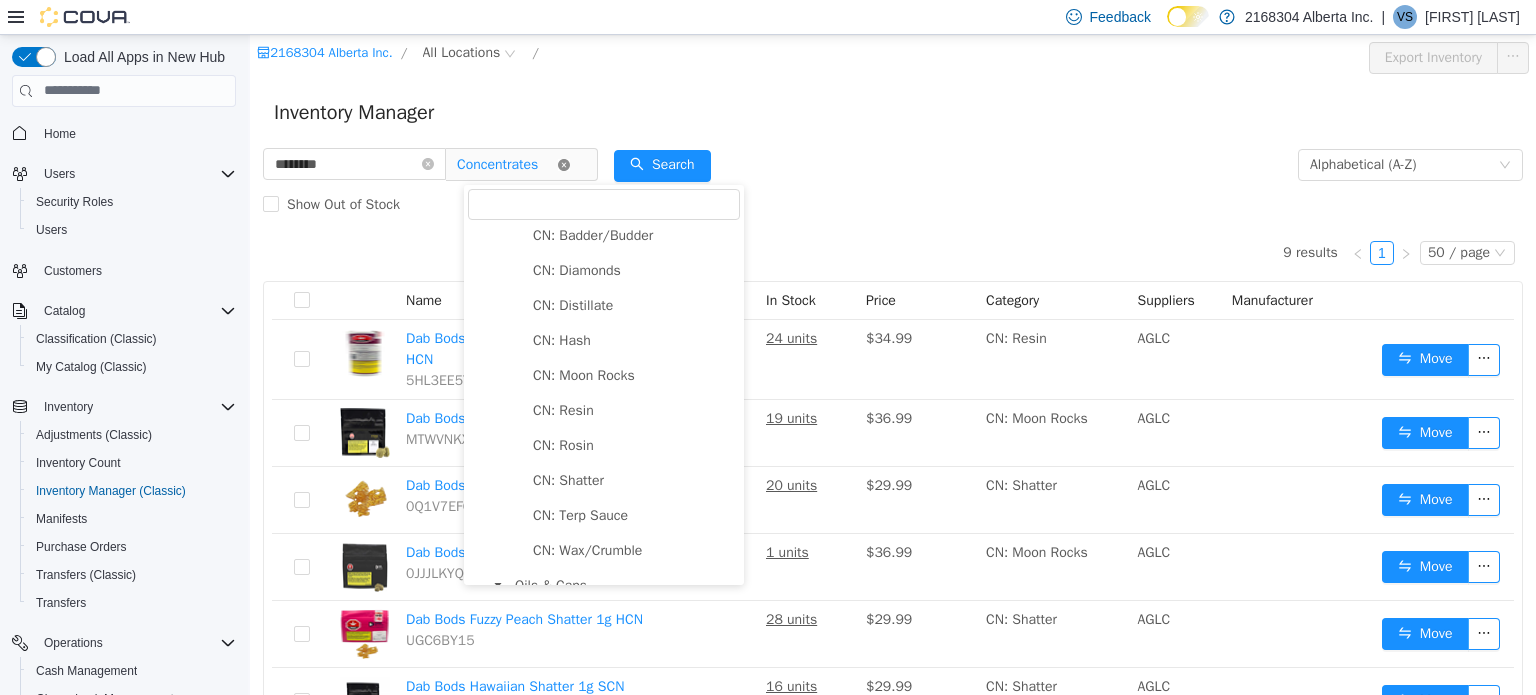 click 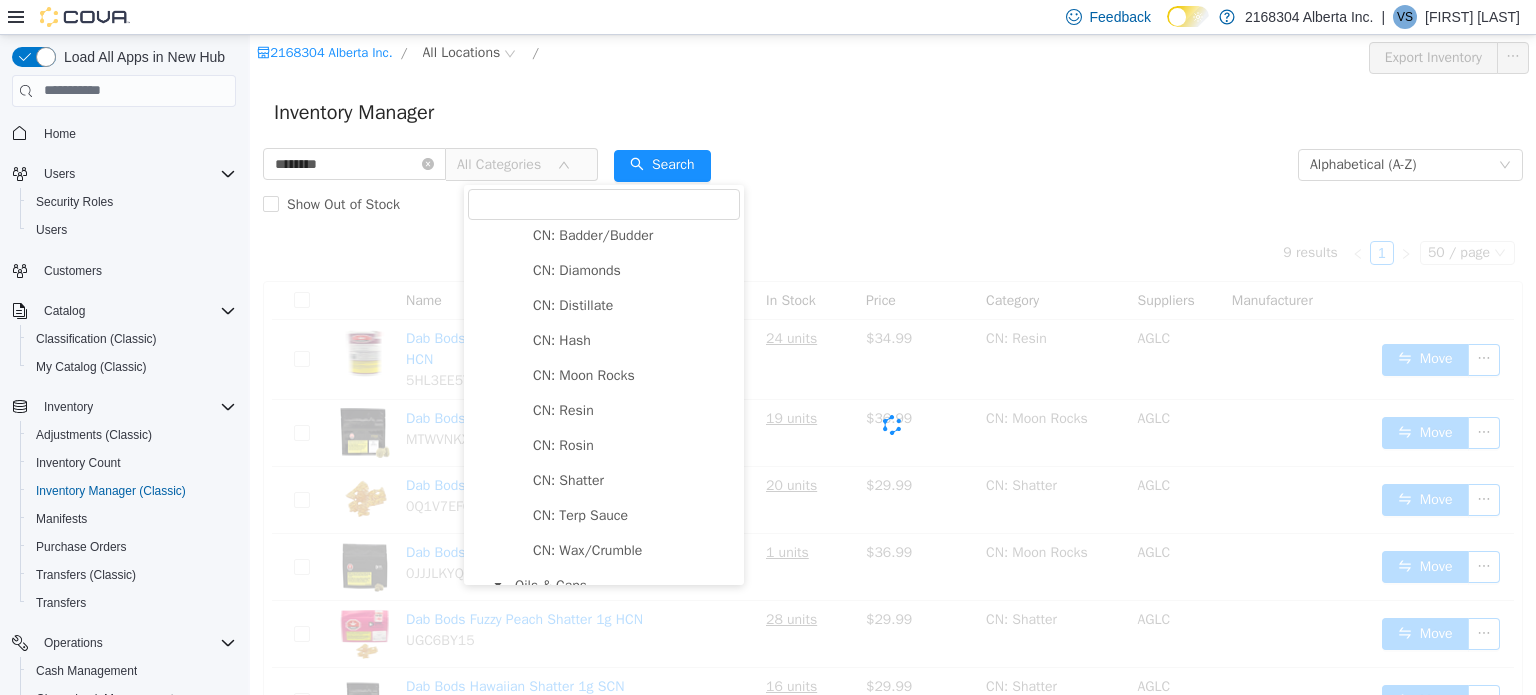 click on "Inventory Manager" at bounding box center [893, 112] 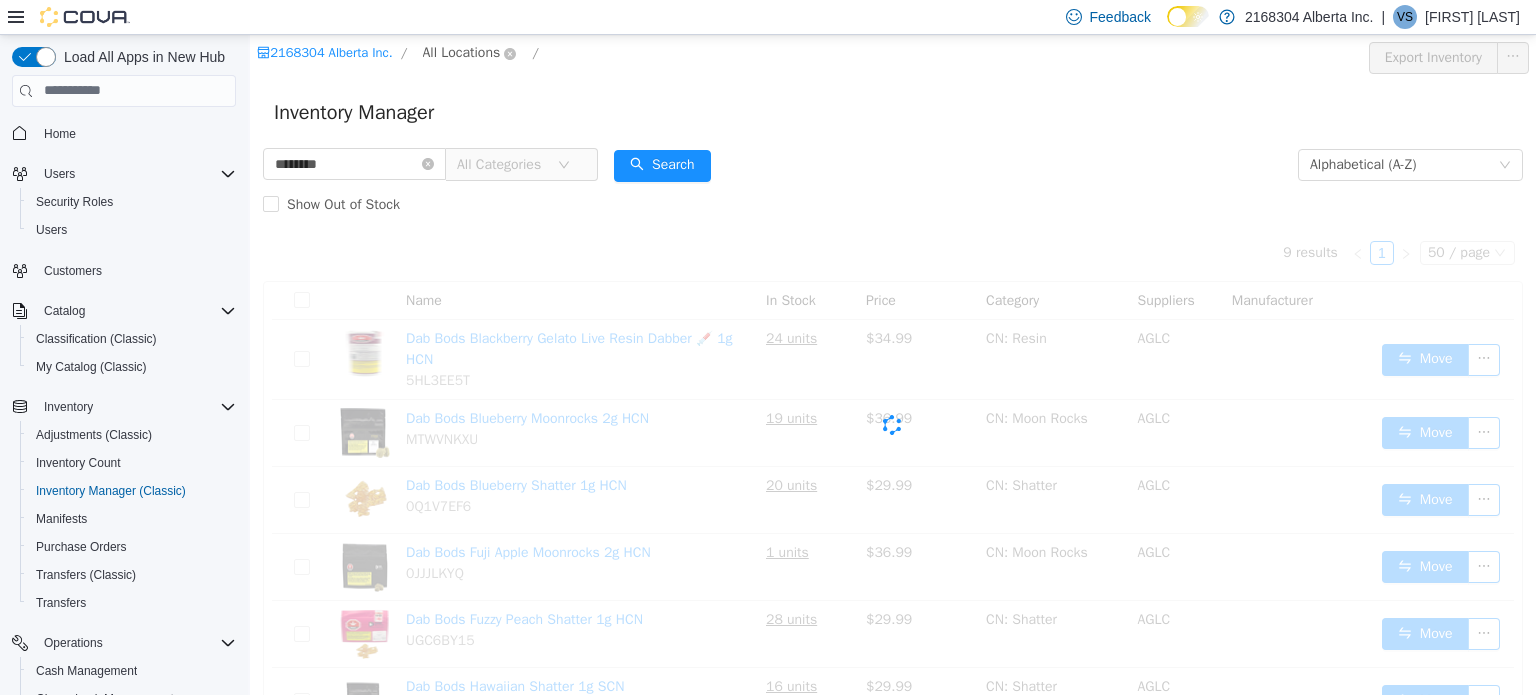 click on "All Locations" at bounding box center (462, 52) 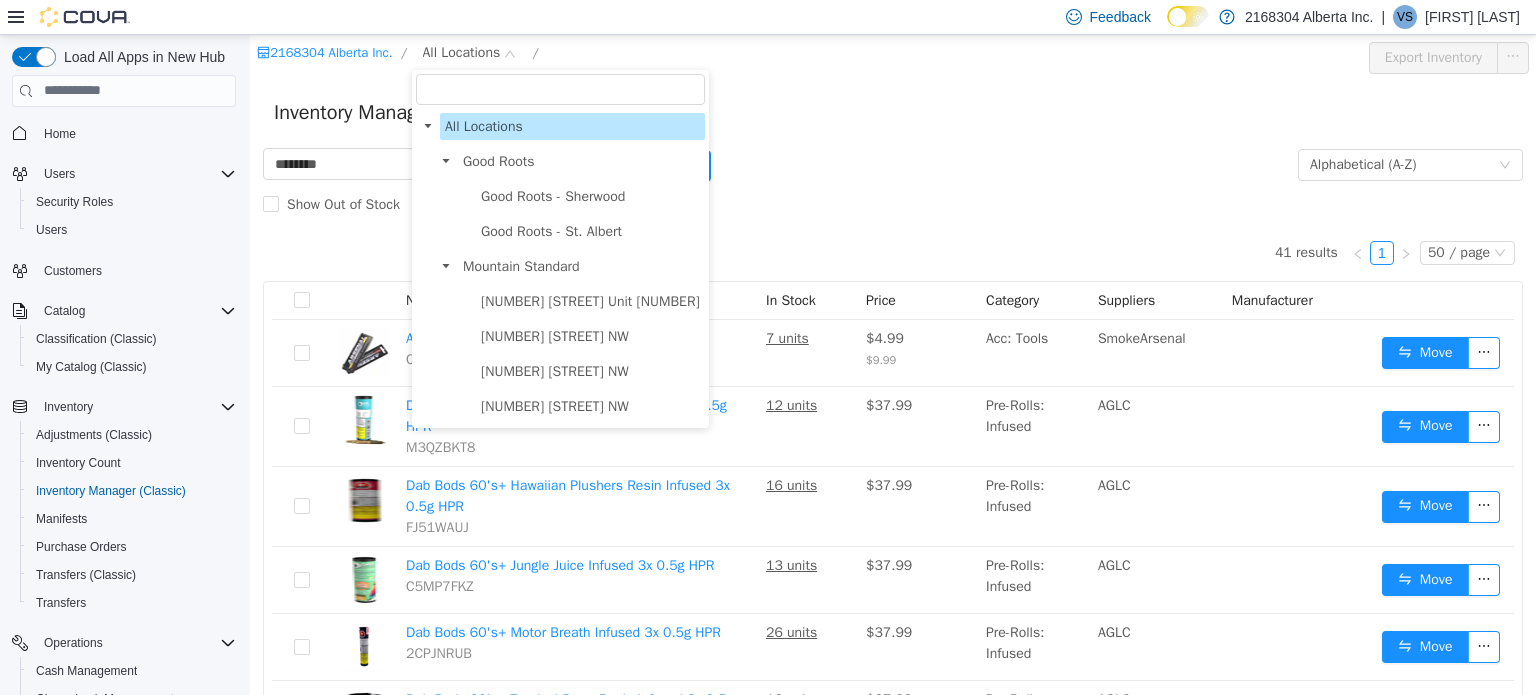 click on "[NUMBER] [STREET] NW" at bounding box center [555, 335] 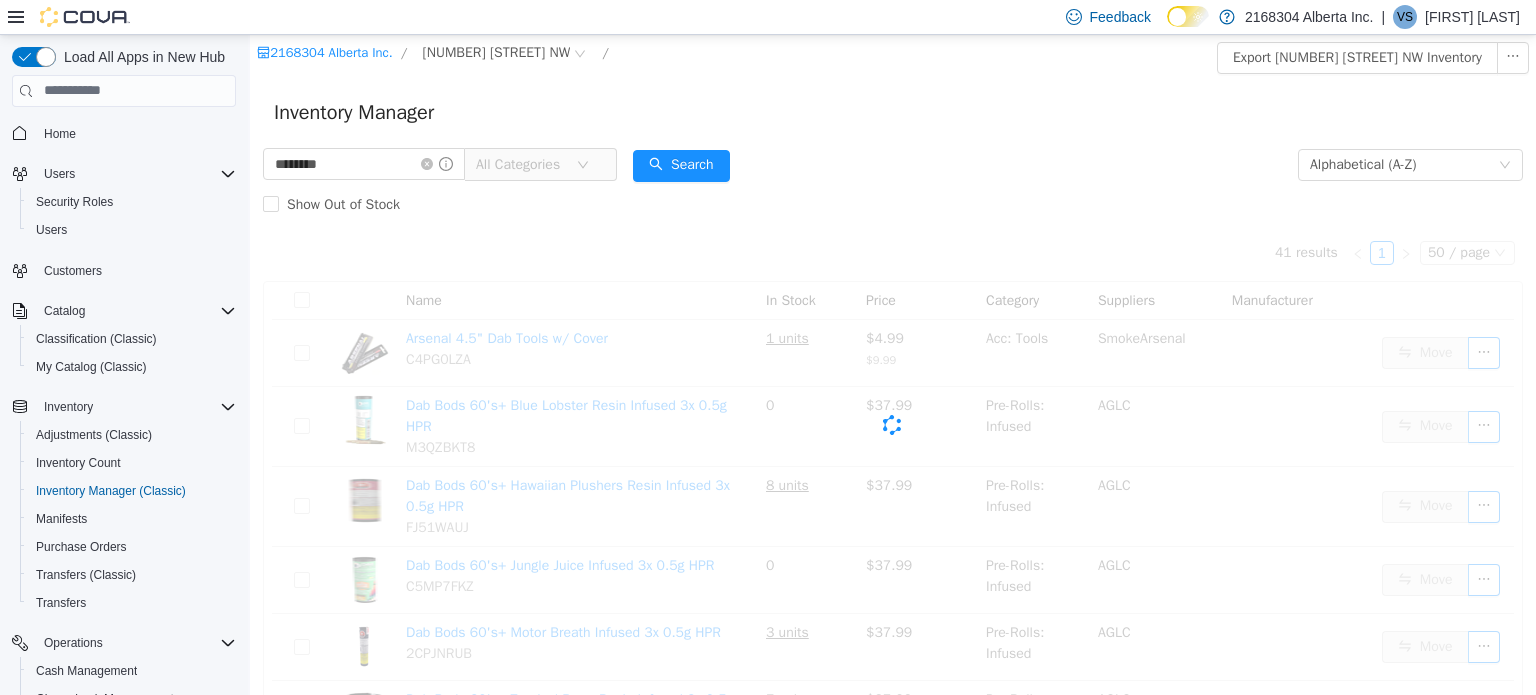 click on "Inventory Manager" at bounding box center [893, 112] 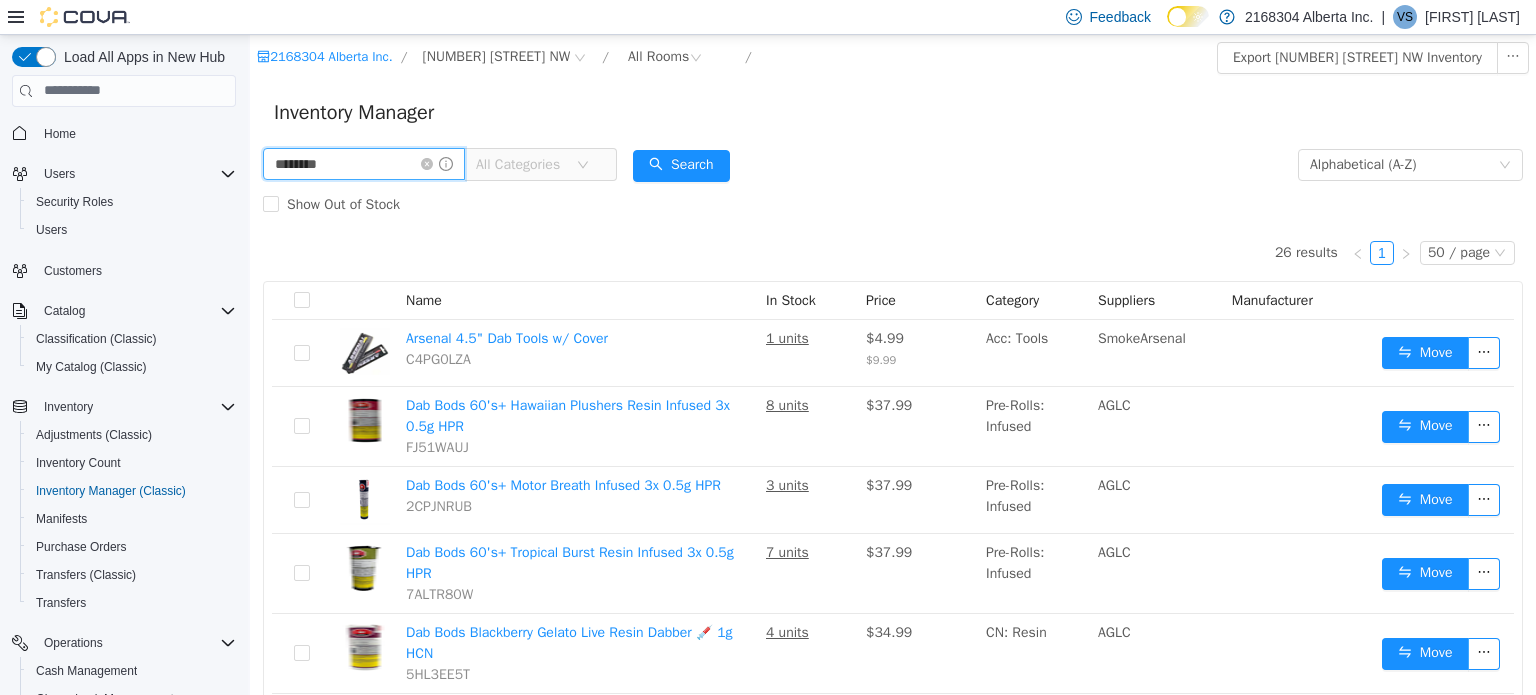 click on "********" at bounding box center [364, 163] 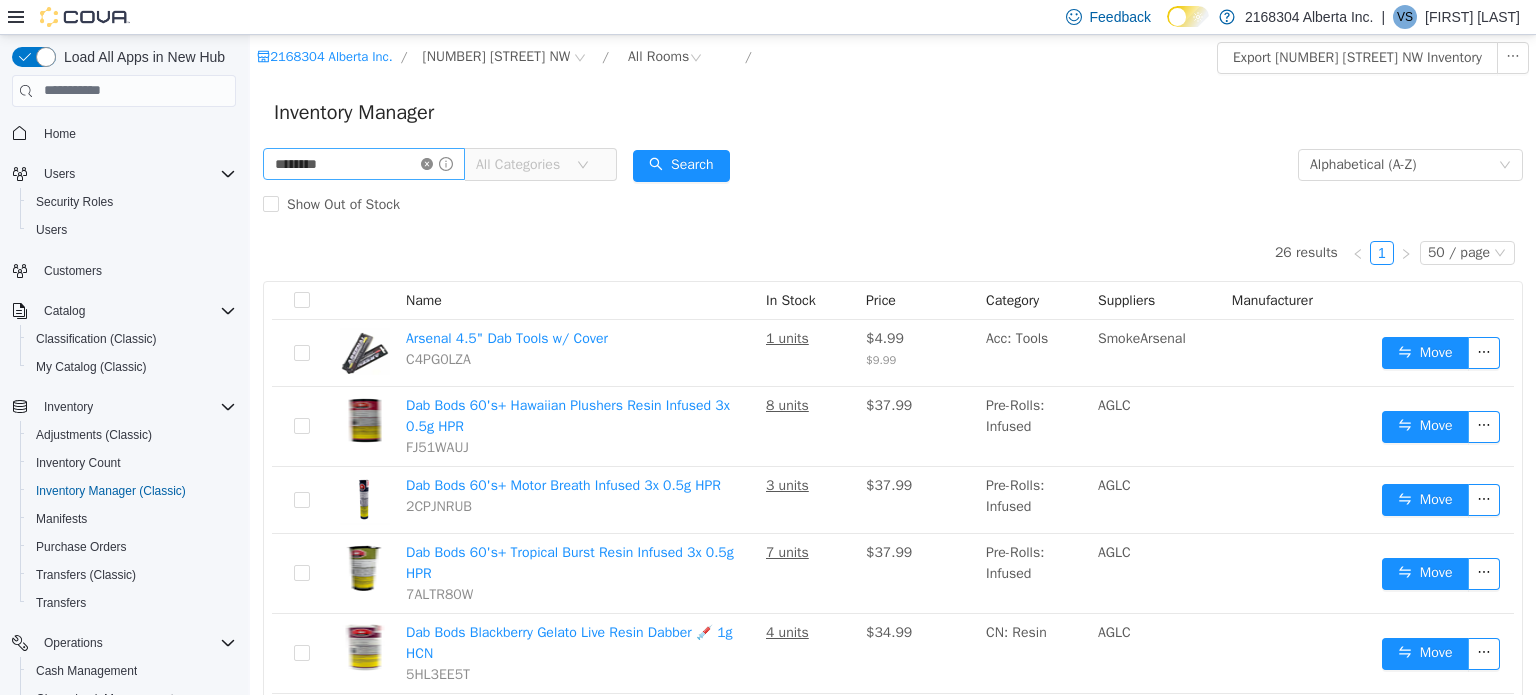 click 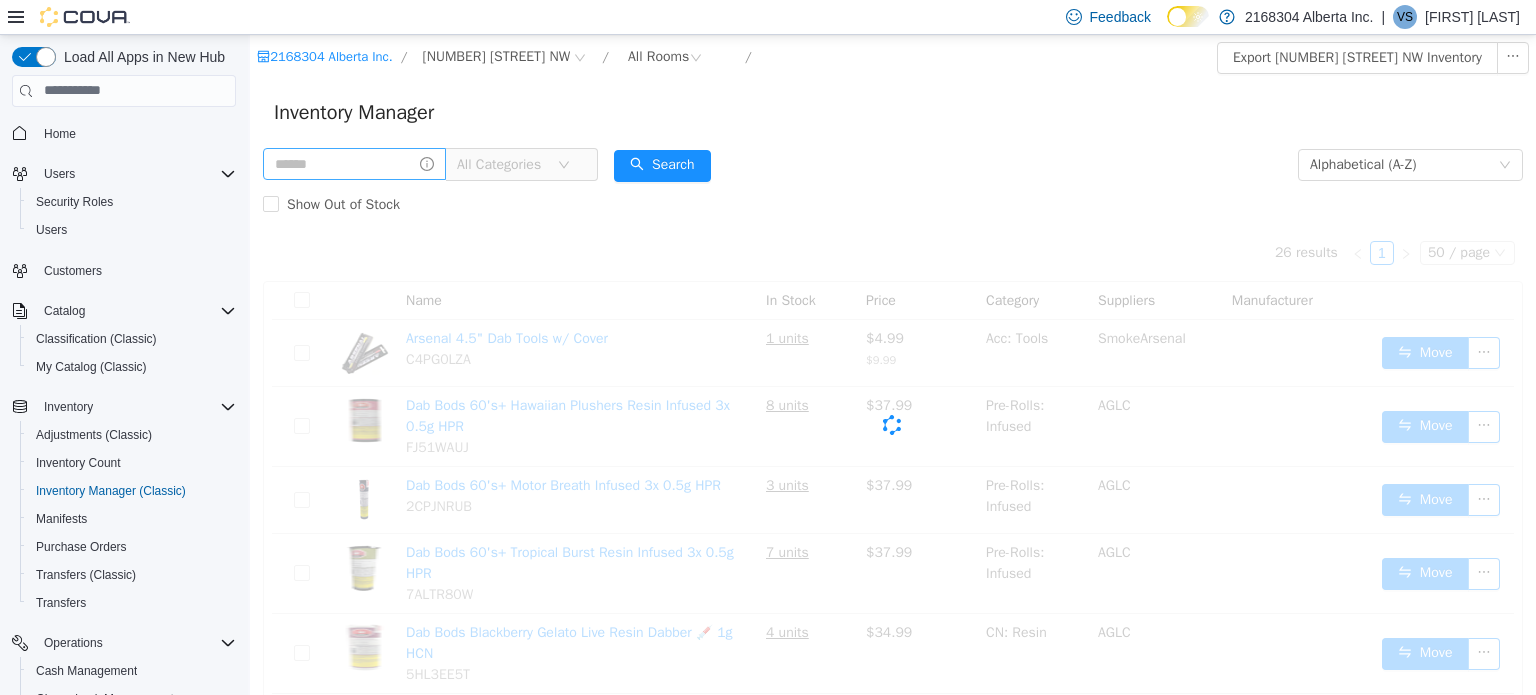 click on "Inventory Manager" at bounding box center [893, 112] 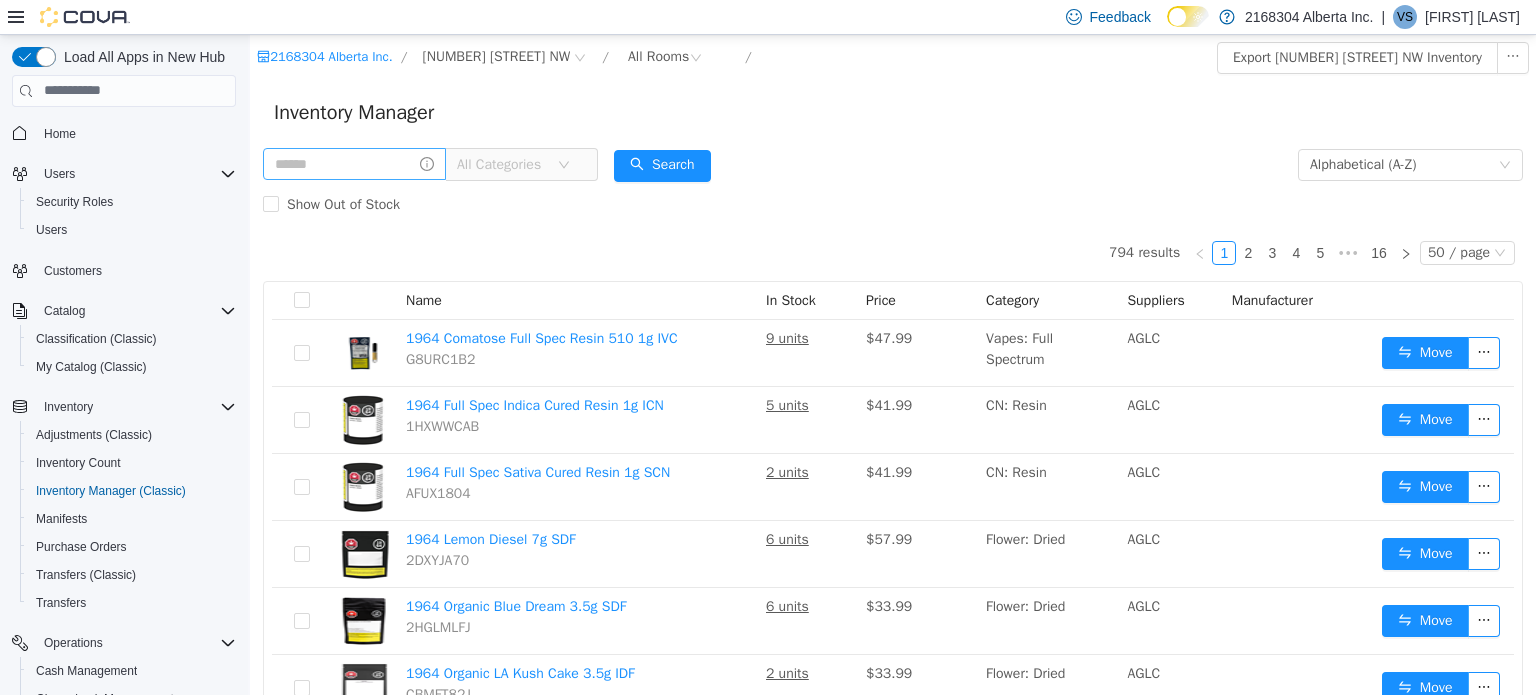 click on "All Categories" at bounding box center (502, 164) 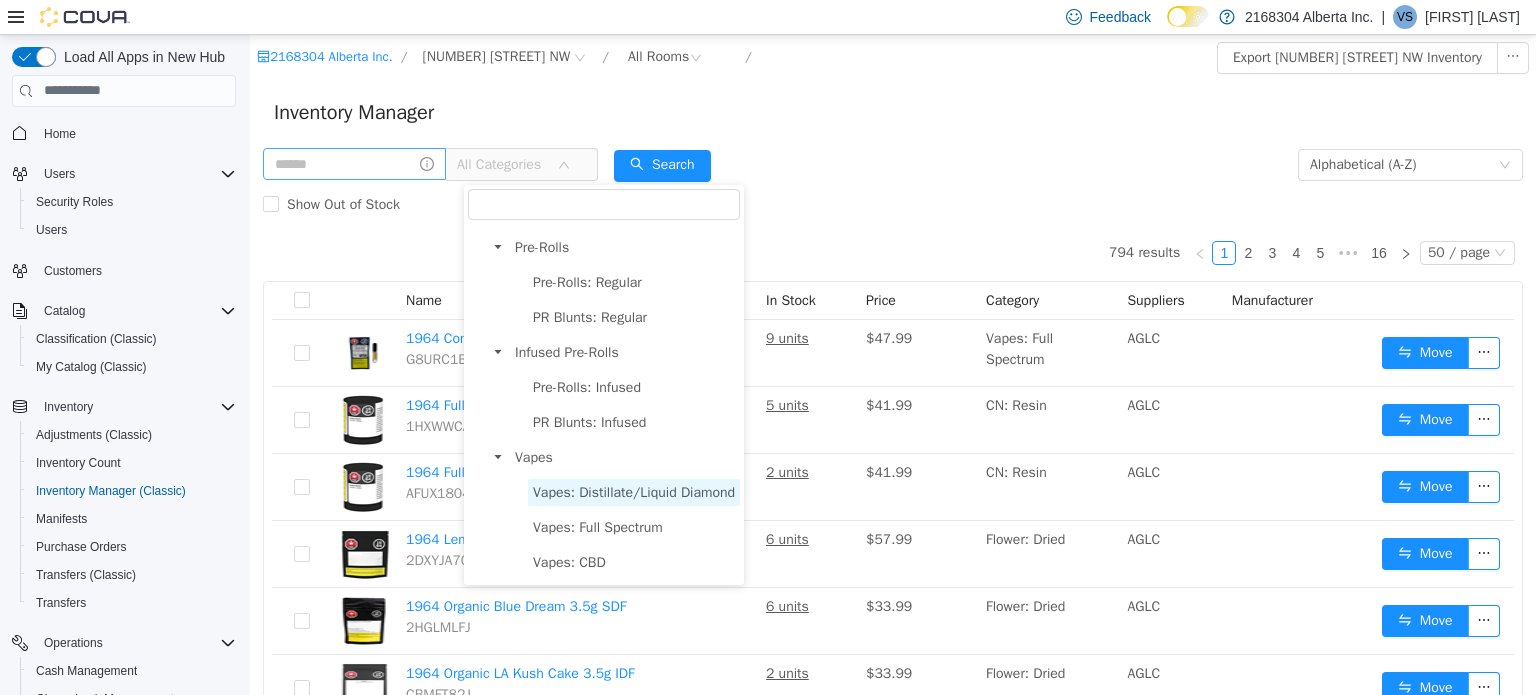 scroll, scrollTop: 0, scrollLeft: 0, axis: both 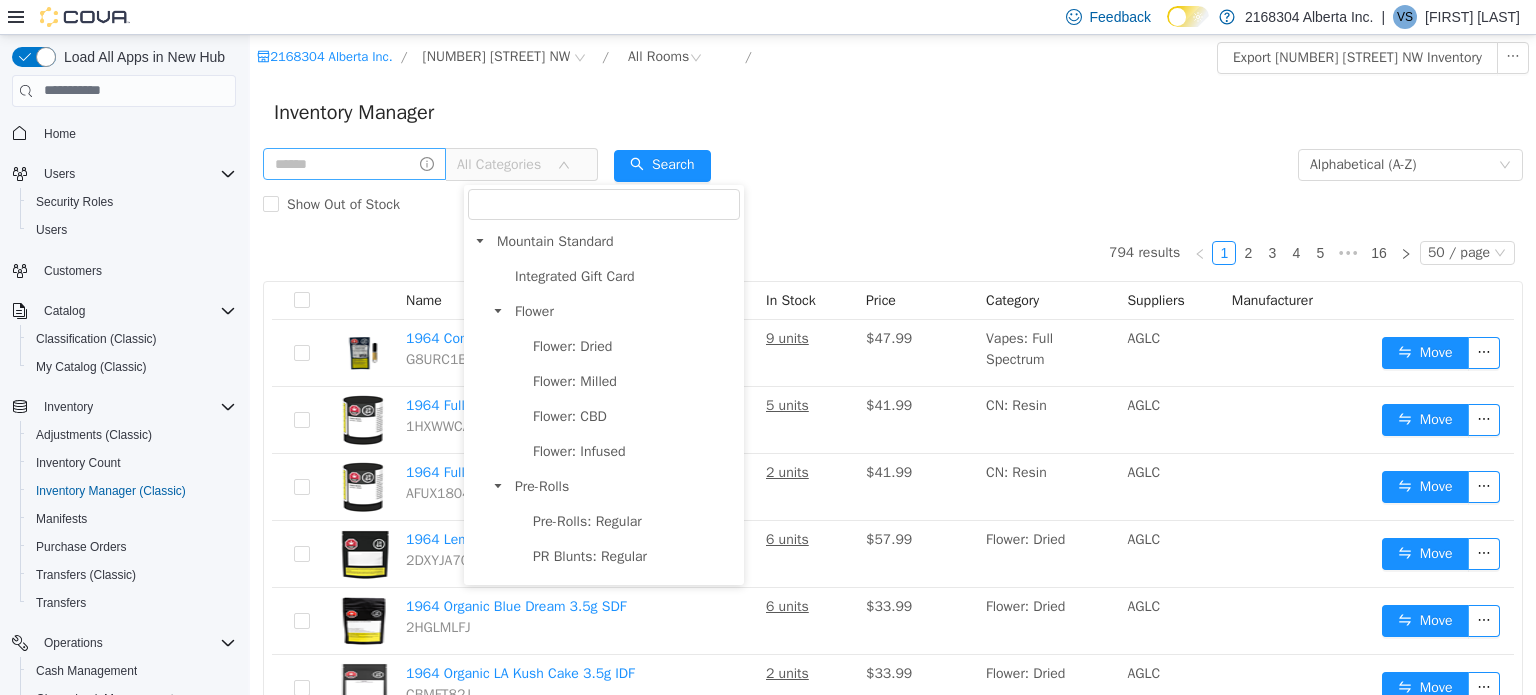 click at bounding box center (498, 311) 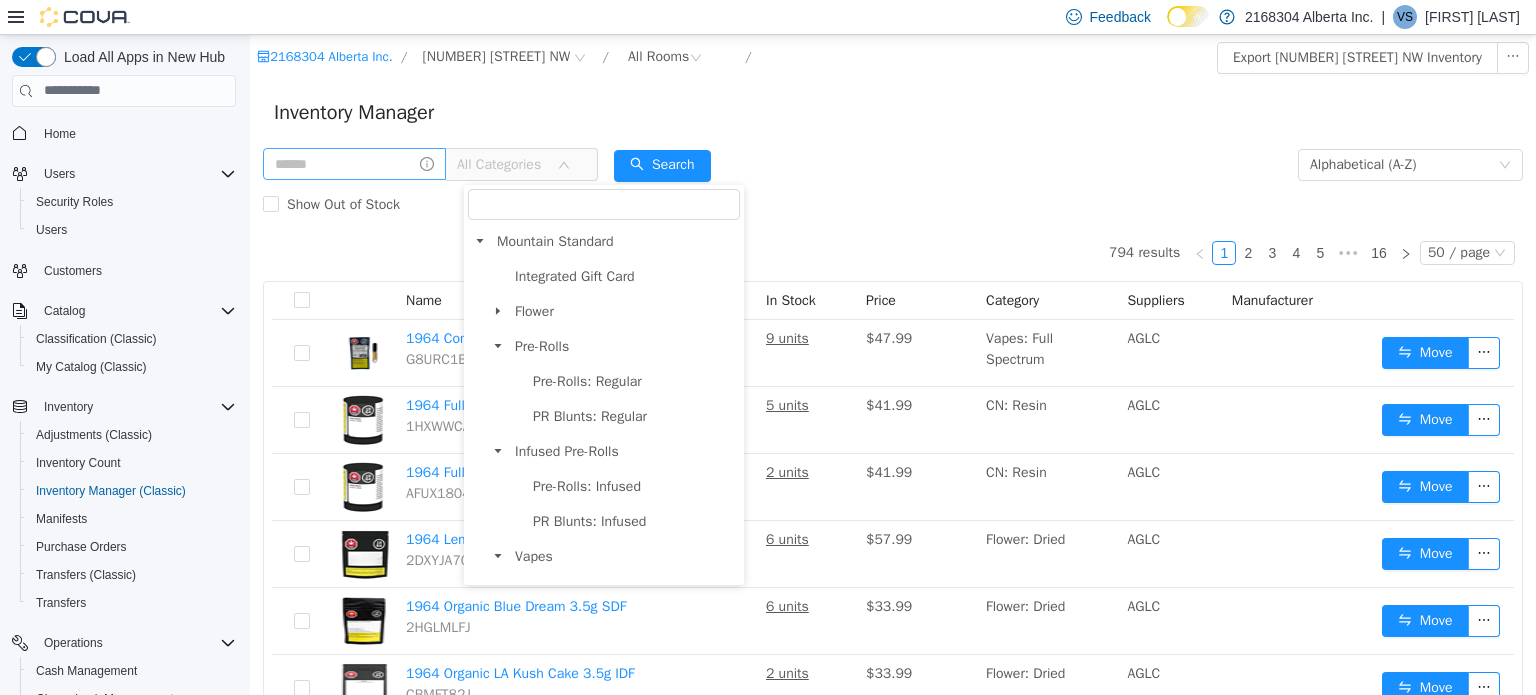 click 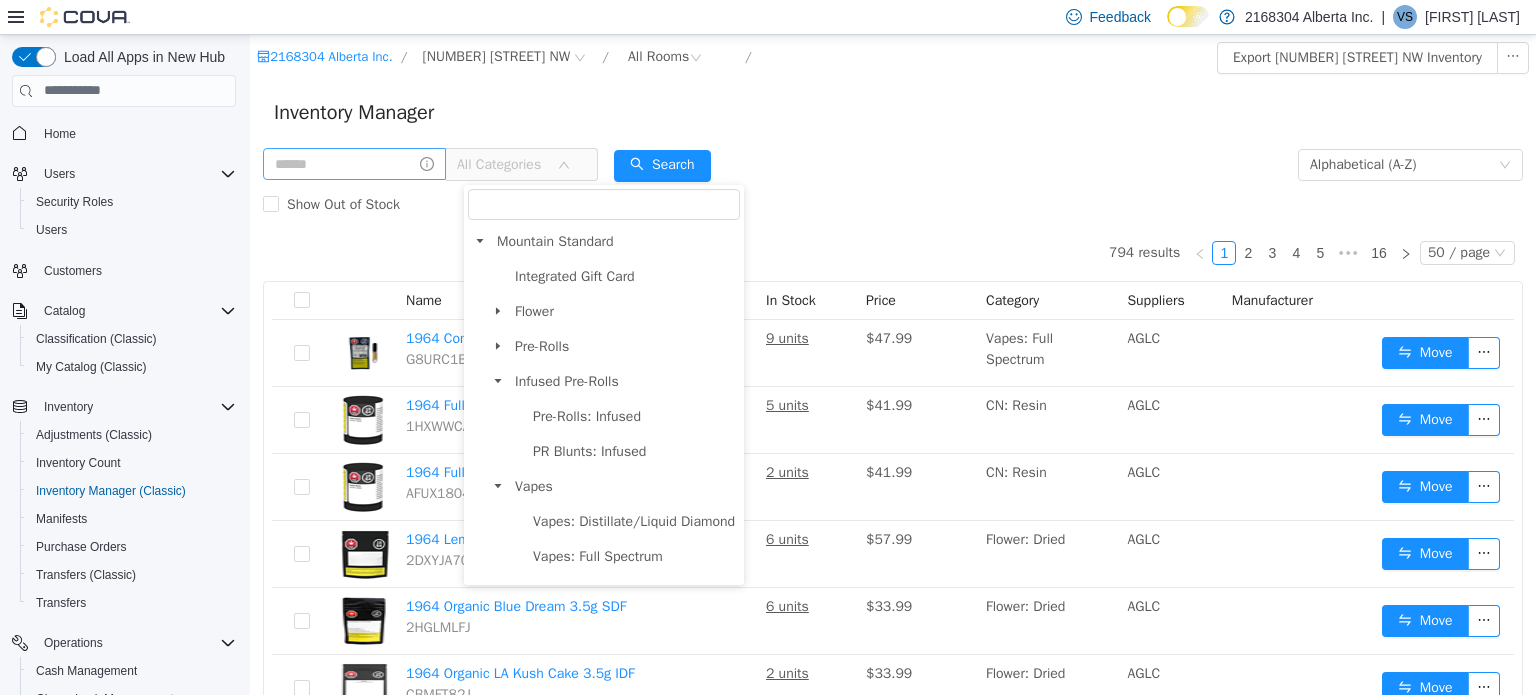 click 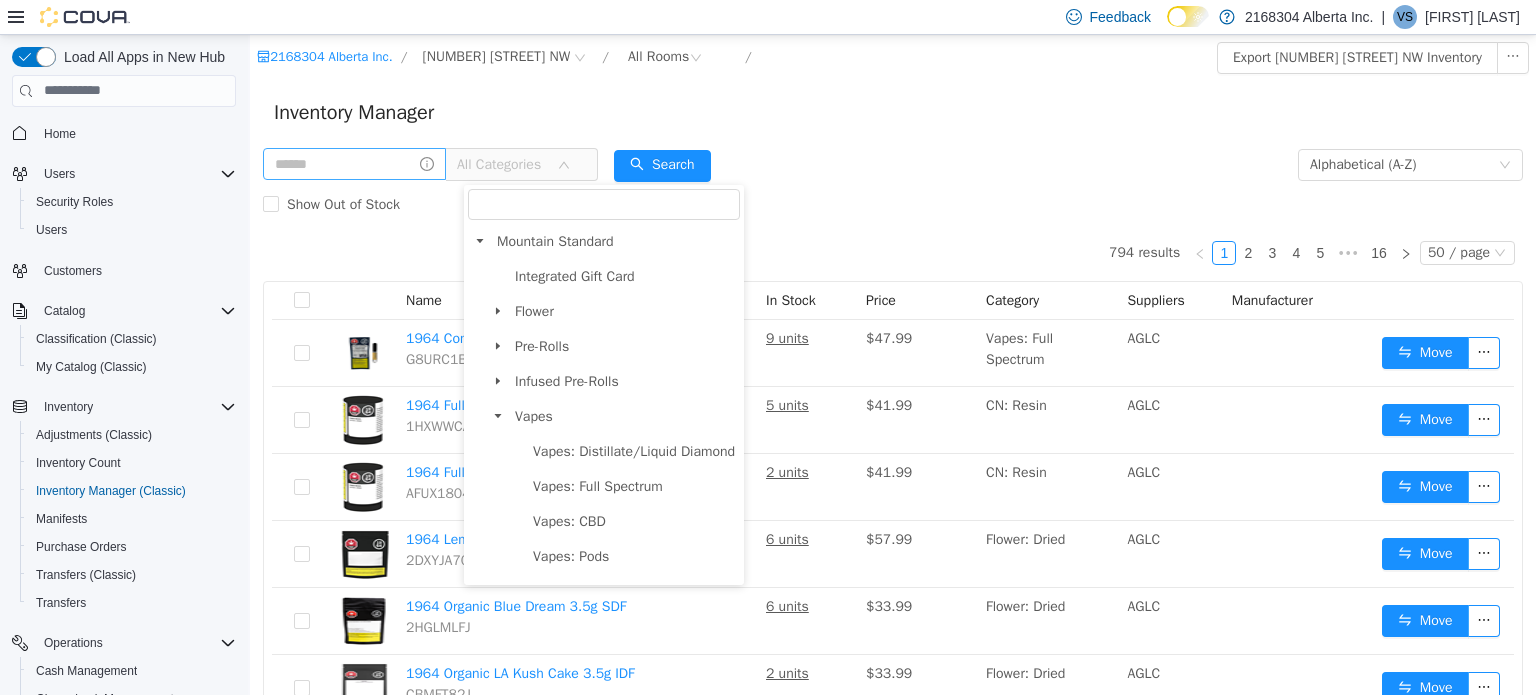 click 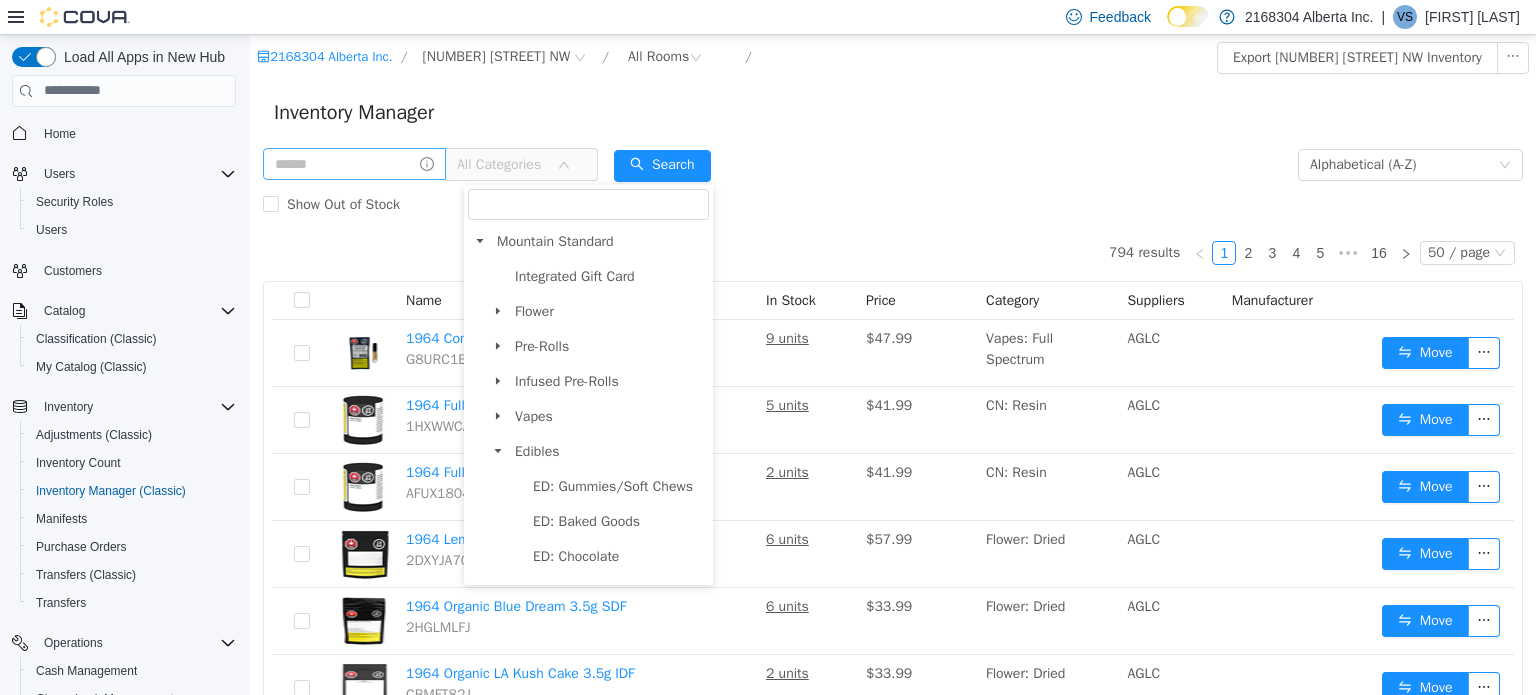 click 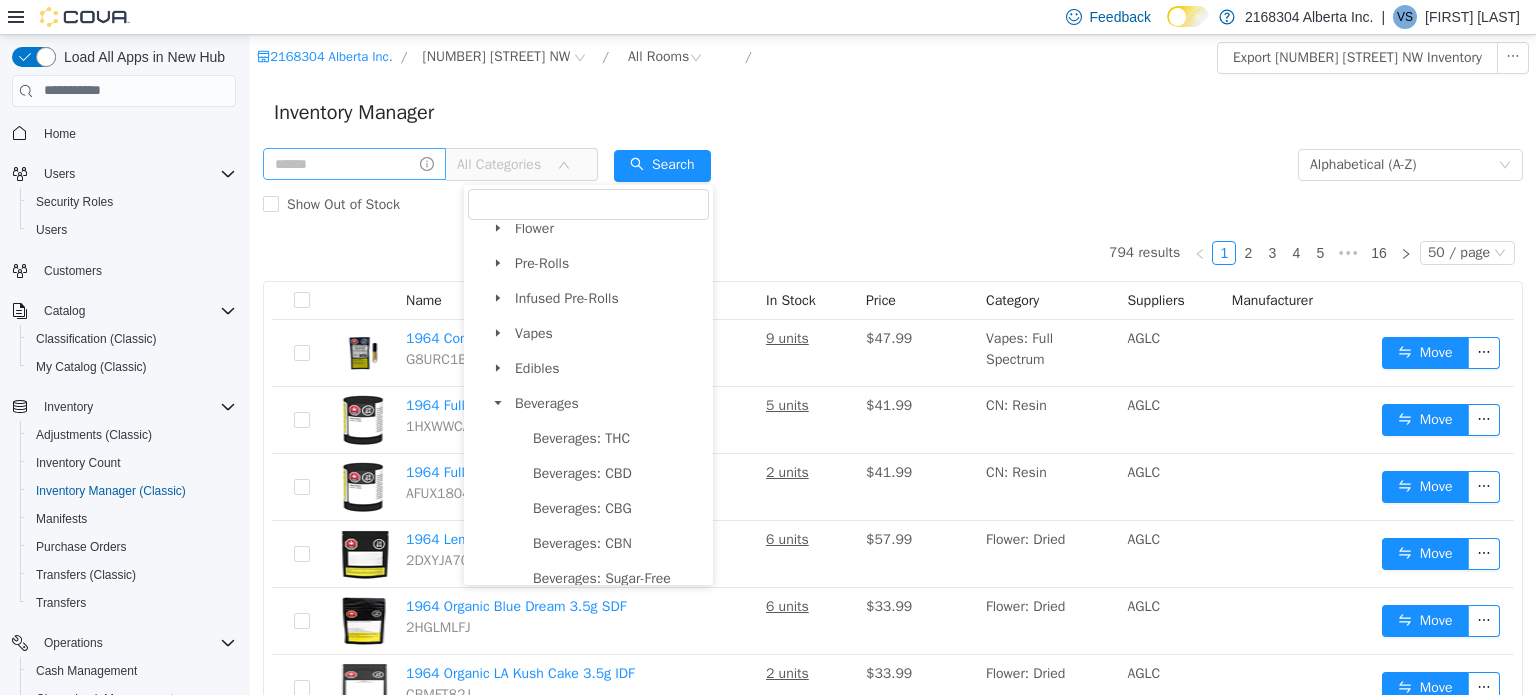 scroll, scrollTop: 200, scrollLeft: 0, axis: vertical 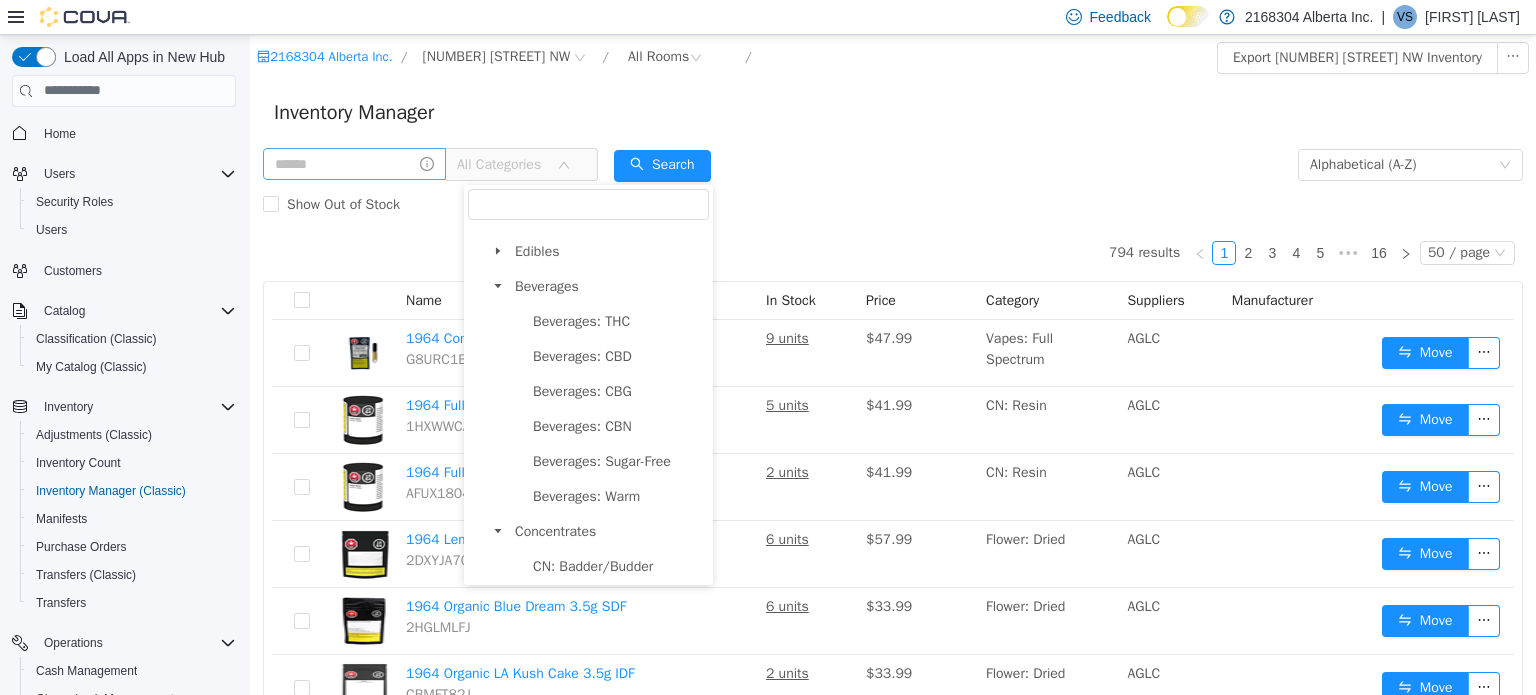 click 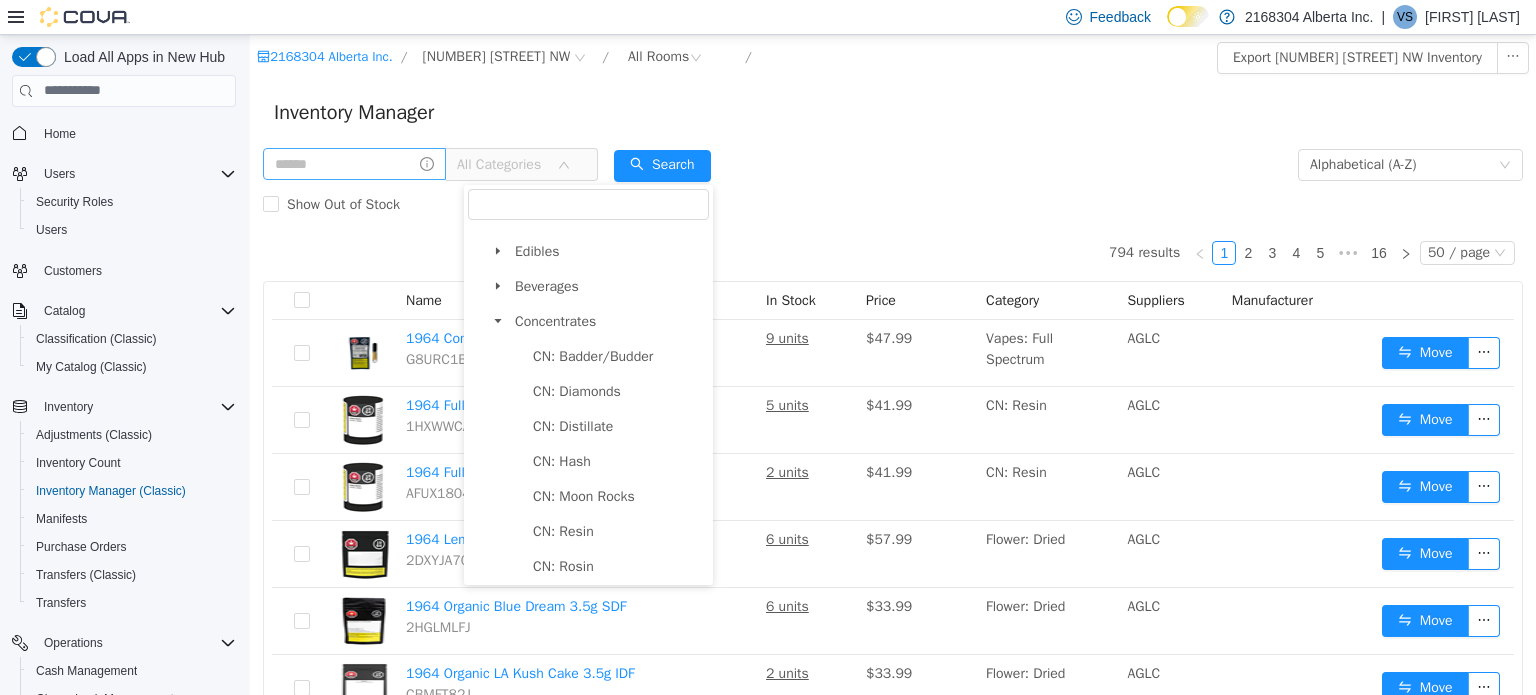 click at bounding box center [498, 321] 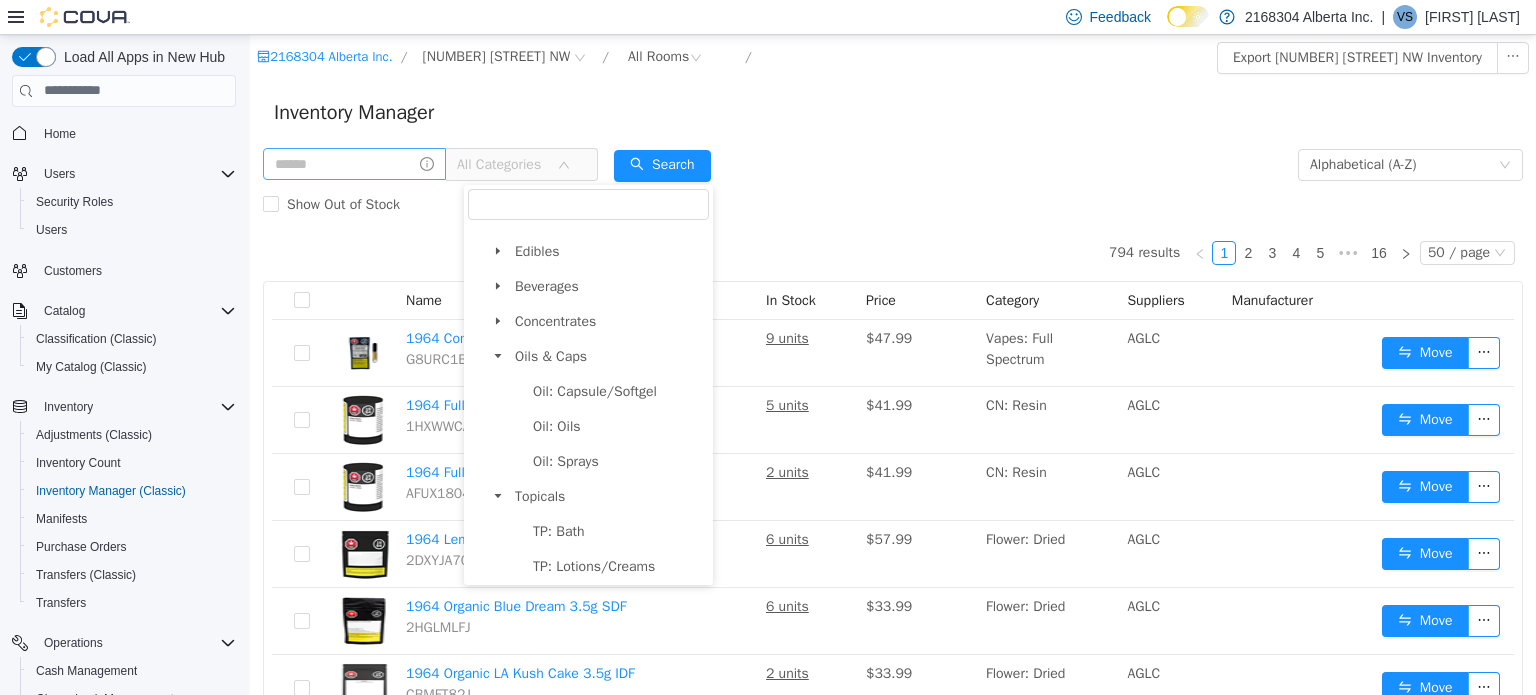 scroll, scrollTop: 300, scrollLeft: 0, axis: vertical 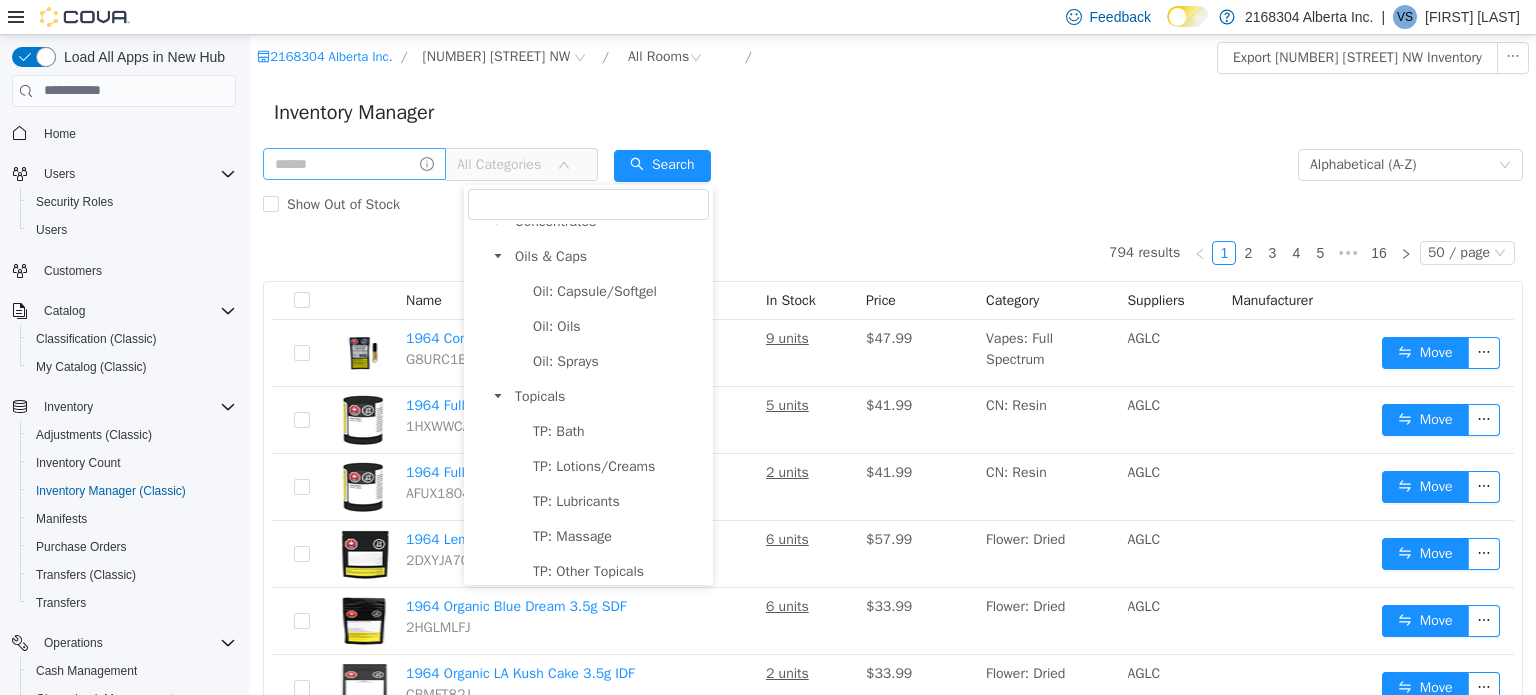 click 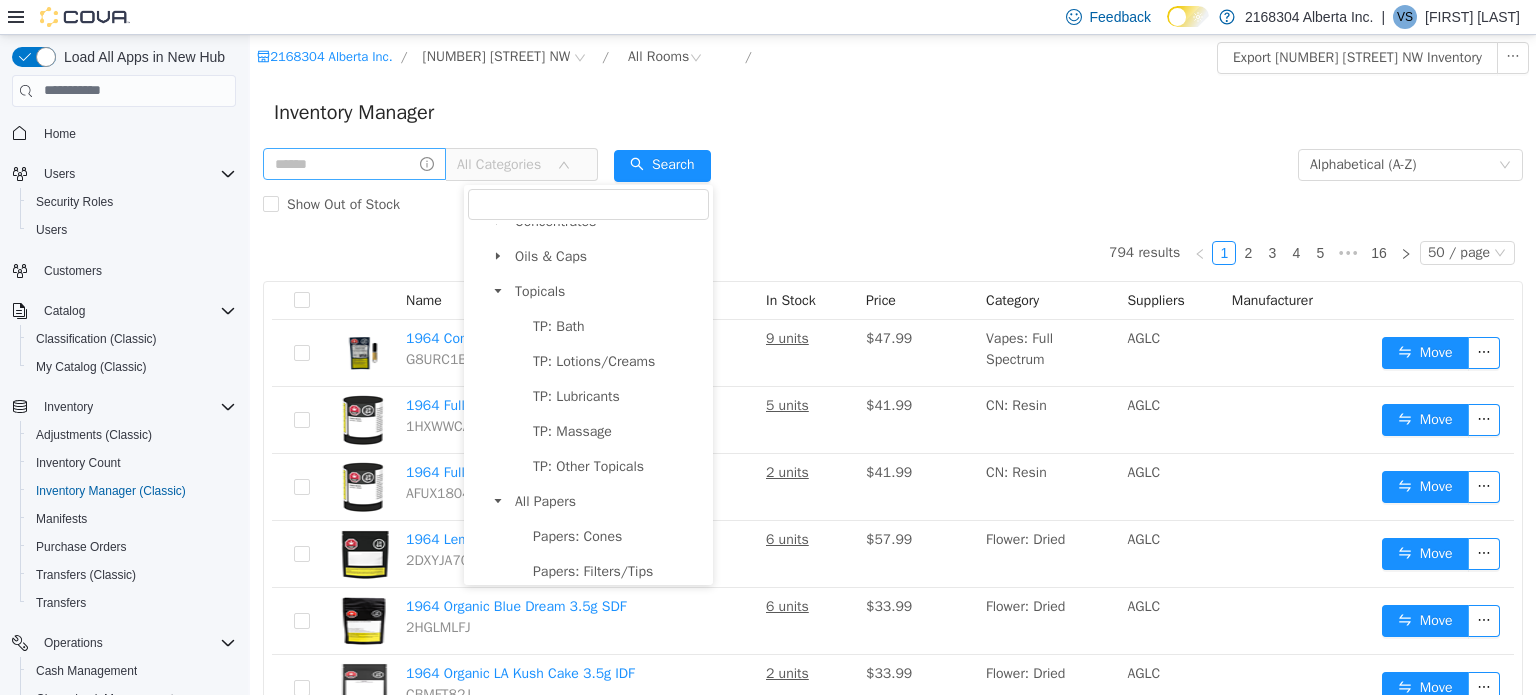 click 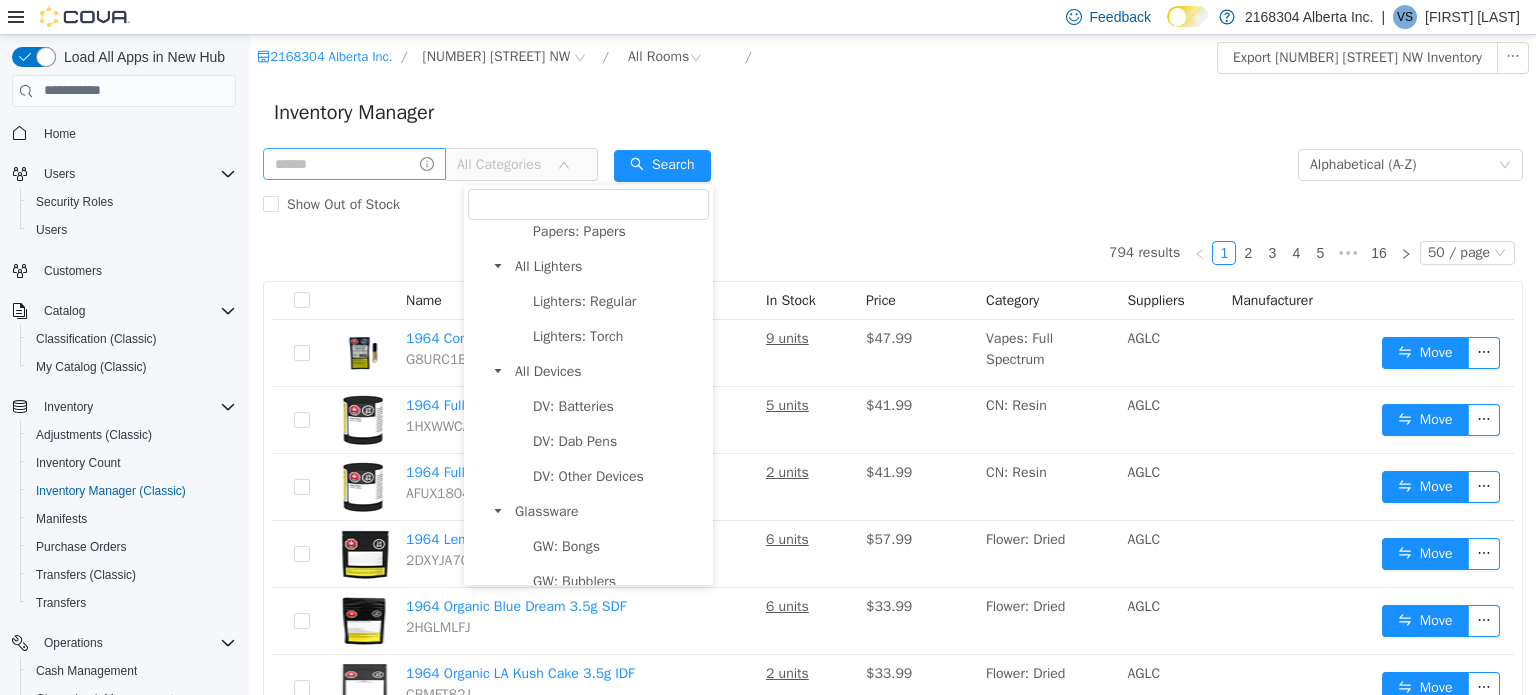scroll, scrollTop: 300, scrollLeft: 0, axis: vertical 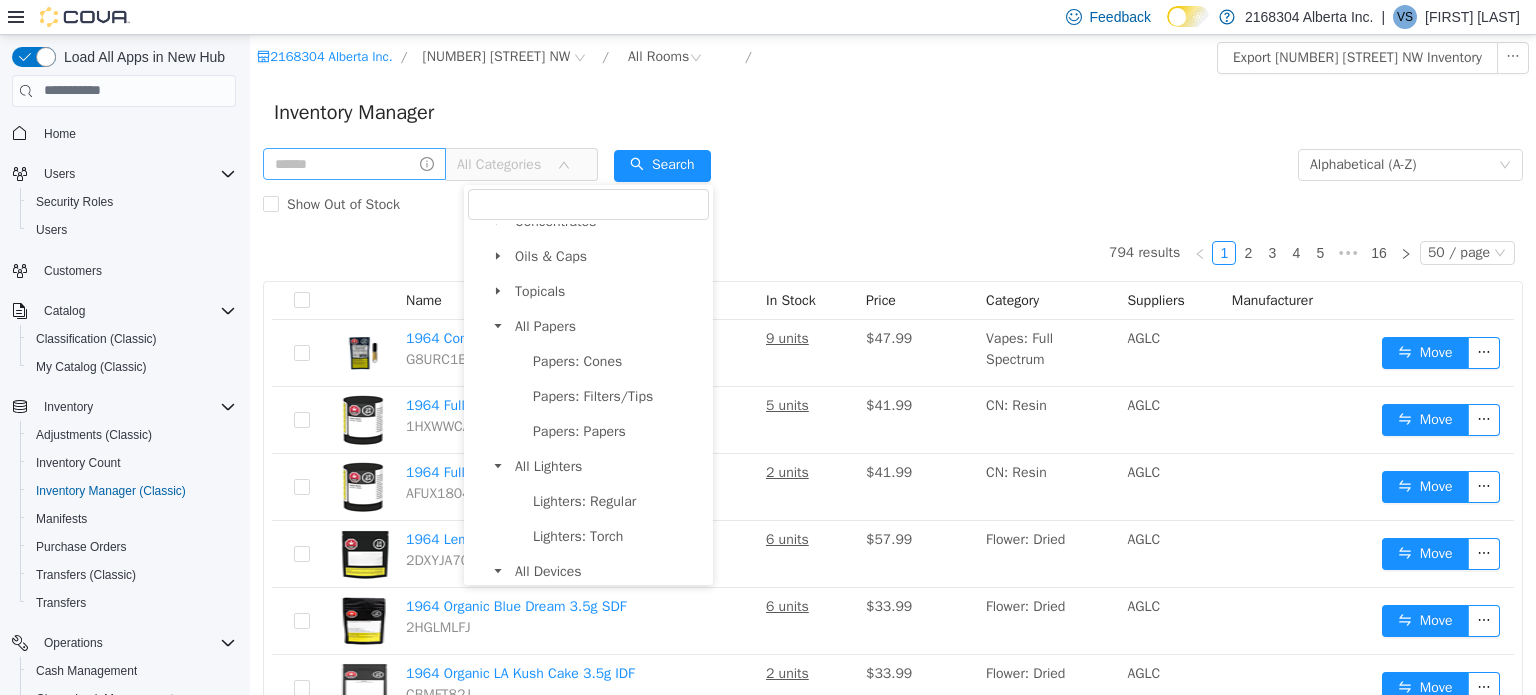click 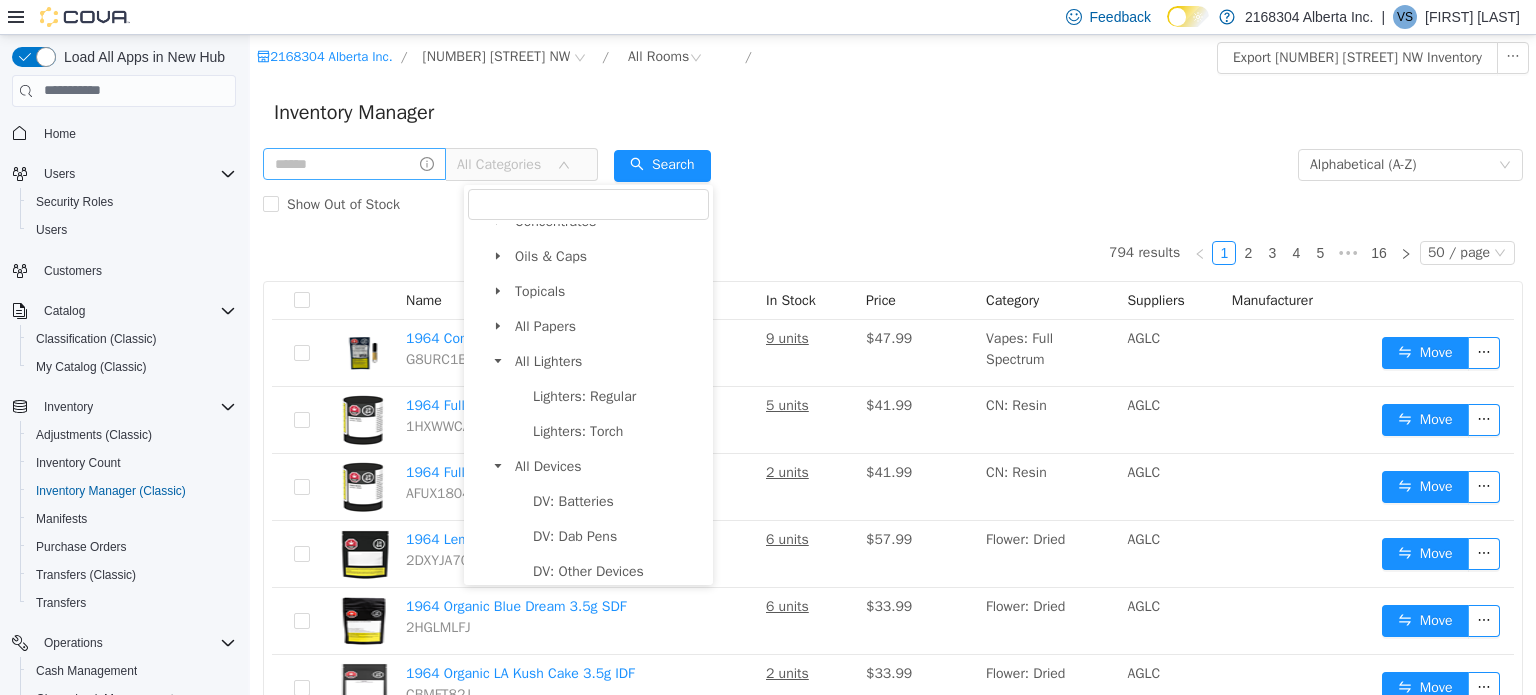 click 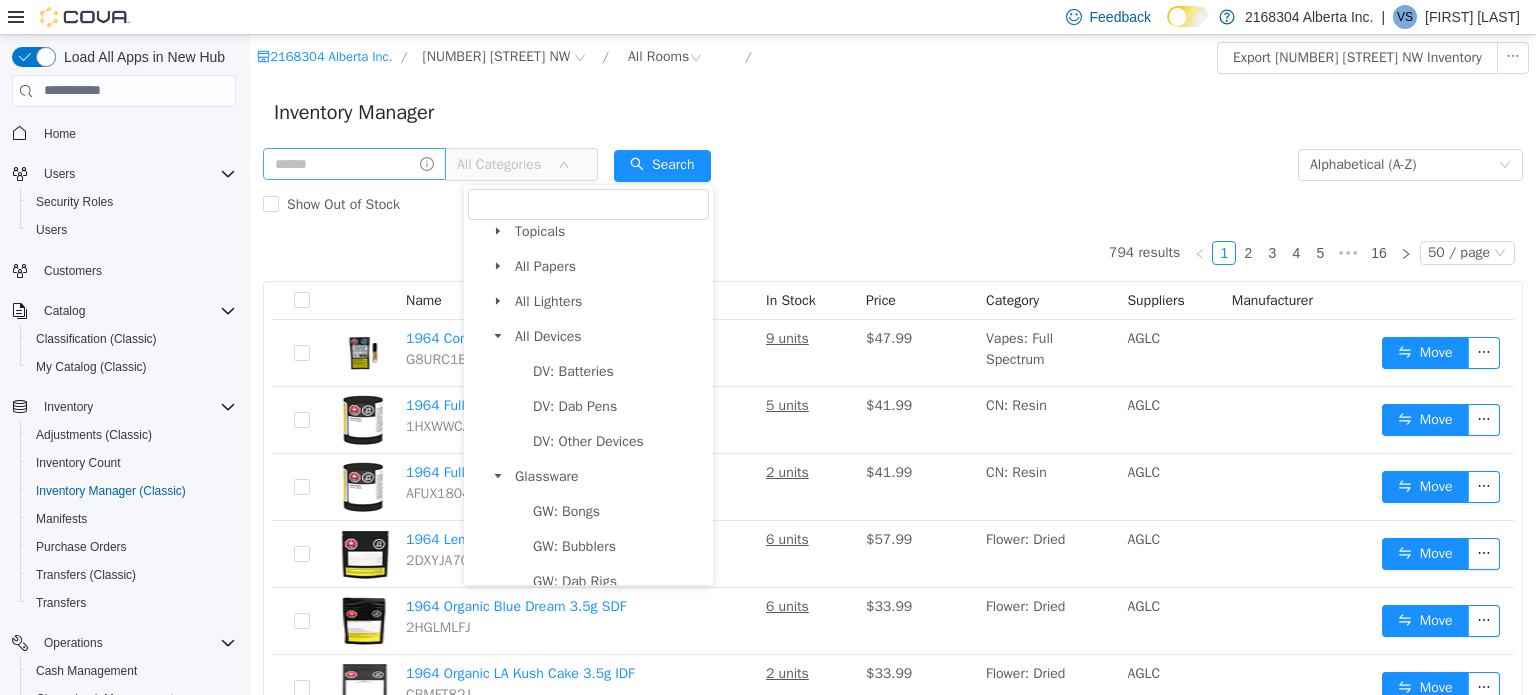 scroll, scrollTop: 400, scrollLeft: 0, axis: vertical 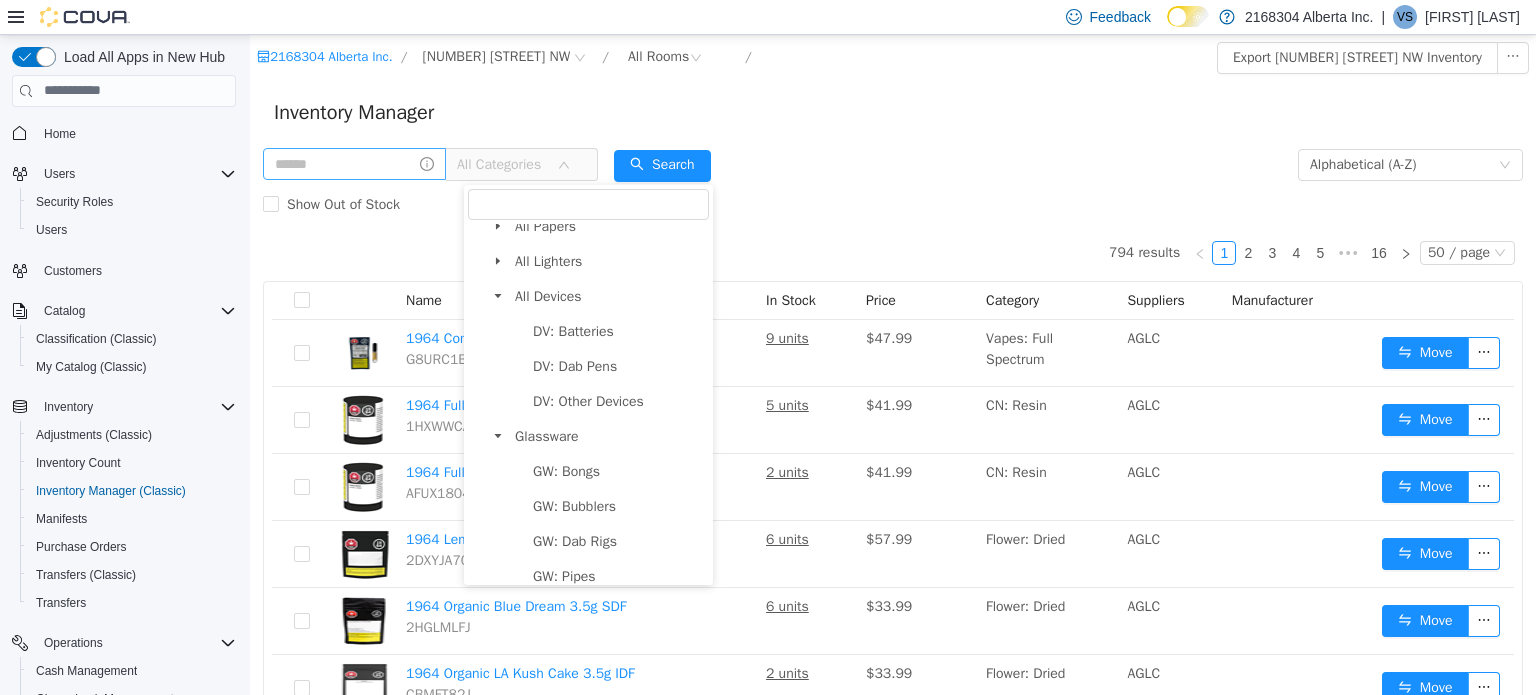 click at bounding box center (498, 296) 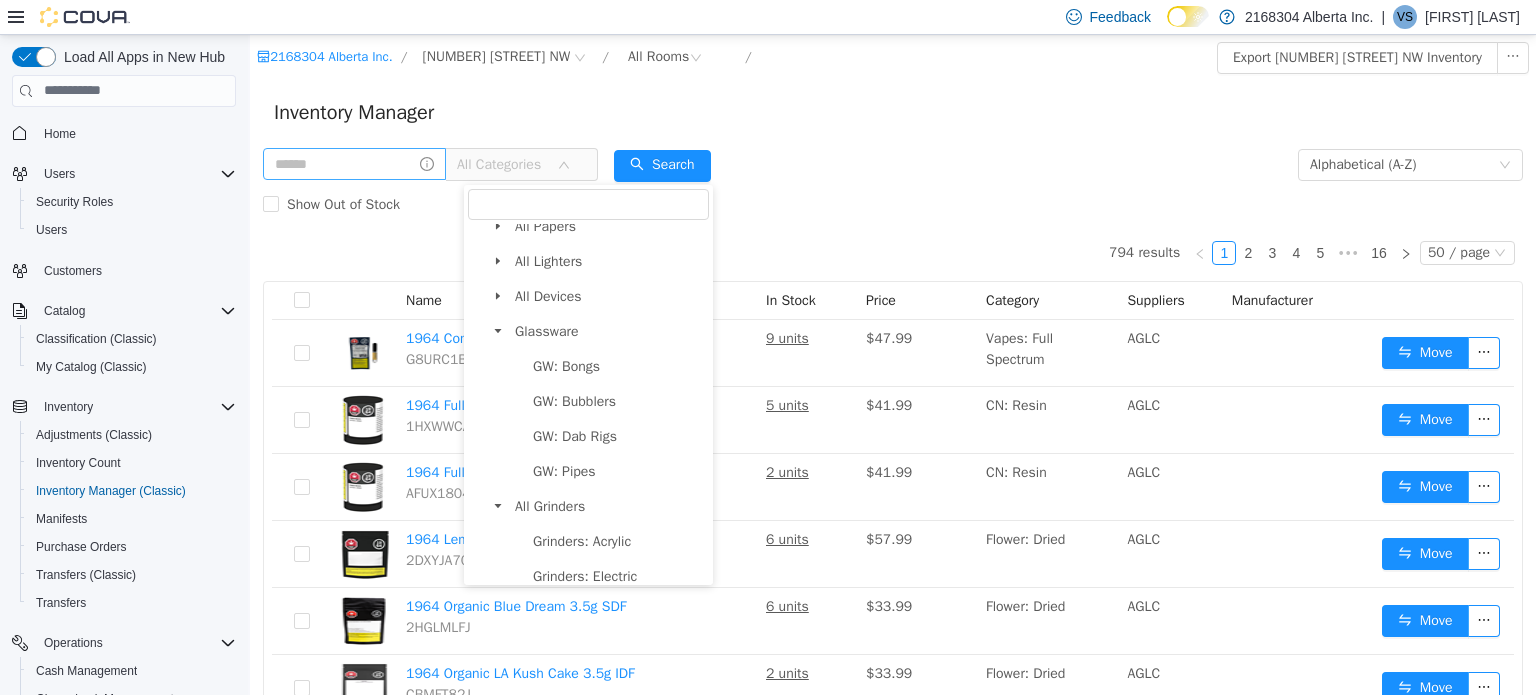 click 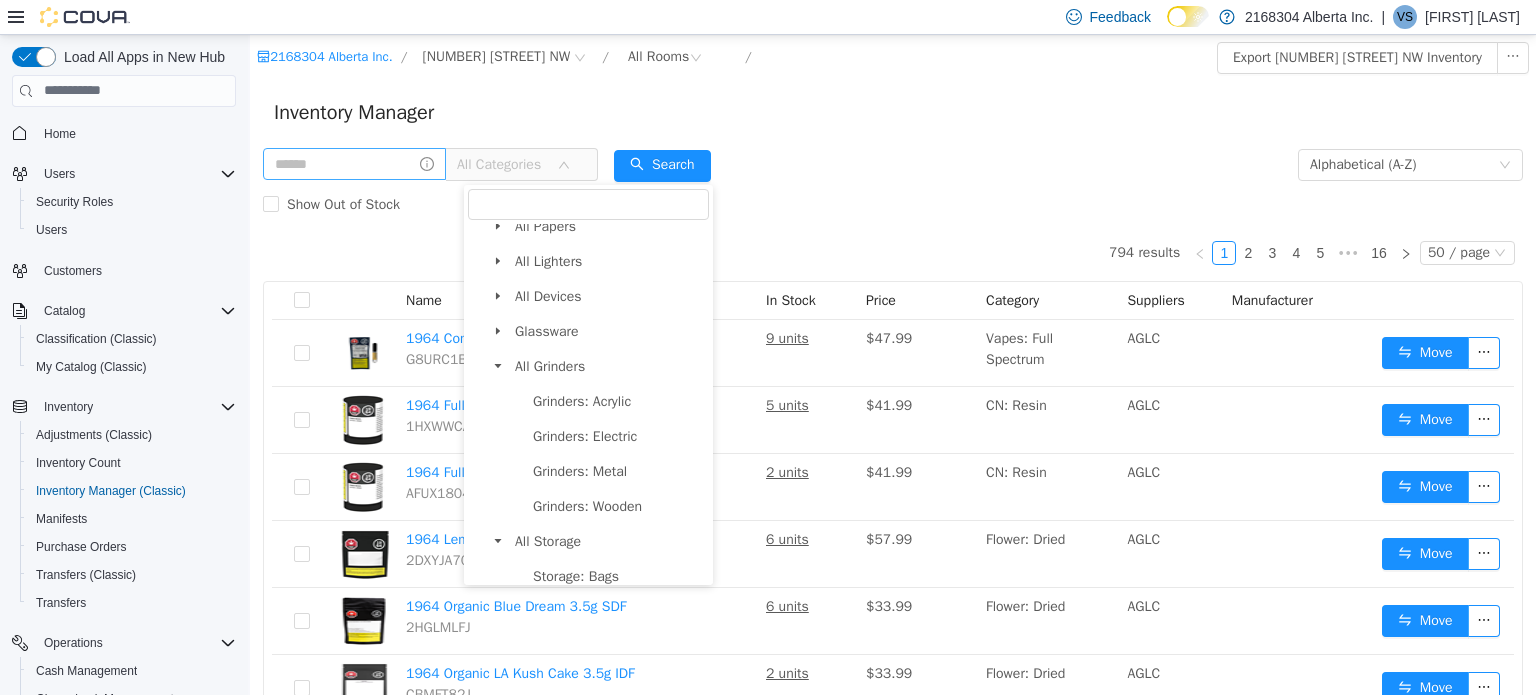 click 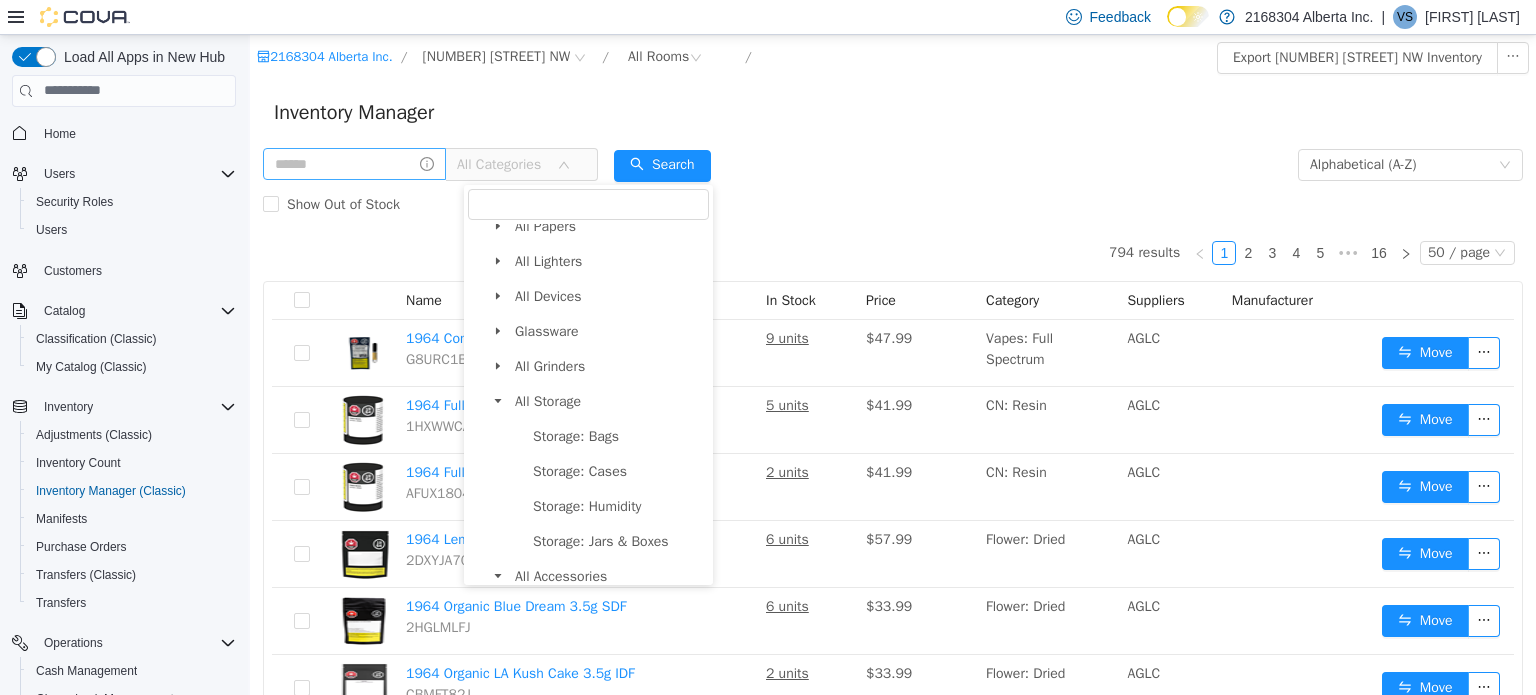 scroll, scrollTop: 500, scrollLeft: 0, axis: vertical 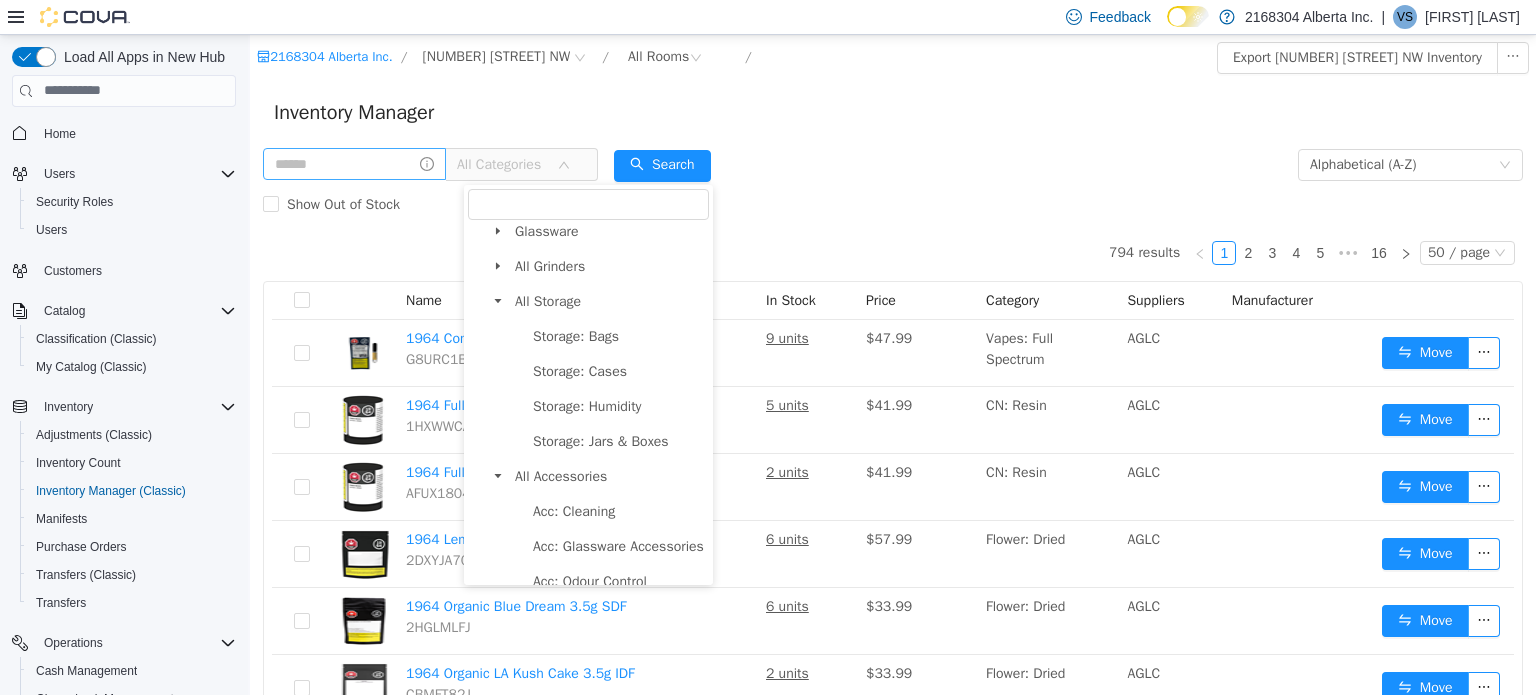 click 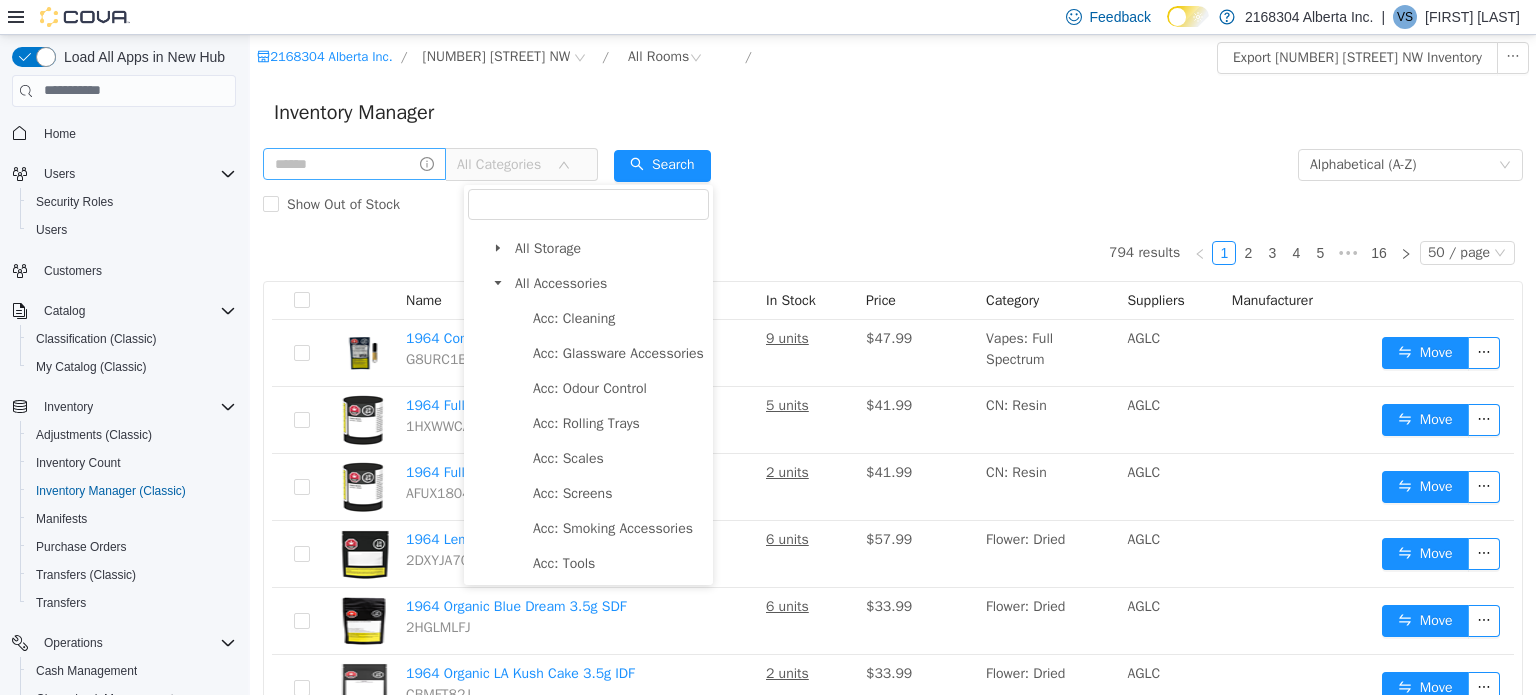 click 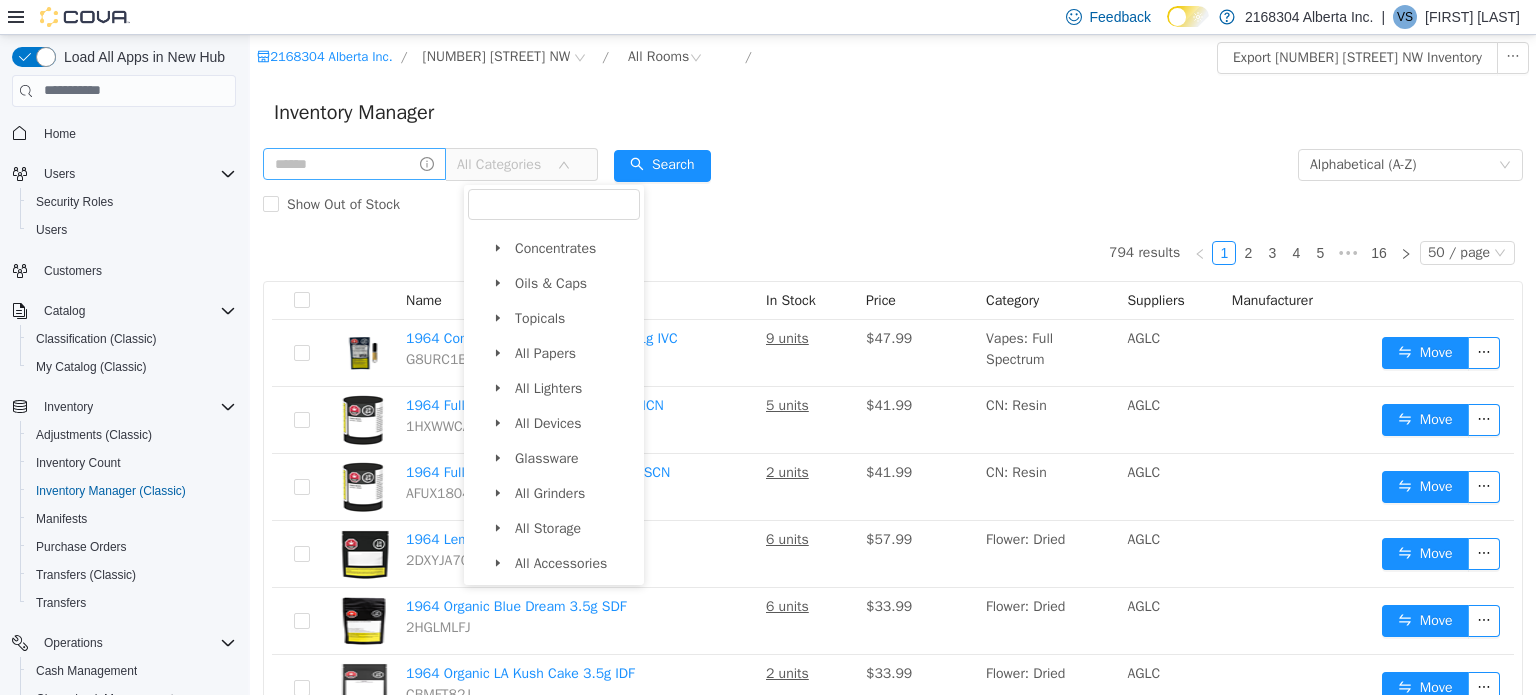 scroll, scrollTop: 0, scrollLeft: 0, axis: both 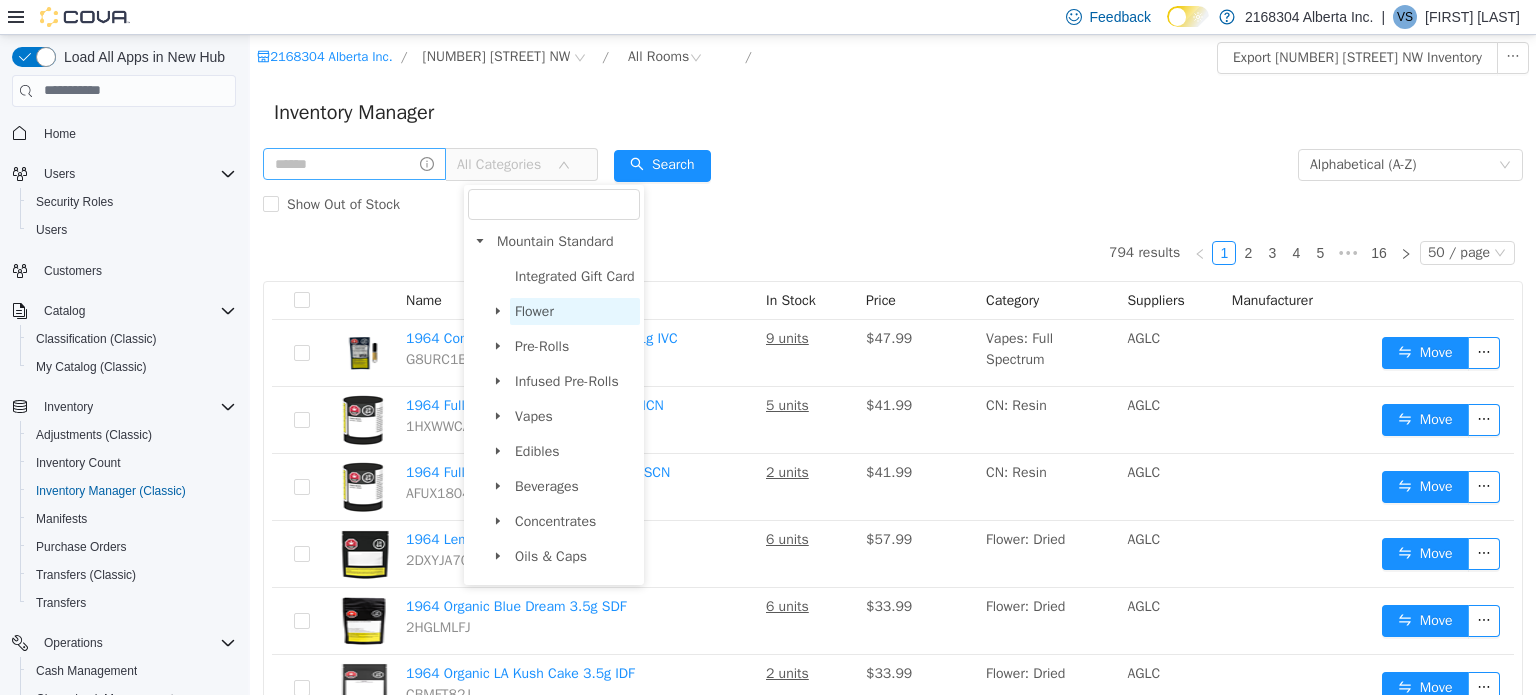 click on "Flower" at bounding box center [575, 310] 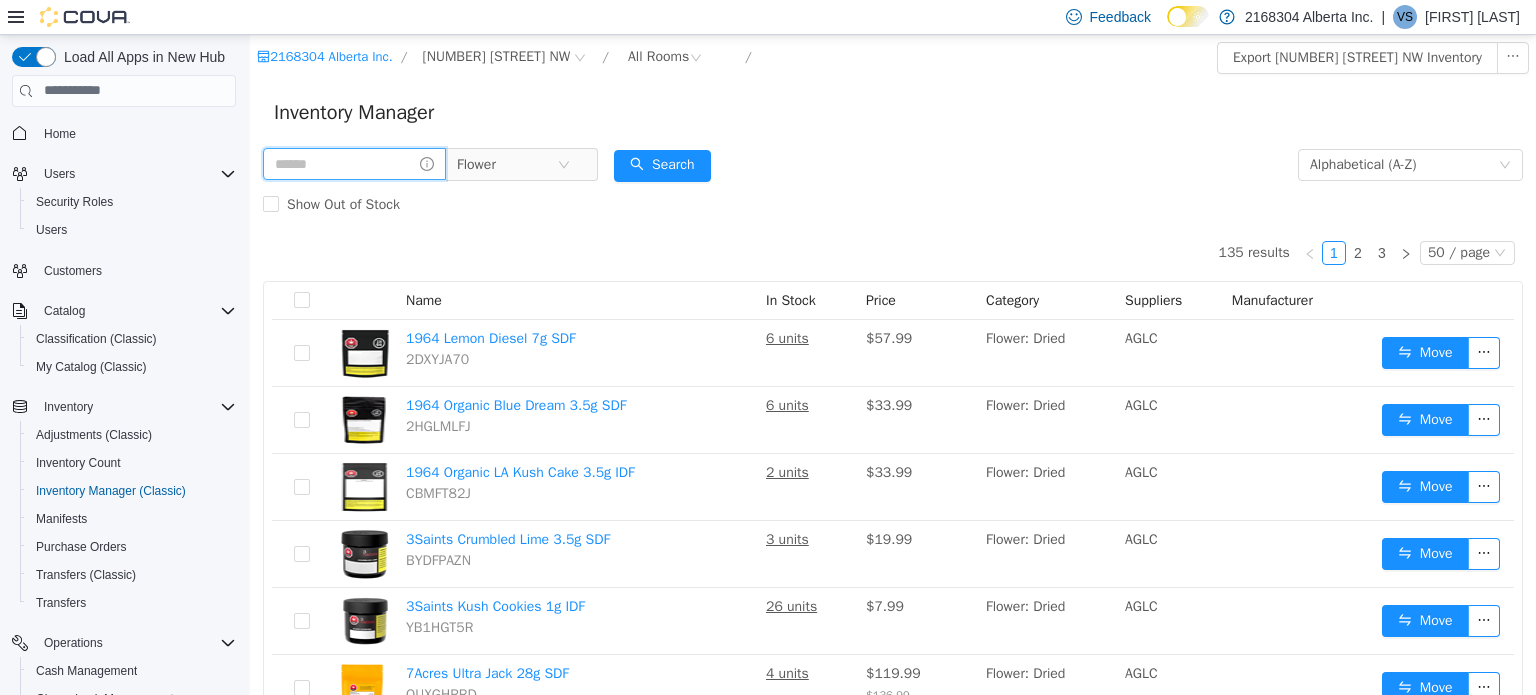 click at bounding box center (354, 163) 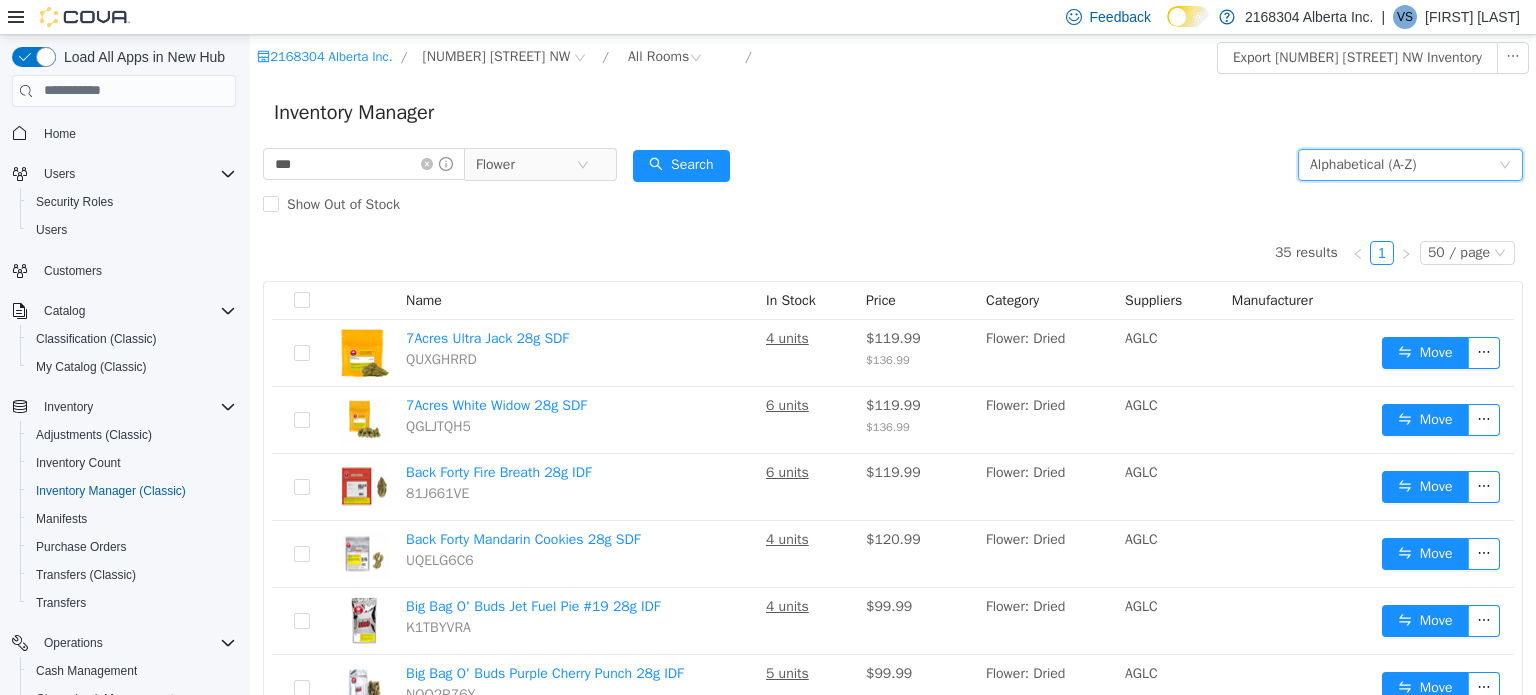 click on "Alphabetical (A-Z)" at bounding box center [1404, 164] 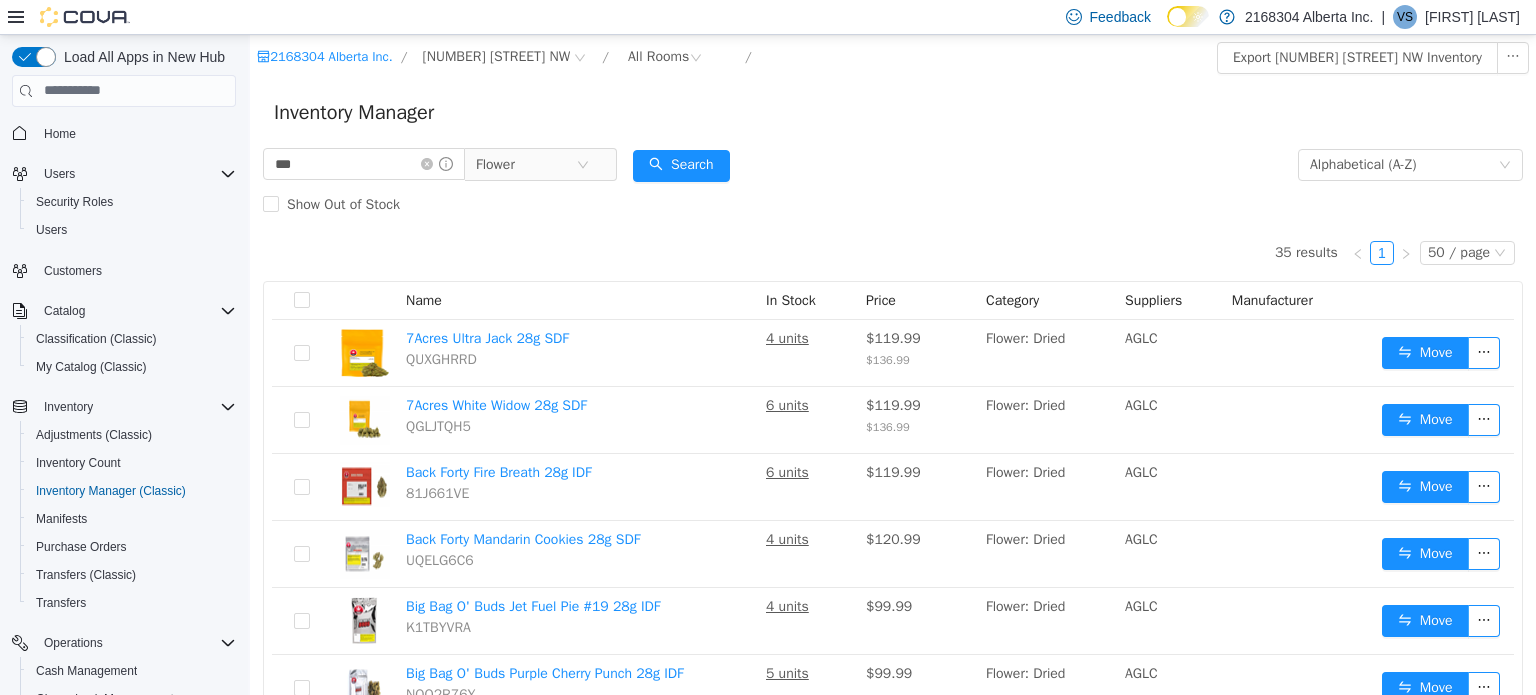 click on "*** Flower Alphabetical (A-Z) Search Show Out of Stock" at bounding box center (893, 184) 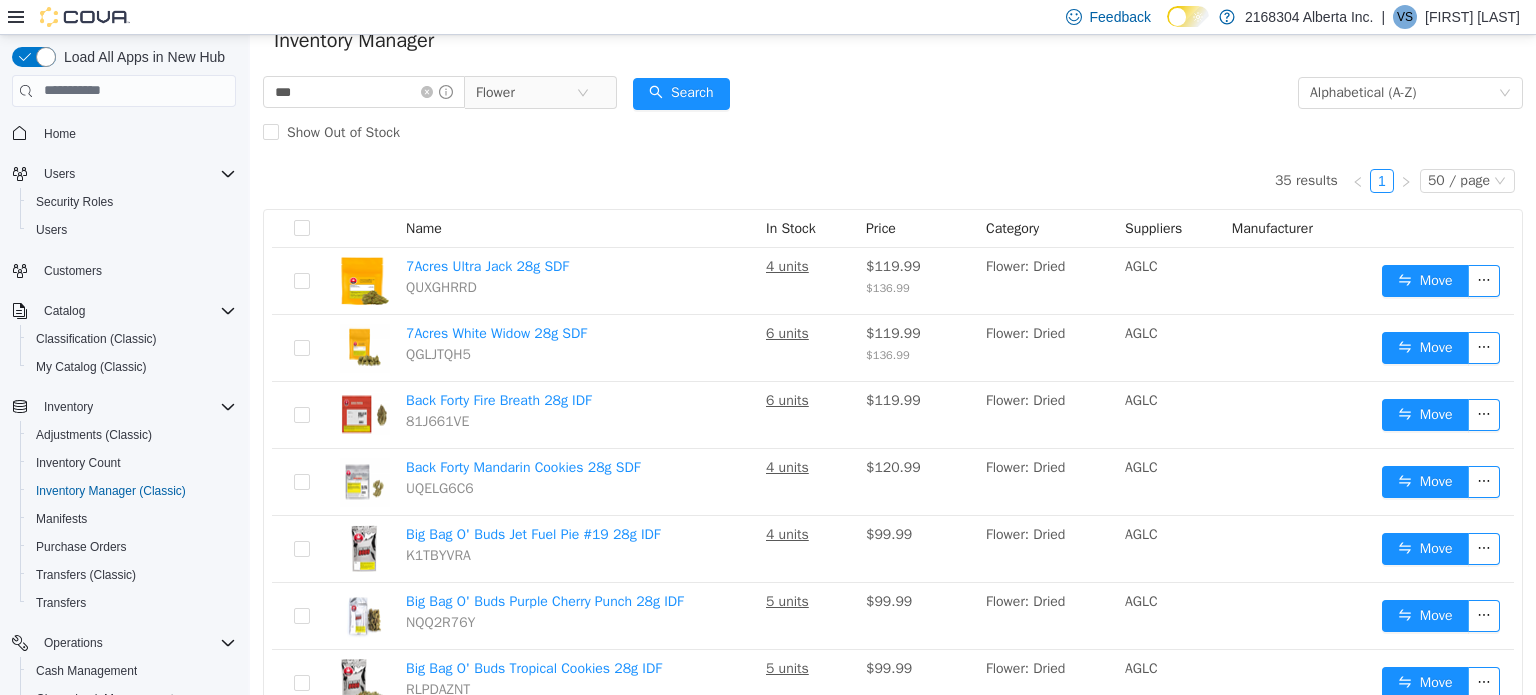 scroll, scrollTop: 0, scrollLeft: 0, axis: both 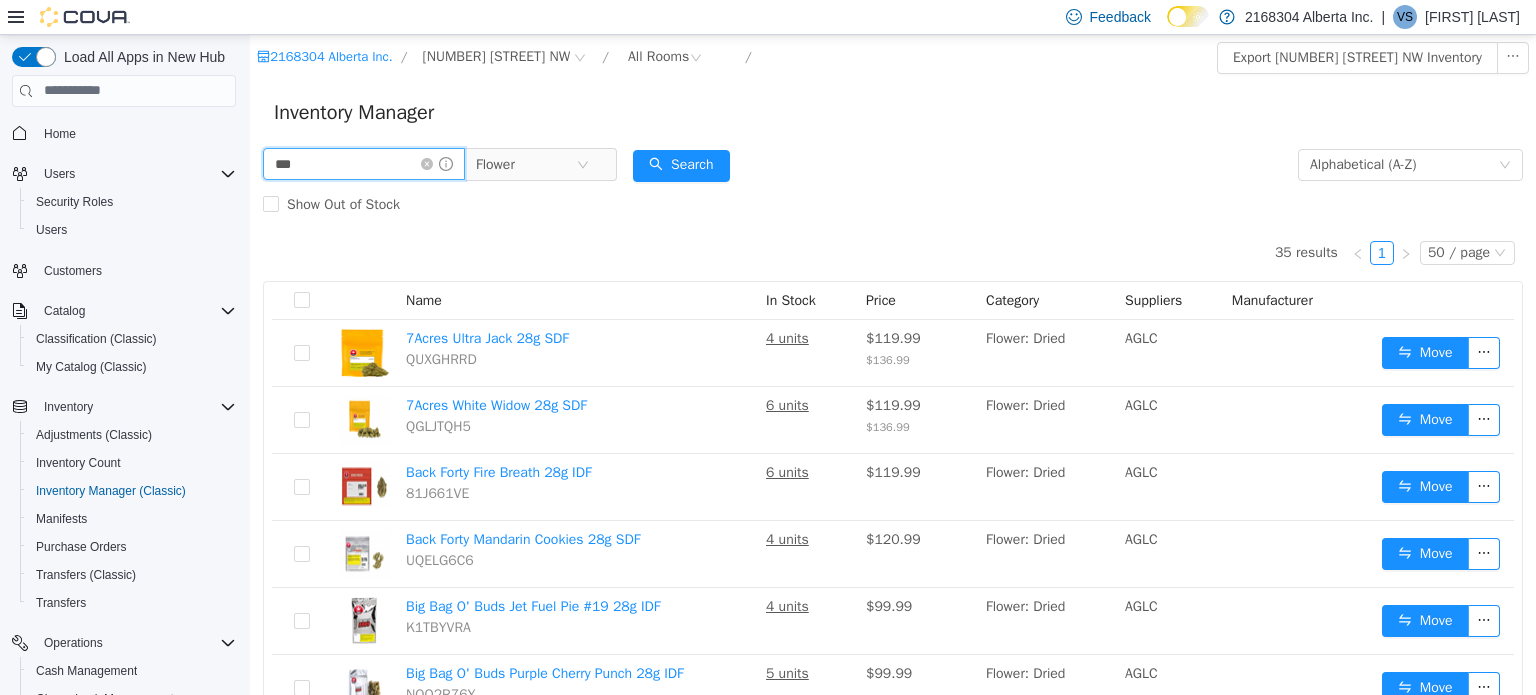 click on "***" at bounding box center (364, 163) 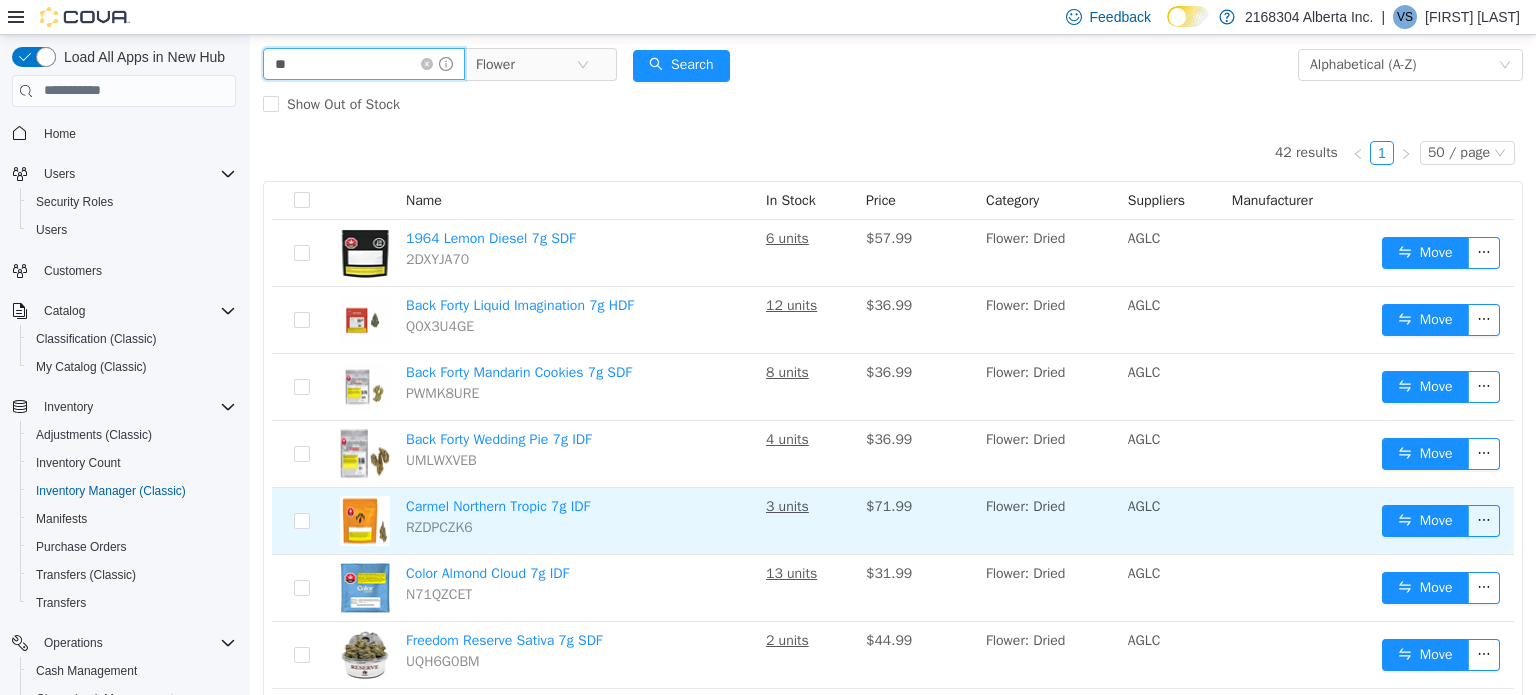 scroll, scrollTop: 0, scrollLeft: 0, axis: both 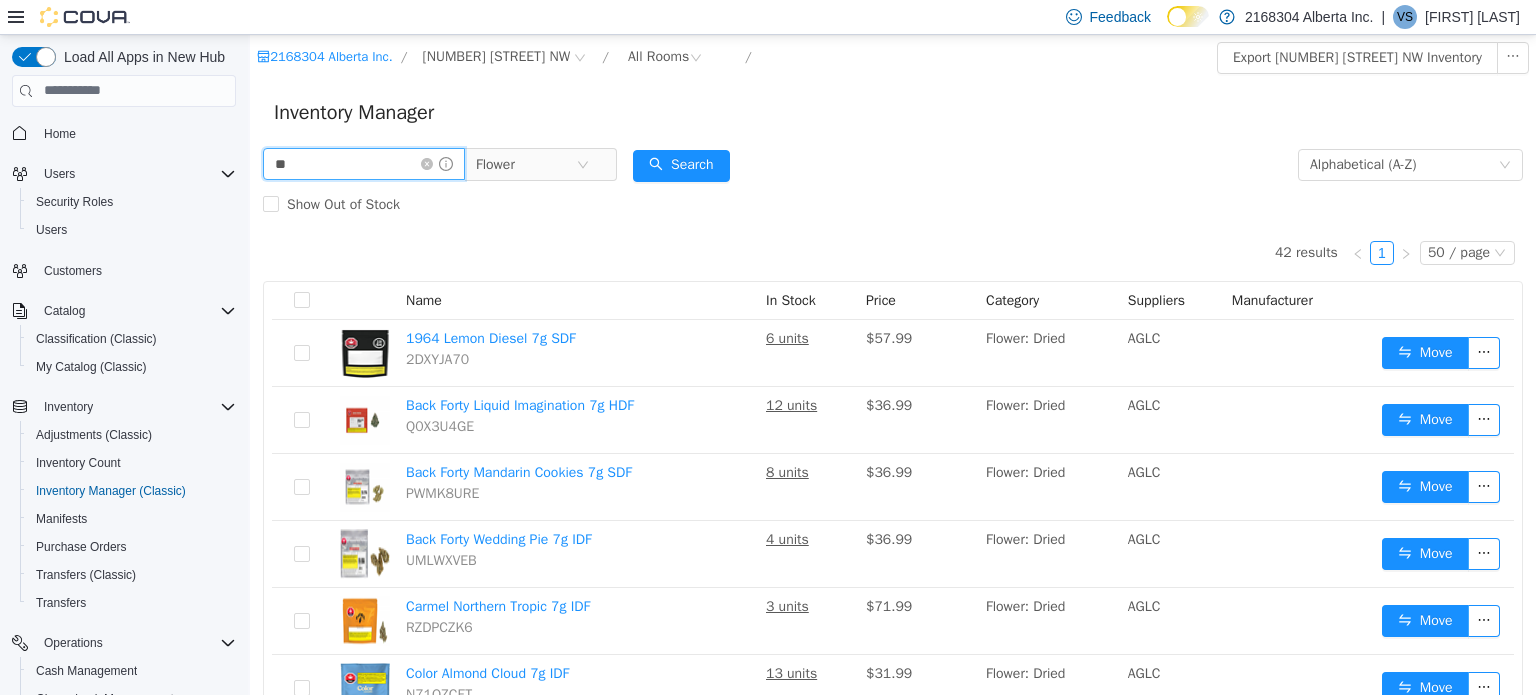 click on "**" at bounding box center [364, 163] 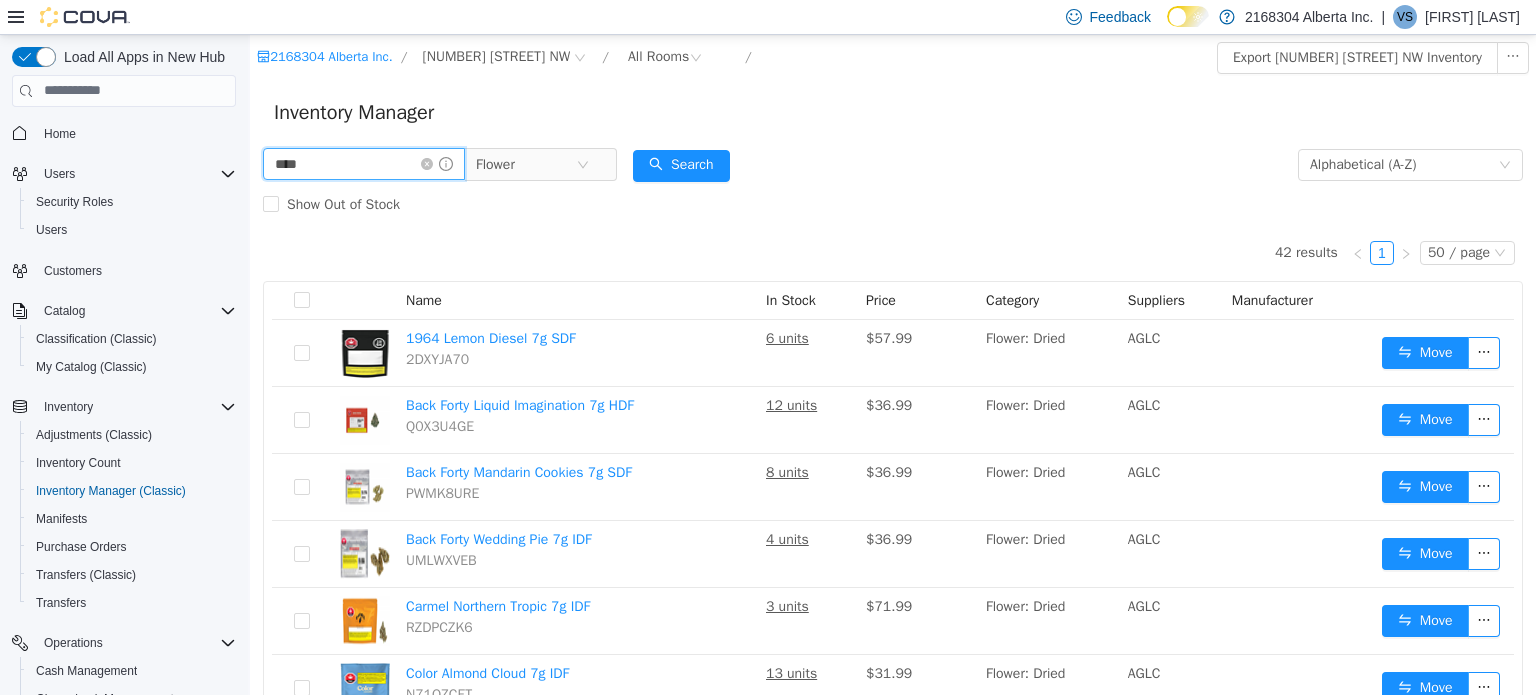 type on "****" 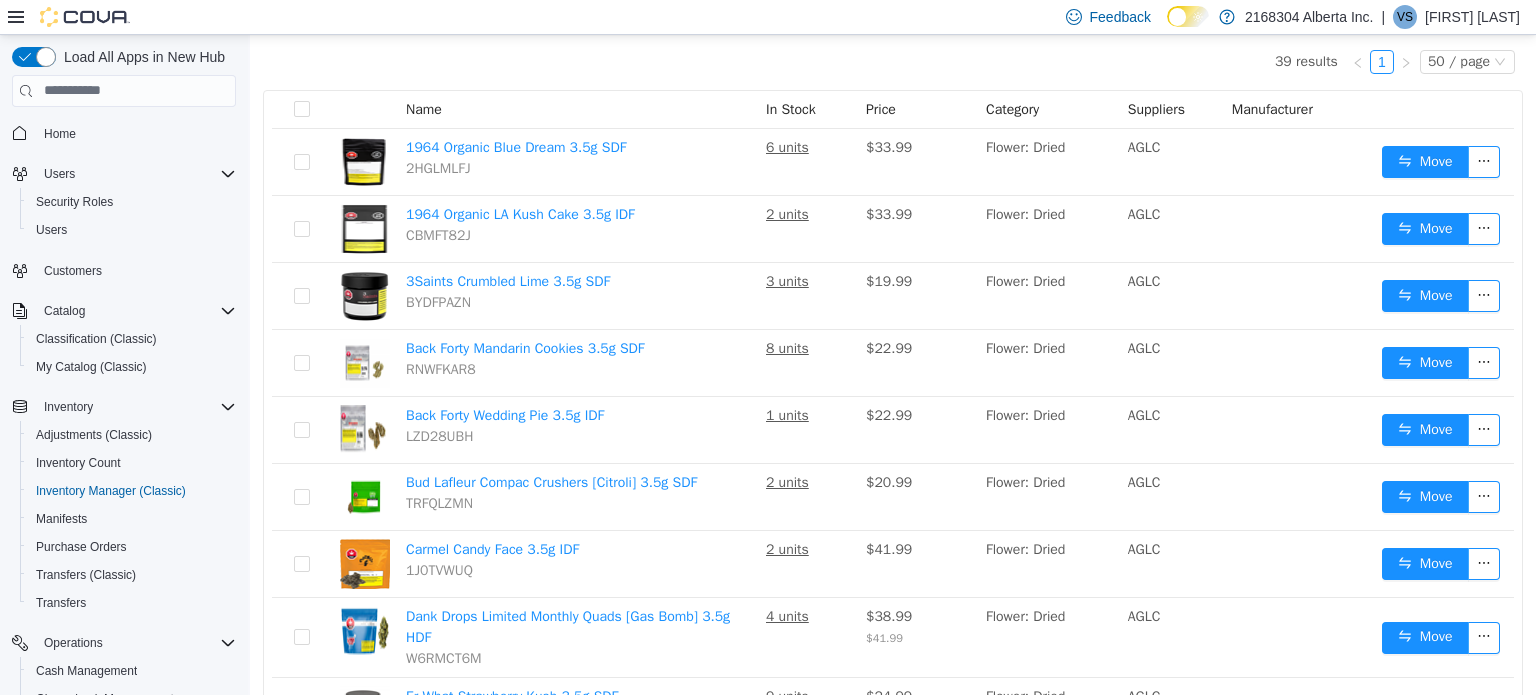 scroll, scrollTop: 0, scrollLeft: 0, axis: both 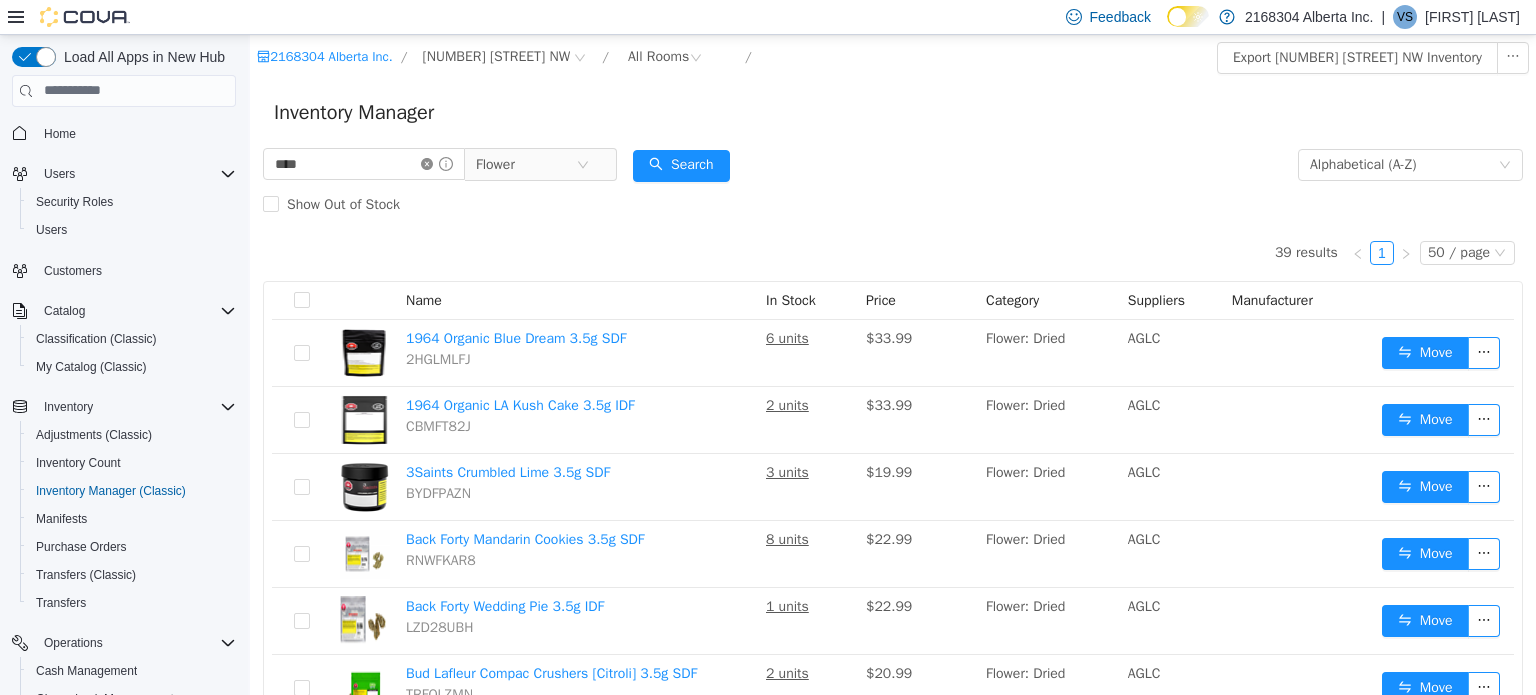 click 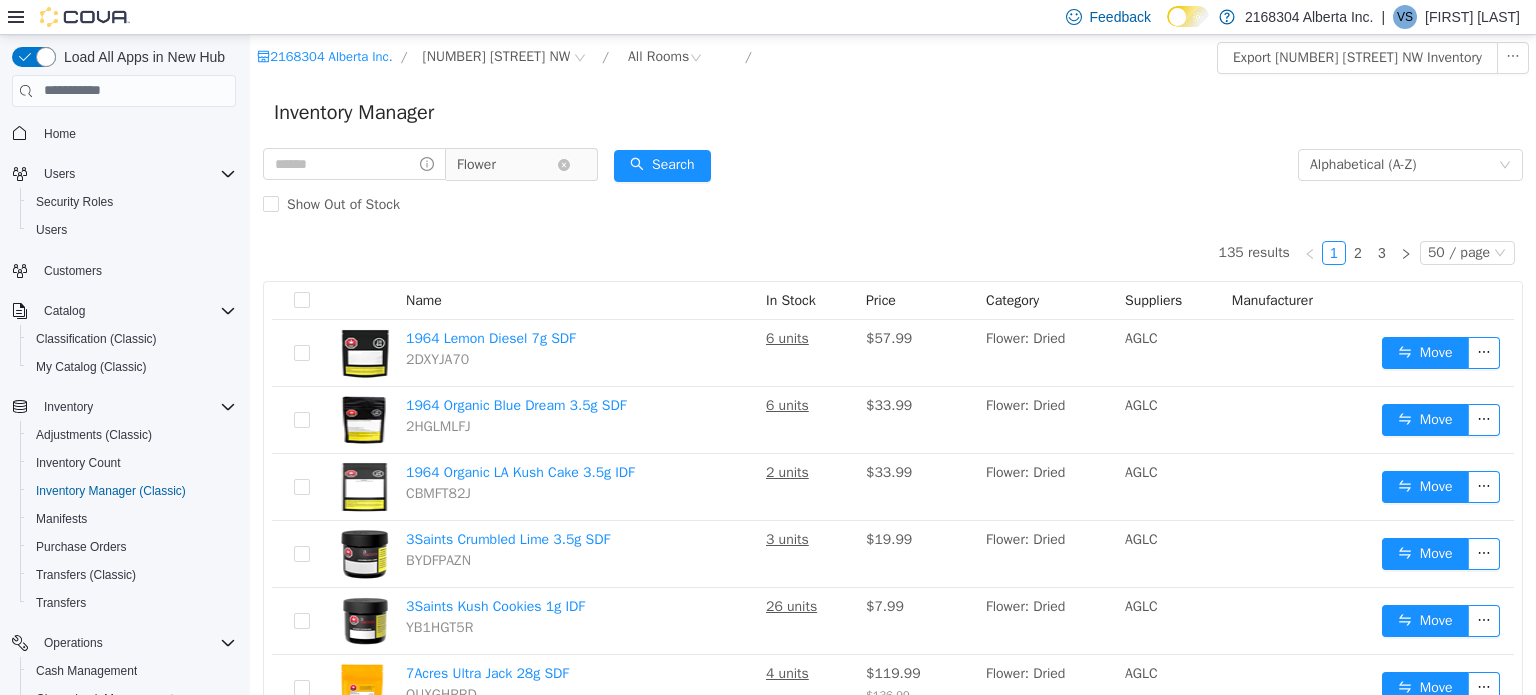 click on "Flower" at bounding box center [476, 164] 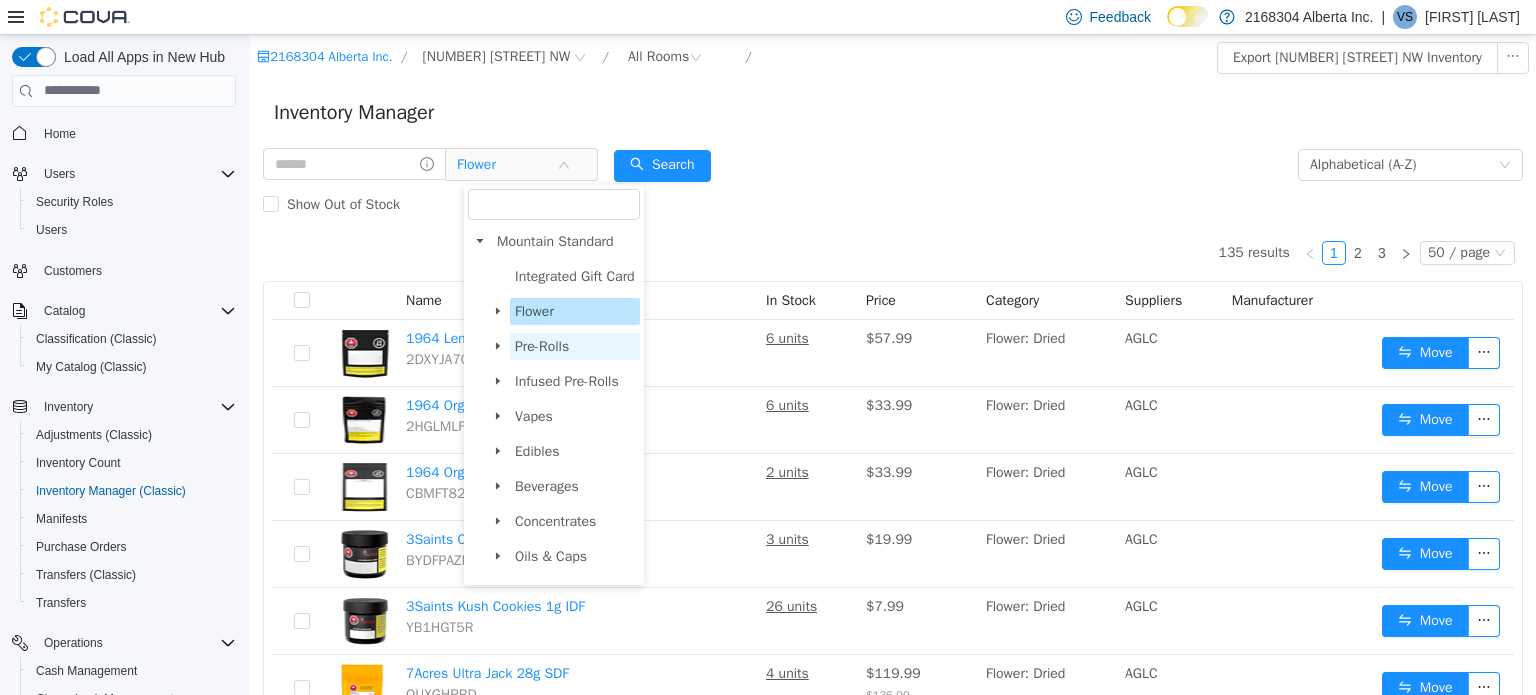 click on "Pre-Rolls" at bounding box center (542, 345) 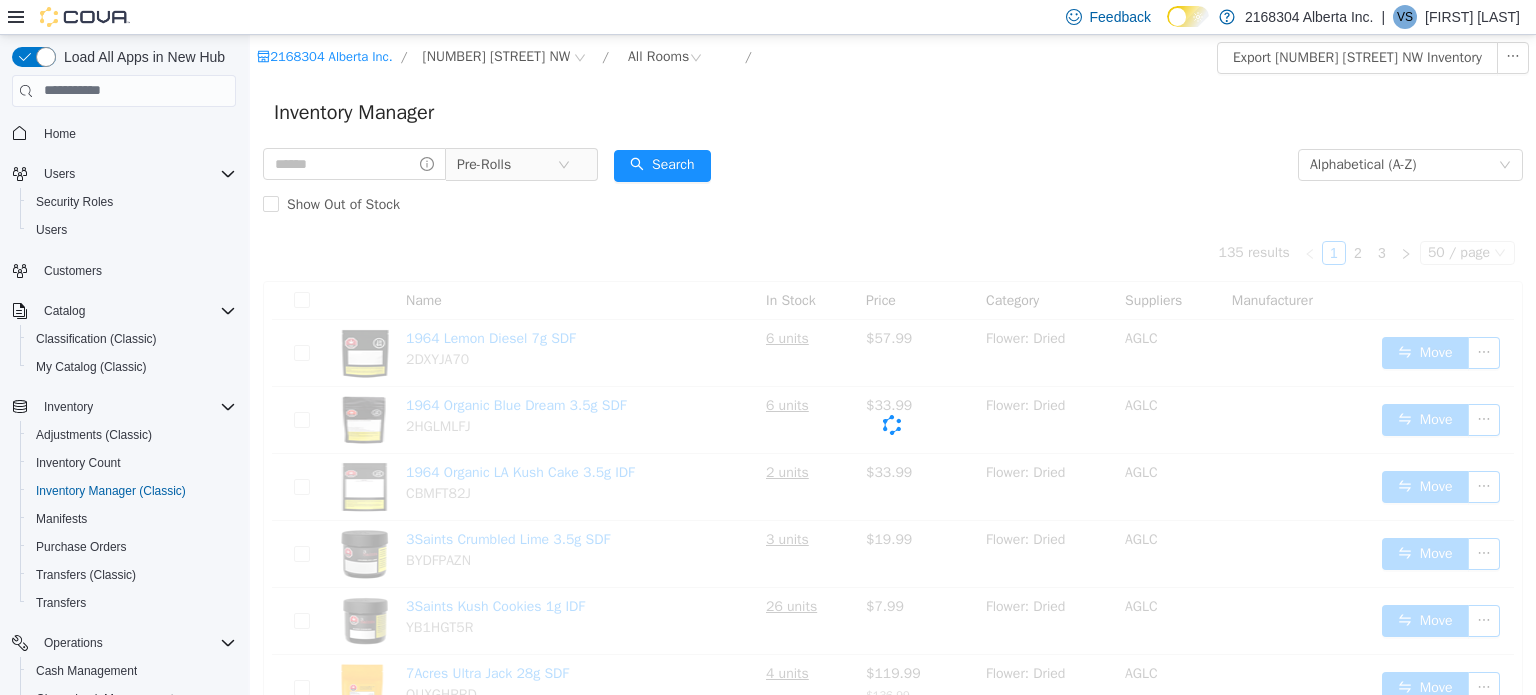 click on "Show Out of Stock" at bounding box center (893, 204) 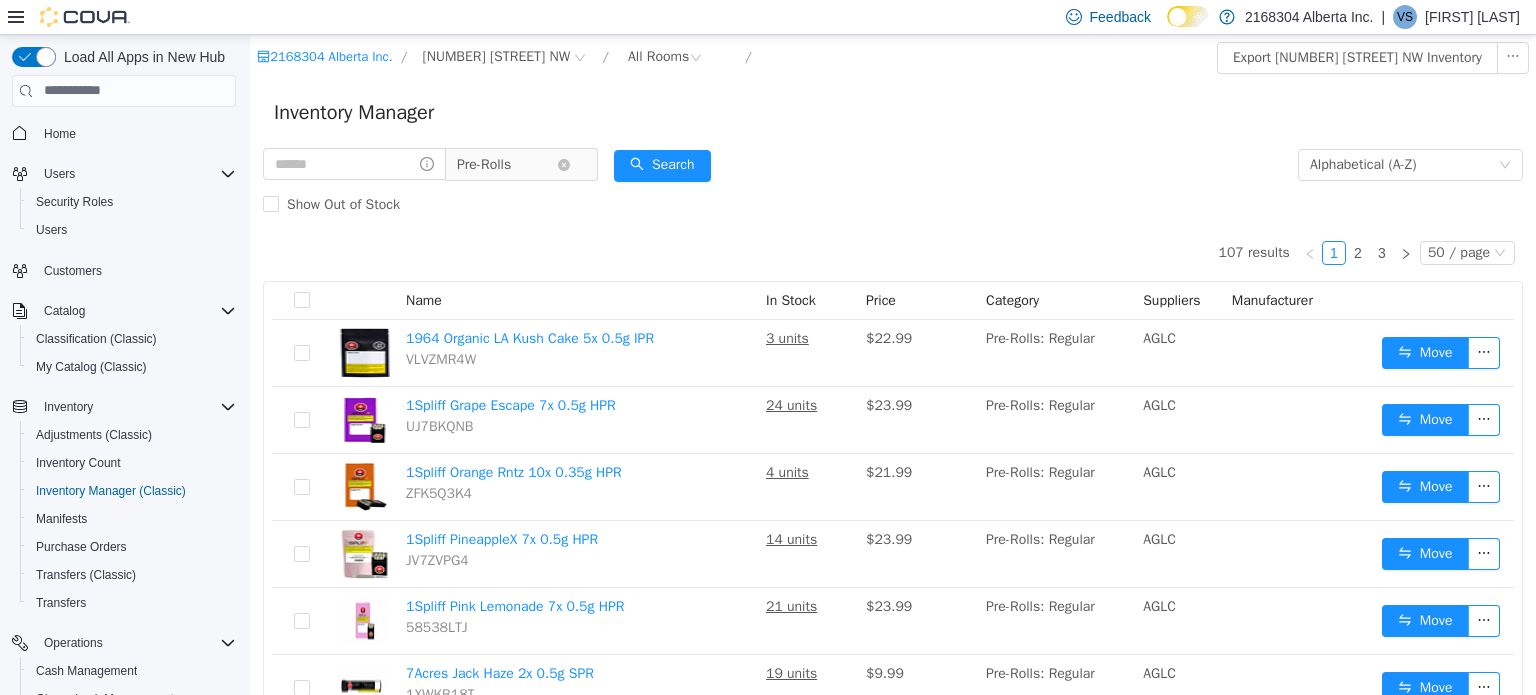 click on "Pre-Rolls" at bounding box center [507, 164] 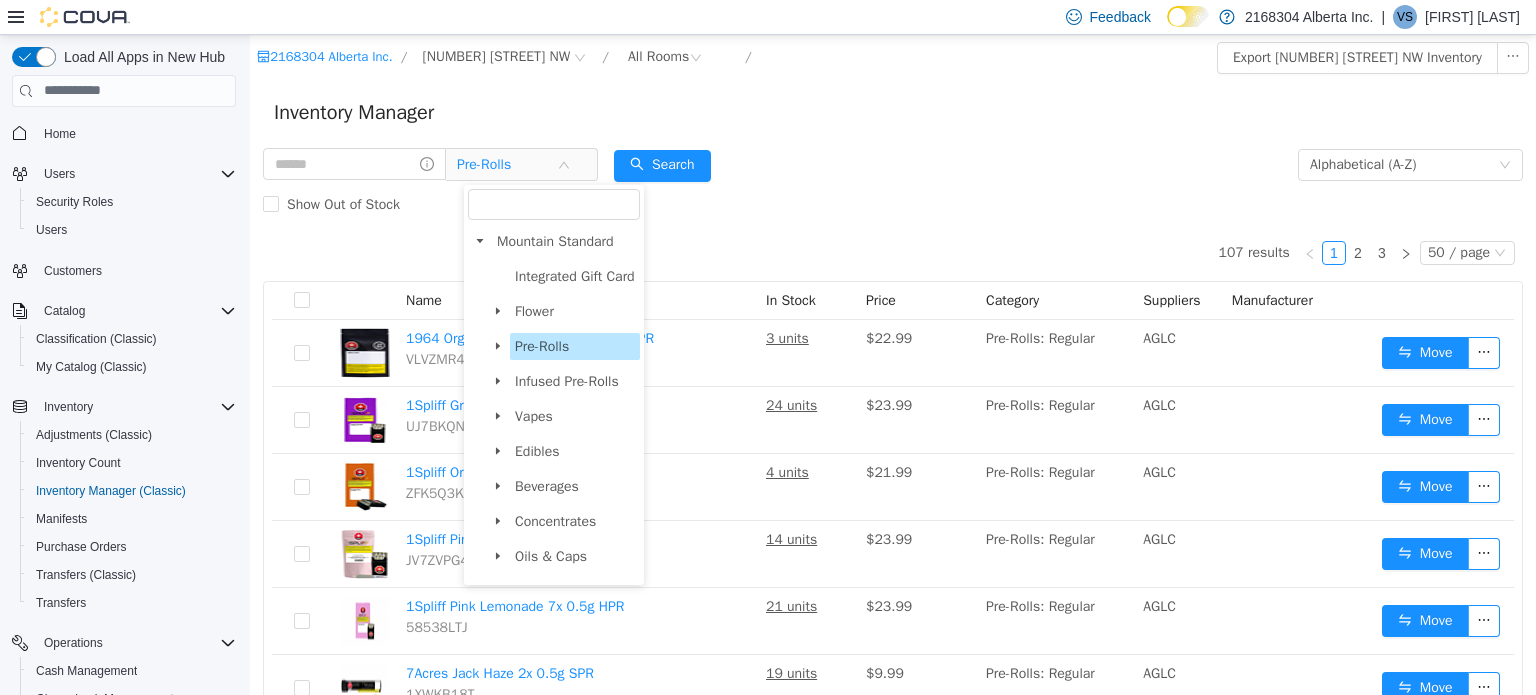 click 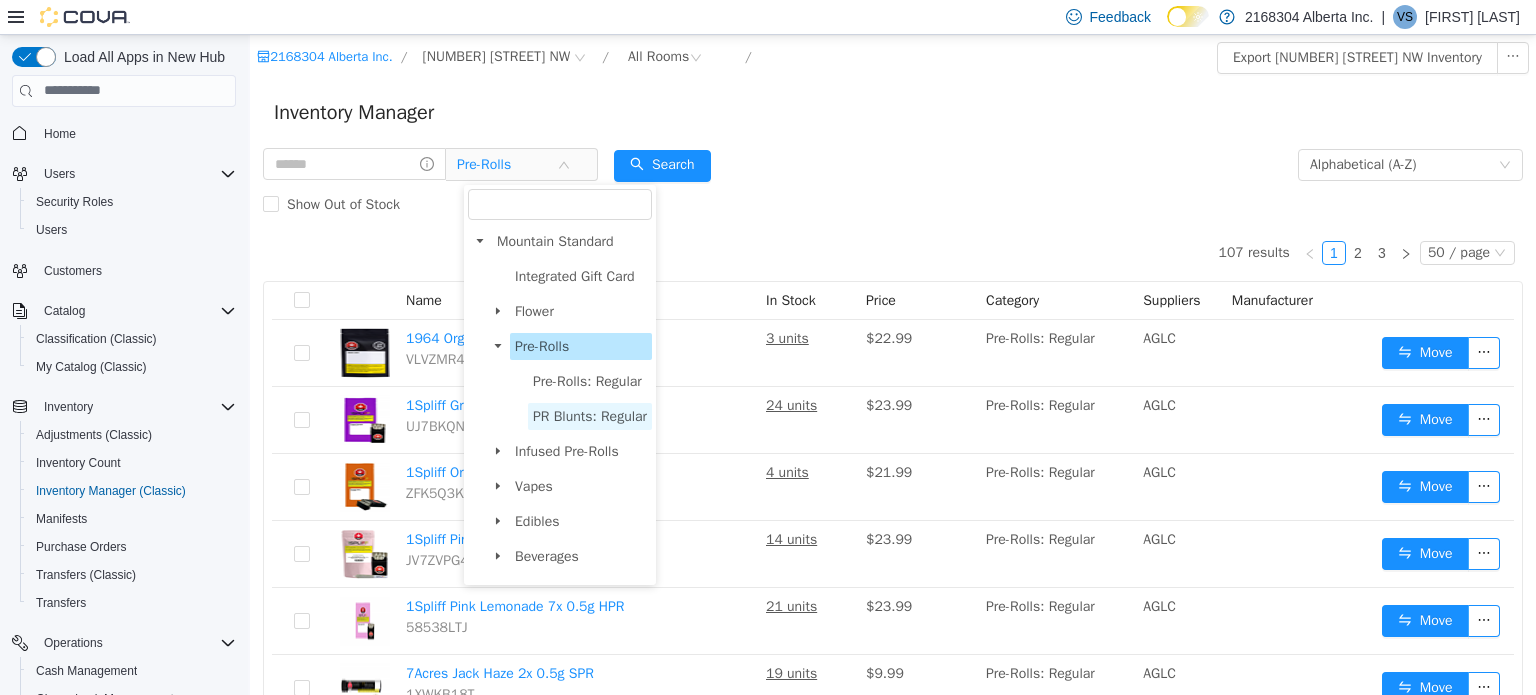 click on "PR Blunts: Regular" at bounding box center [590, 415] 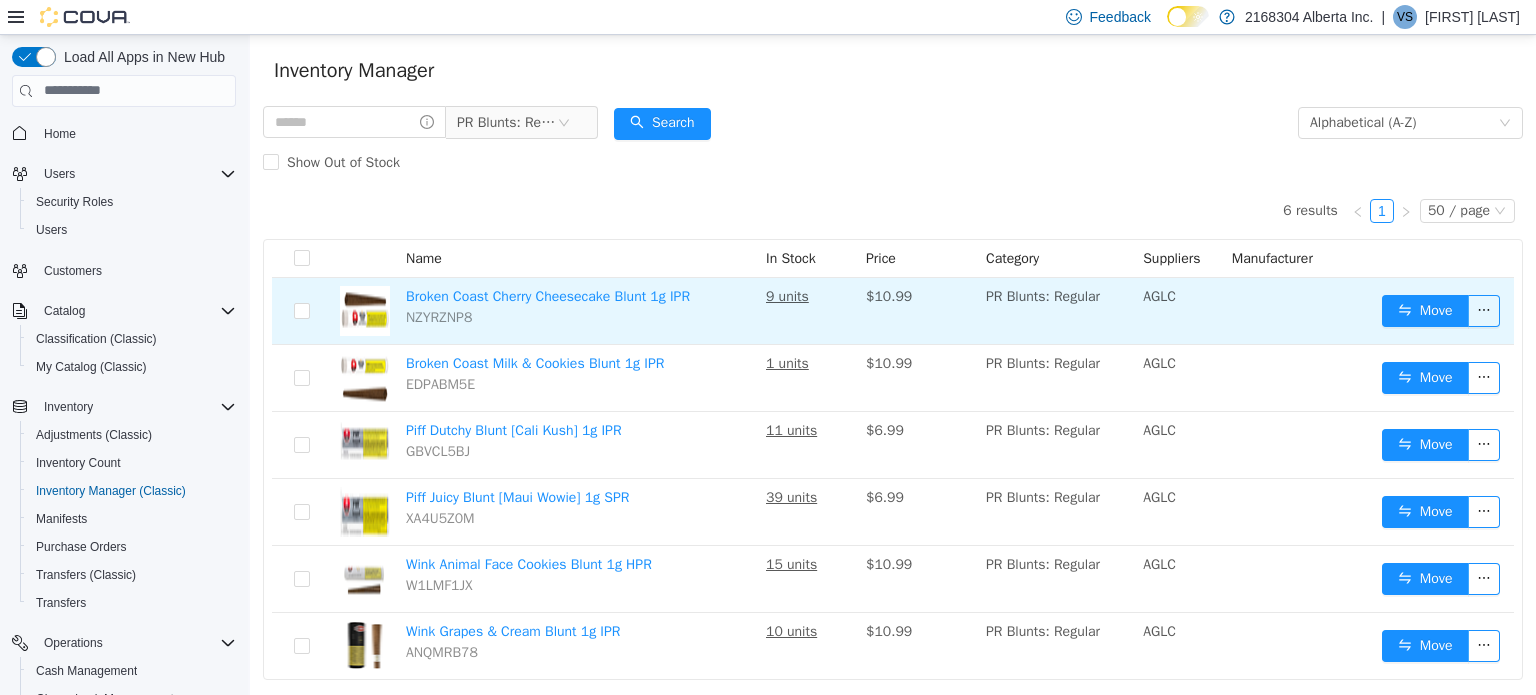 scroll, scrollTop: 81, scrollLeft: 0, axis: vertical 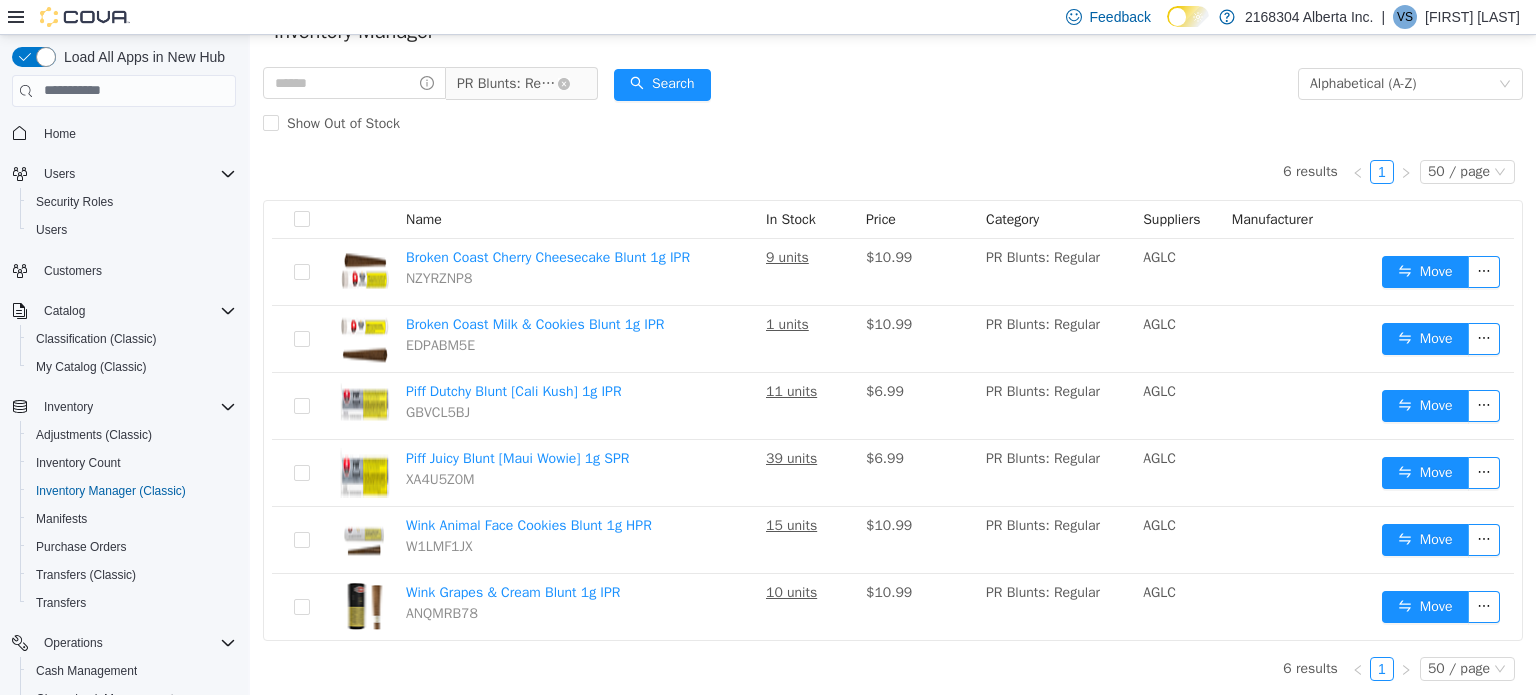 click on "PR Blunts: Regular" at bounding box center [507, 83] 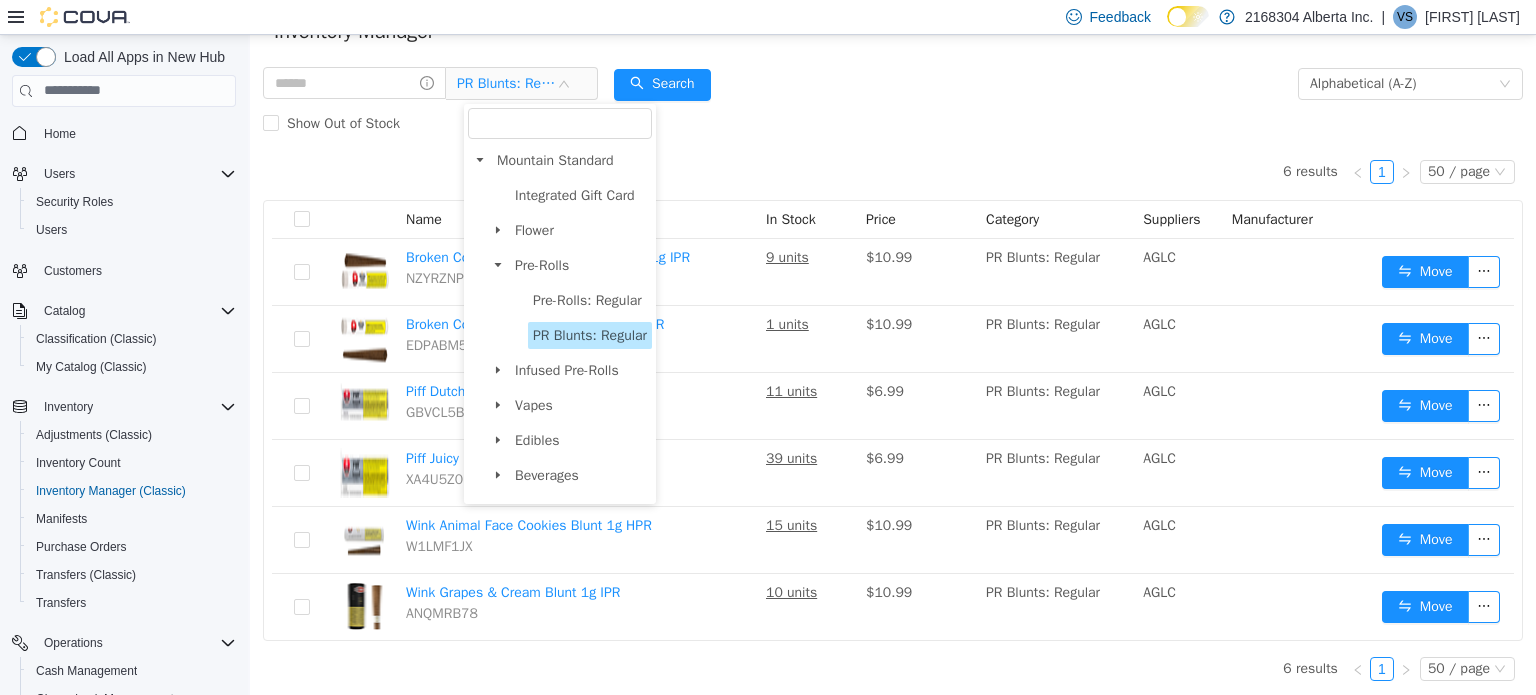 click at bounding box center (498, 265) 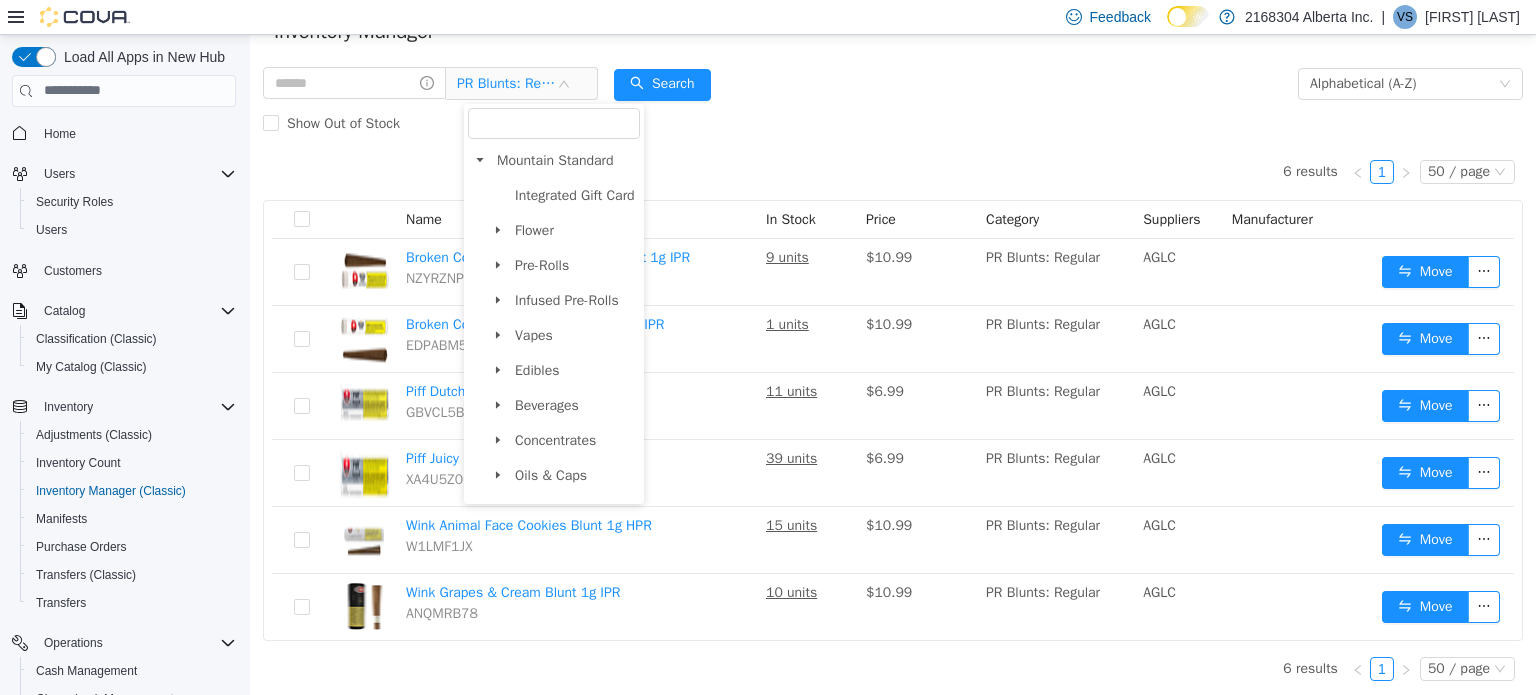 click 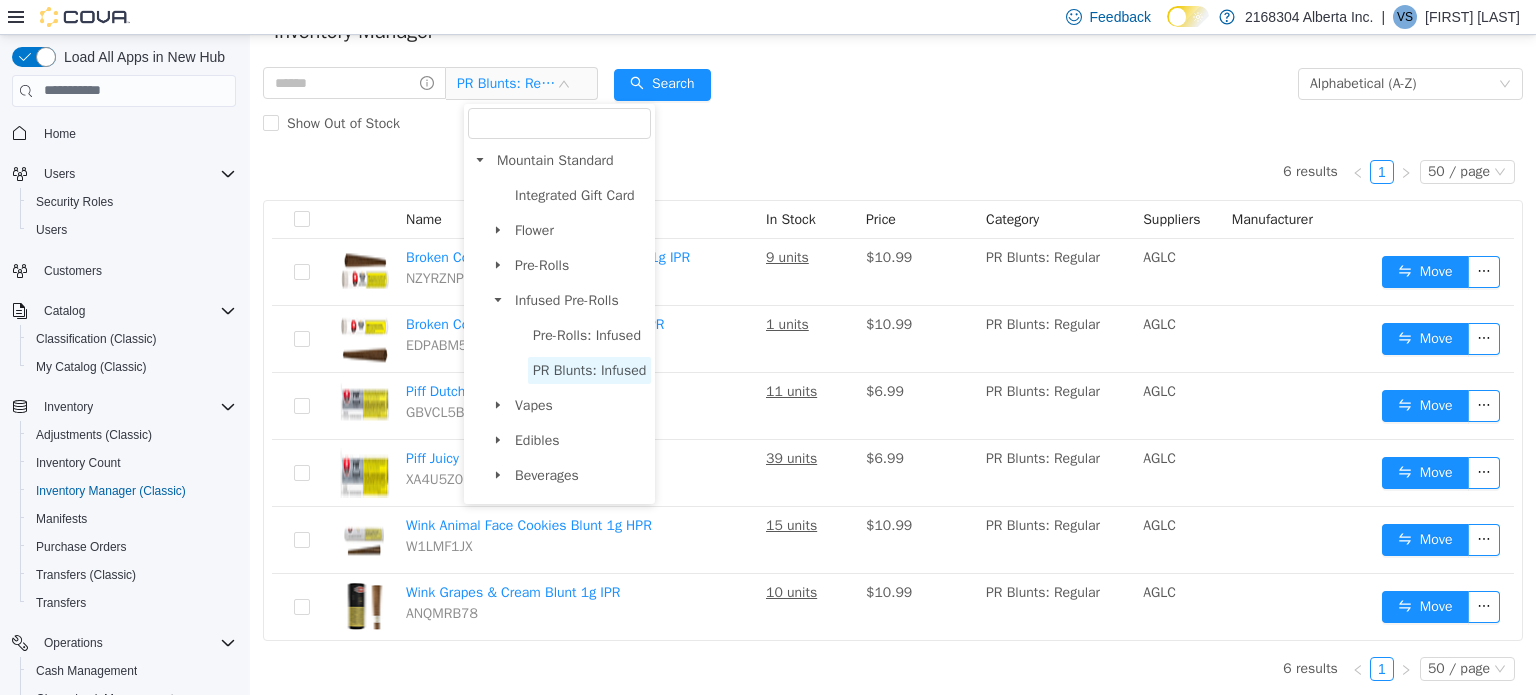 click on "PR Blunts: Infused" at bounding box center [589, 369] 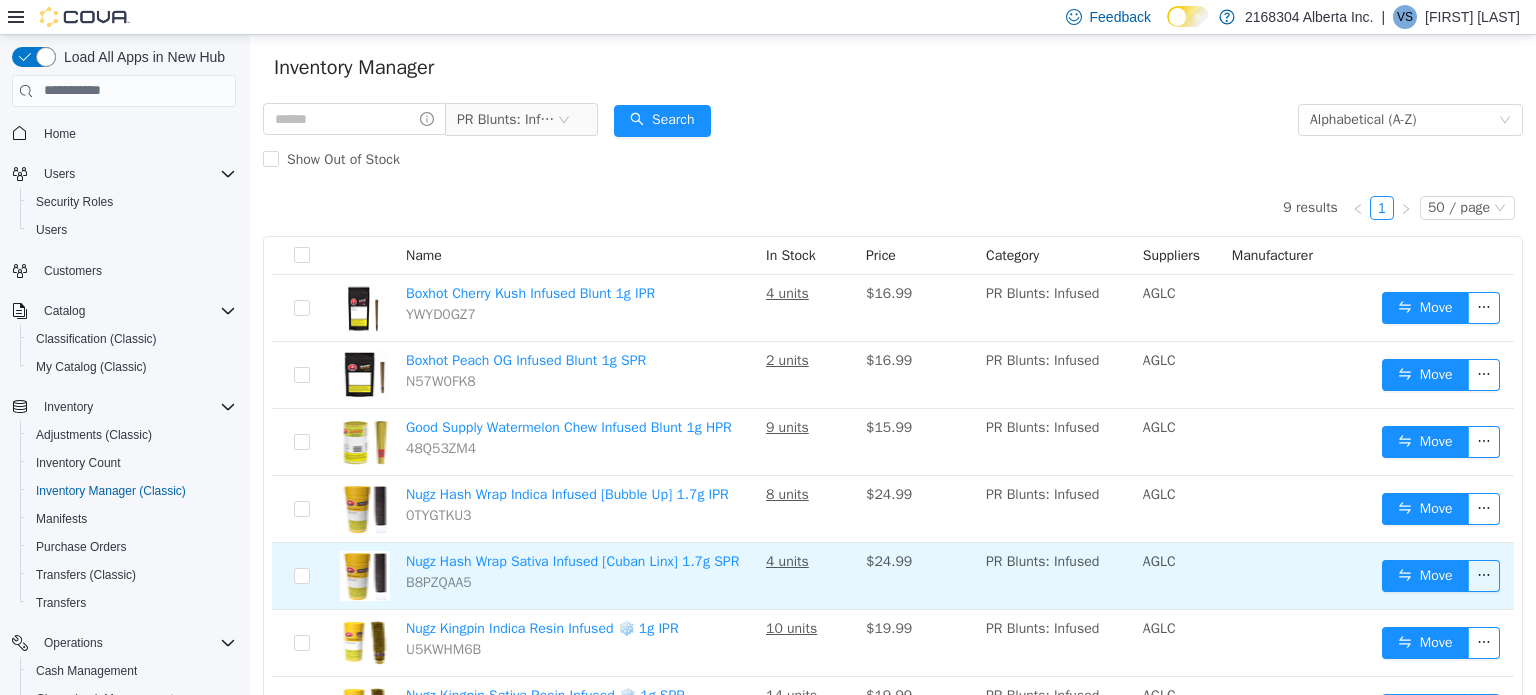 scroll, scrollTop: 0, scrollLeft: 0, axis: both 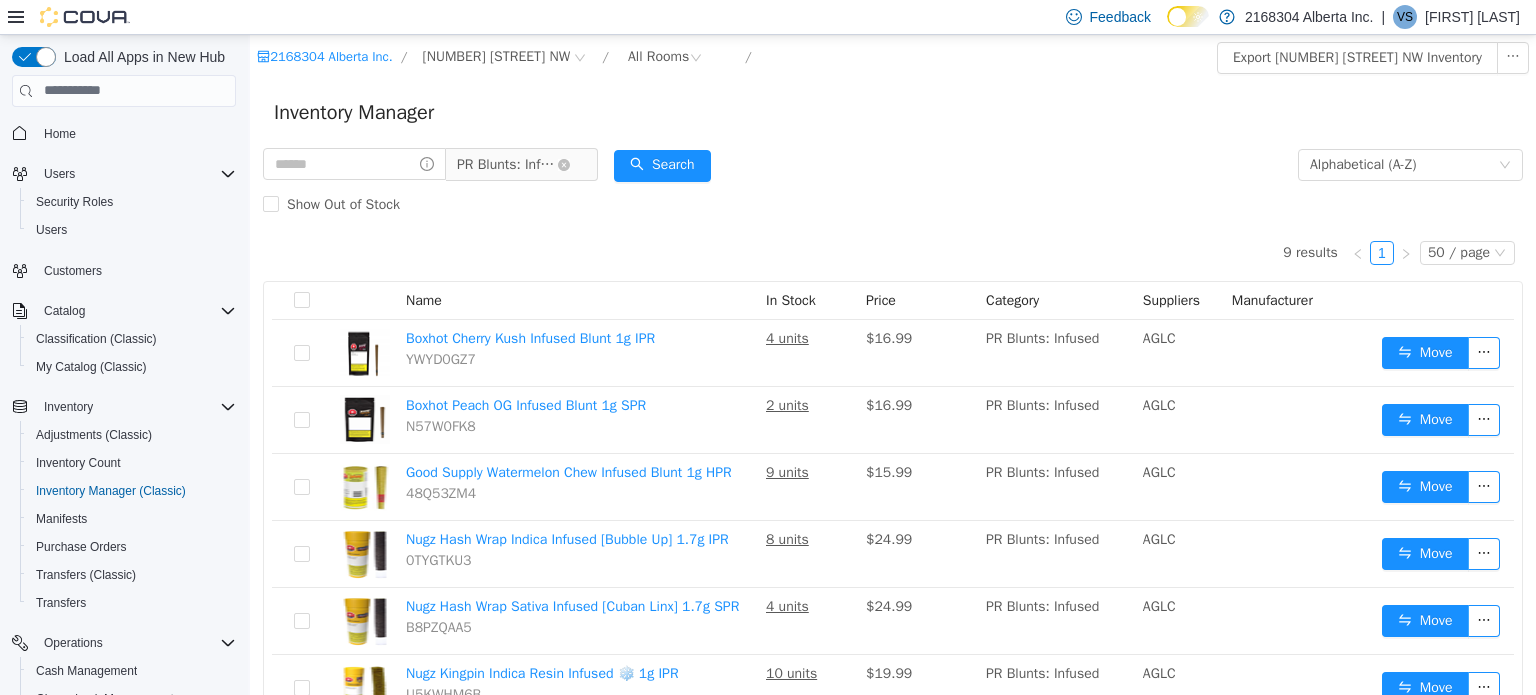 click on "PR Blunts: Infused" at bounding box center [507, 164] 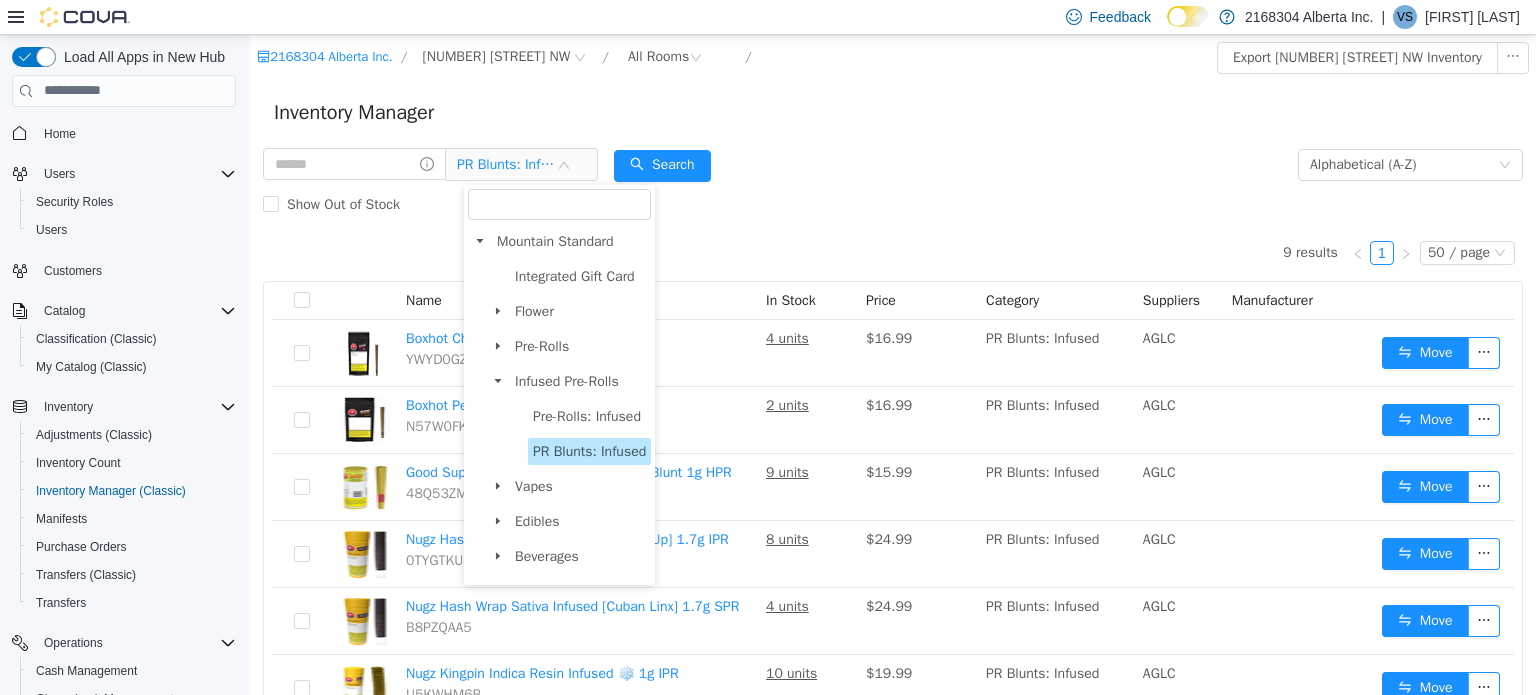 click 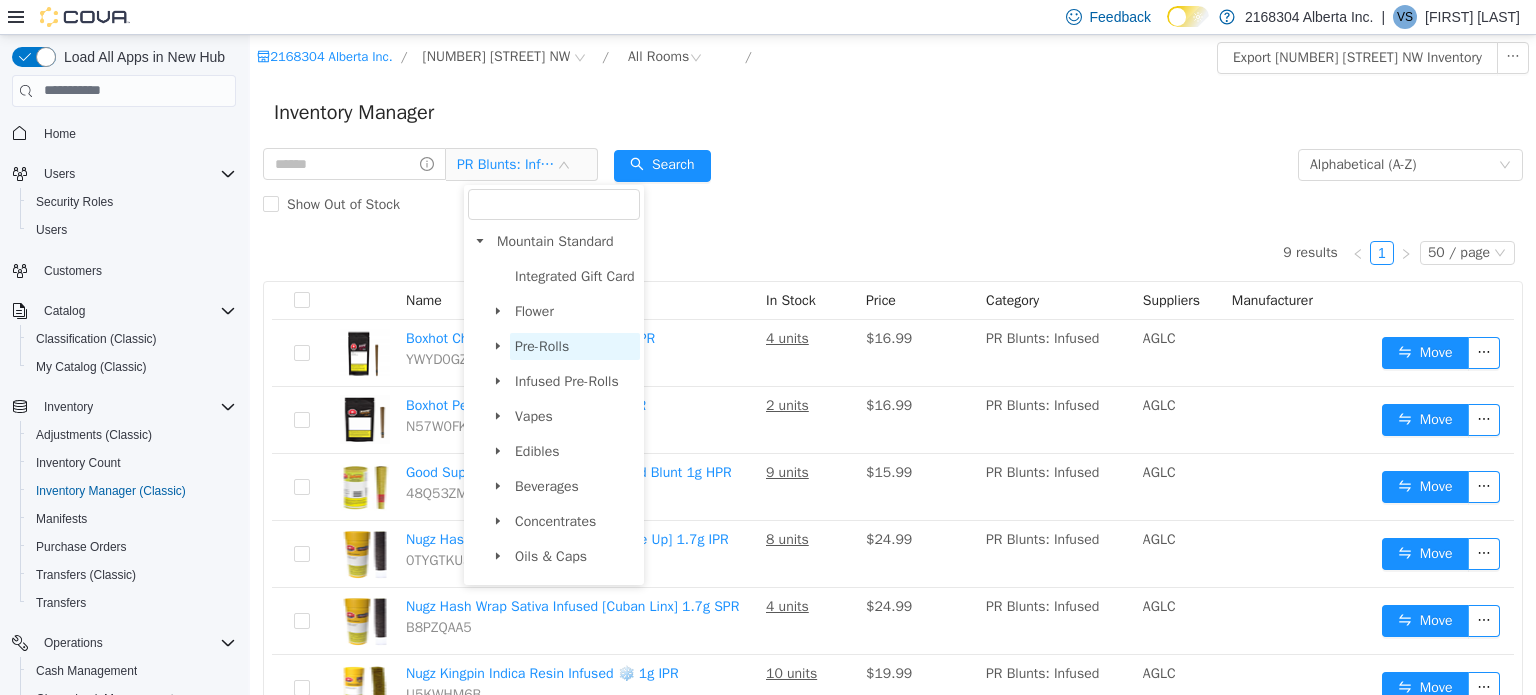 click on "Pre-Rolls" at bounding box center [542, 345] 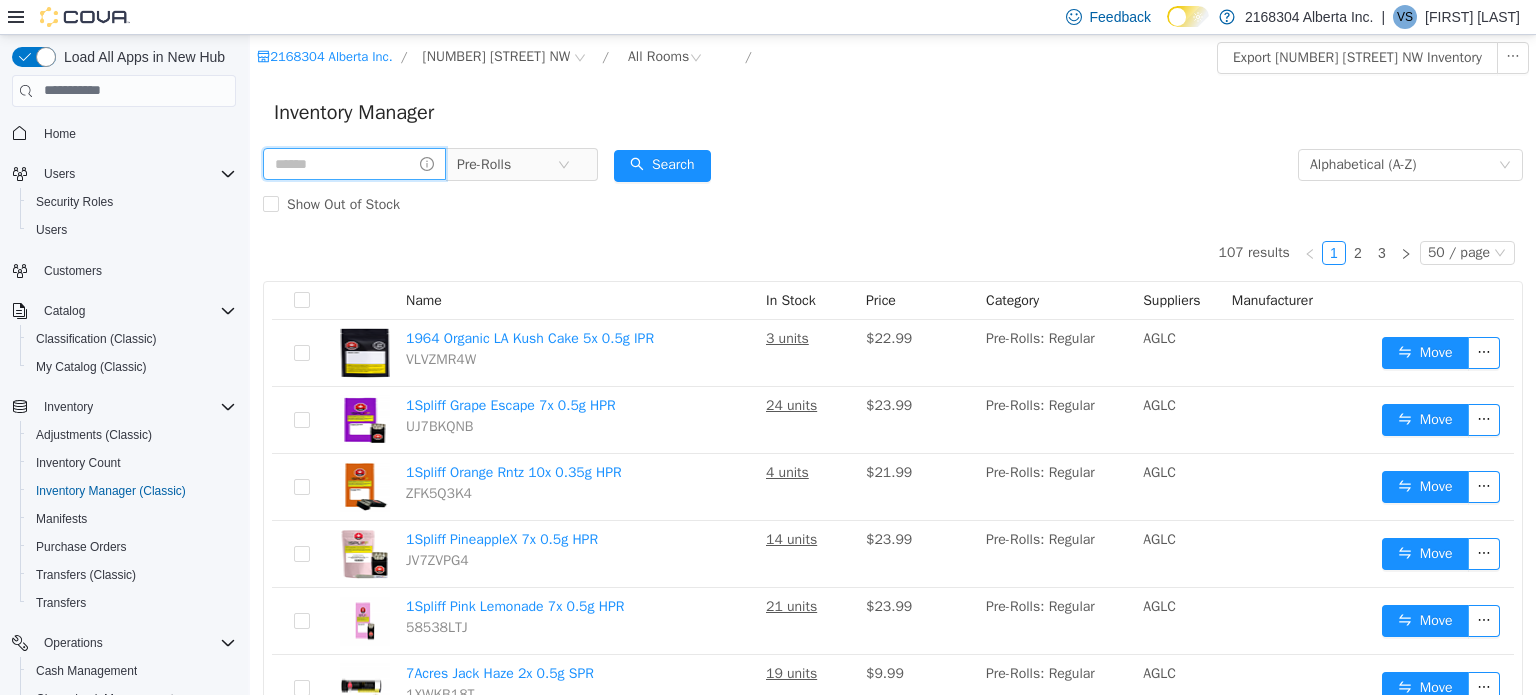 click at bounding box center [354, 163] 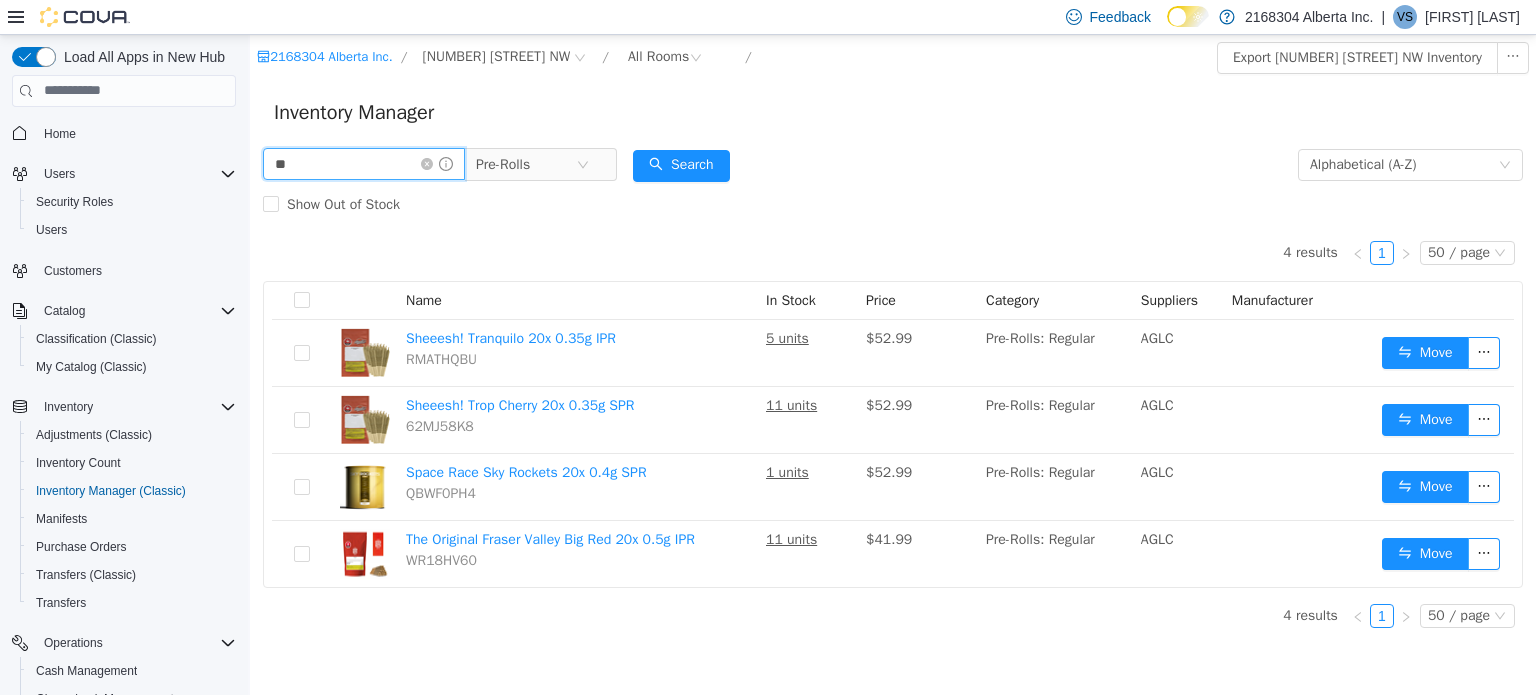 type on "*" 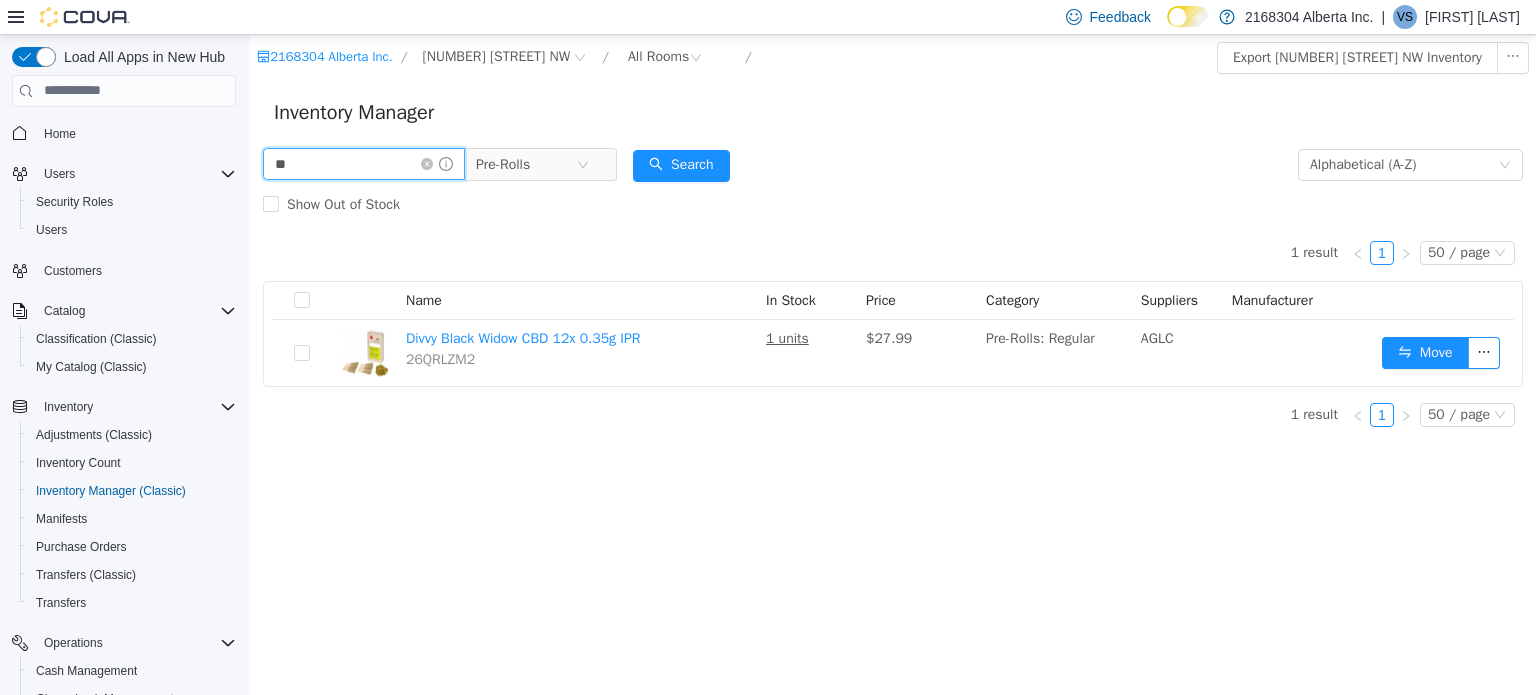 type on "*" 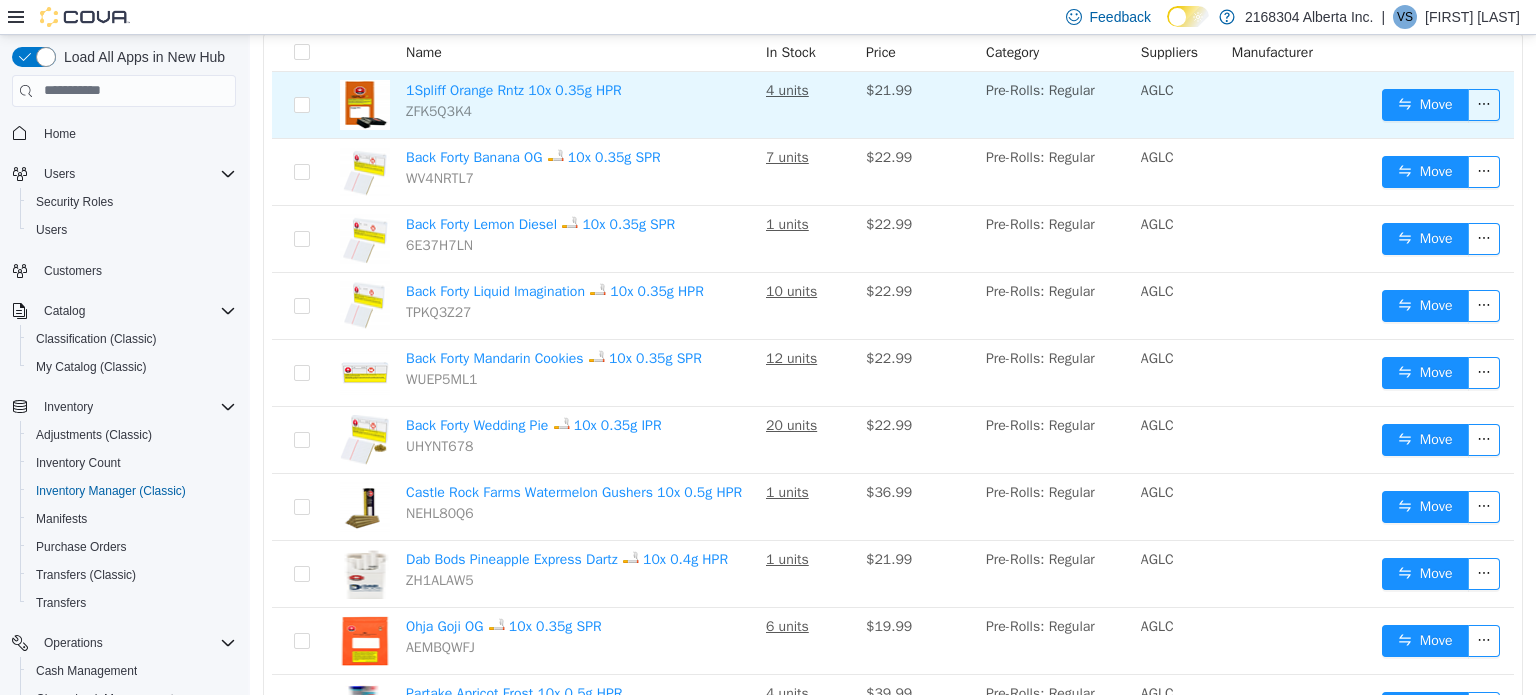 scroll, scrollTop: 0, scrollLeft: 0, axis: both 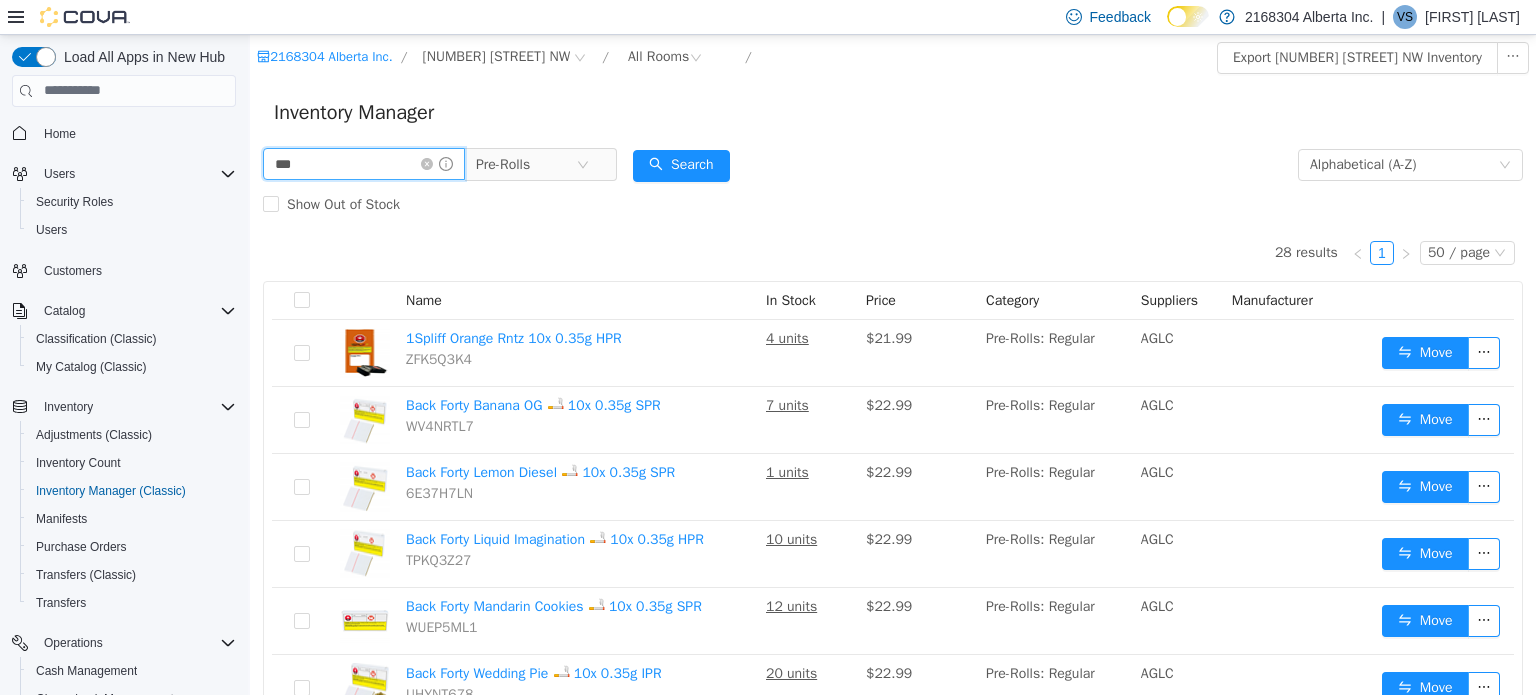 click on "***" at bounding box center (364, 163) 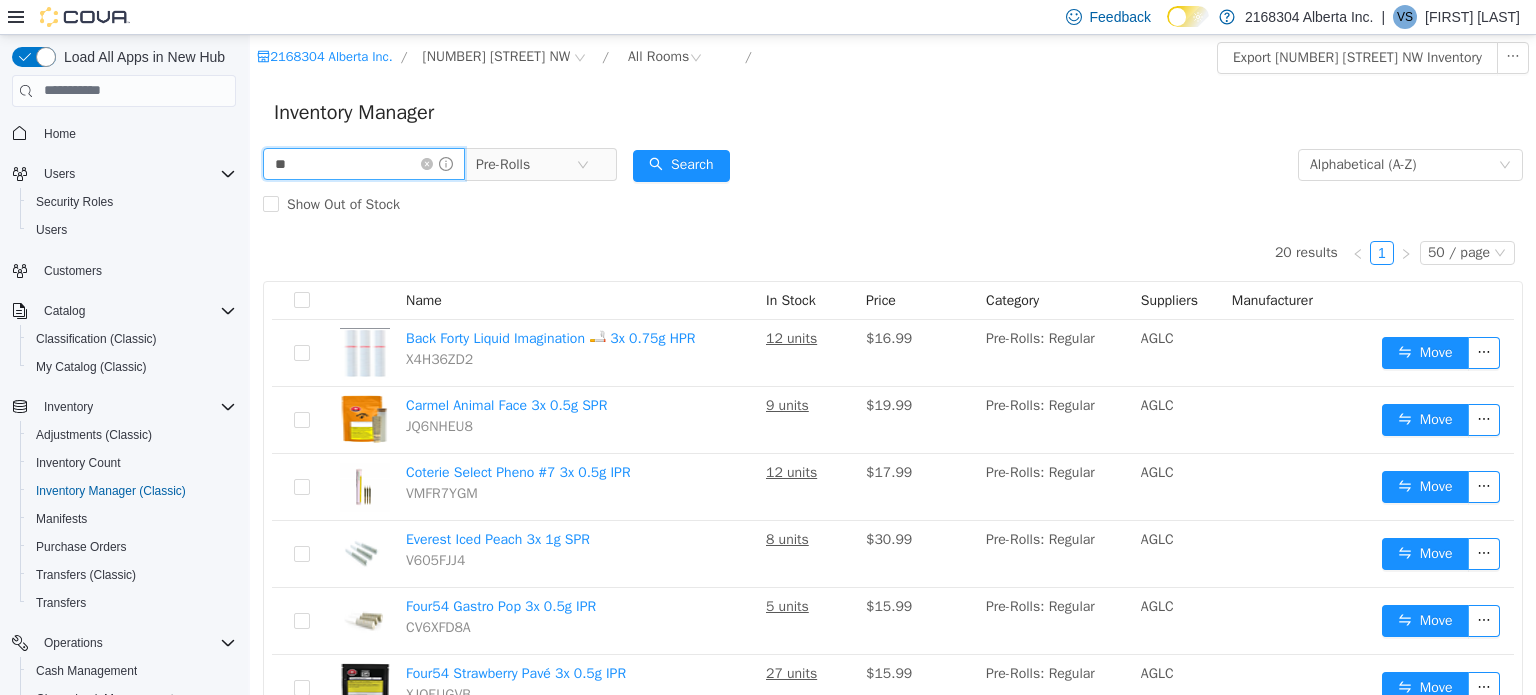 type on "*" 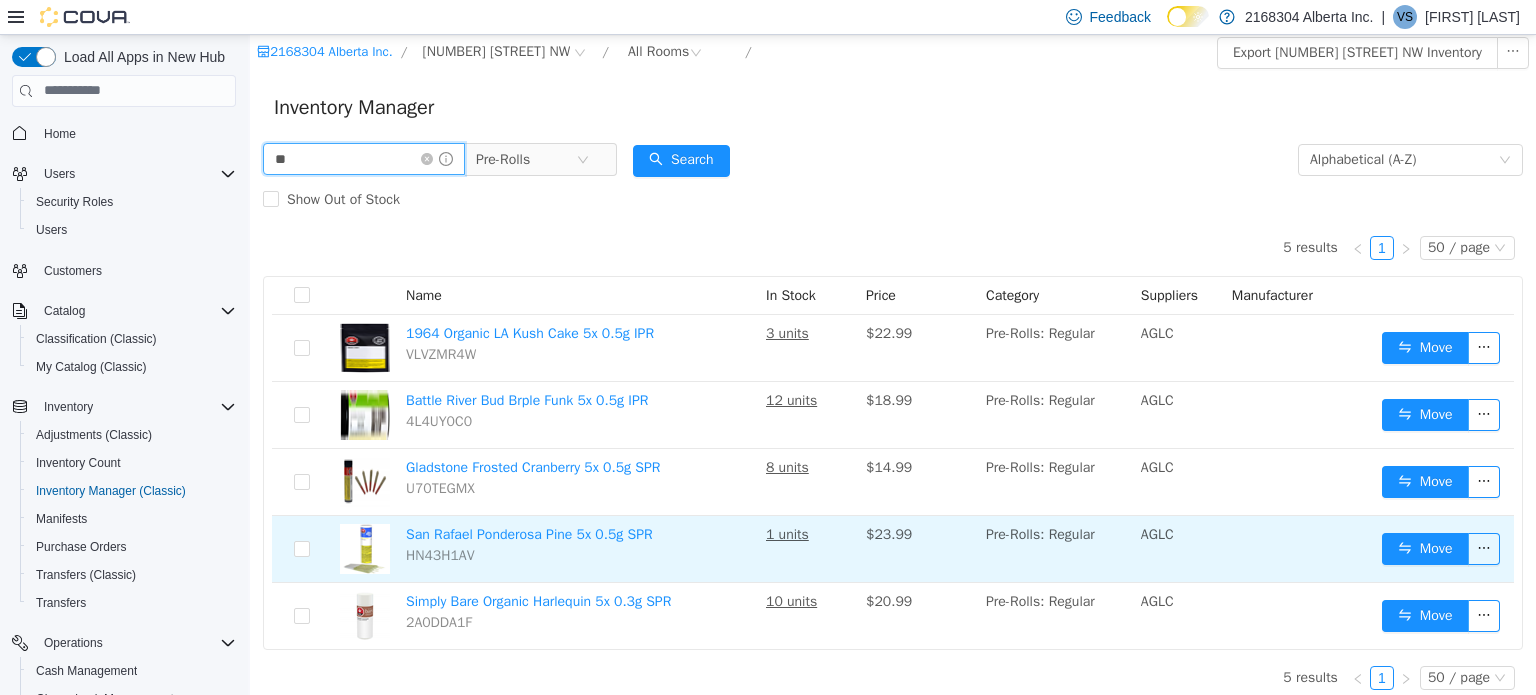 scroll, scrollTop: 15, scrollLeft: 0, axis: vertical 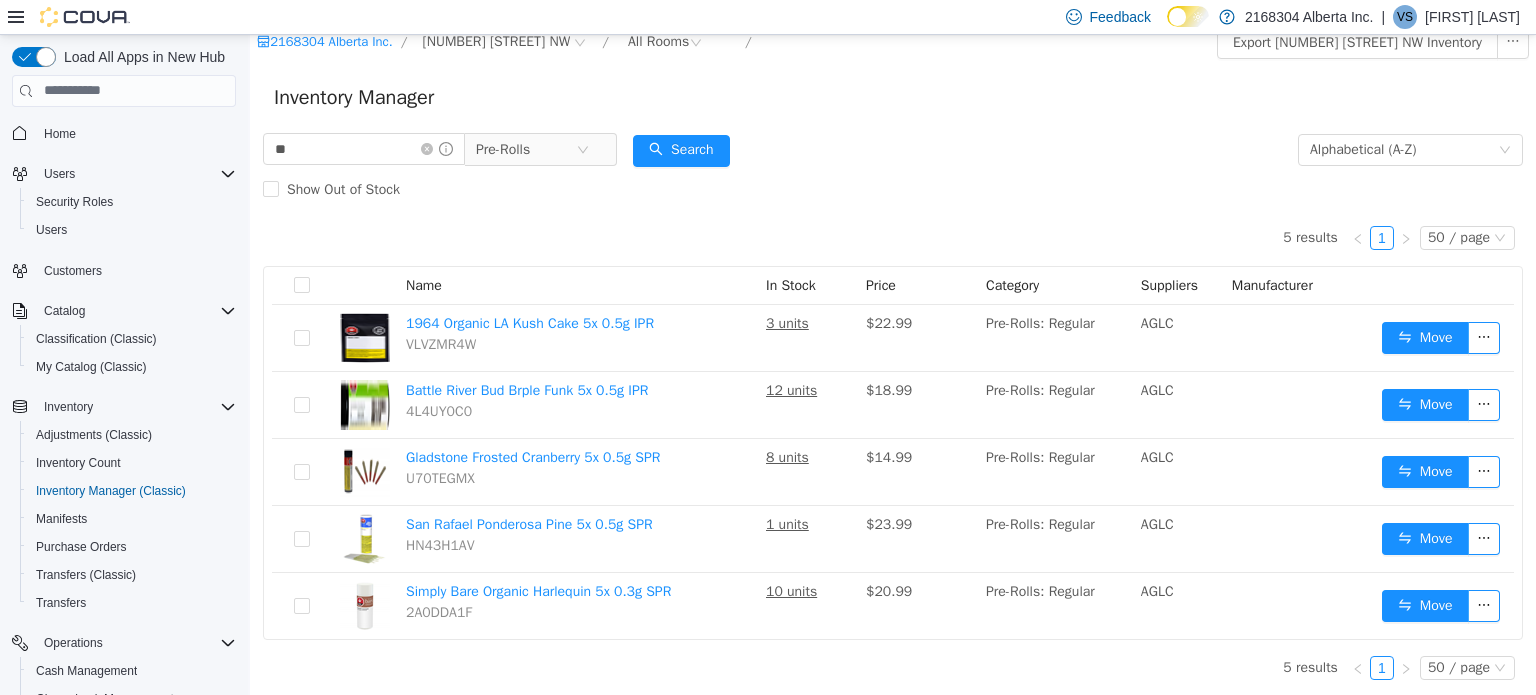 click on "** Pre-Rolls" at bounding box center (440, 149) 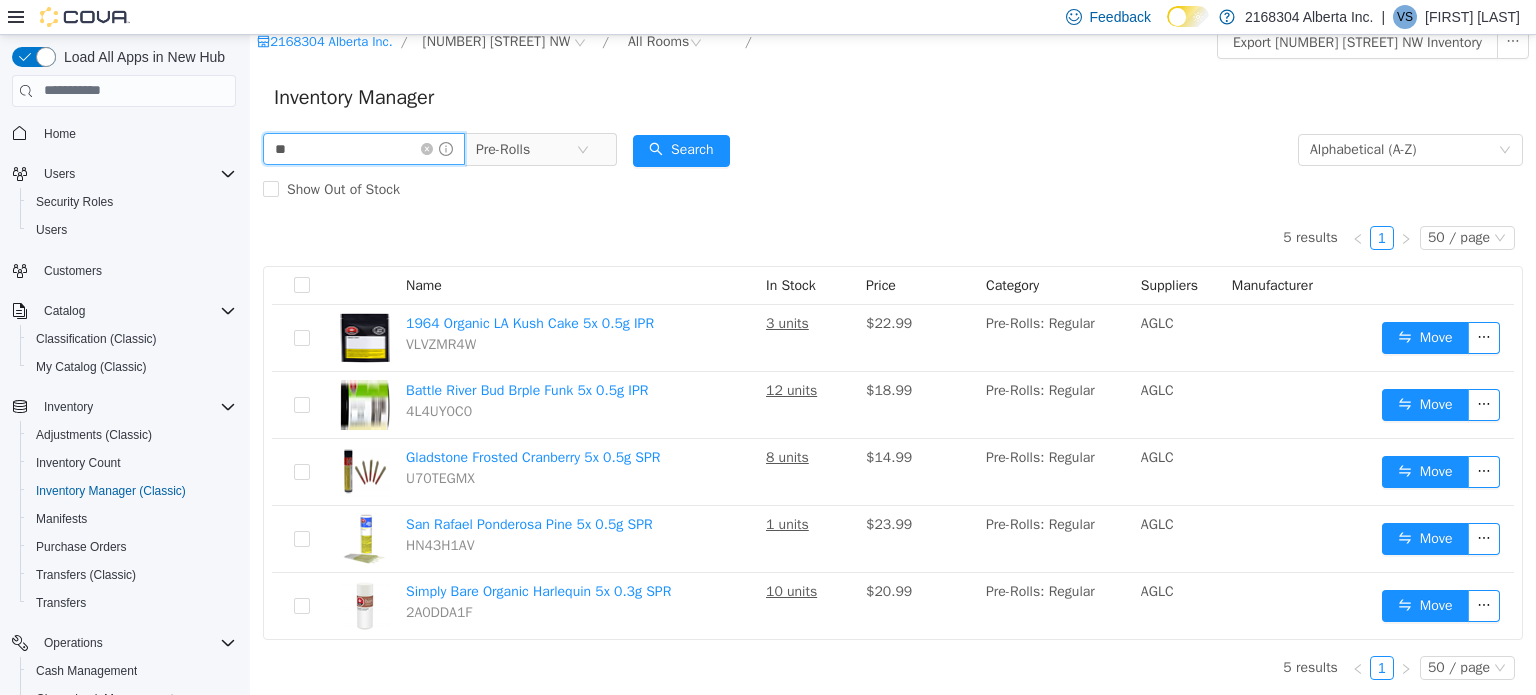 click on "**" at bounding box center (364, 148) 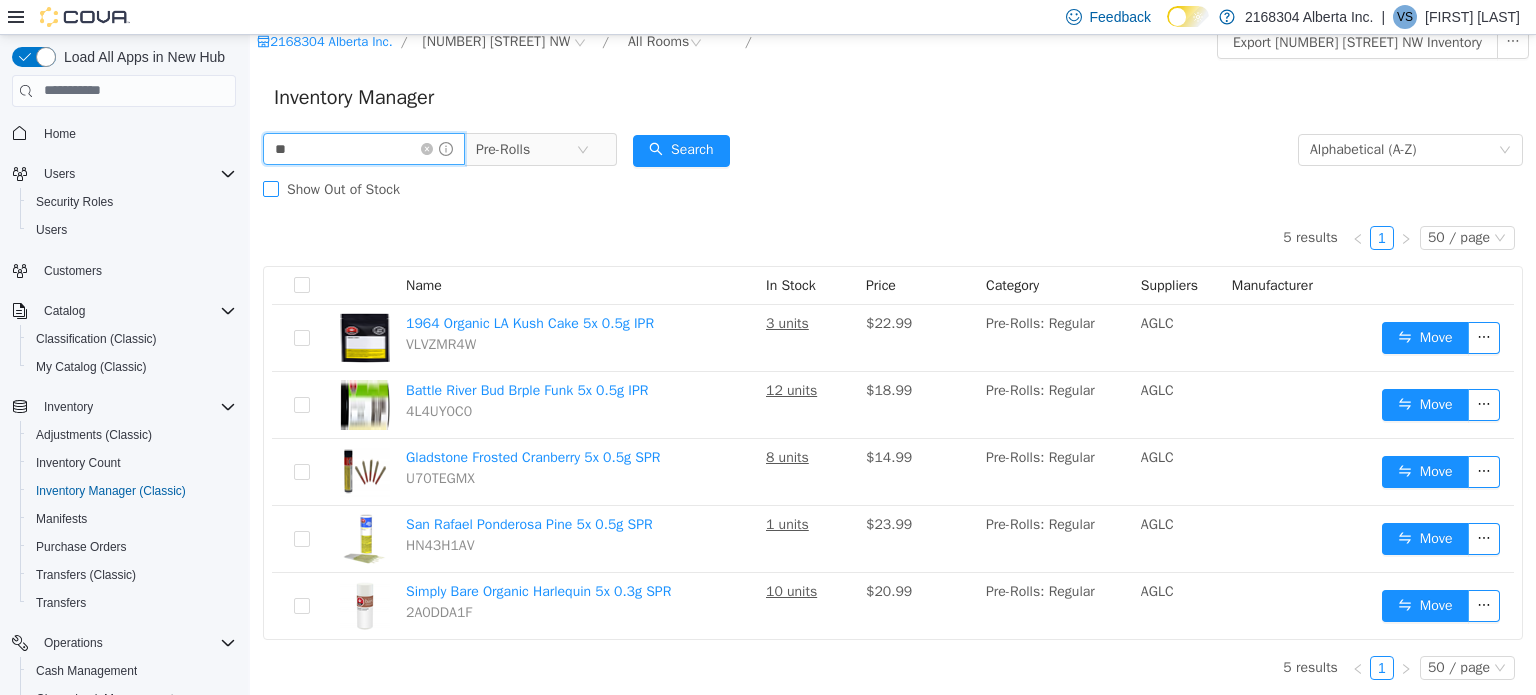 type on "*" 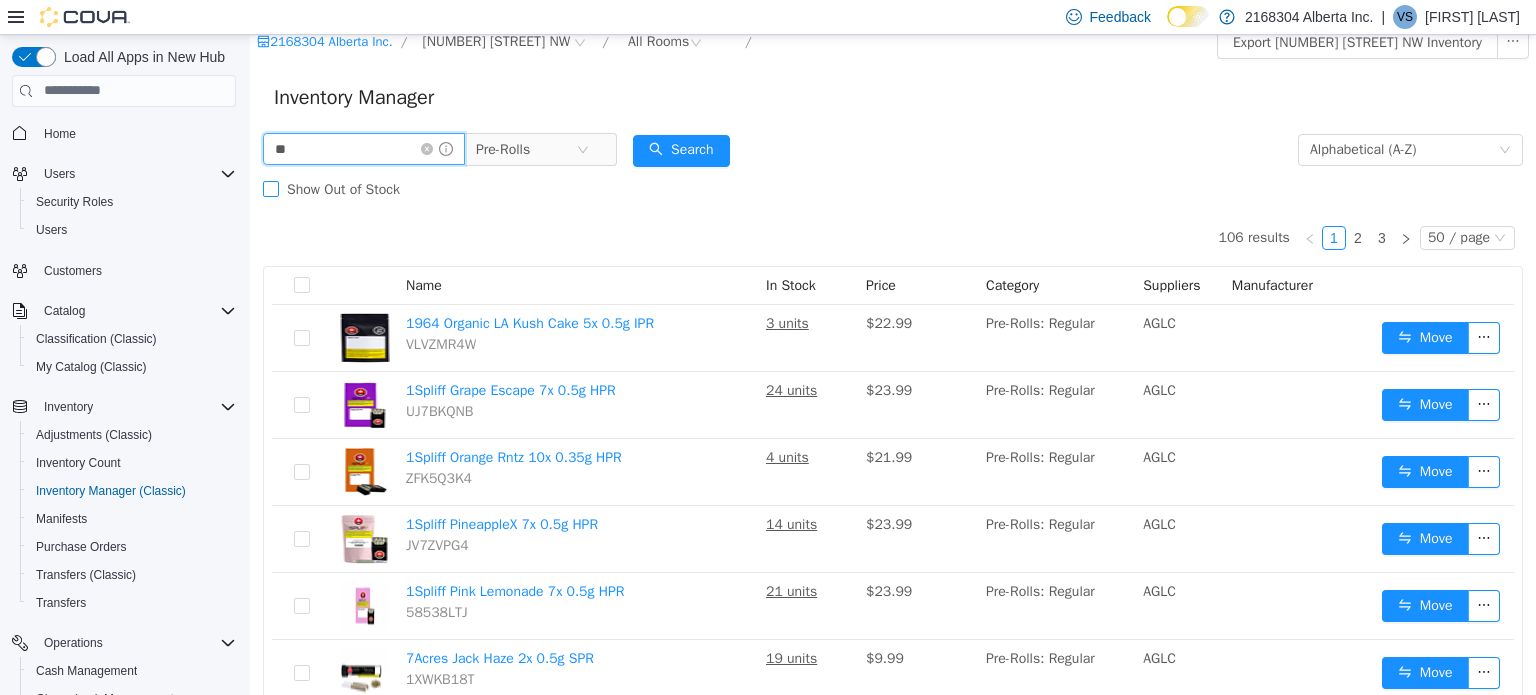 type on "**" 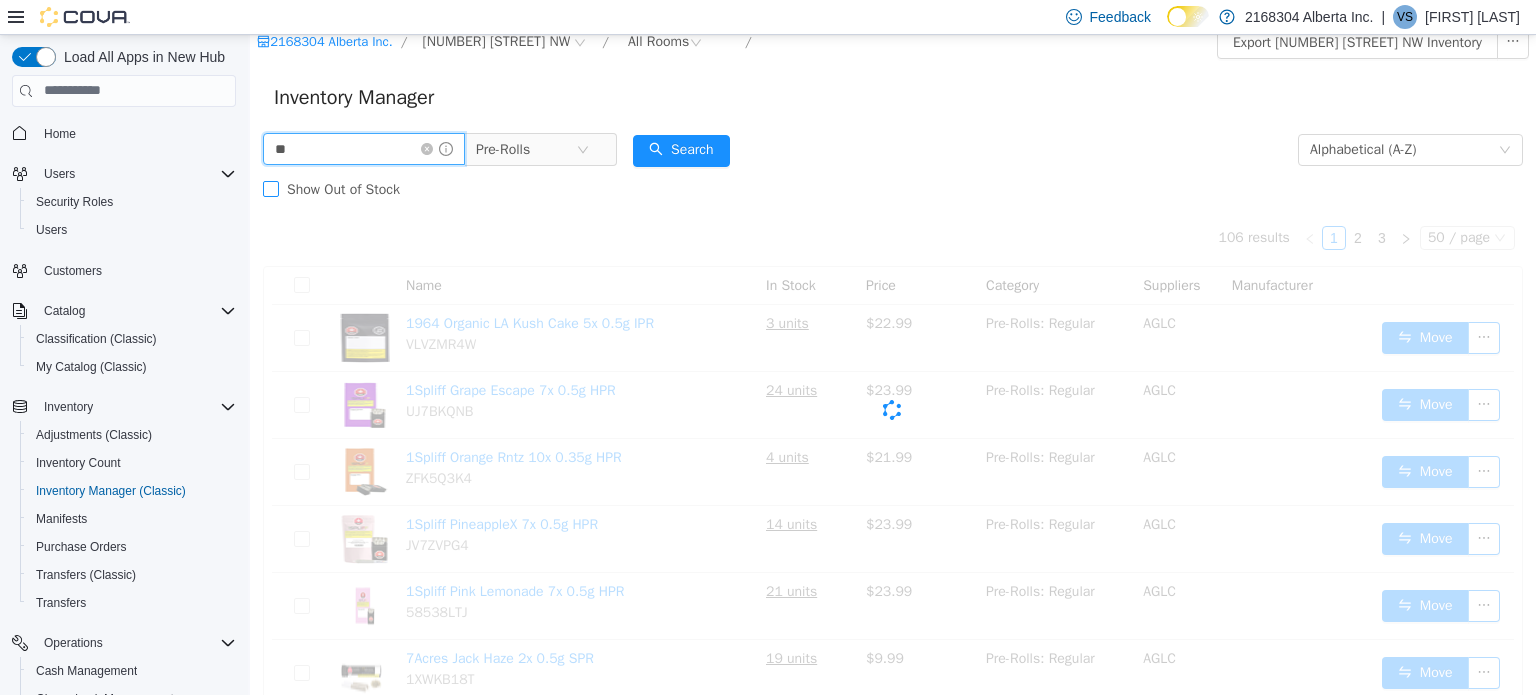 scroll, scrollTop: 0, scrollLeft: 0, axis: both 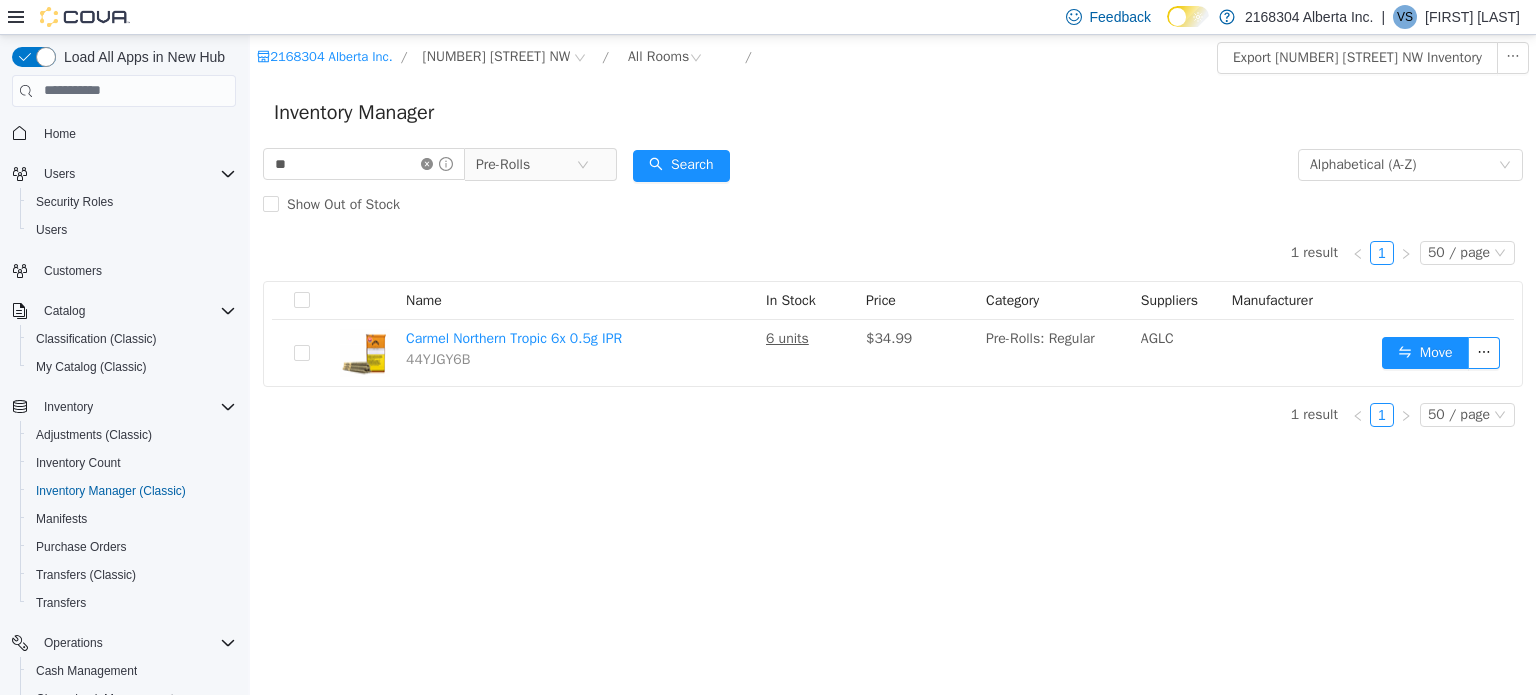 click 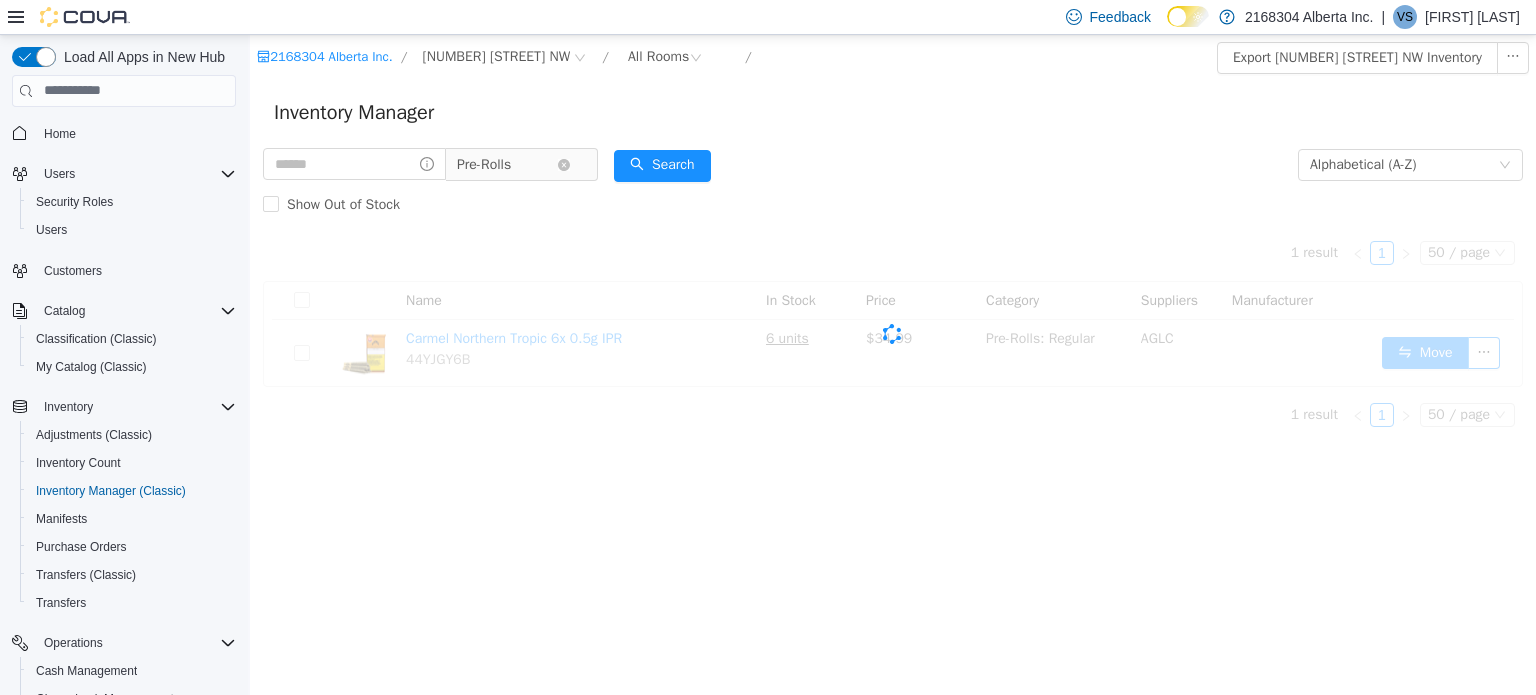 click on "Pre-Rolls" at bounding box center (507, 164) 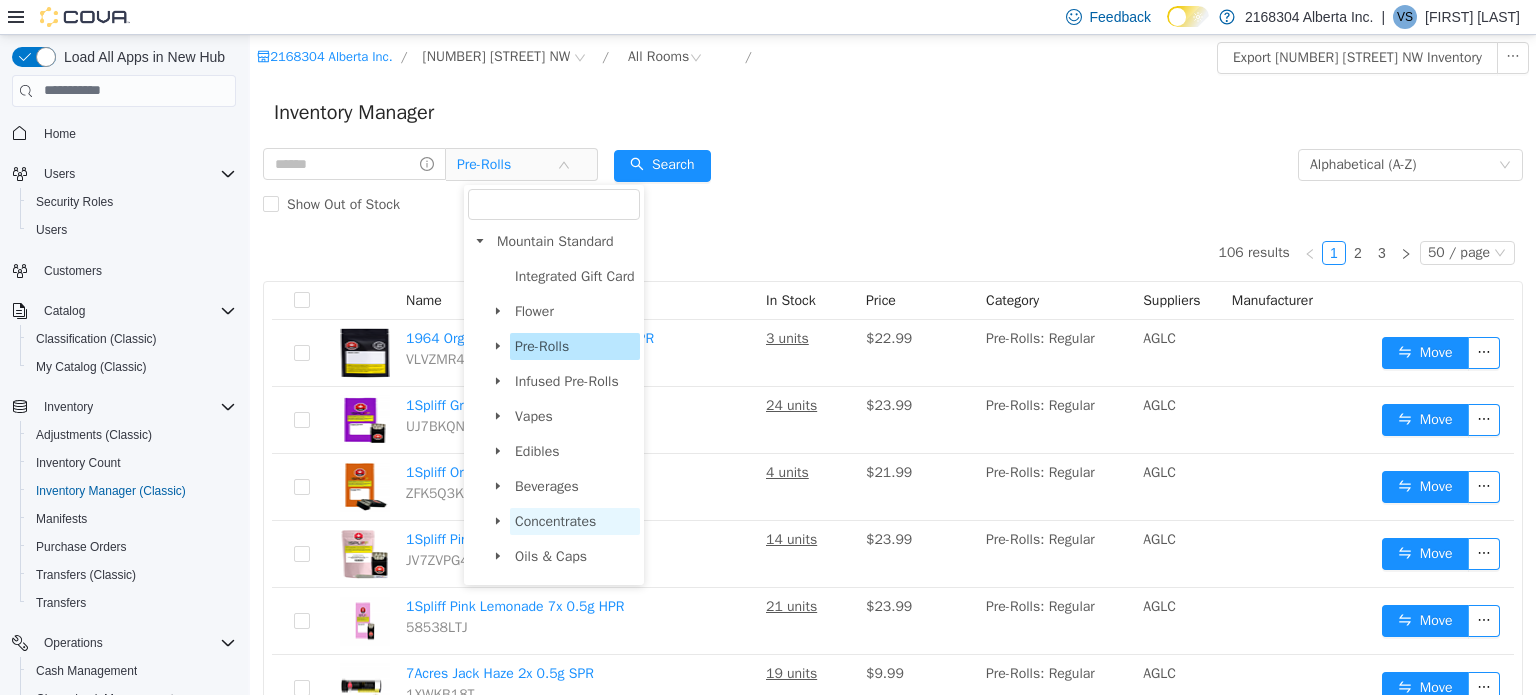 click on "Concentrates" at bounding box center [555, 520] 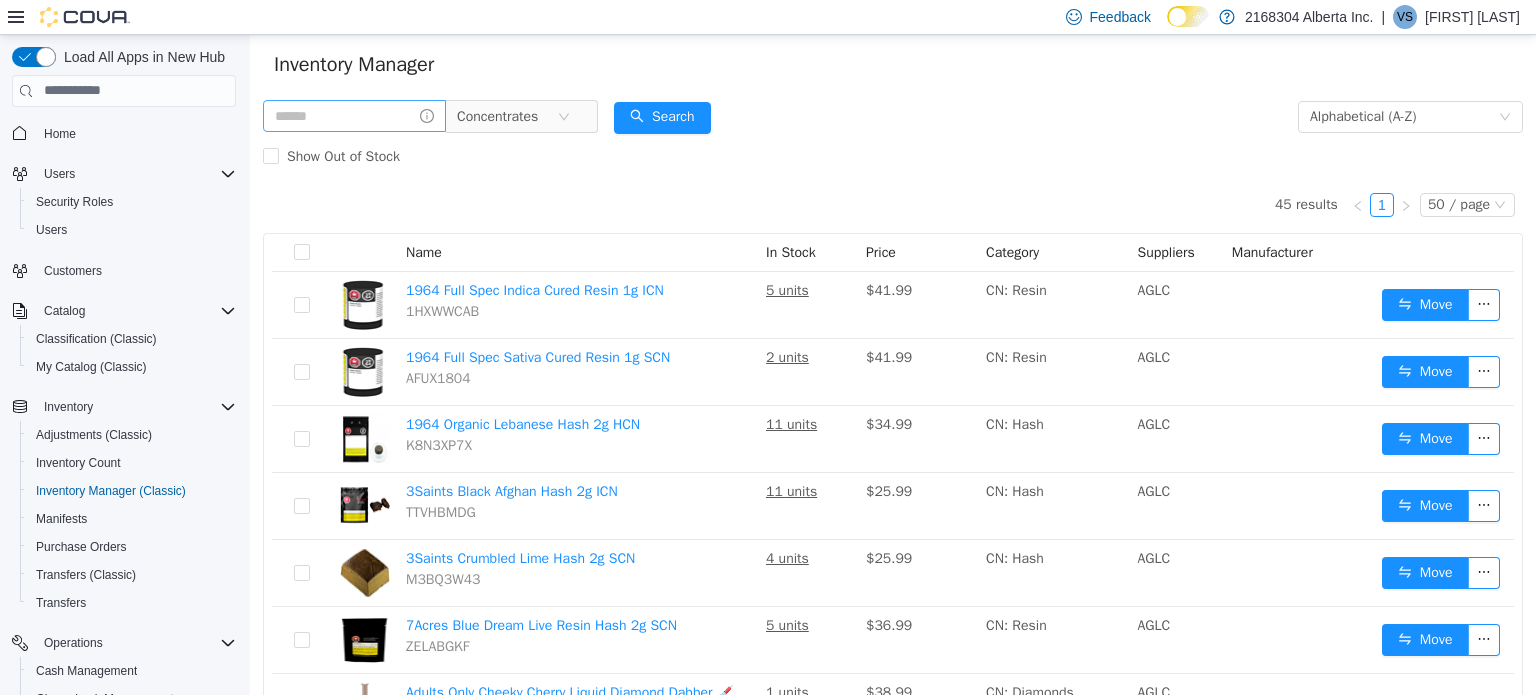 scroll, scrollTop: 0, scrollLeft: 0, axis: both 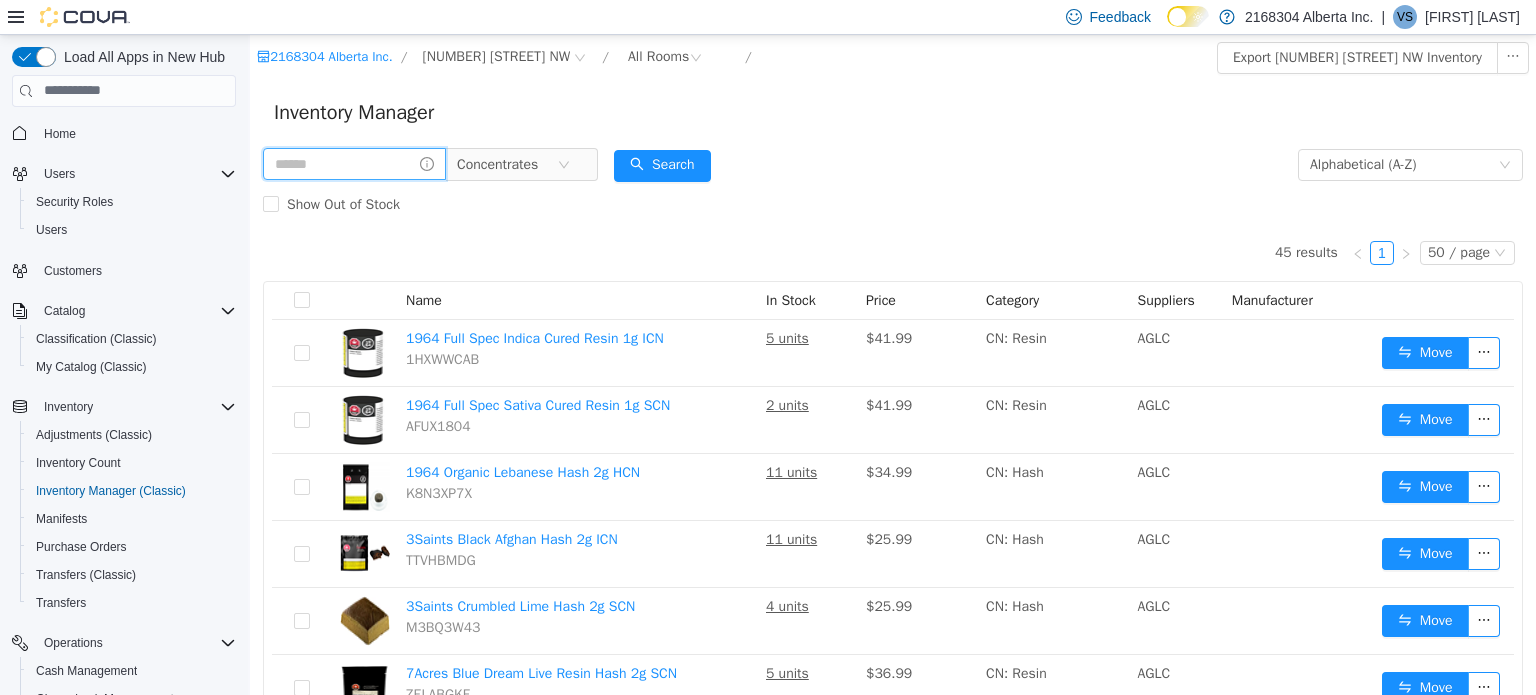 click at bounding box center [354, 163] 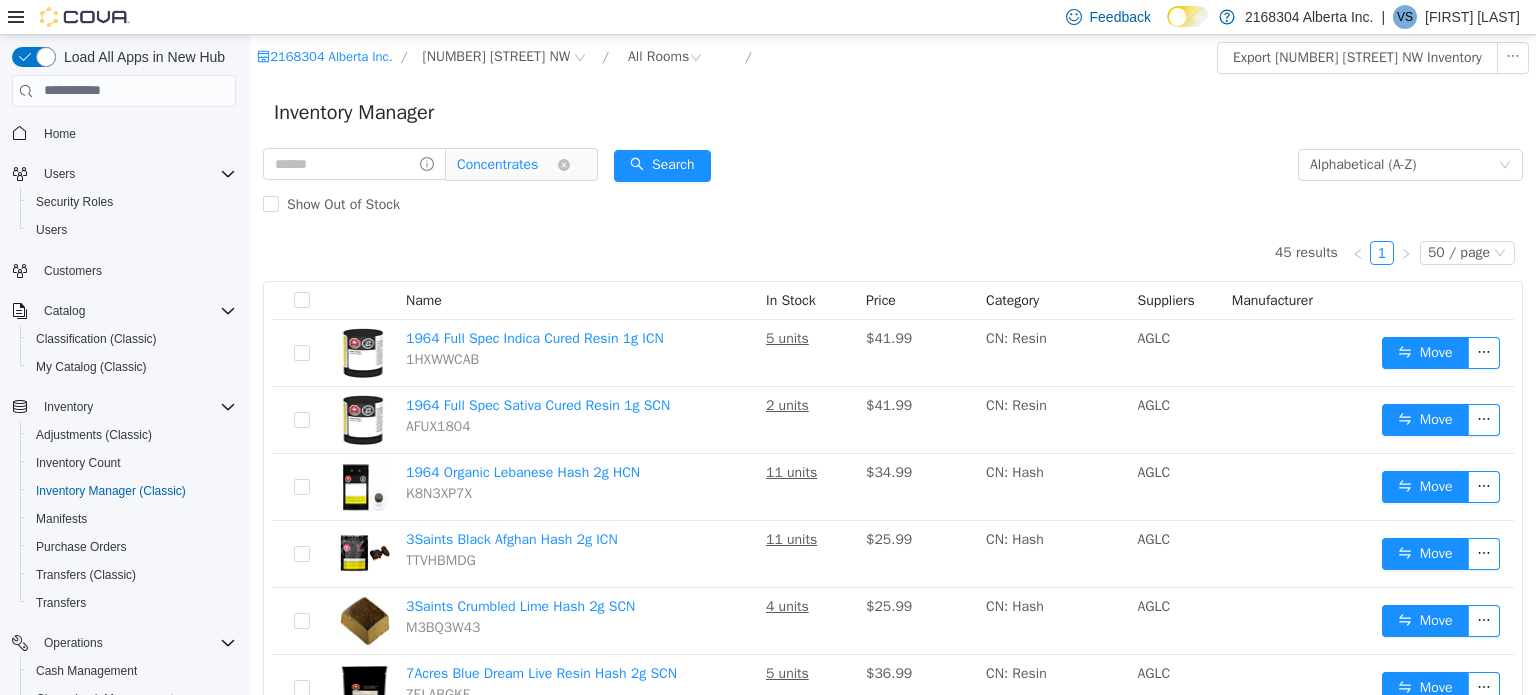 click 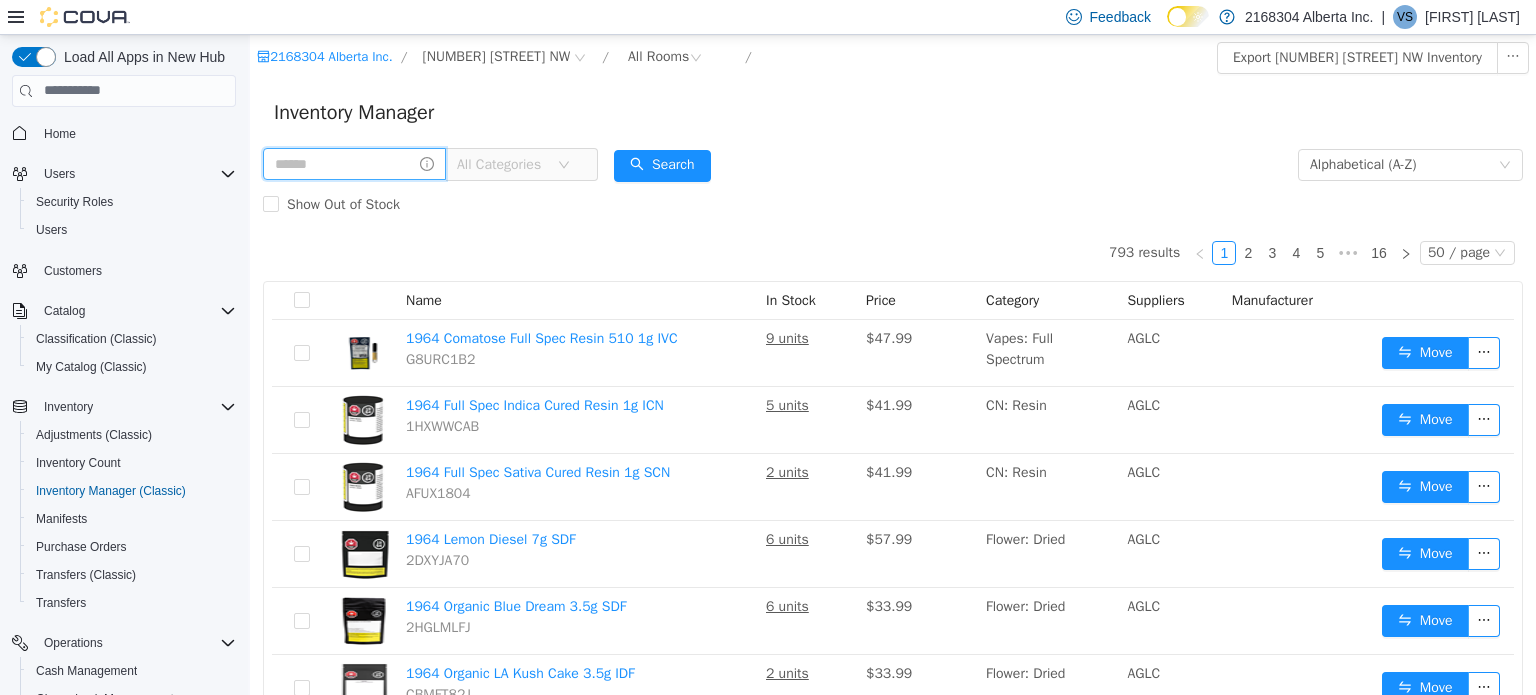 click at bounding box center [354, 163] 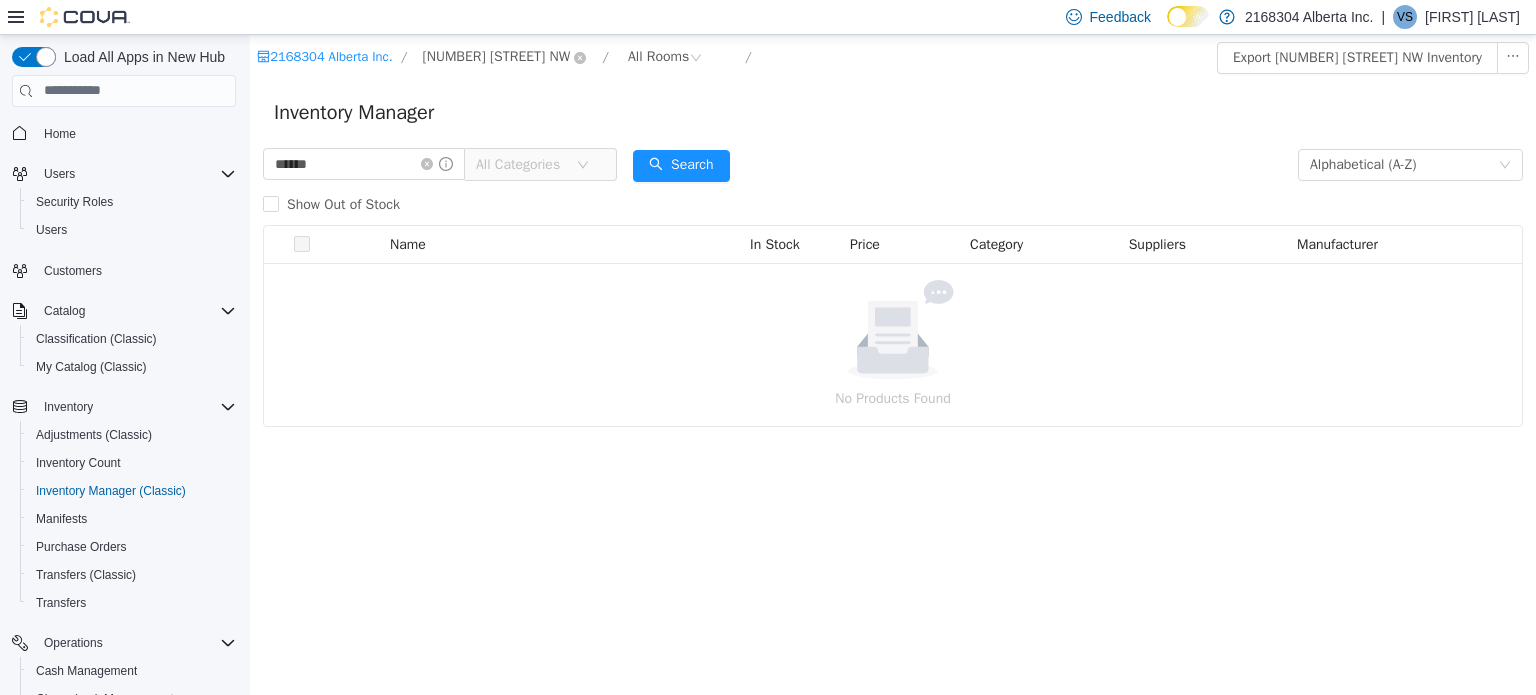 click on "[NUMBER] [STREET] NW" at bounding box center [505, 57] 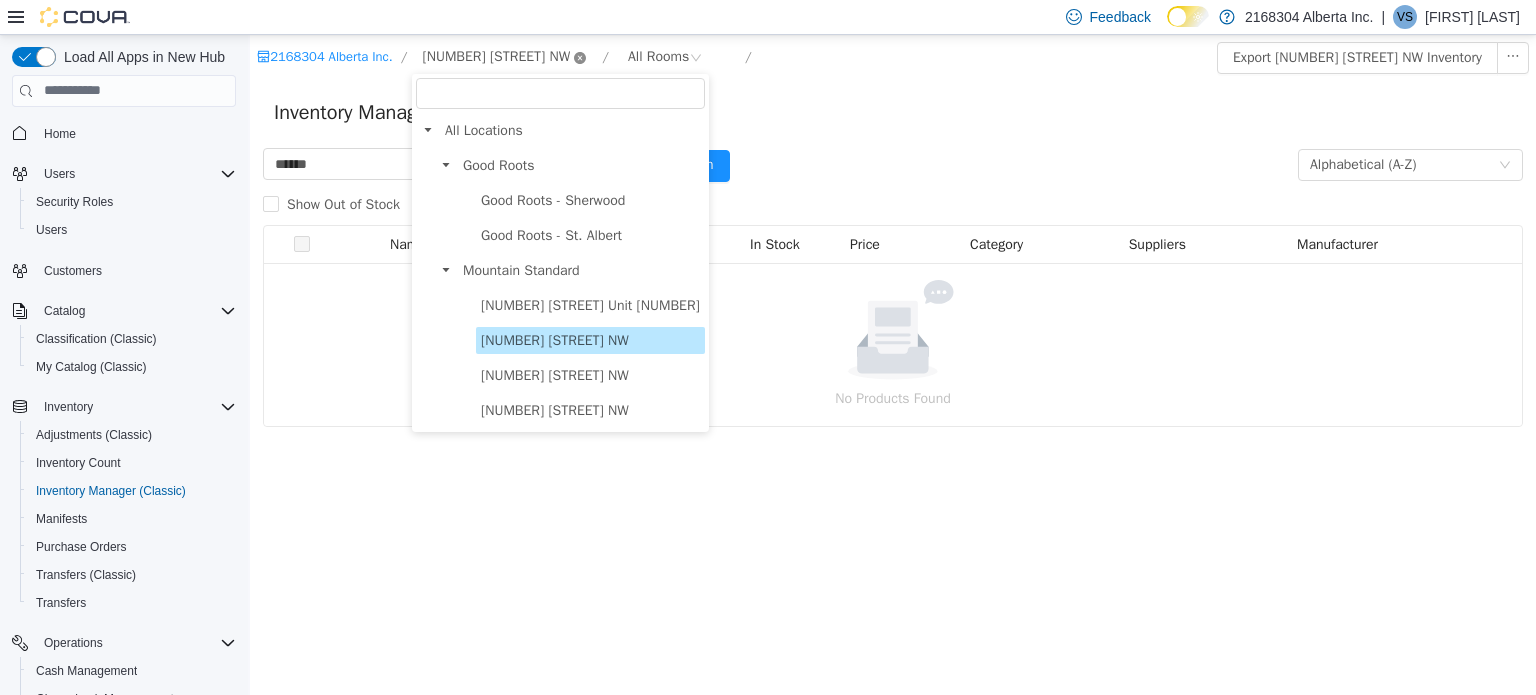 click 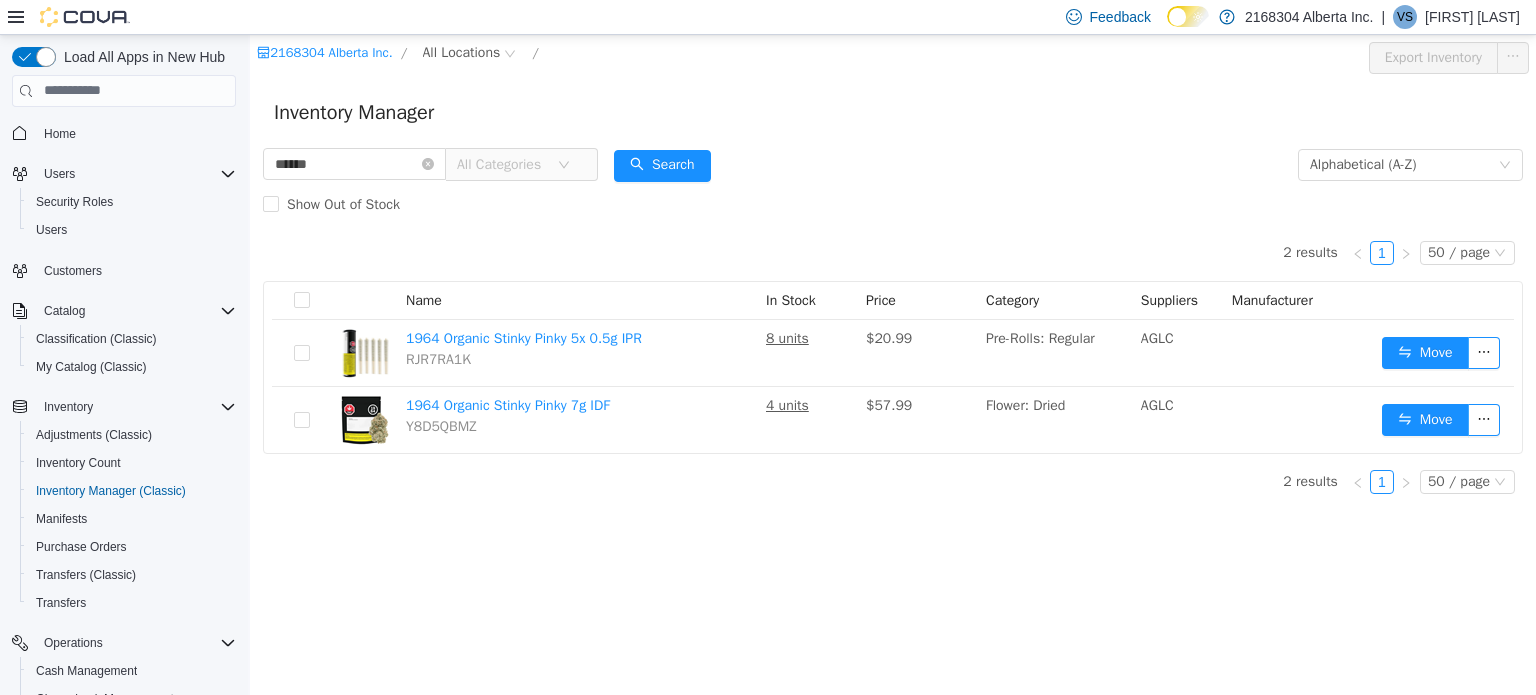 click on "Inventory Manager" at bounding box center [893, 112] 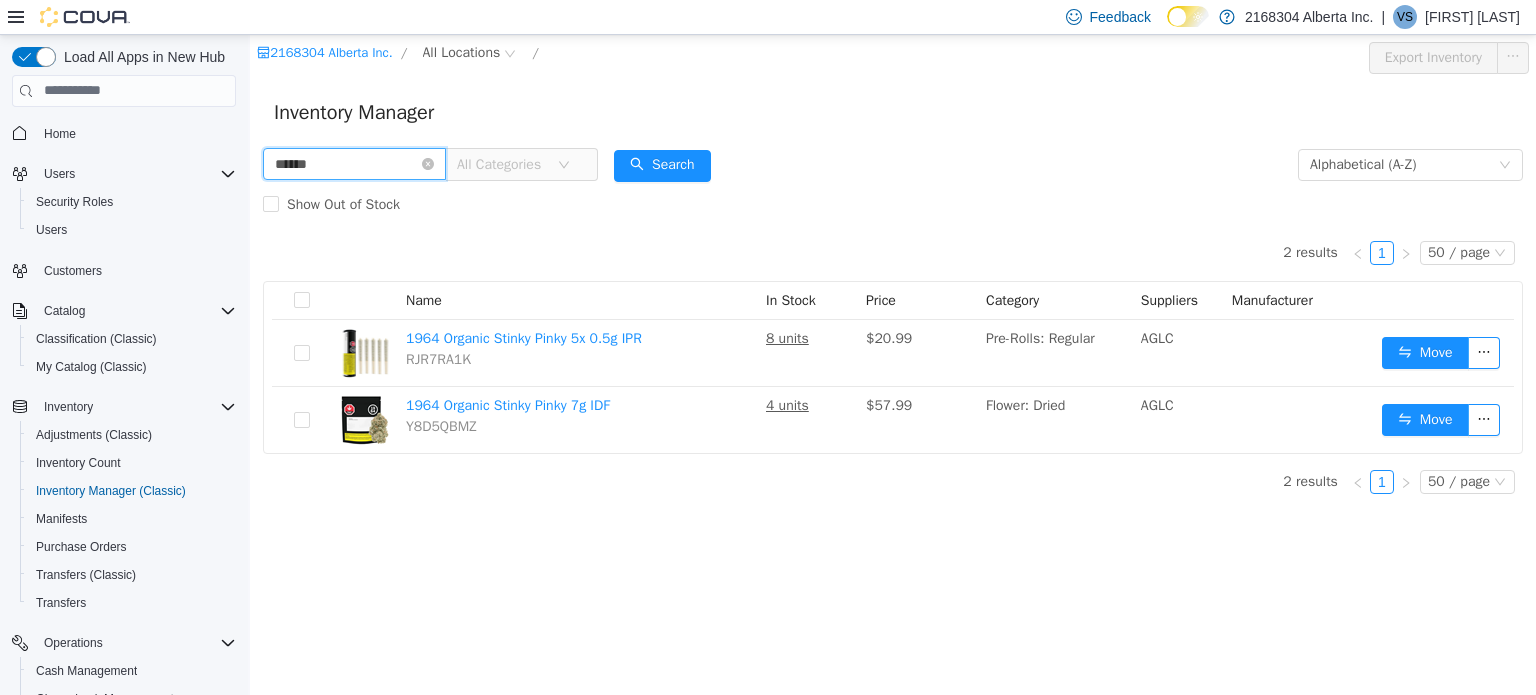 click on "******" at bounding box center [354, 163] 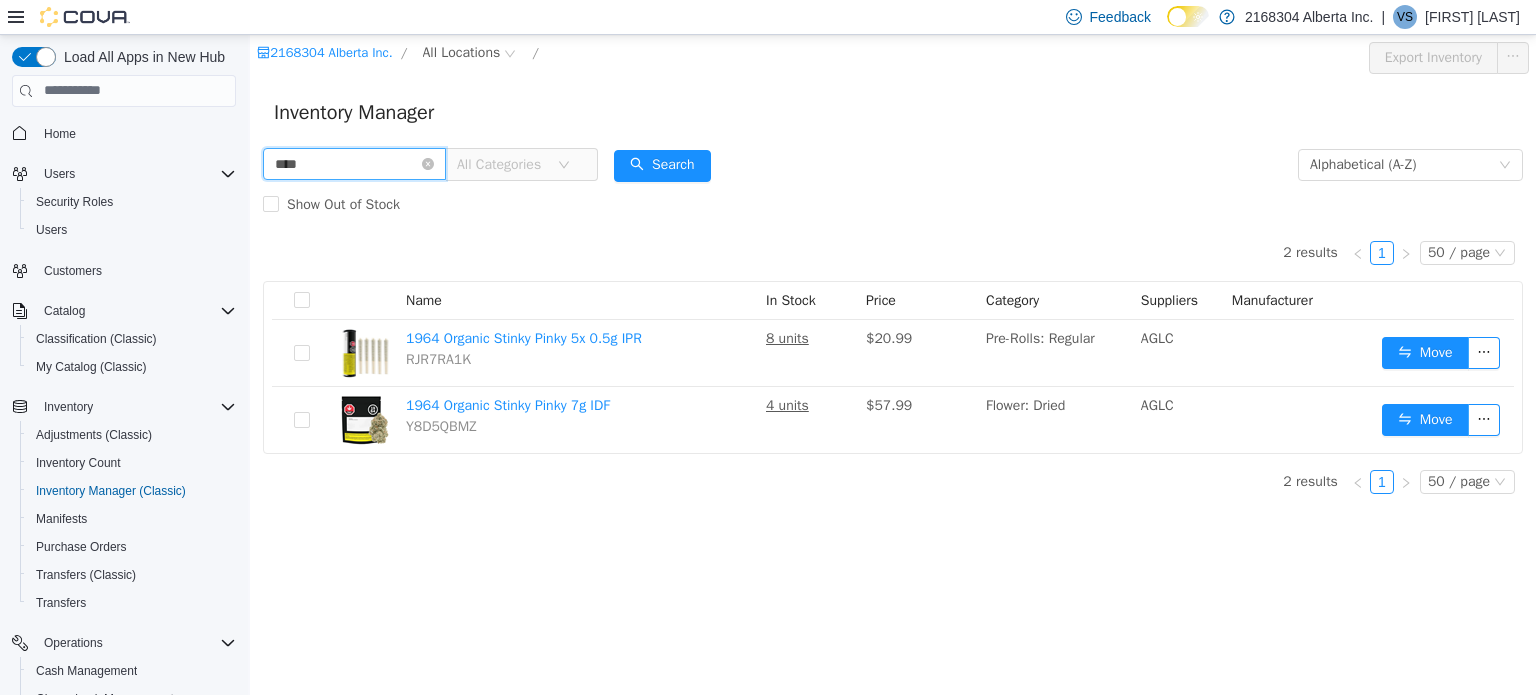 type on "****" 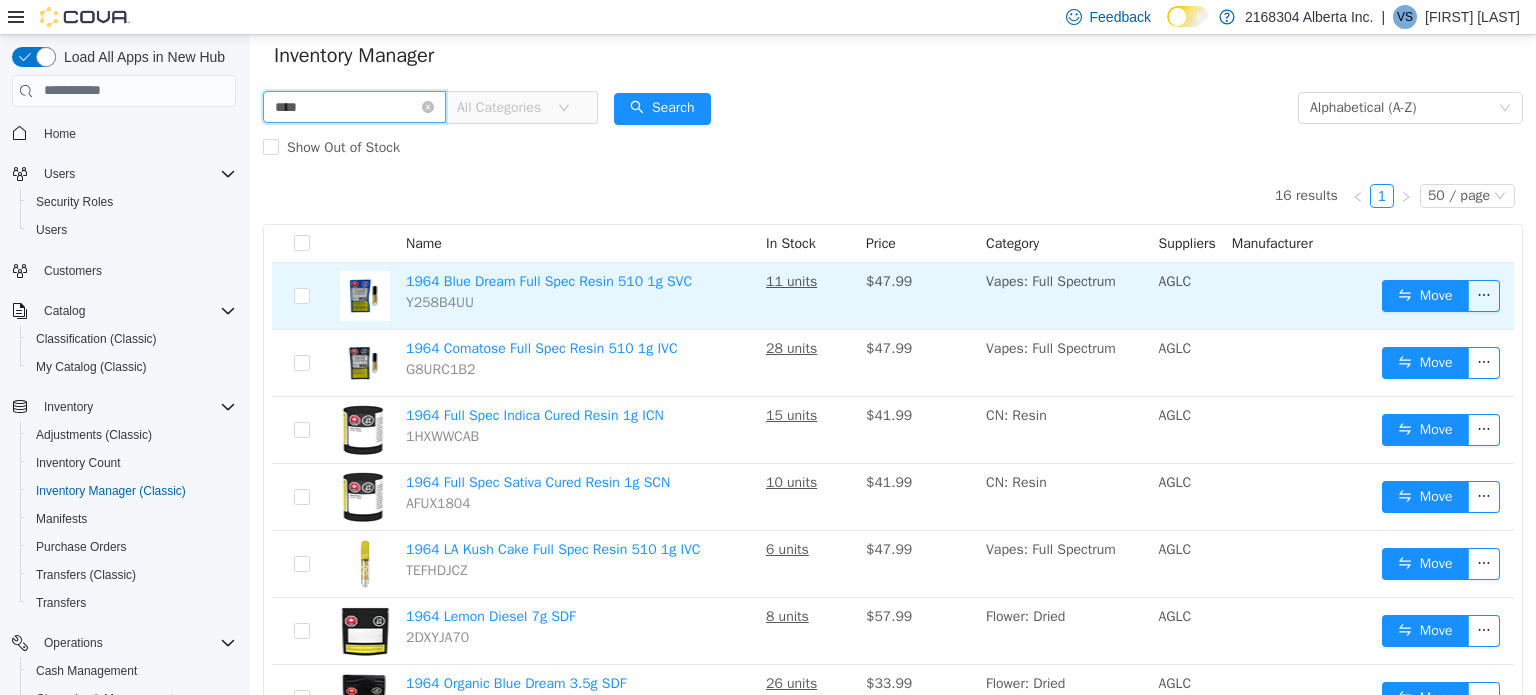 scroll, scrollTop: 100, scrollLeft: 0, axis: vertical 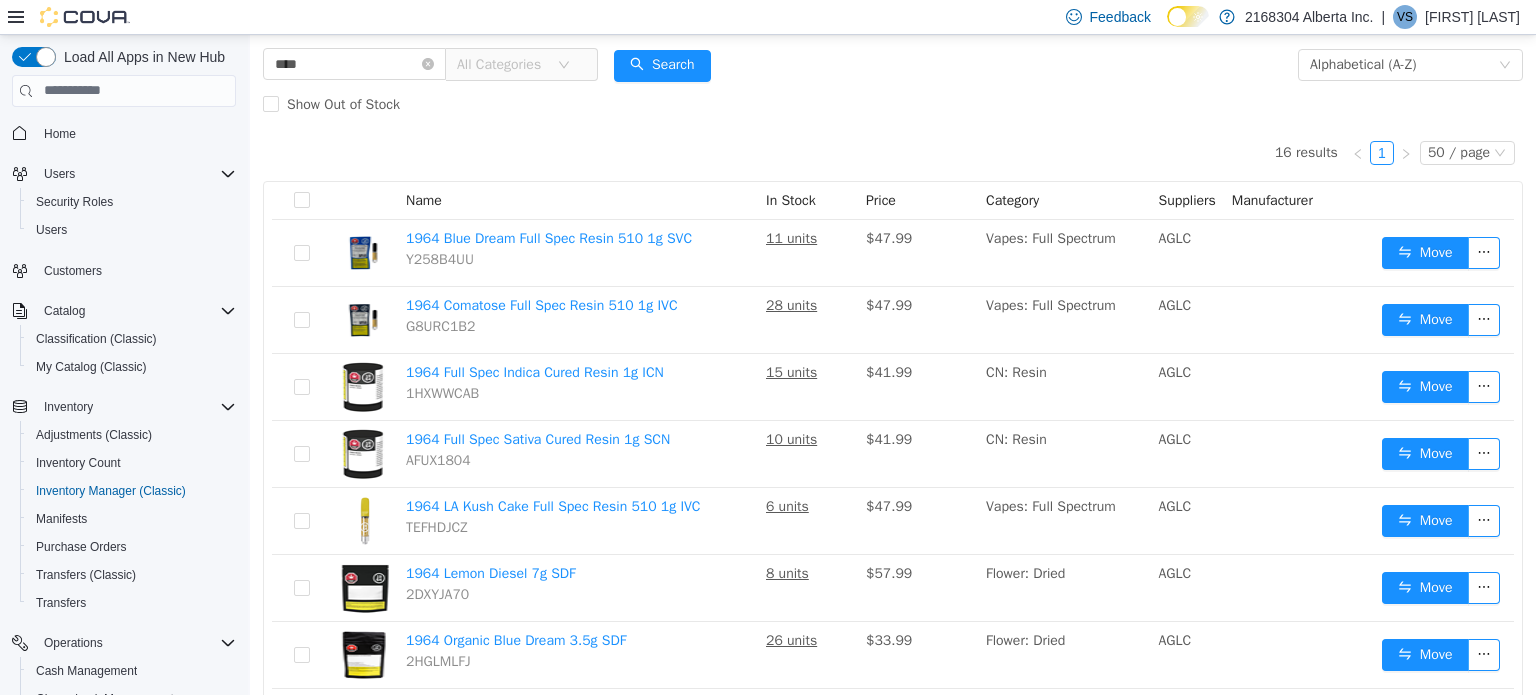 click on "All Categories" at bounding box center (502, 64) 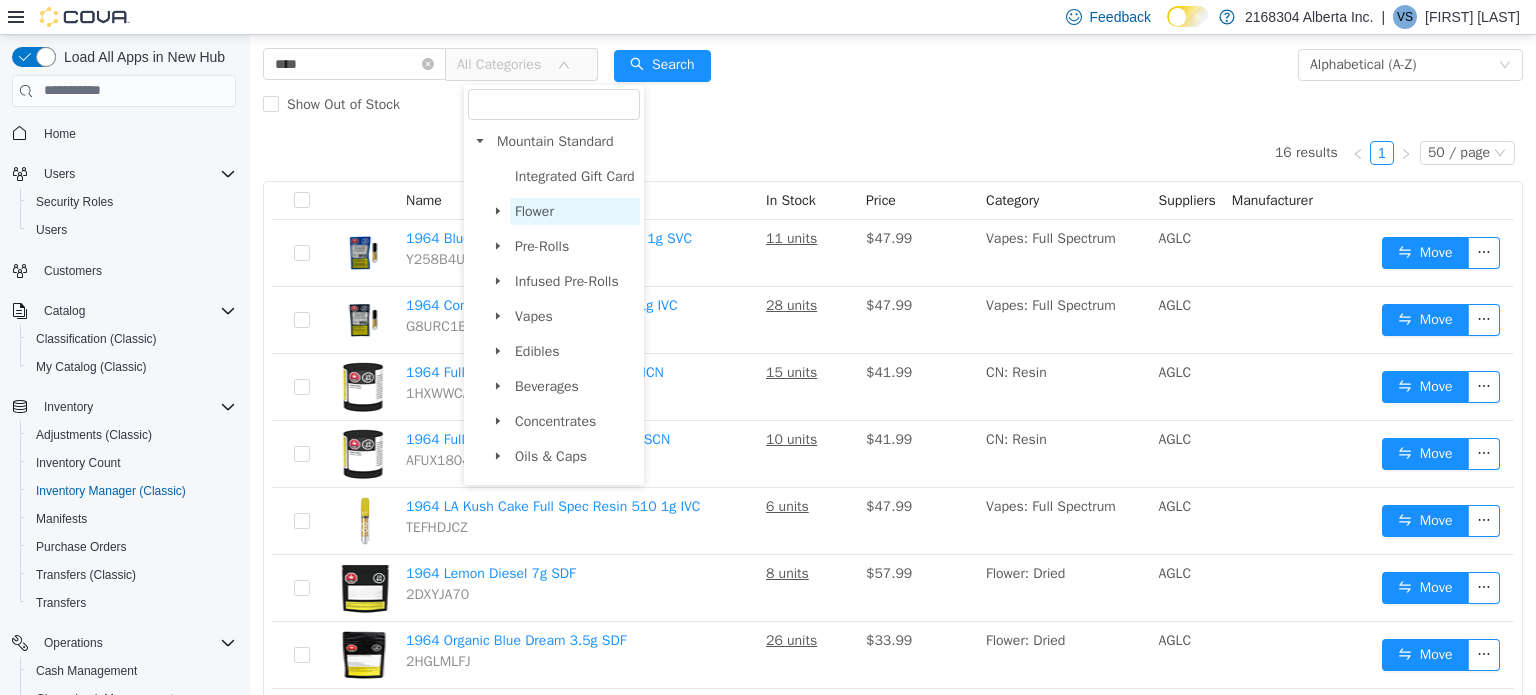 click on "Flower" at bounding box center (534, 210) 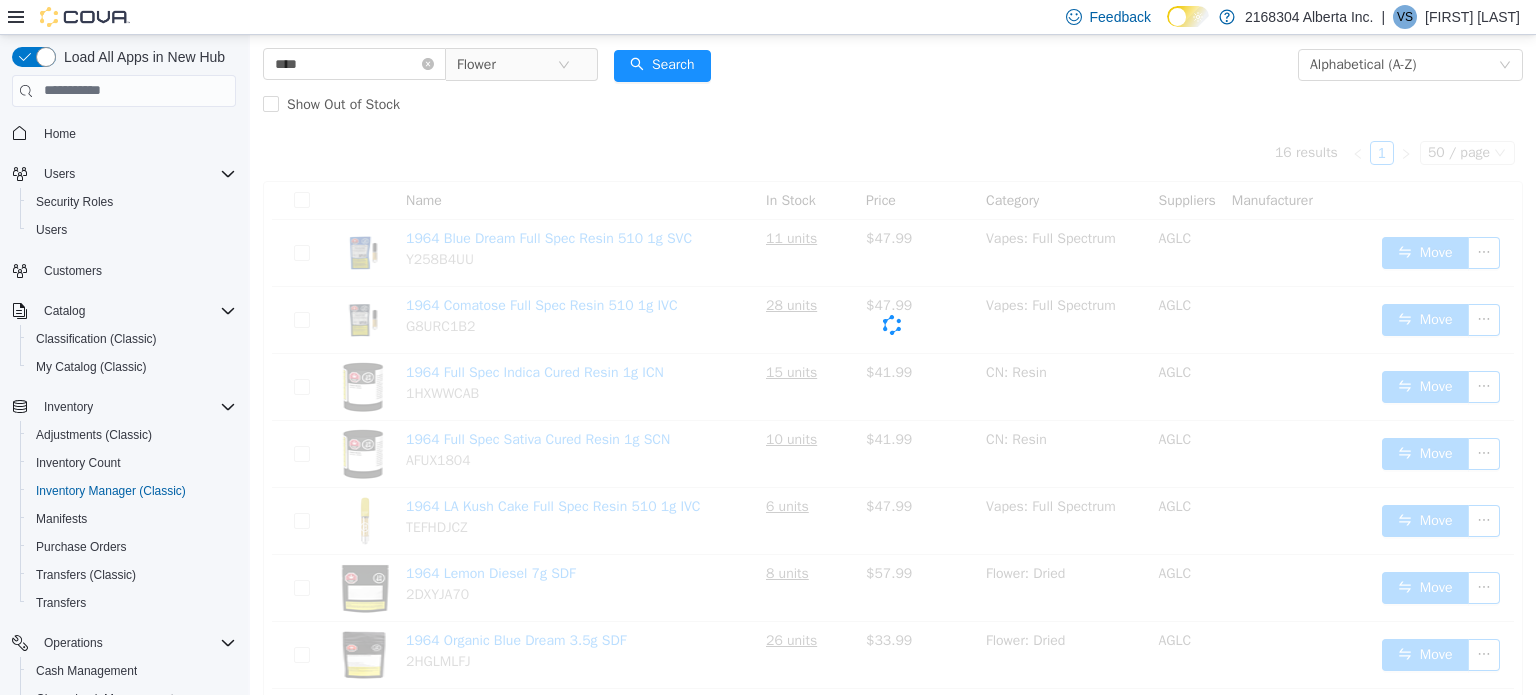 scroll, scrollTop: 15, scrollLeft: 0, axis: vertical 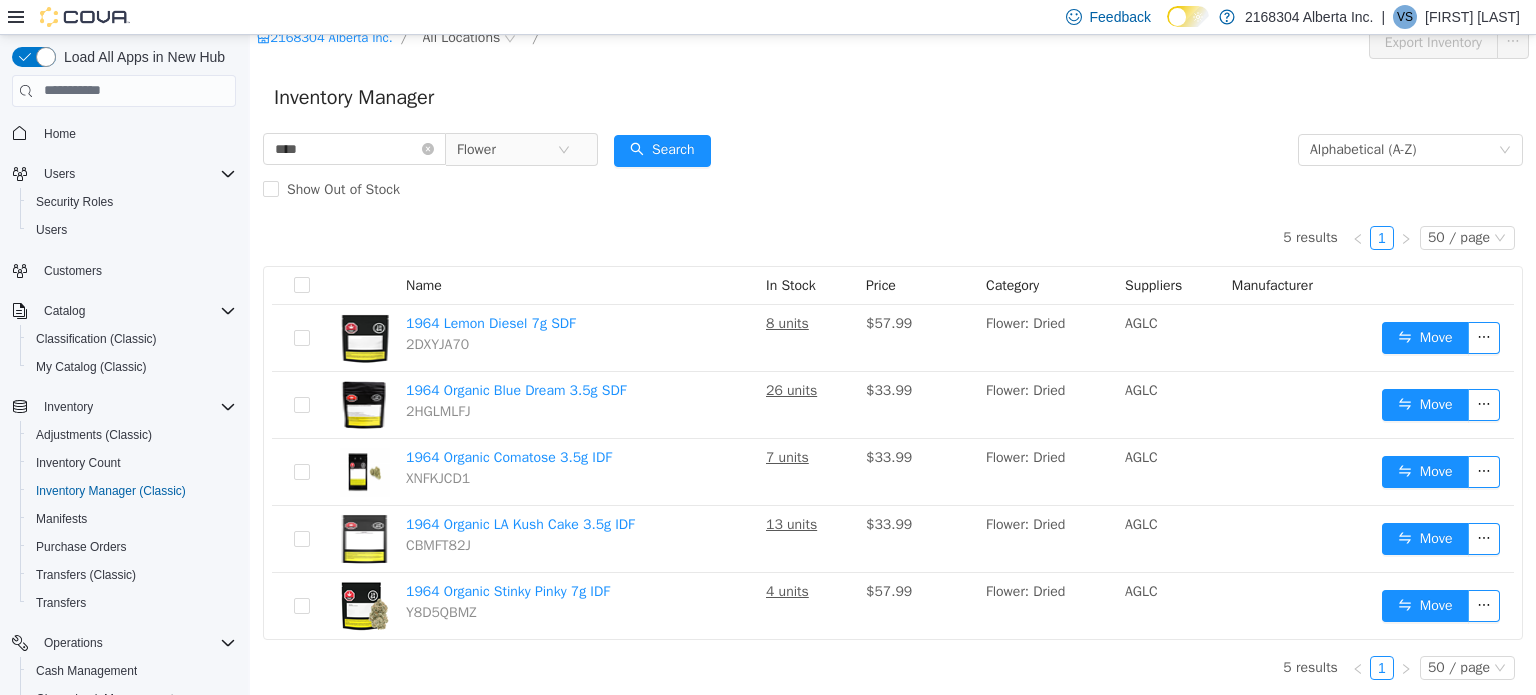 drag, startPoint x: 340, startPoint y: 64, endPoint x: 352, endPoint y: 96, distance: 34.176014 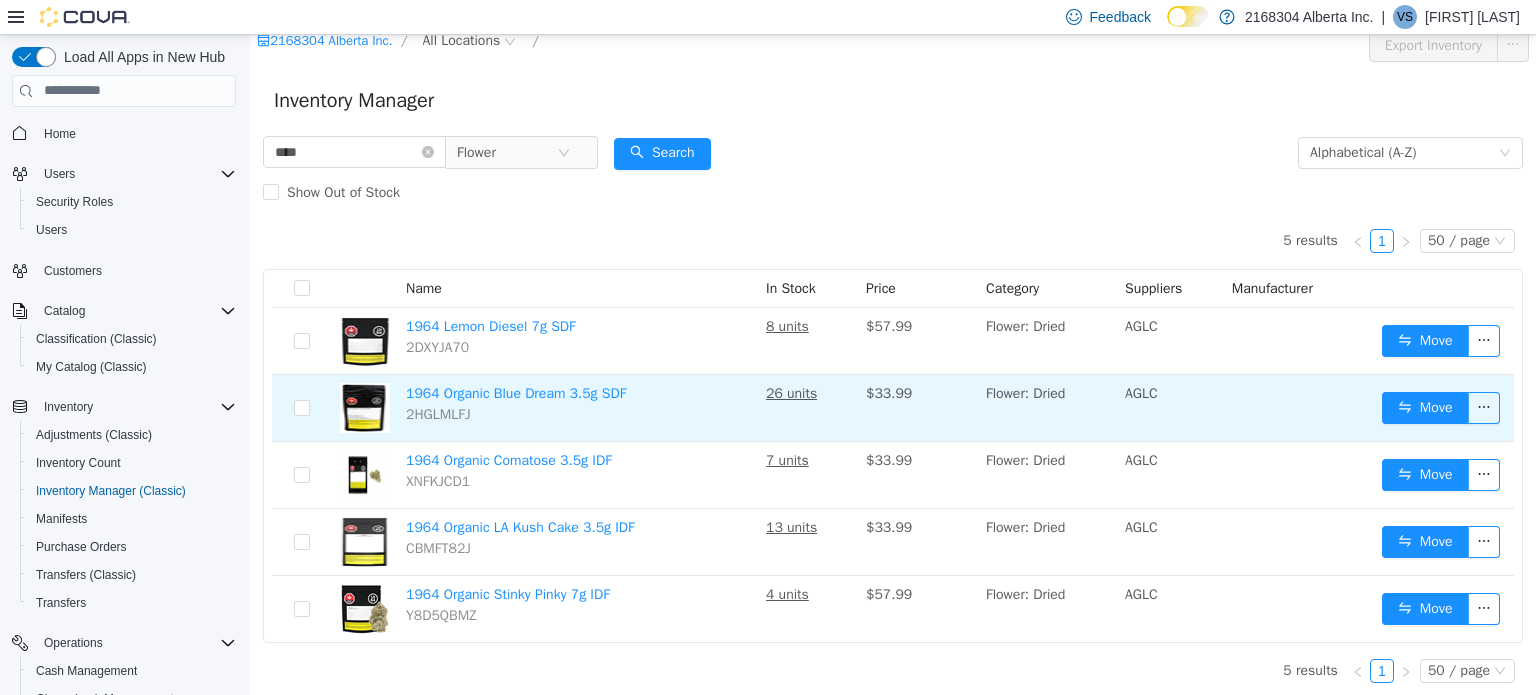 scroll, scrollTop: 15, scrollLeft: 0, axis: vertical 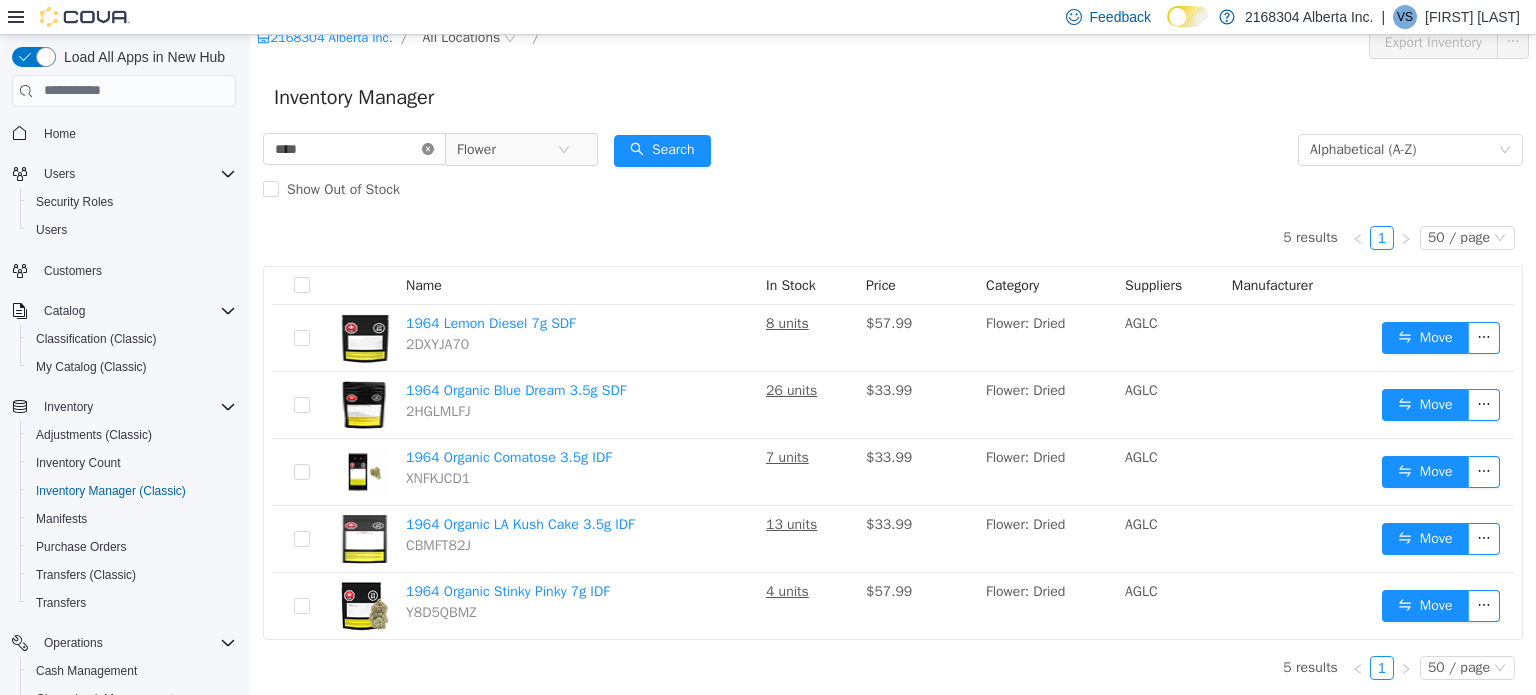 click 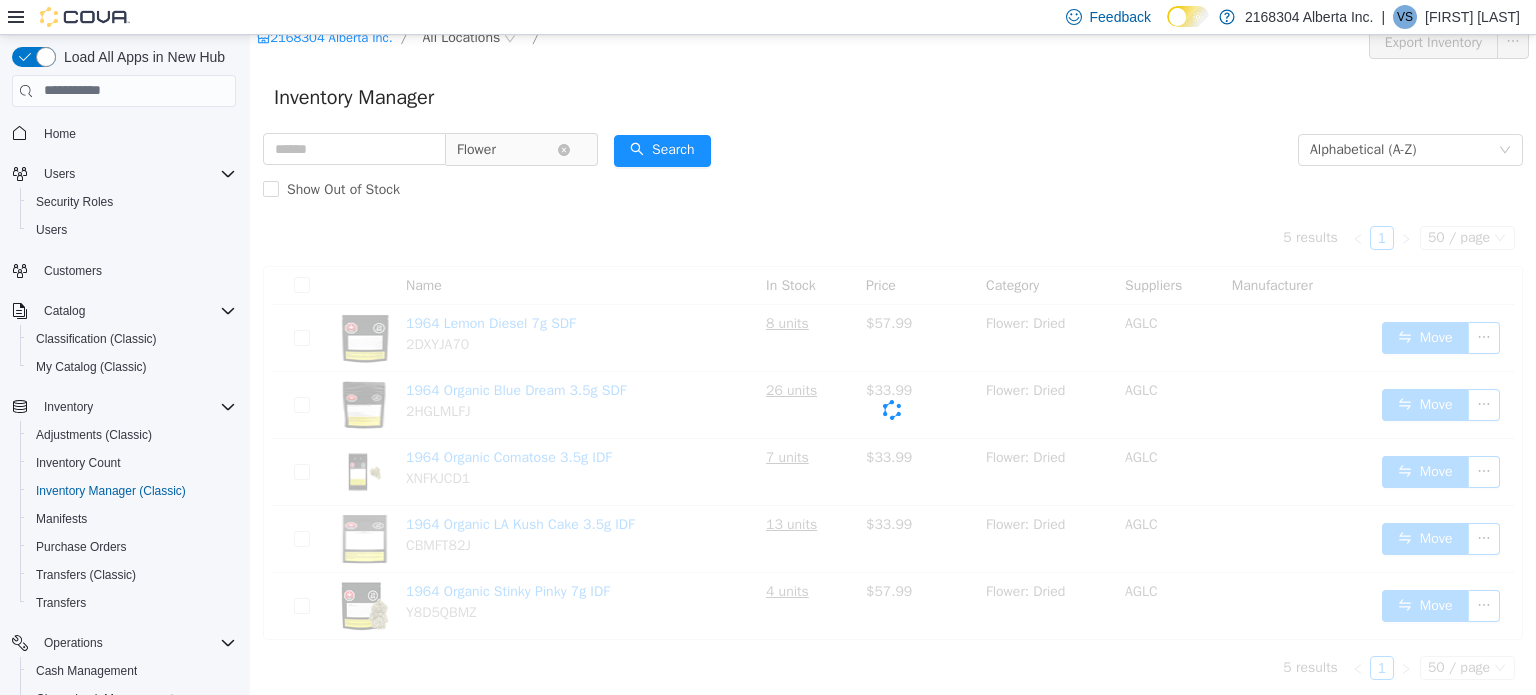 click on "Flower" at bounding box center [476, 149] 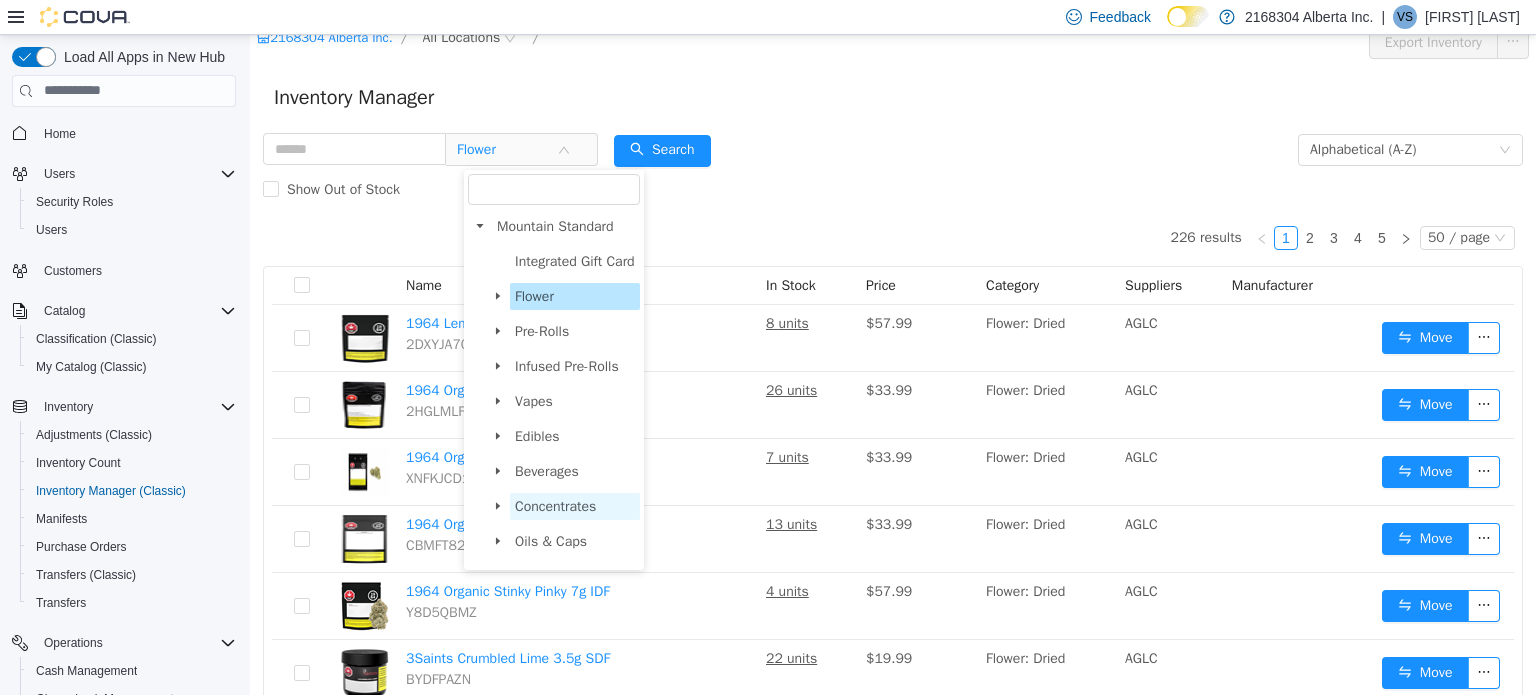 click on "Concentrates" at bounding box center [555, 505] 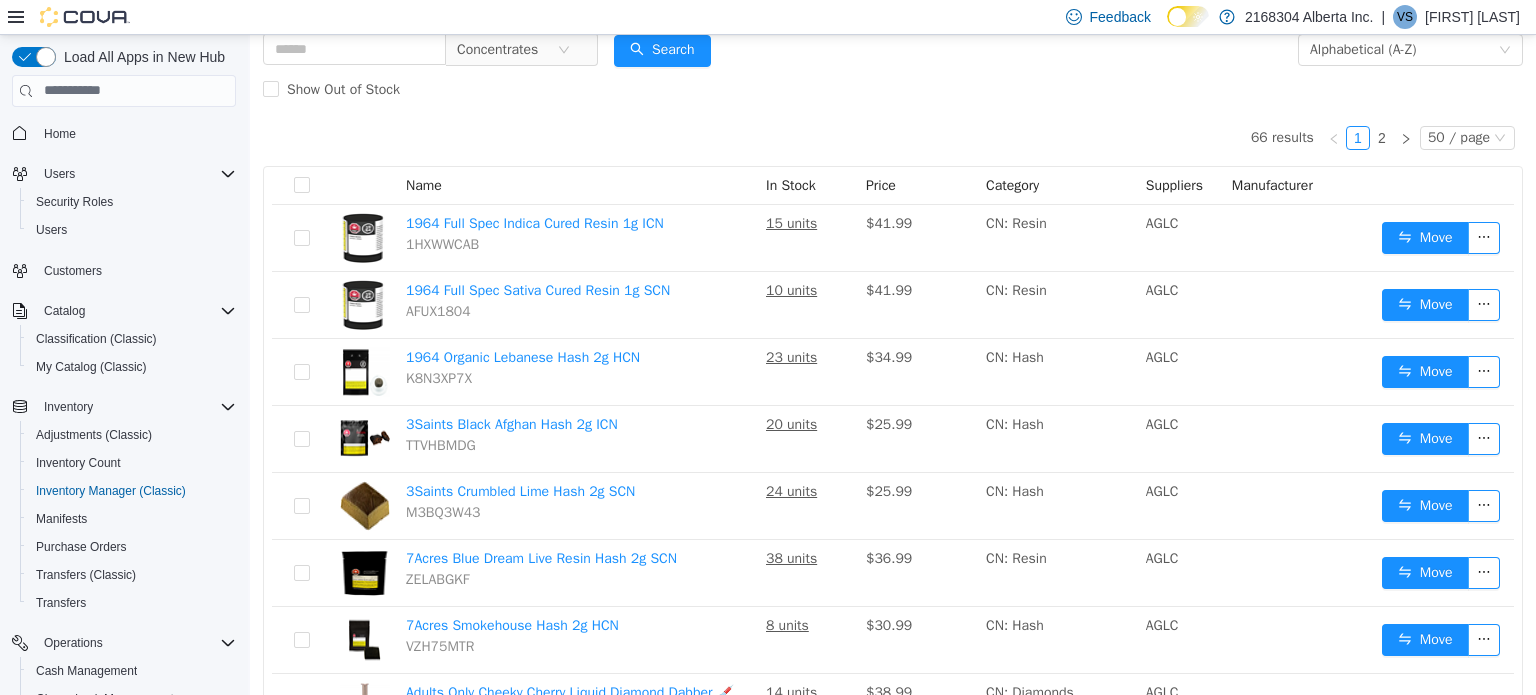 scroll, scrollTop: 0, scrollLeft: 0, axis: both 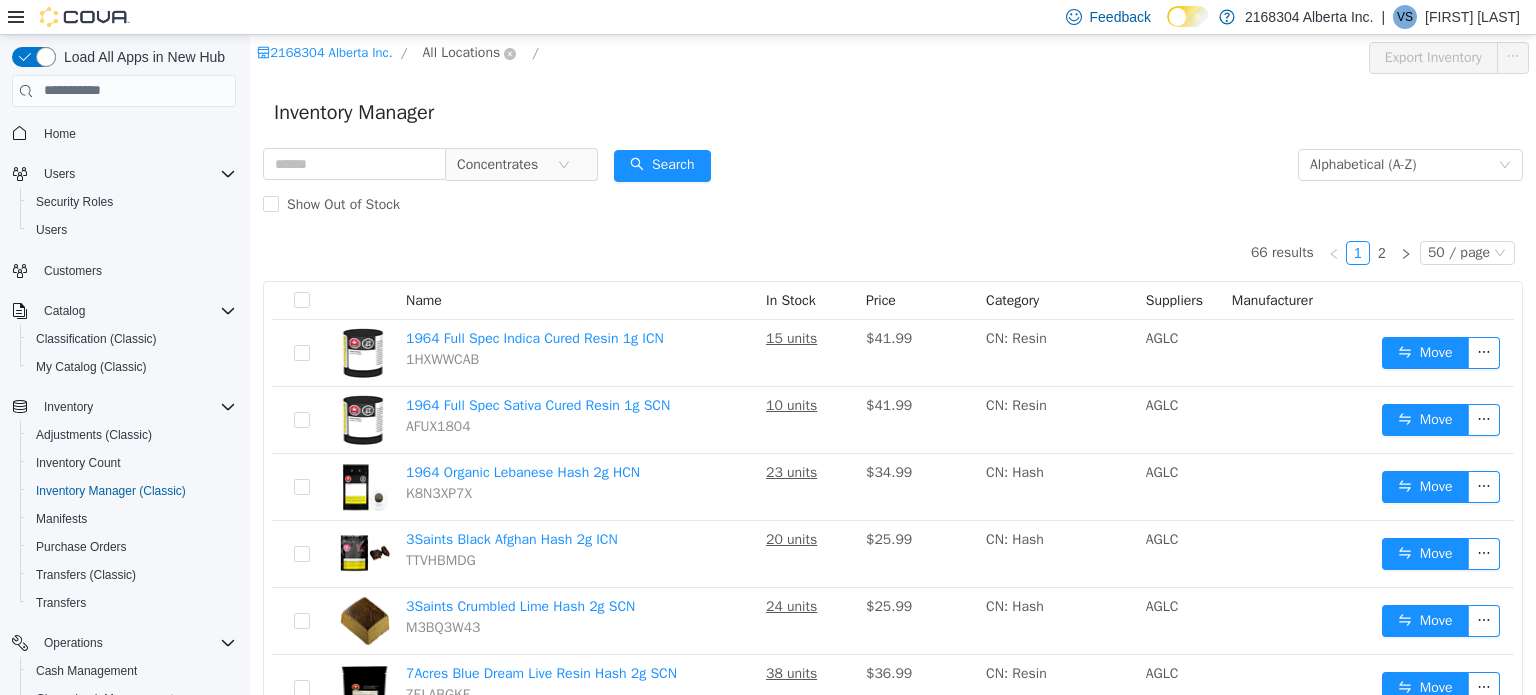 click on "All Locations" at bounding box center (462, 52) 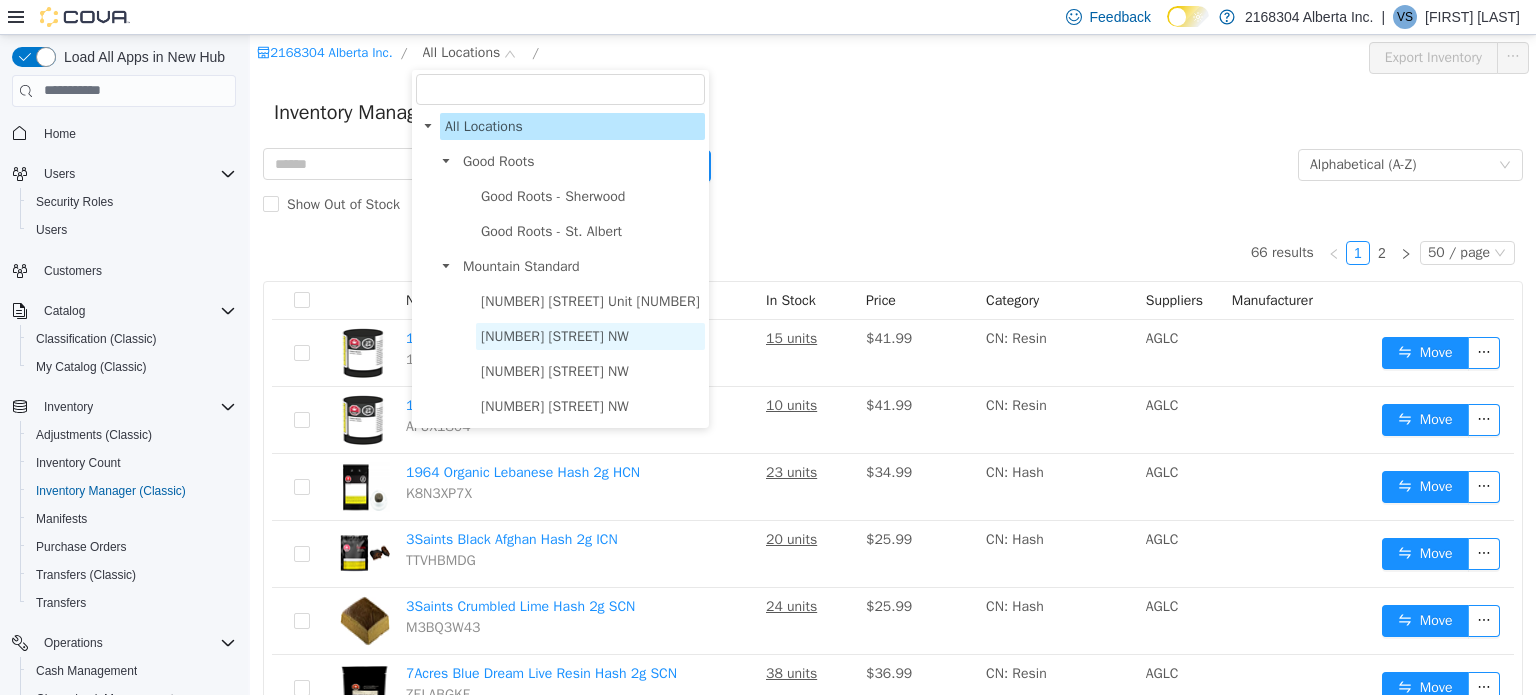 click on "[NUMBER] [STREET] NW" at bounding box center [590, 335] 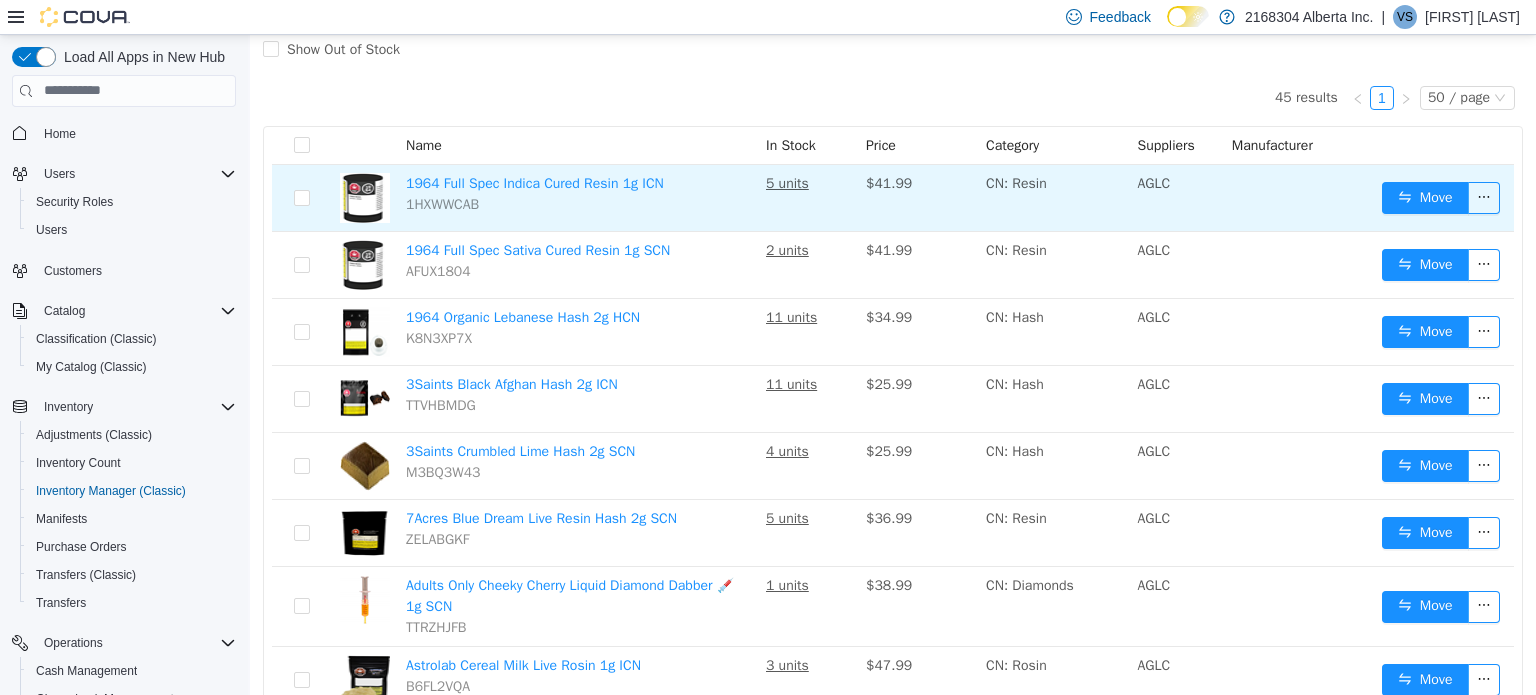 scroll, scrollTop: 0, scrollLeft: 0, axis: both 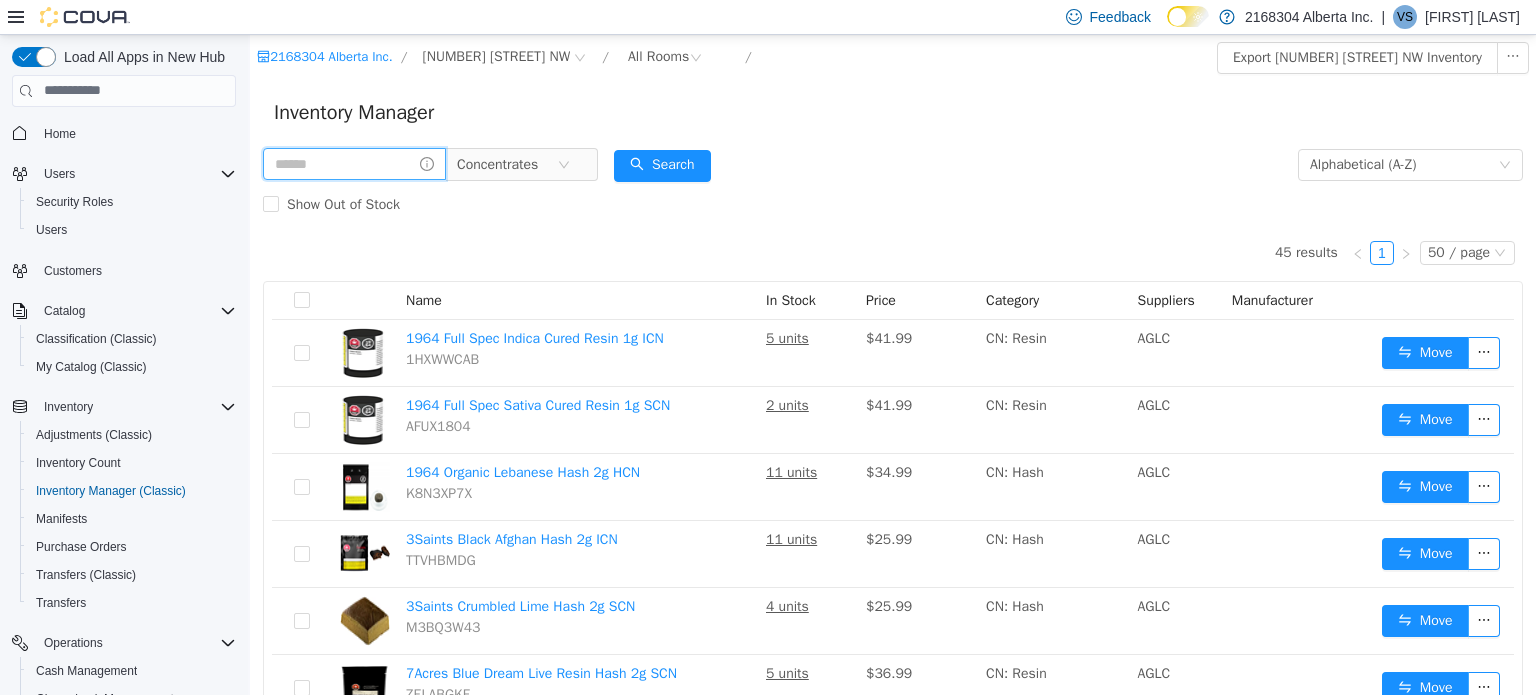 click at bounding box center [354, 163] 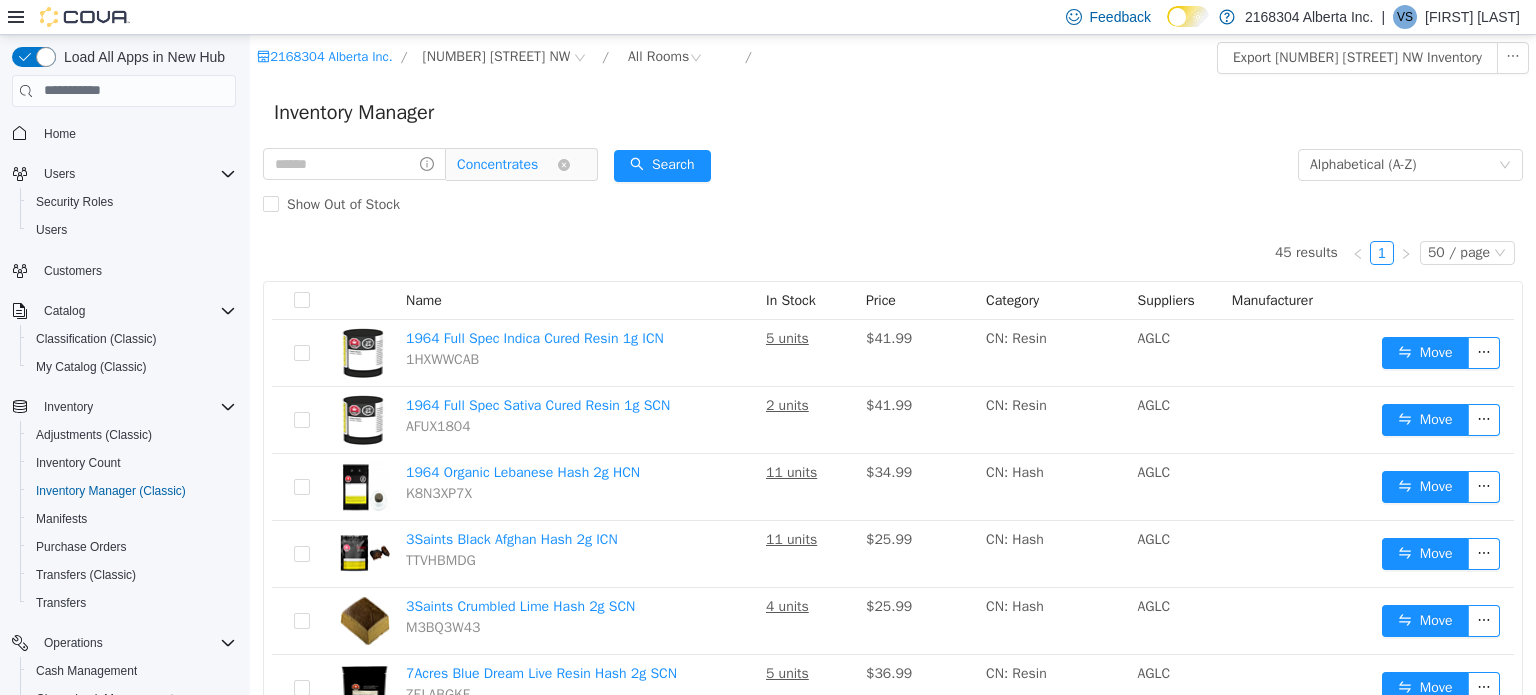 click on "Concentrates" at bounding box center (497, 164) 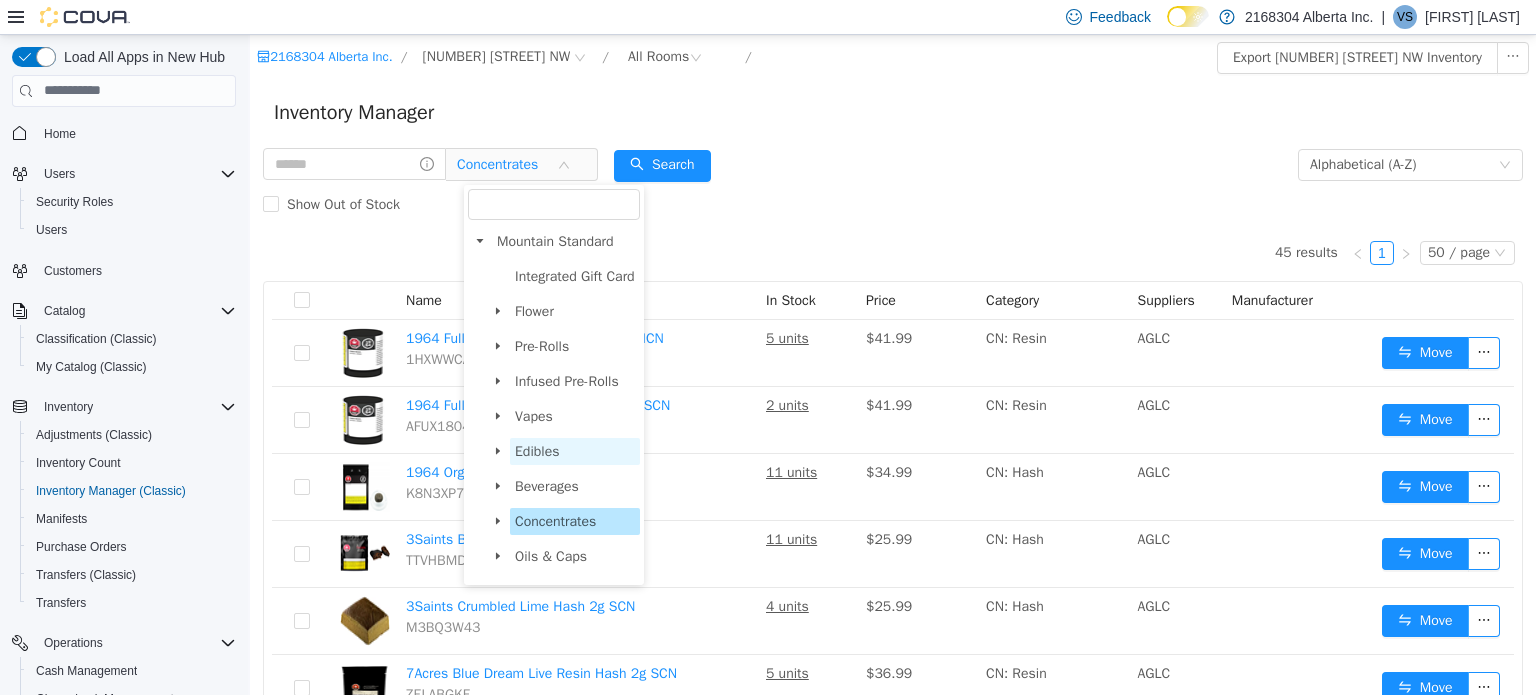 click on "Edibles" at bounding box center [537, 450] 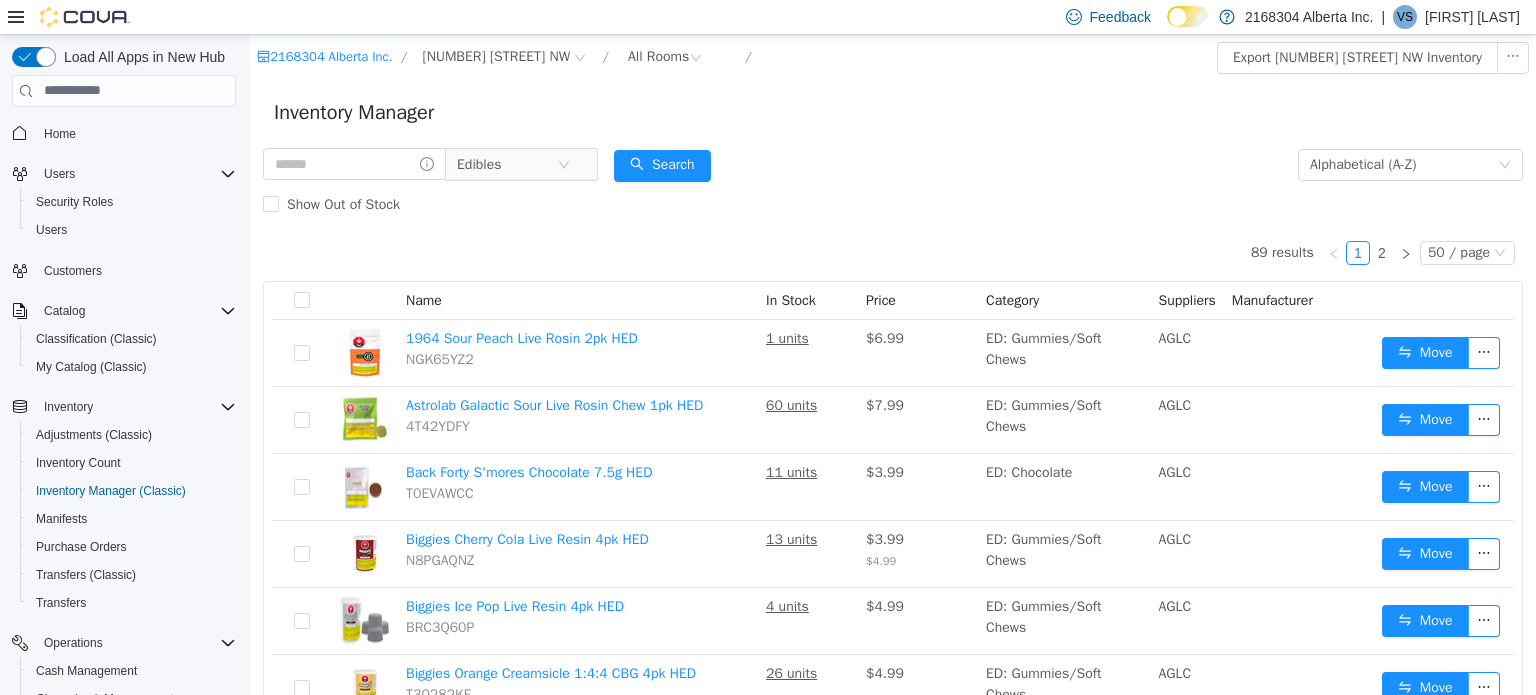 click on "[NUMBER] results 1 2 50 / page Name In Stock Price Category Suppliers Manufacturer 1964 Sour Peach Live Rosin 2pk HED [CODE] 1 units $[PRICE] ED: Gummies/Soft Chews AGLC Move Astrolab Galactic Sour Live Rosin Chew 1pk HED [CODE] 60 units $[PRICE] ED: Gummies/Soft Chews AGLC Move Back Forty S'mores Chocolate 7.5g HED [CODE] 11 units $[PRICE] ED: Chocolate AGLC Move Biggies Cherry Cola Live Resin 4pk HED [CODE] 13 units $[PRICE] $[PRICE] ED: Gummies/Soft Chews AGLC Move Biggies Ice Pop Live Resin 4pk HED [CODE] 4 units $[PRICE] ED: Gummies/Soft Chews AGLC Move Biggies Orange Creamsicle 1:4:4 CBG 4pk HED [CODE] 26 units $[PRICE] ED: Gummies/Soft Chews AGLC Move Censored Edibles Blue RaspberryPenis Gummies 4pk HED [CODE] 13 units $[PRICE] ED: Gummies/Soft Chews AGLC Move Chowie Wowie 1:1 CBD Milk Chocolate HED [CODE] 17 units $[PRICE] ED: Chocolate AGLC Move Chowie Wowie Soft Caramel 1:1 CBD Milk Chocolate HED [CODE] 1 units $[PRICE] ED: Chocolate AGLC Move Chowie Wowie THC Milk Chocolate HED [CODE] 19 units $[PRICE] ED: Chocolate" at bounding box center (893, 2005) 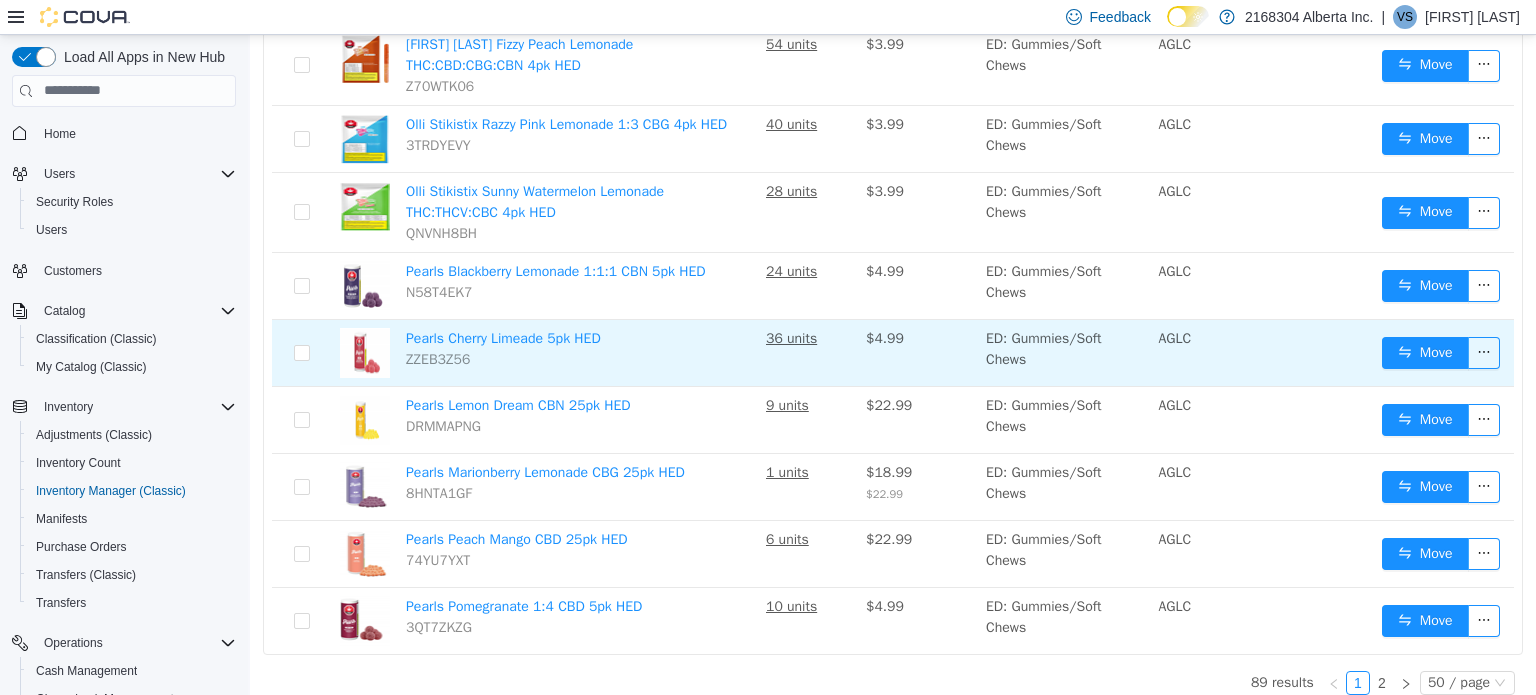 scroll, scrollTop: 3138, scrollLeft: 0, axis: vertical 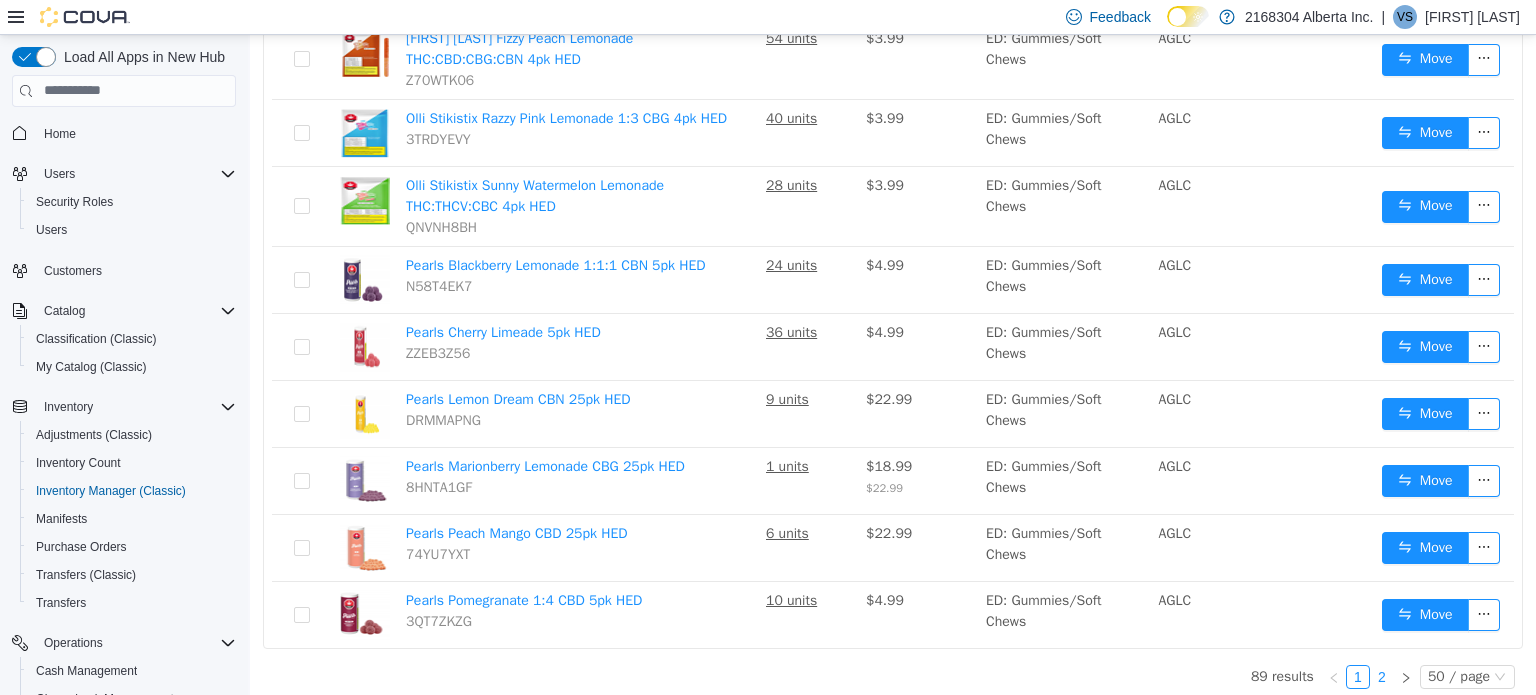 click on "2" at bounding box center [1382, 676] 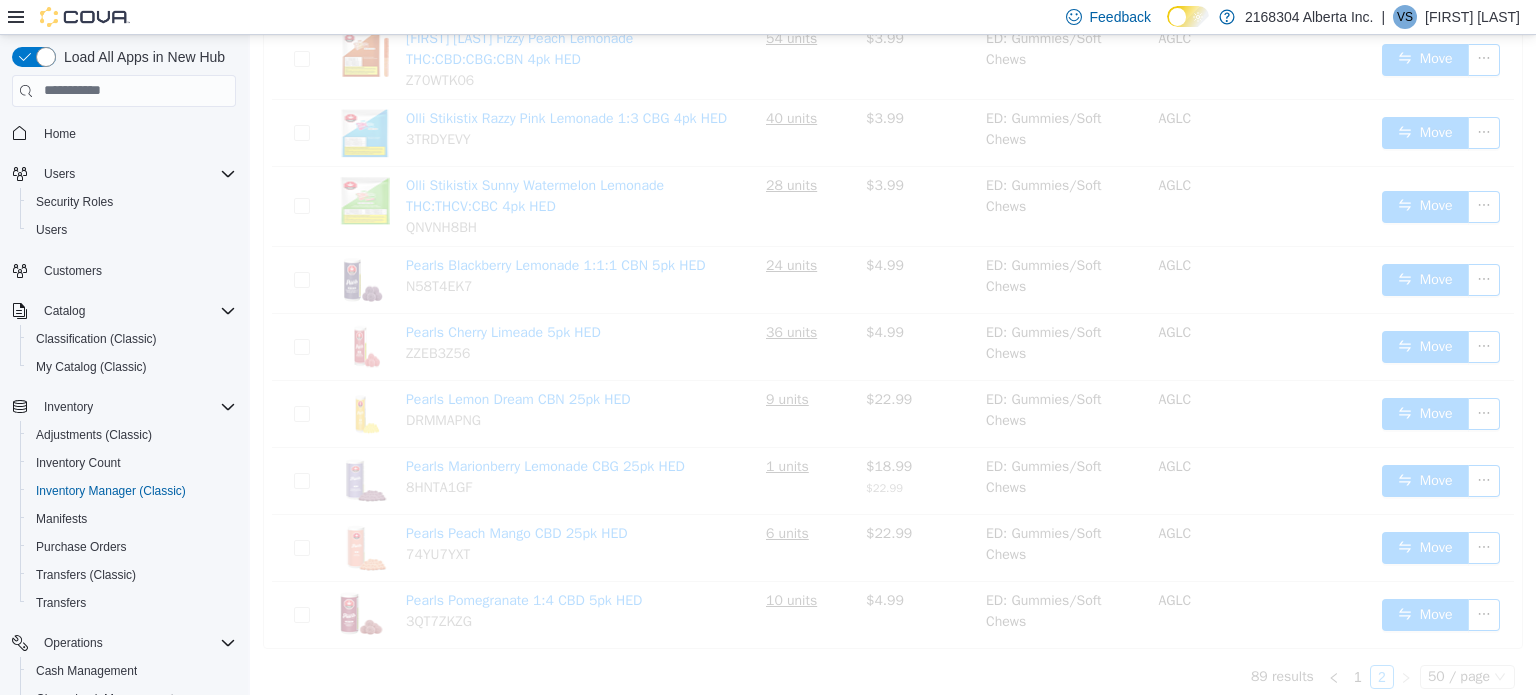 click on "[NUMBER] results 1 2 50 / page Name In Stock Price Category Suppliers Manufacturer 1964 Sour Peach Live Rosin 2pk HED [CODE] 1 units $[PRICE] ED: Gummies/Soft Chews AGLC Move Astrolab Galactic Sour Live Rosin Chew 1pk HED [CODE] 60 units $[PRICE] ED: Gummies/Soft Chews AGLC Move Back Forty S'mores Chocolate 7.5g HED [CODE] 11 units $[PRICE] ED: Chocolate AGLC Move Biggies Cherry Cola Live Resin 4pk HED [CODE] 13 units $[PRICE] $[PRICE] ED: Gummies/Soft Chews AGLC Move Biggies Ice Pop Live Resin 4pk HED [CODE] 4 units $[PRICE] ED: Gummies/Soft Chews AGLC Move Biggies Orange Creamsicle 1:4:4 CBG 4pk HED [CODE] 26 units $[PRICE] ED: Gummies/Soft Chews AGLC Move Censored Edibles Blue RaspberryPenis Gummies 4pk HED [CODE] 13 units $[PRICE] ED: Gummies/Soft Chews AGLC Move Chowie Wowie 1:1 CBD Milk Chocolate HED [CODE] 17 units $[PRICE] ED: Chocolate AGLC Move Chowie Wowie Soft Caramel 1:1 CBD Milk Chocolate HED [CODE] 1 units $[PRICE] ED: Chocolate AGLC Move Chowie Wowie THC Milk Chocolate HED [CODE] 19 units $[PRICE] ED: Chocolate" at bounding box center [893, -1105] 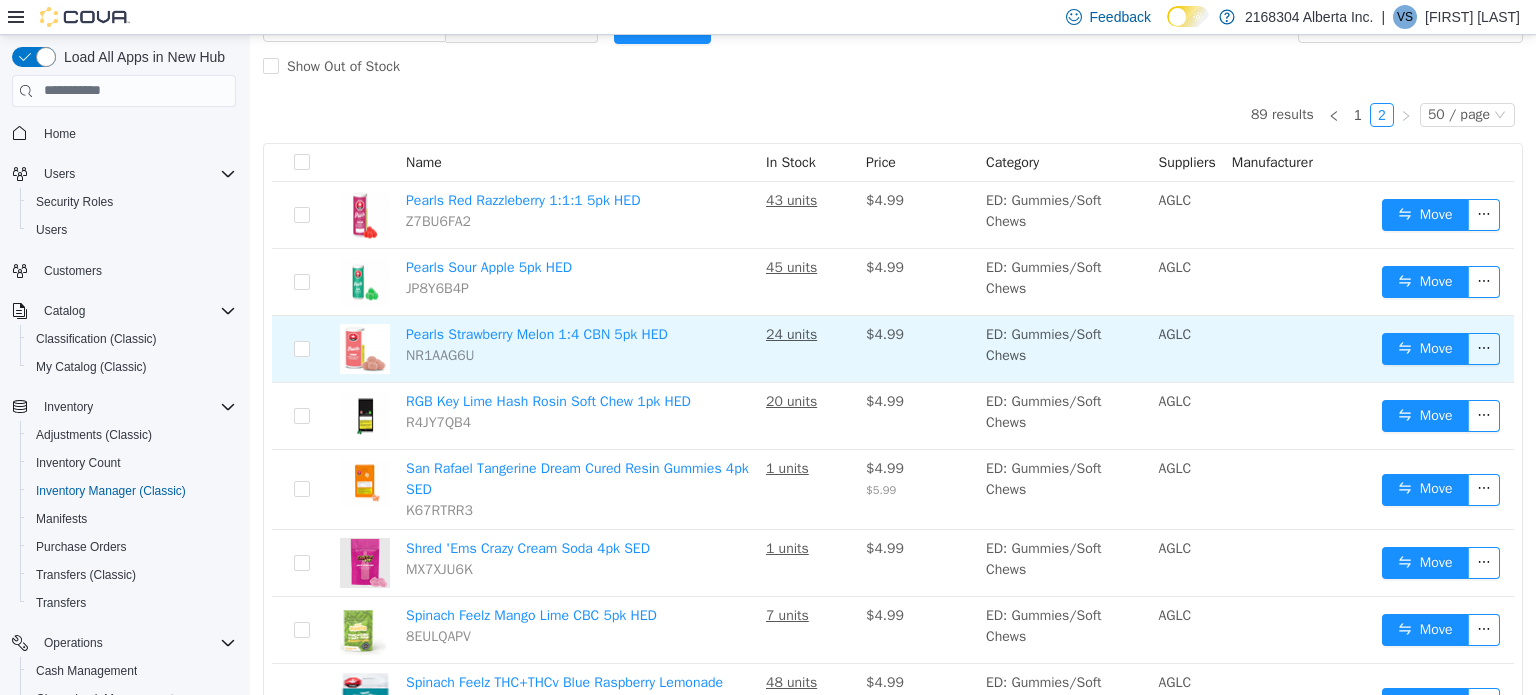 scroll, scrollTop: 0, scrollLeft: 0, axis: both 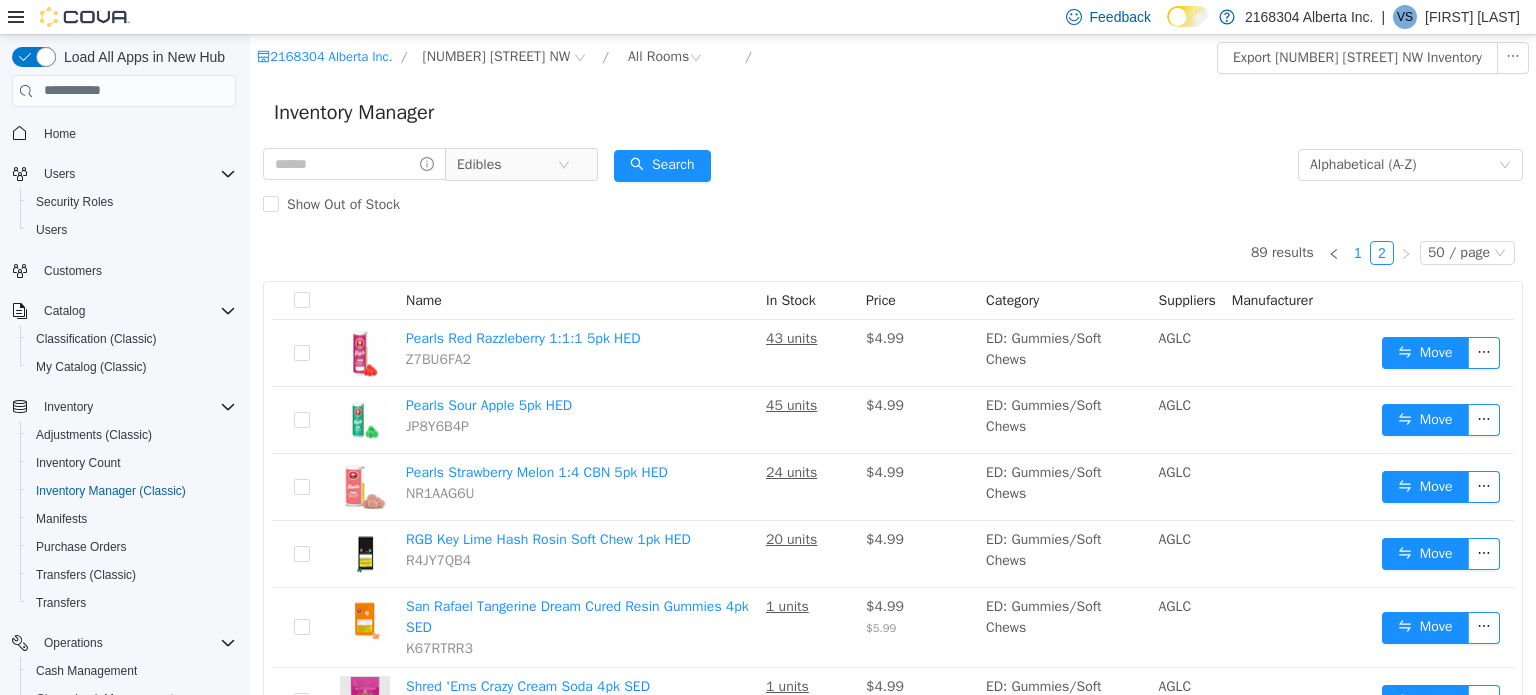 click on "1" at bounding box center (1358, 252) 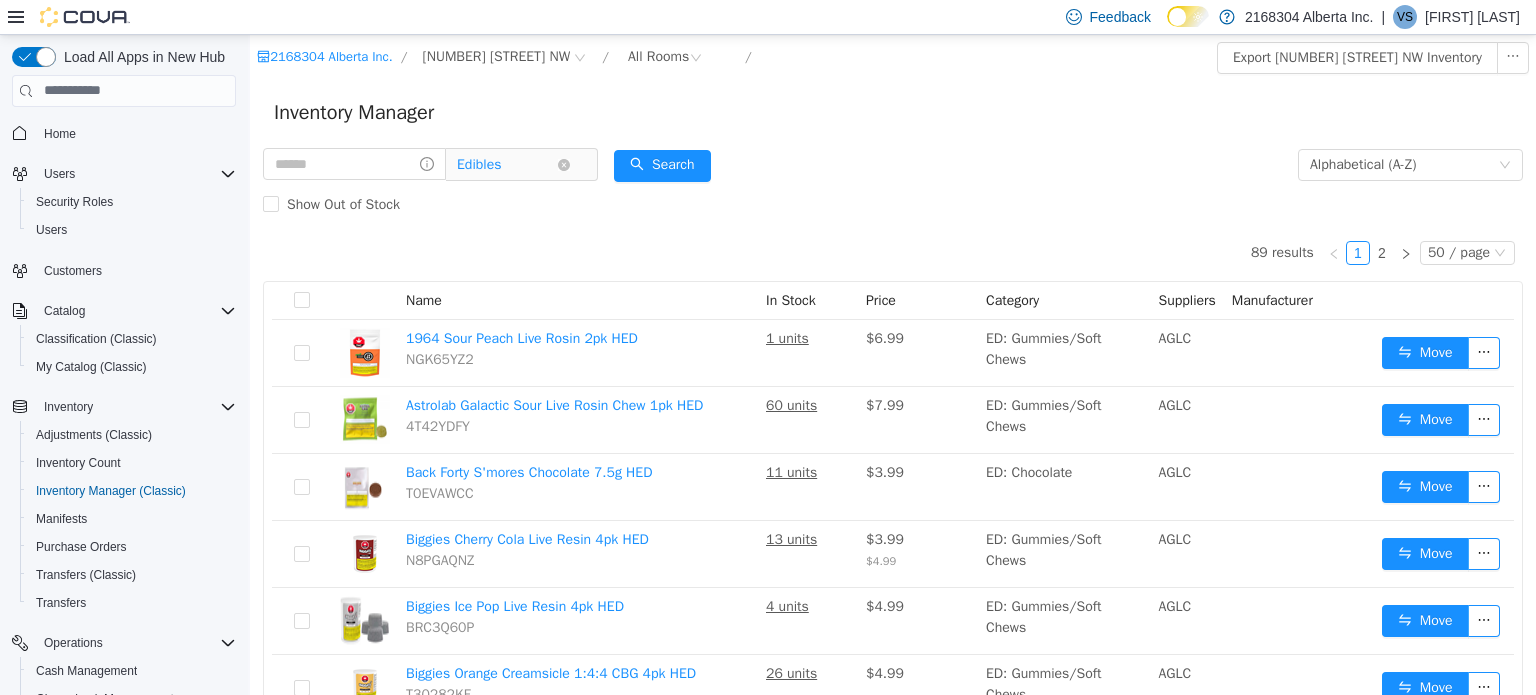 click on "Edibles" at bounding box center (507, 164) 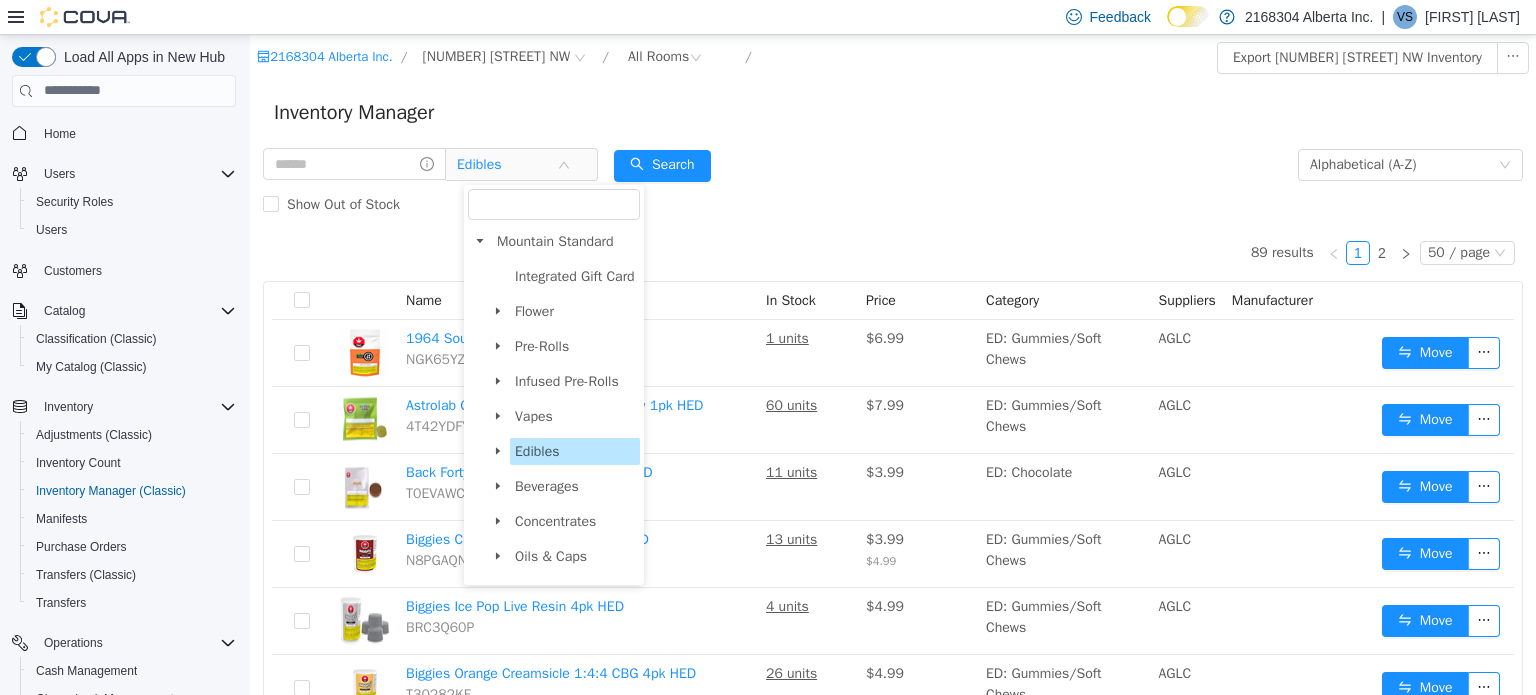 click on "Inventory Manager" at bounding box center [893, 112] 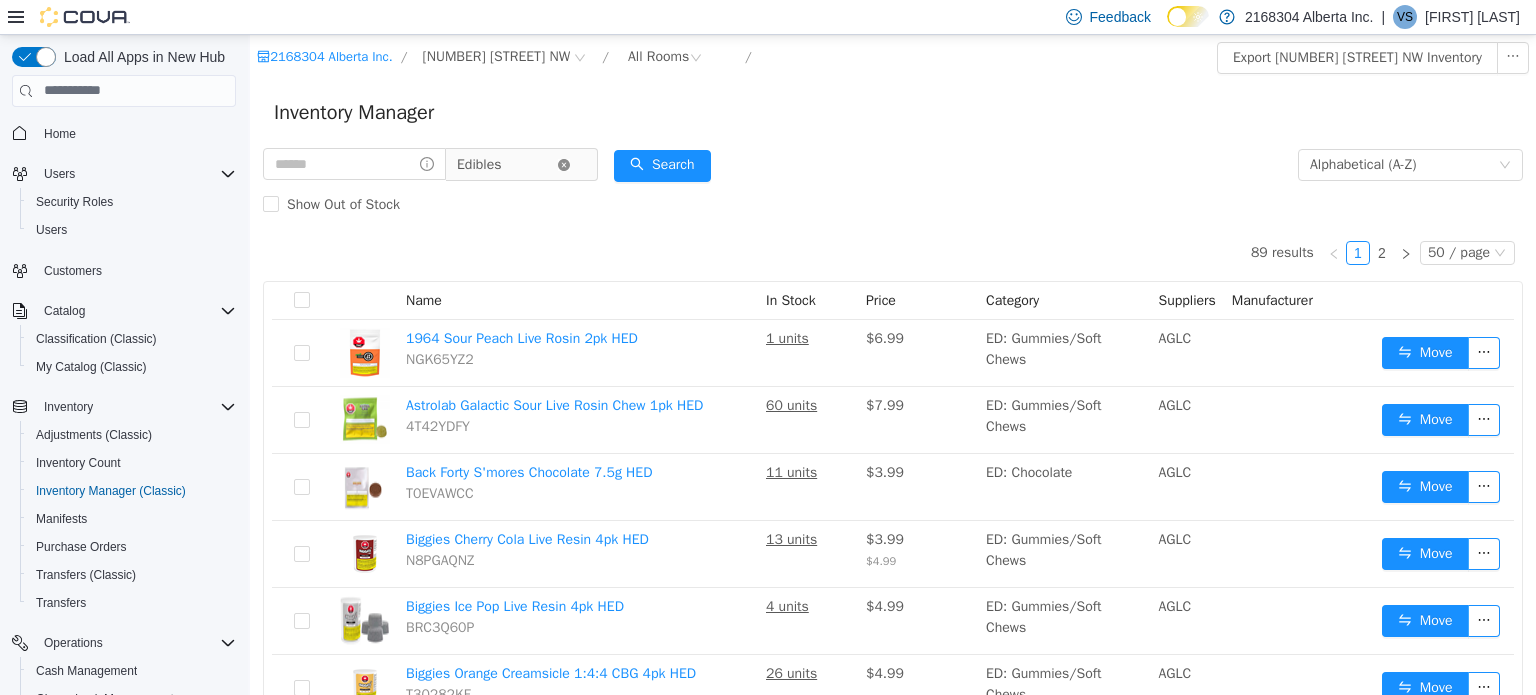 click 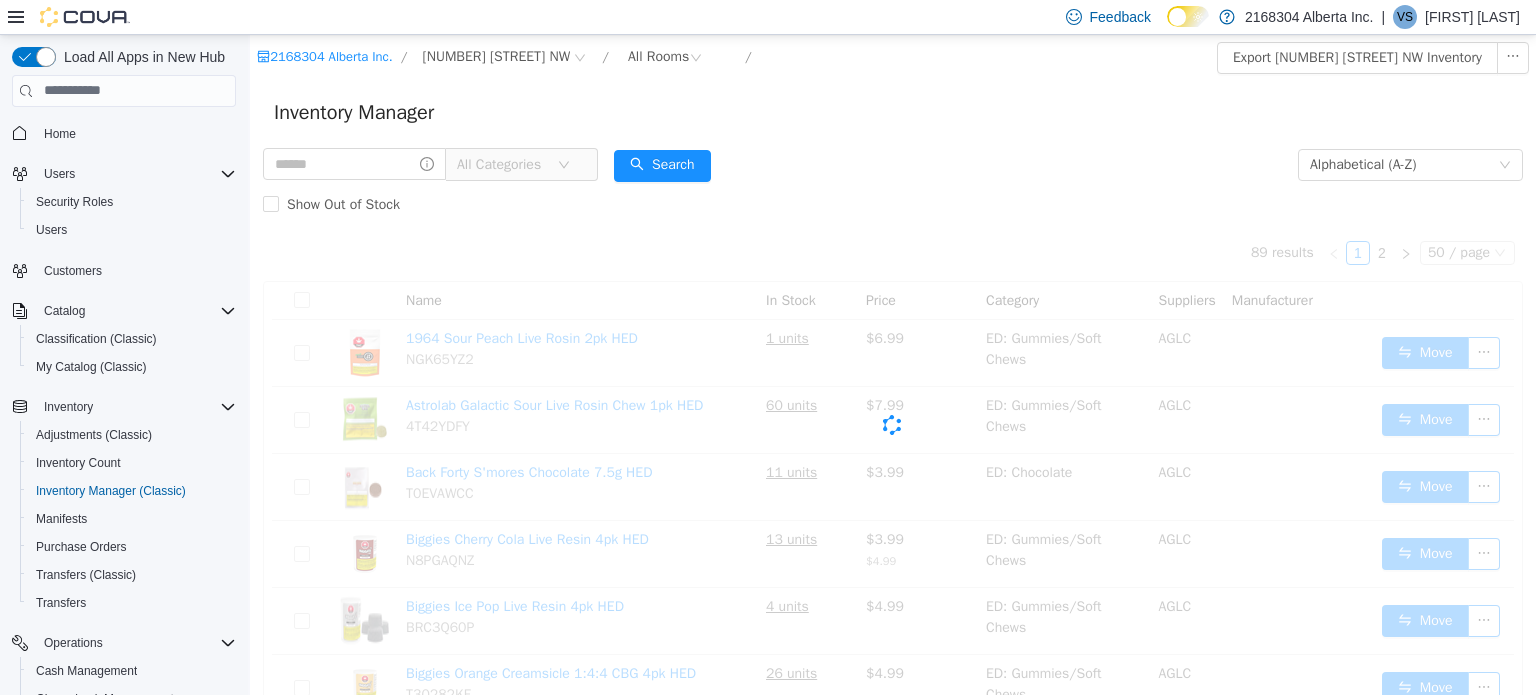click on "All Categories" at bounding box center [502, 164] 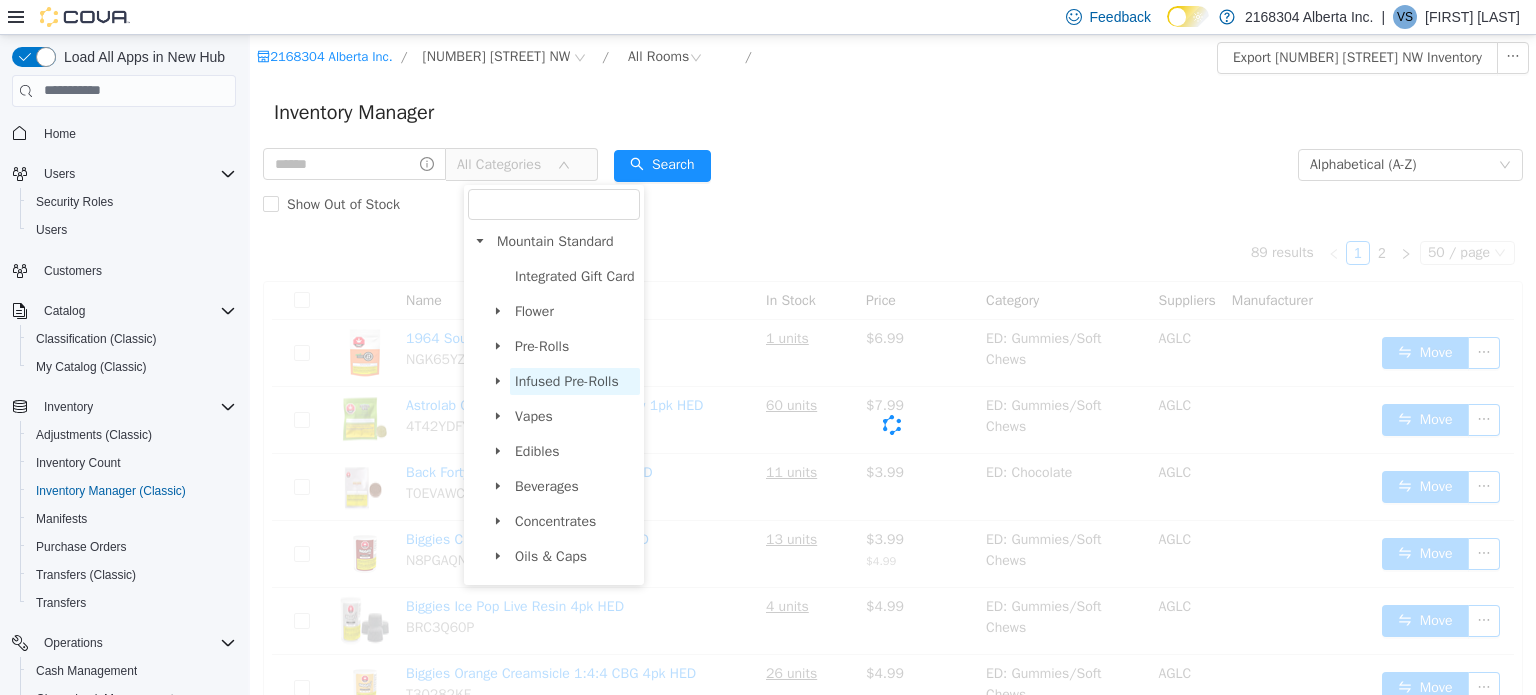 click on "Infused Pre-Rolls" at bounding box center (567, 380) 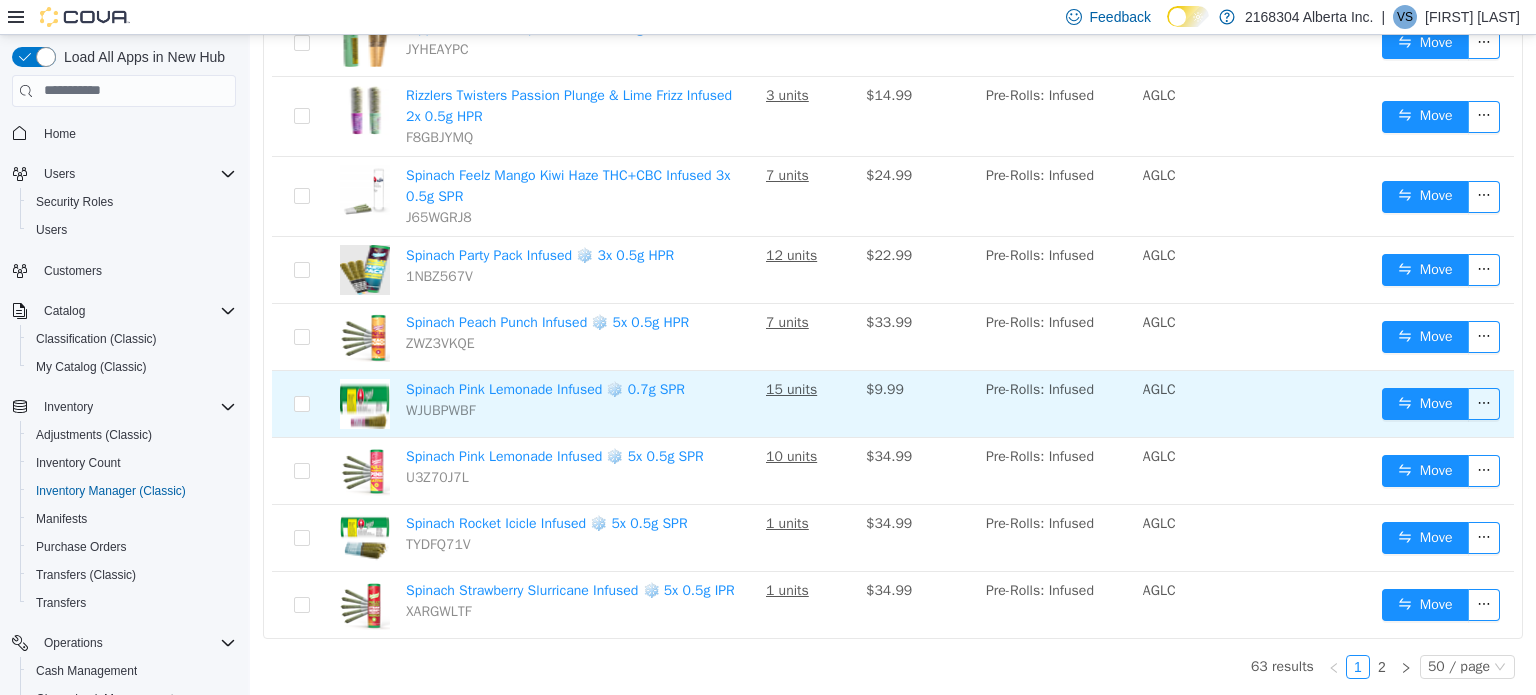 scroll, scrollTop: 3307, scrollLeft: 0, axis: vertical 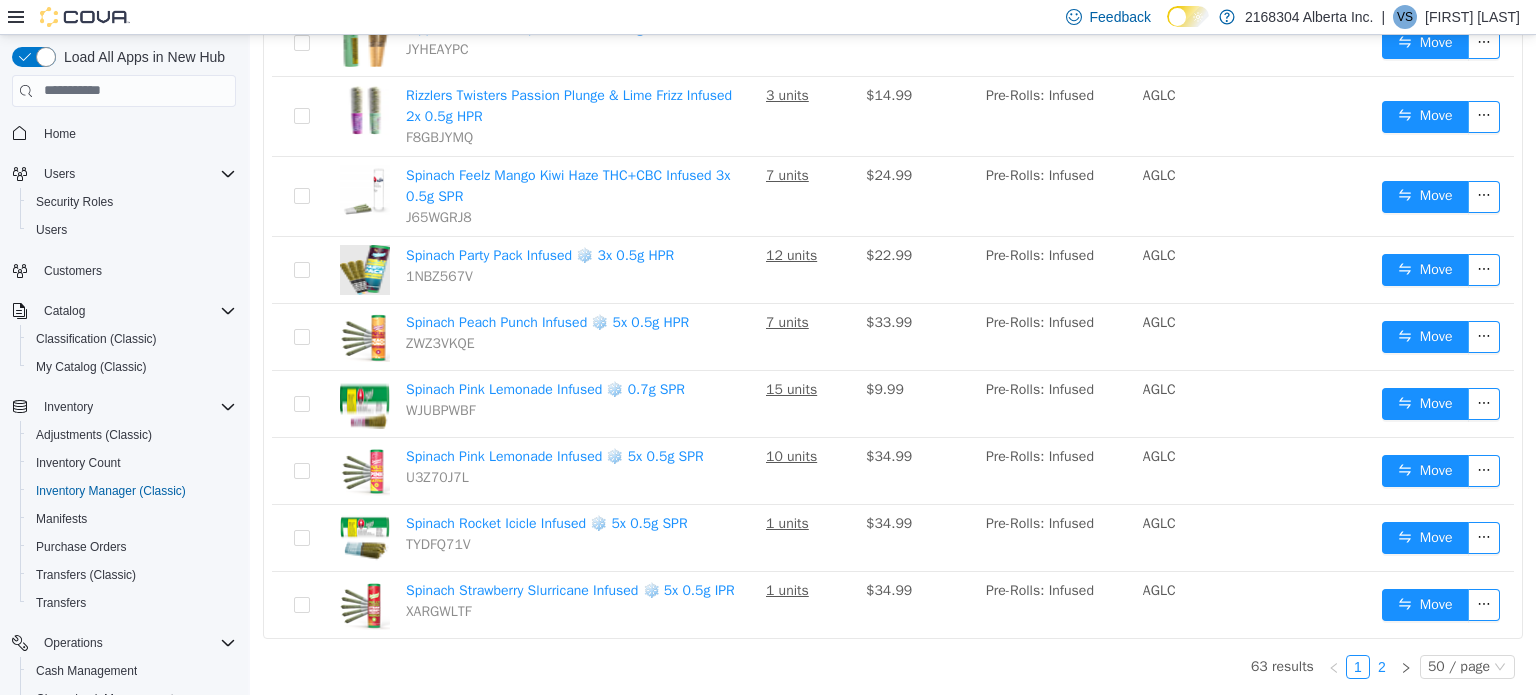 click on "2" at bounding box center (1382, 666) 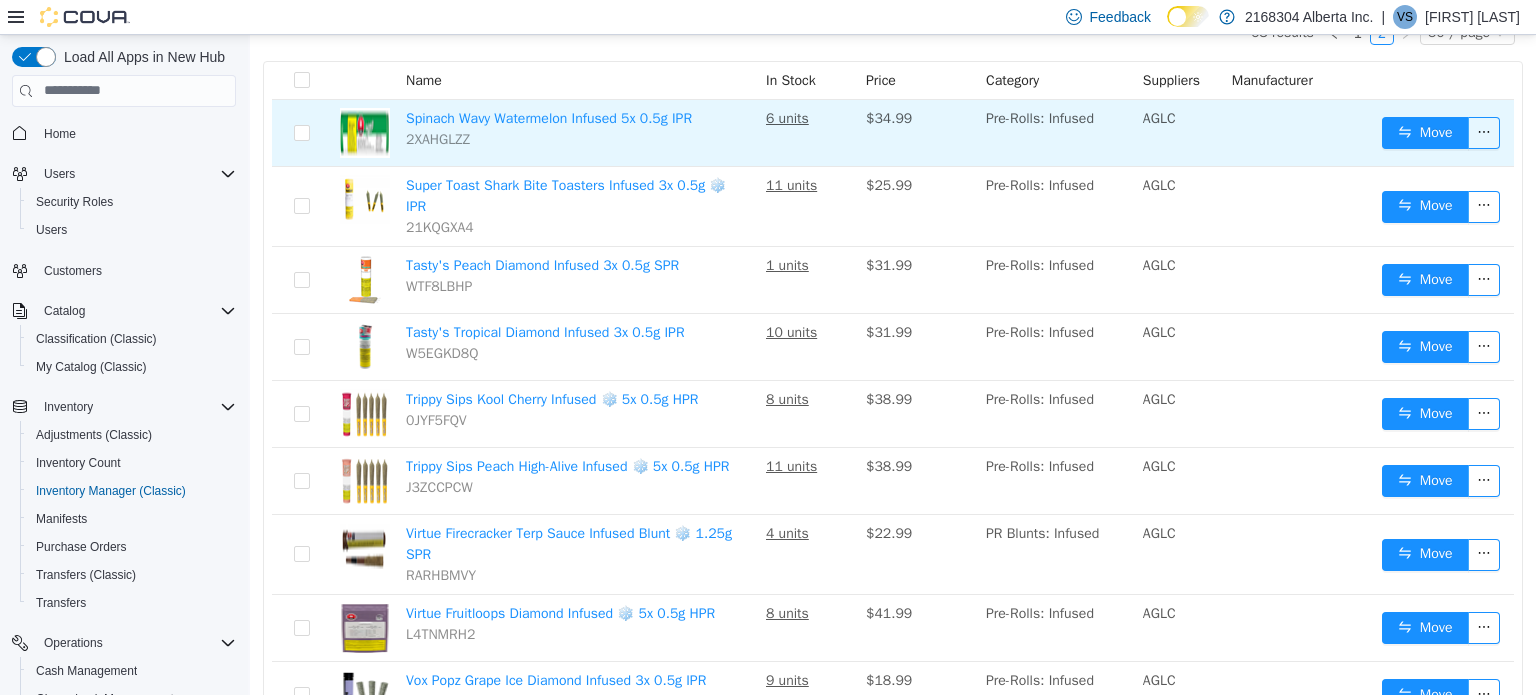 scroll, scrollTop: 0, scrollLeft: 0, axis: both 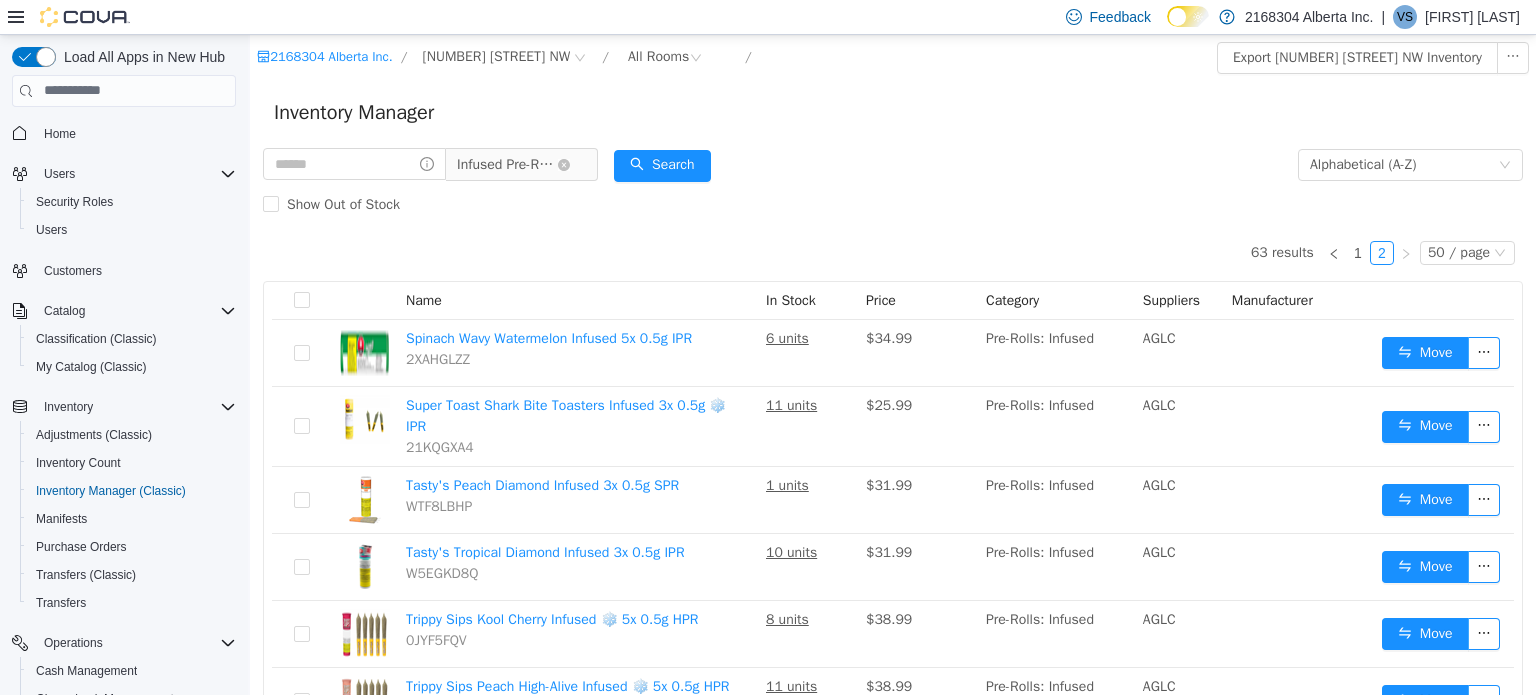 click on "Infused Pre-Rolls" at bounding box center [507, 164] 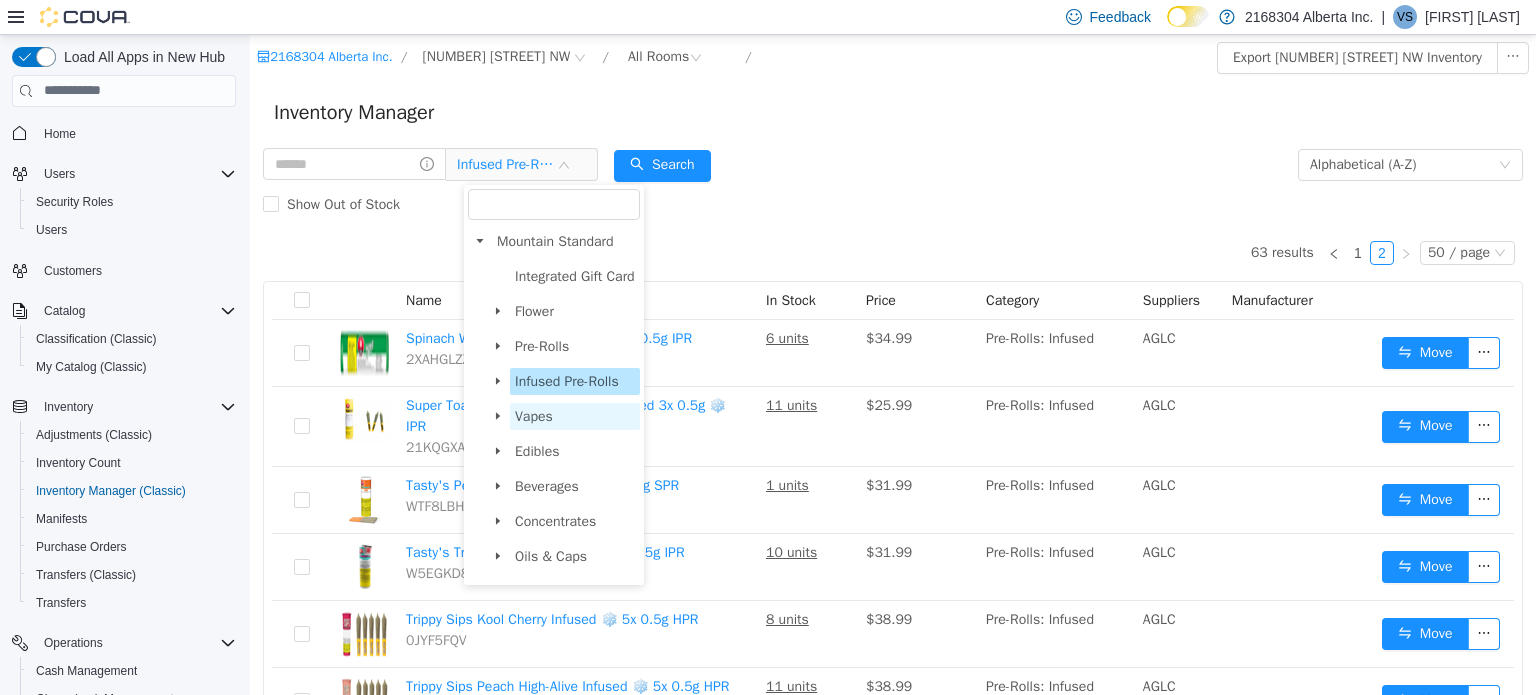 click on "Vapes" at bounding box center (534, 415) 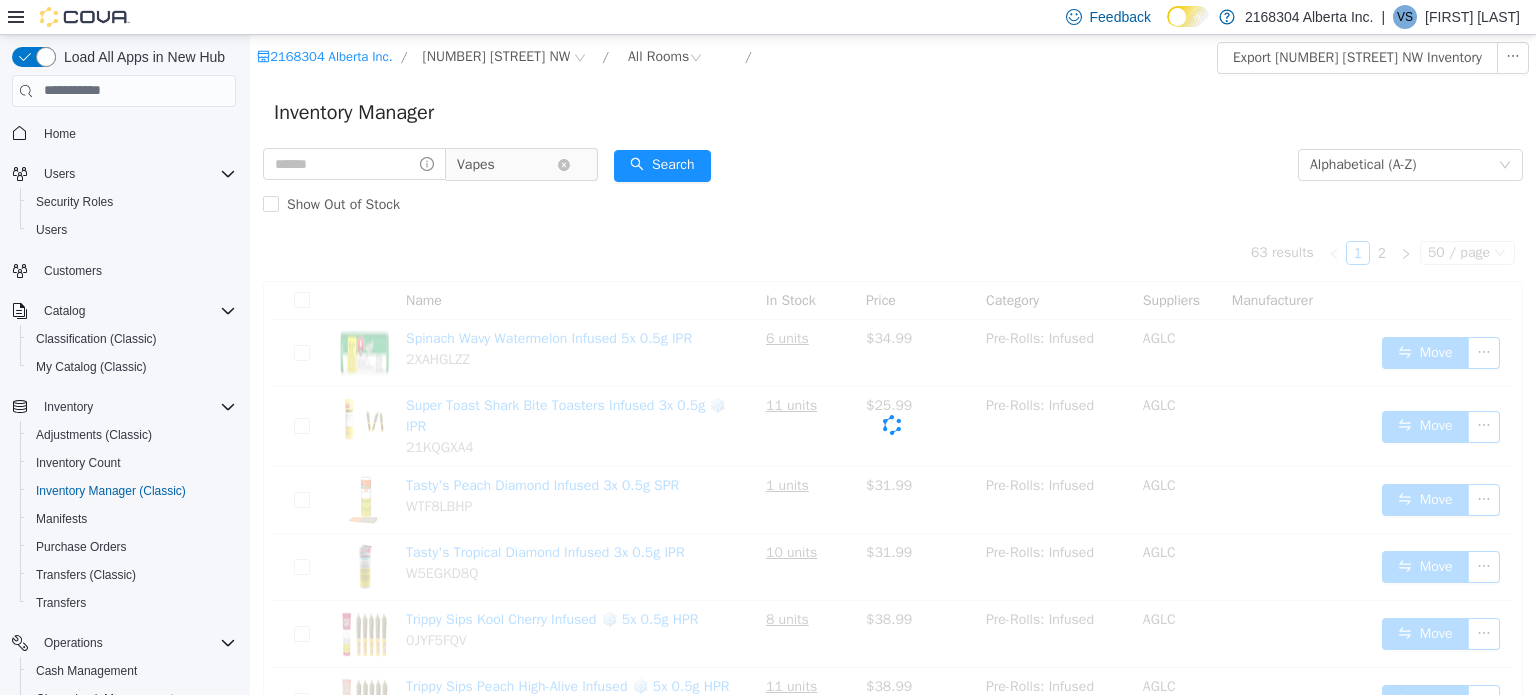 click on "Vapes" at bounding box center [507, 164] 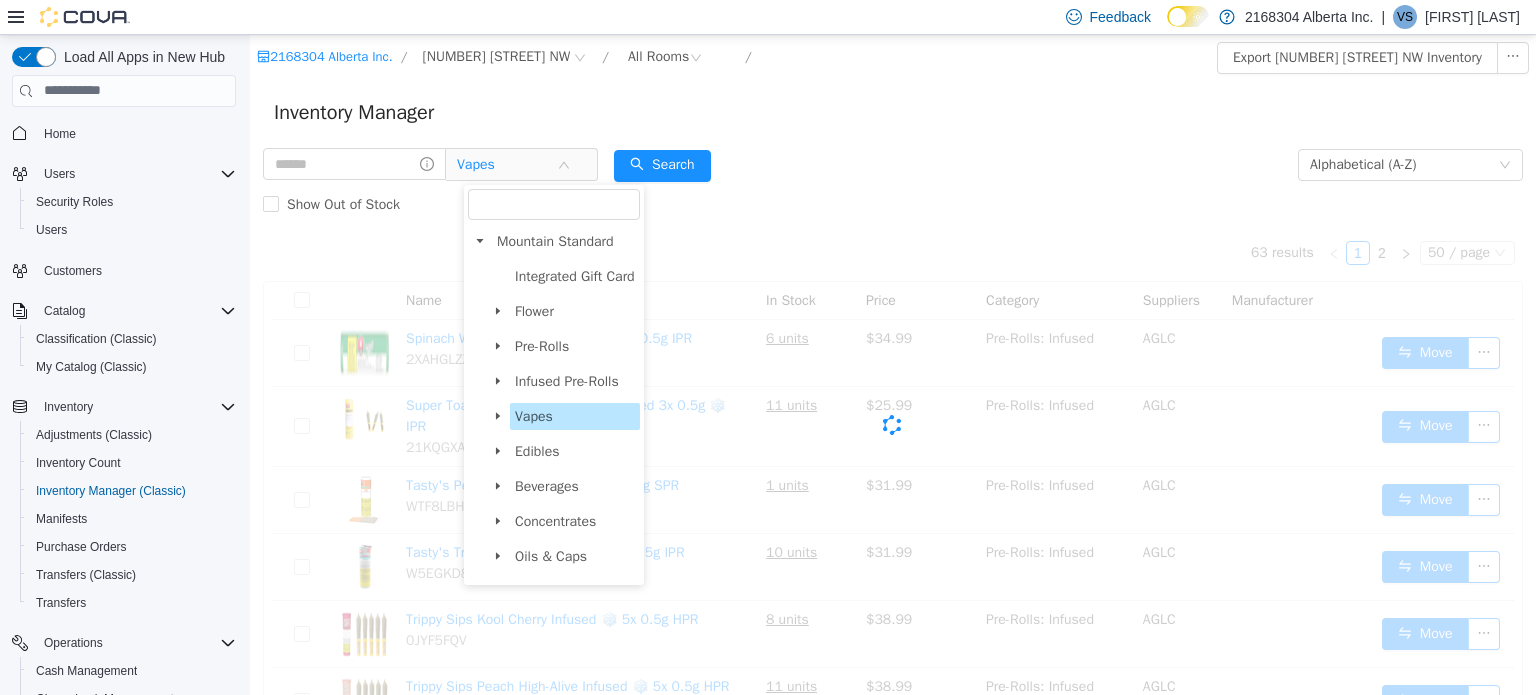 click 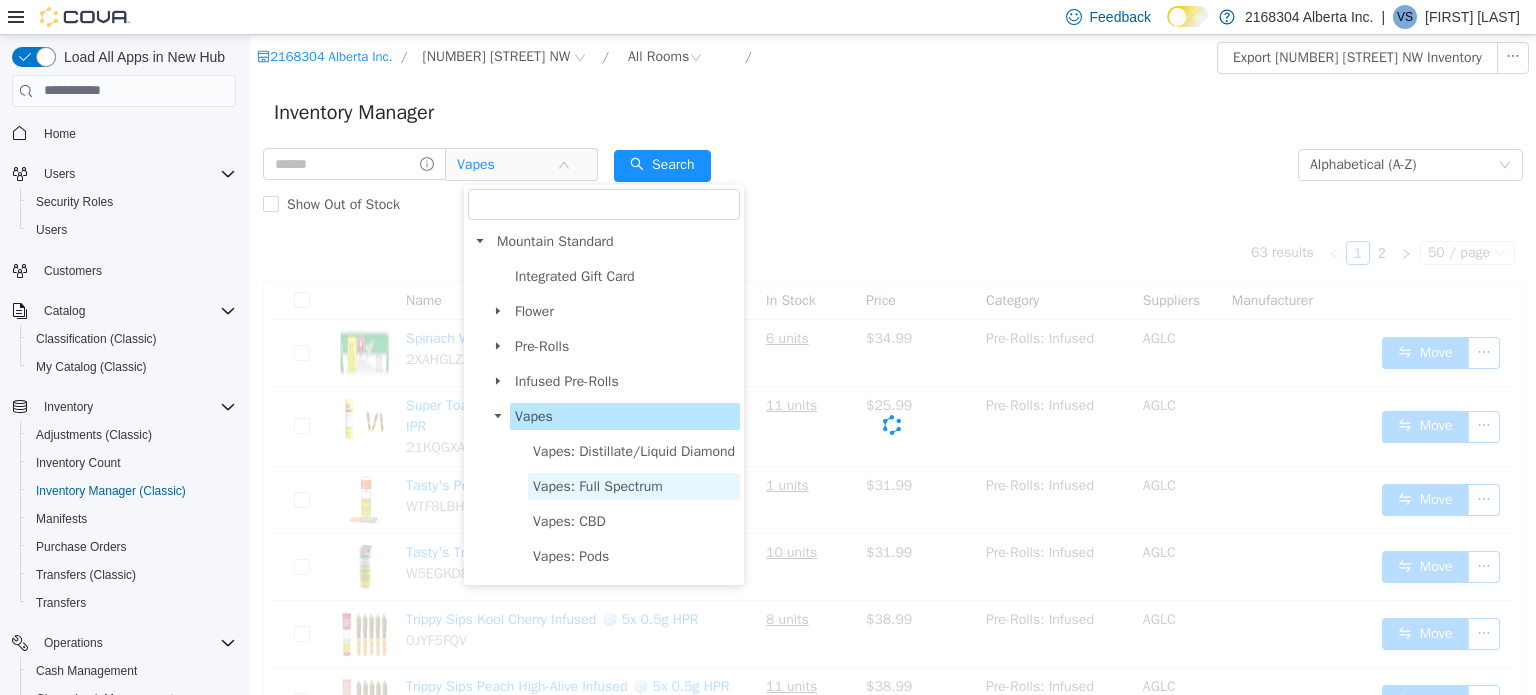 click on "Vapes: Full Spectrum" at bounding box center (598, 485) 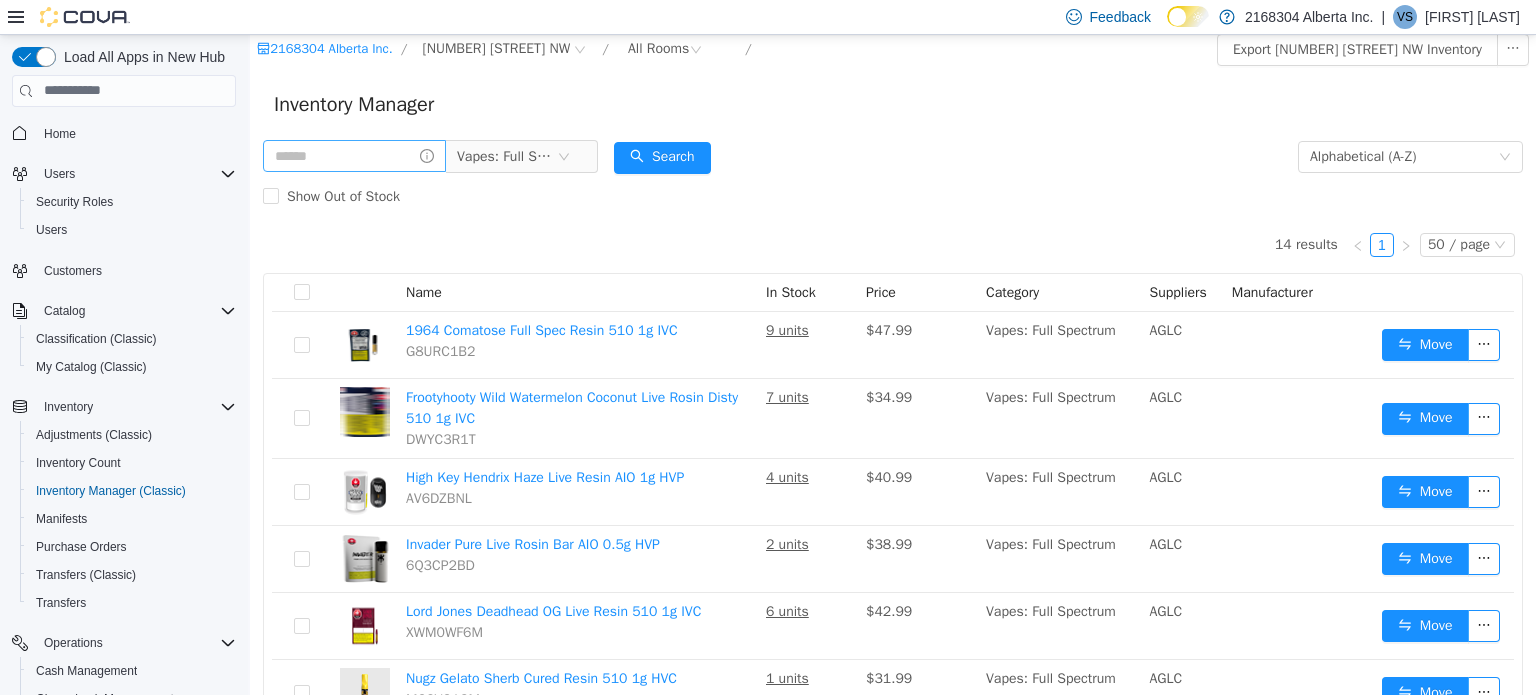 scroll, scrollTop: 0, scrollLeft: 0, axis: both 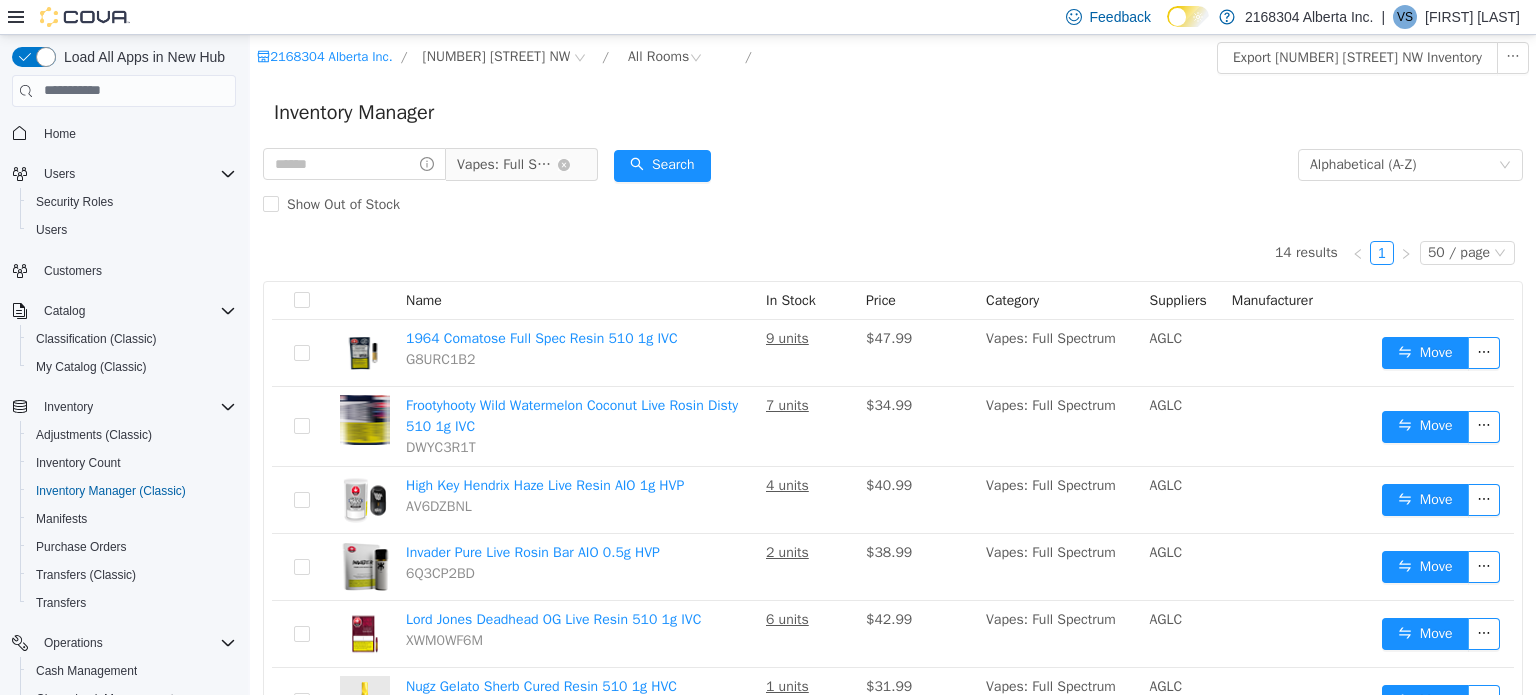 click on "Vapes: Full Spectrum" at bounding box center [507, 164] 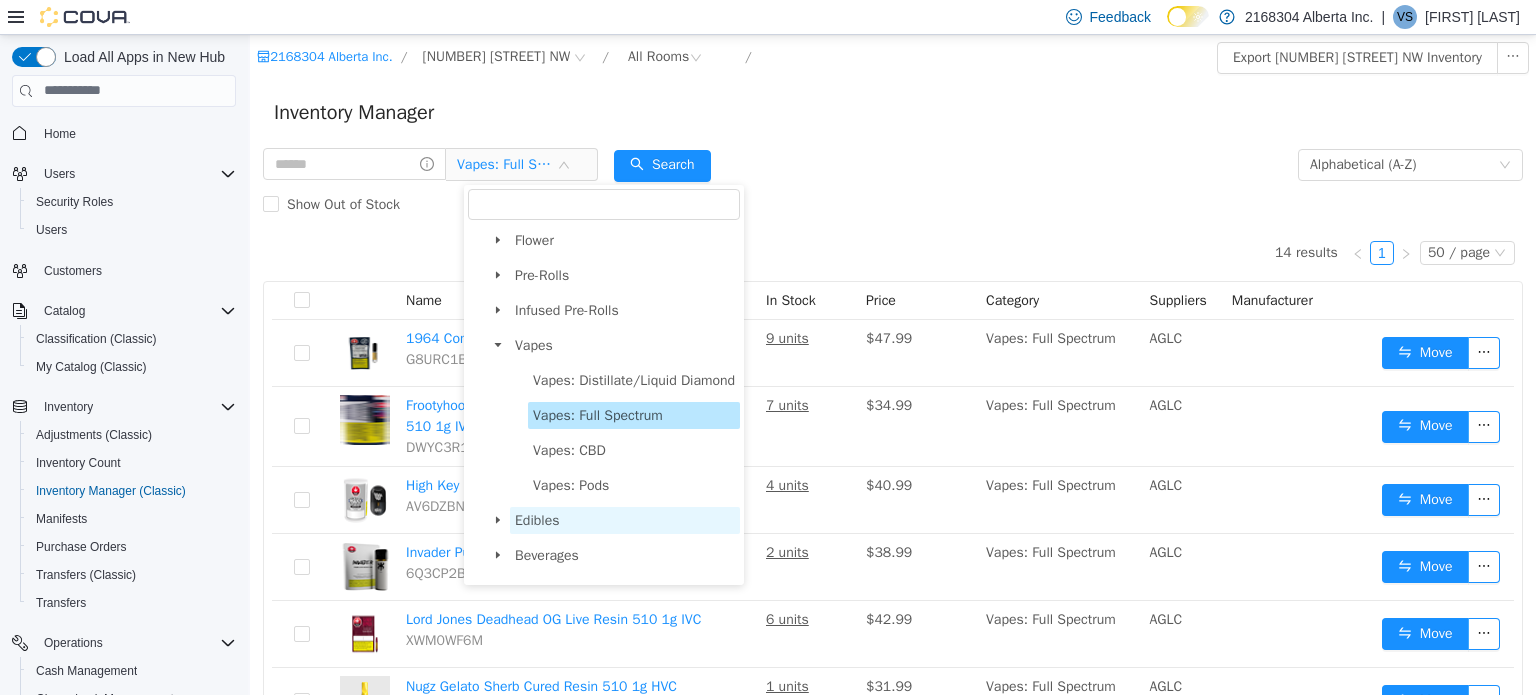 scroll, scrollTop: 100, scrollLeft: 0, axis: vertical 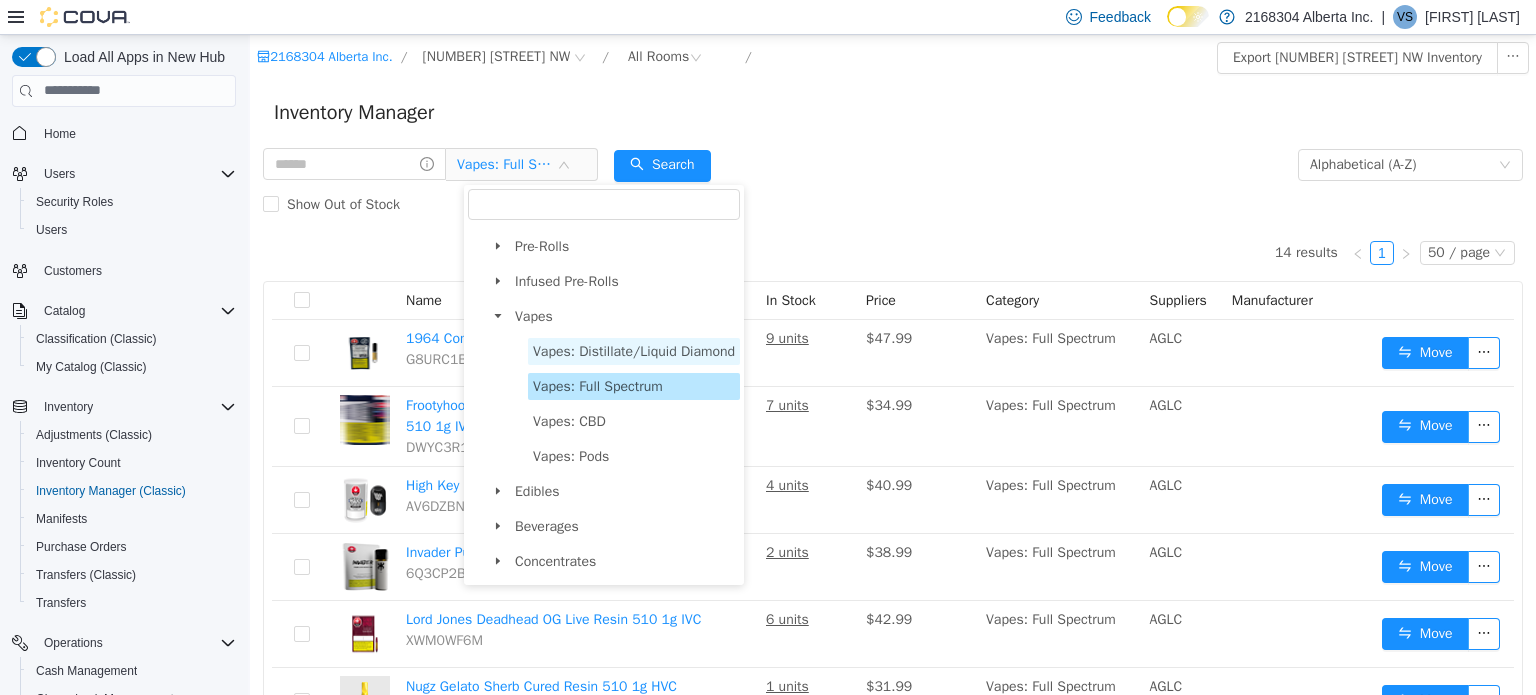 click on "Vapes: Distillate/Liquid Diamond" at bounding box center [634, 350] 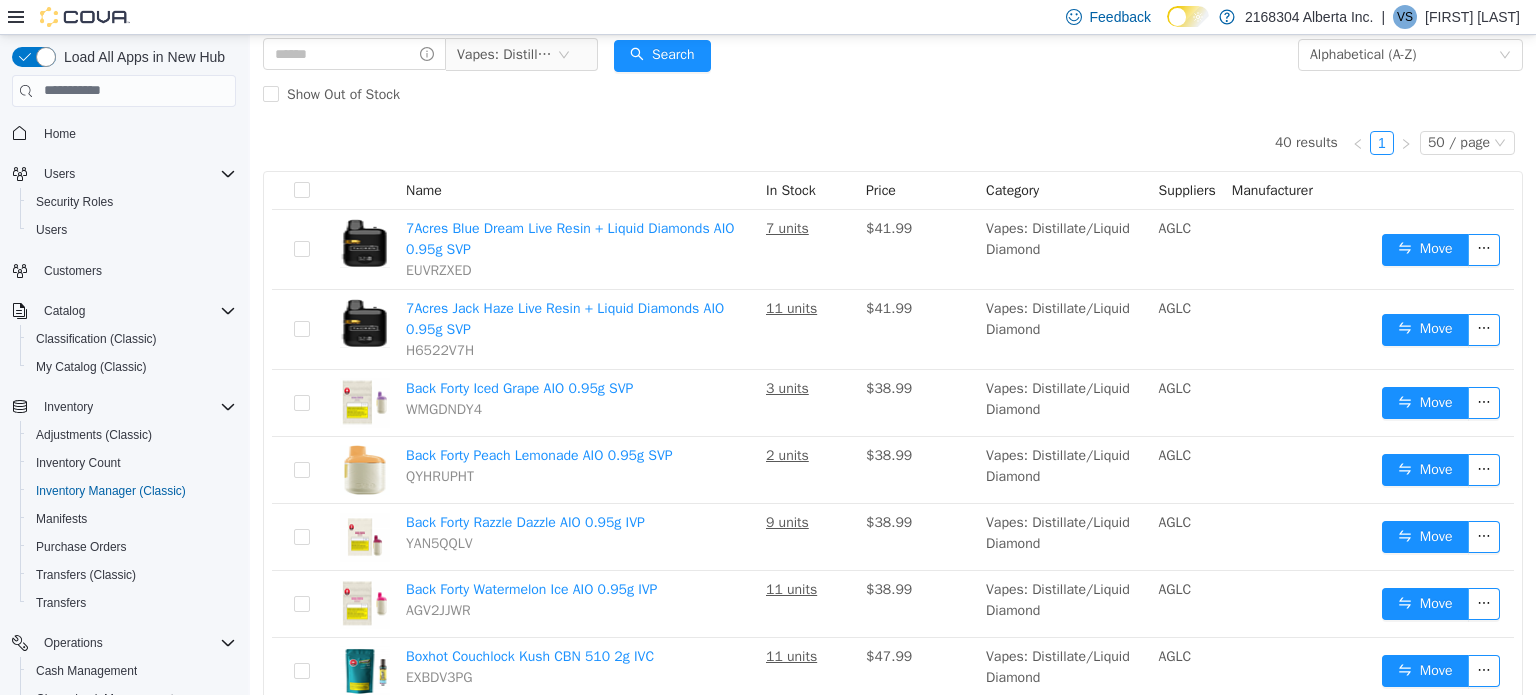 scroll, scrollTop: 0, scrollLeft: 0, axis: both 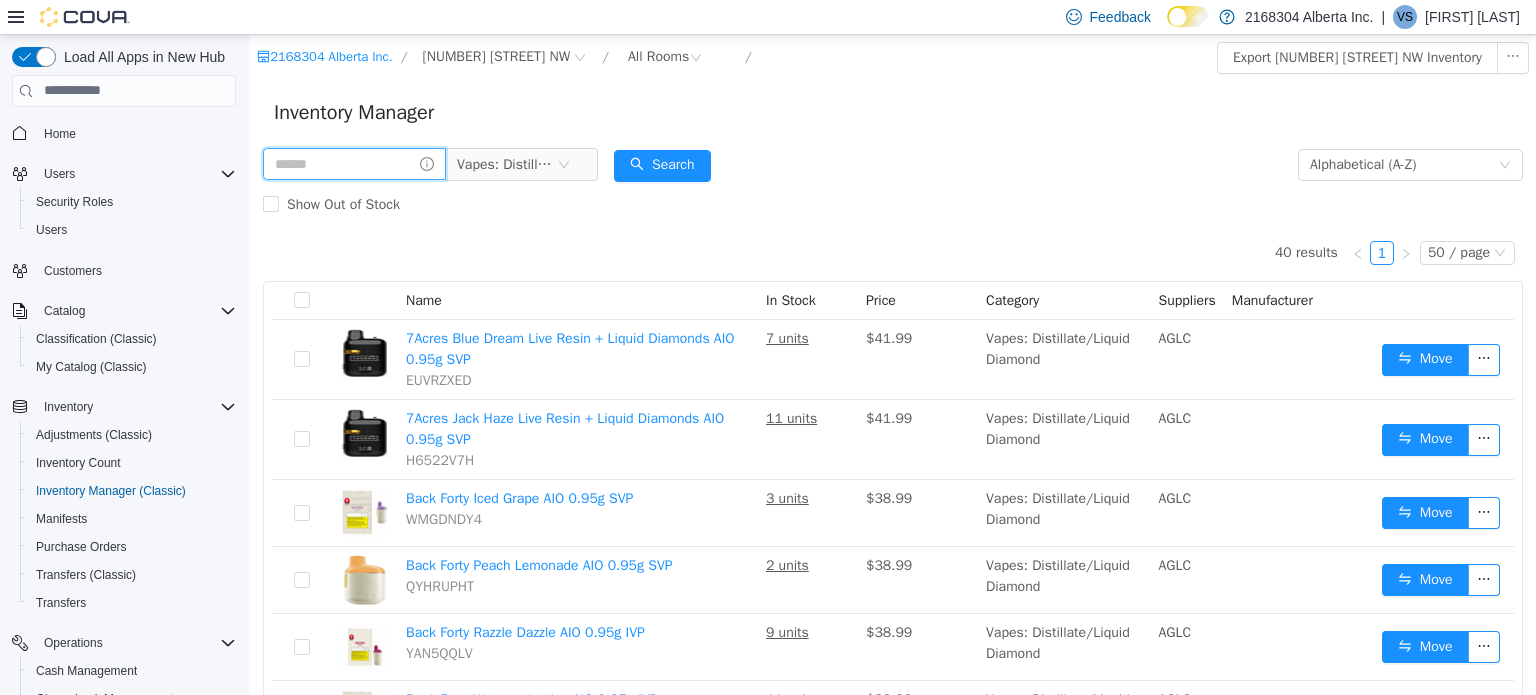 click at bounding box center (354, 163) 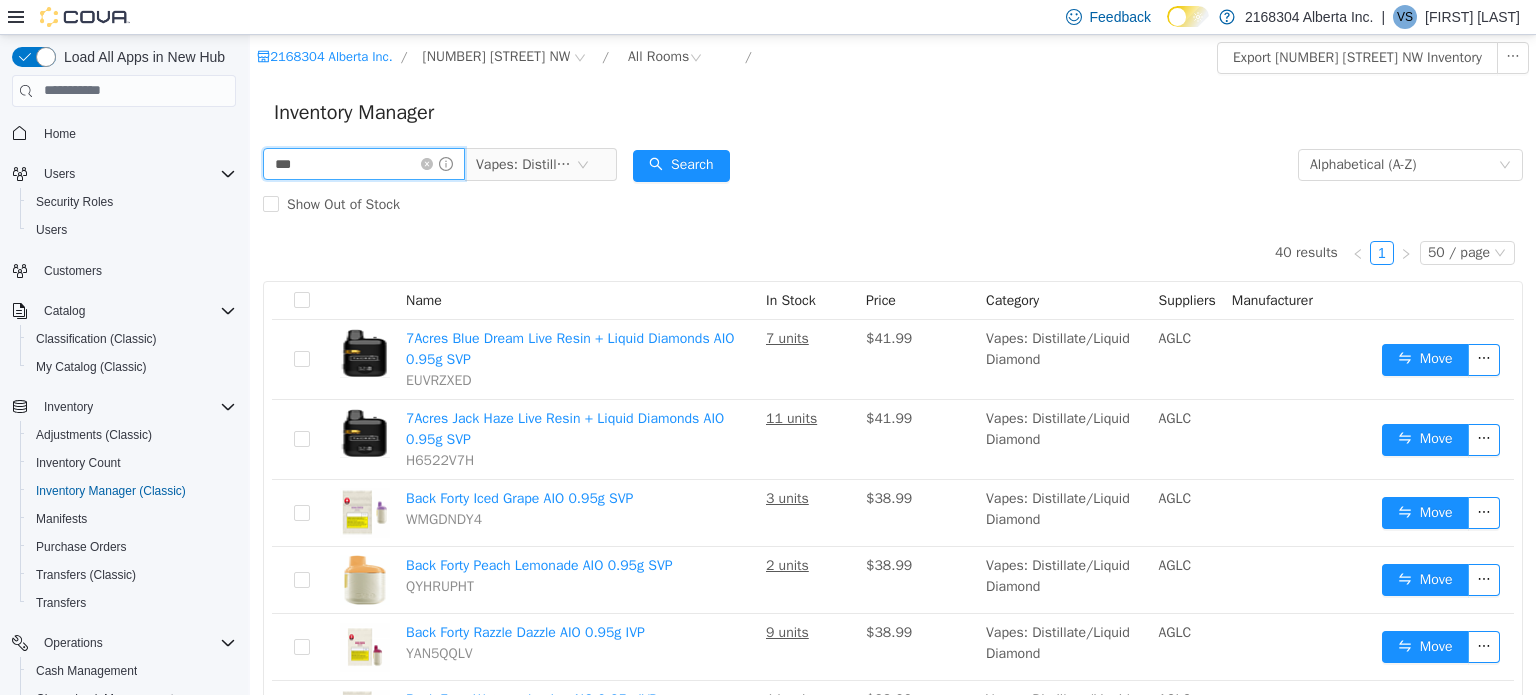 type on "***" 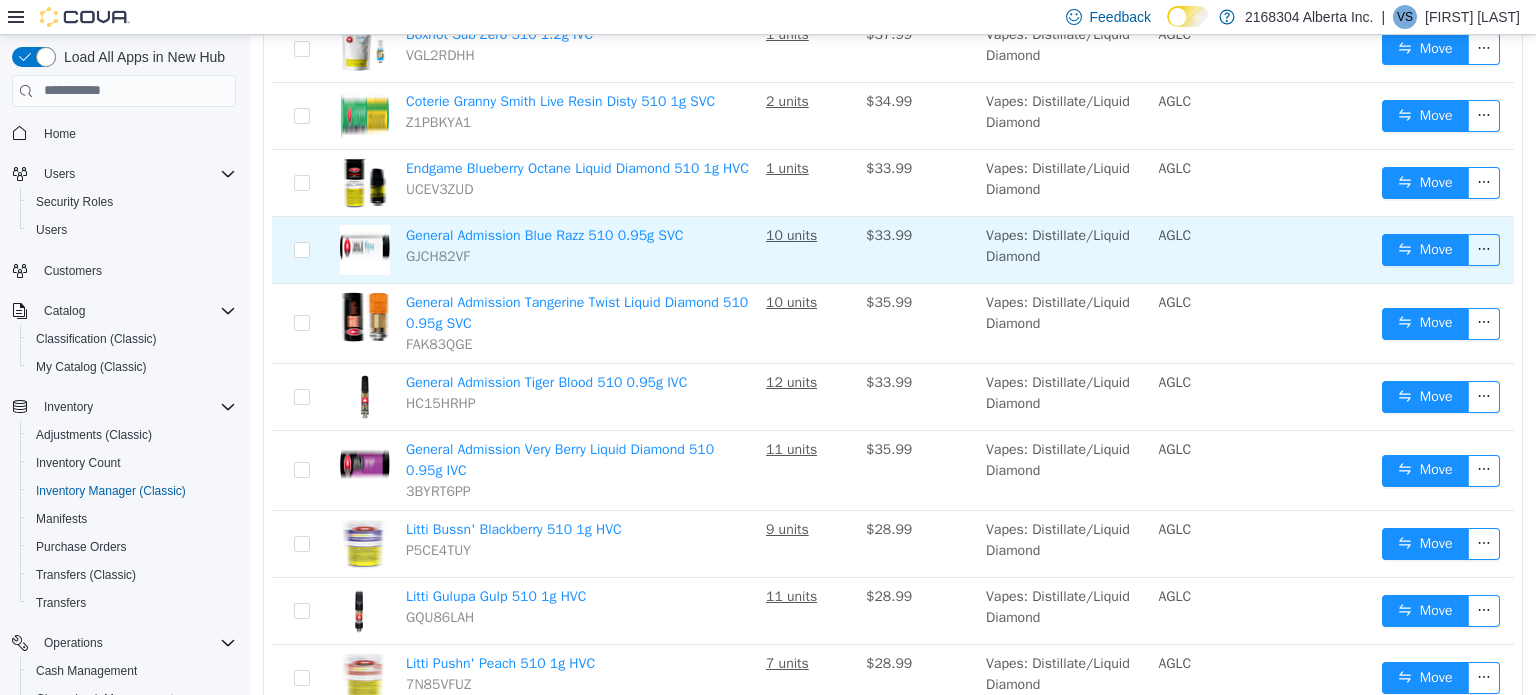 scroll, scrollTop: 600, scrollLeft: 0, axis: vertical 